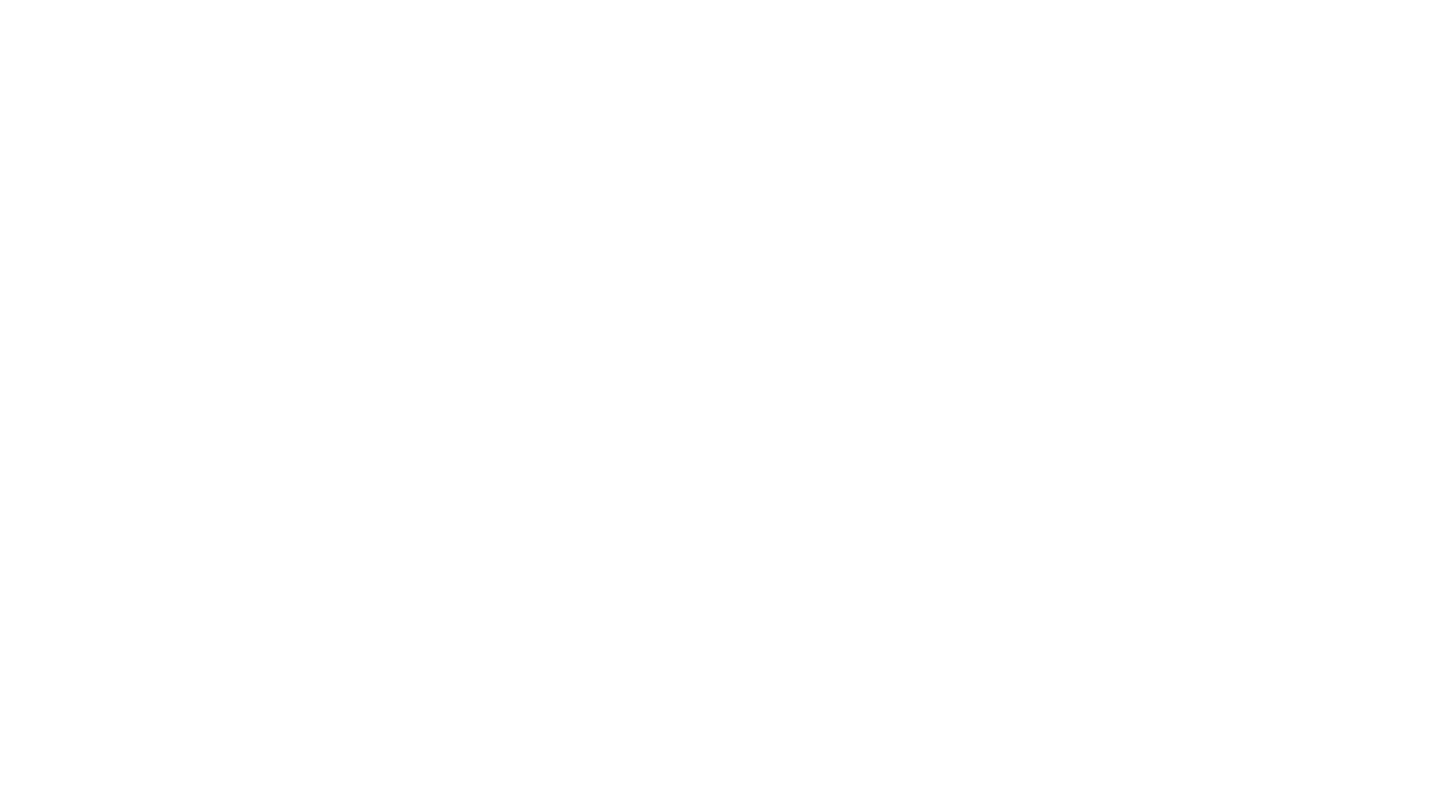 scroll, scrollTop: 0, scrollLeft: 0, axis: both 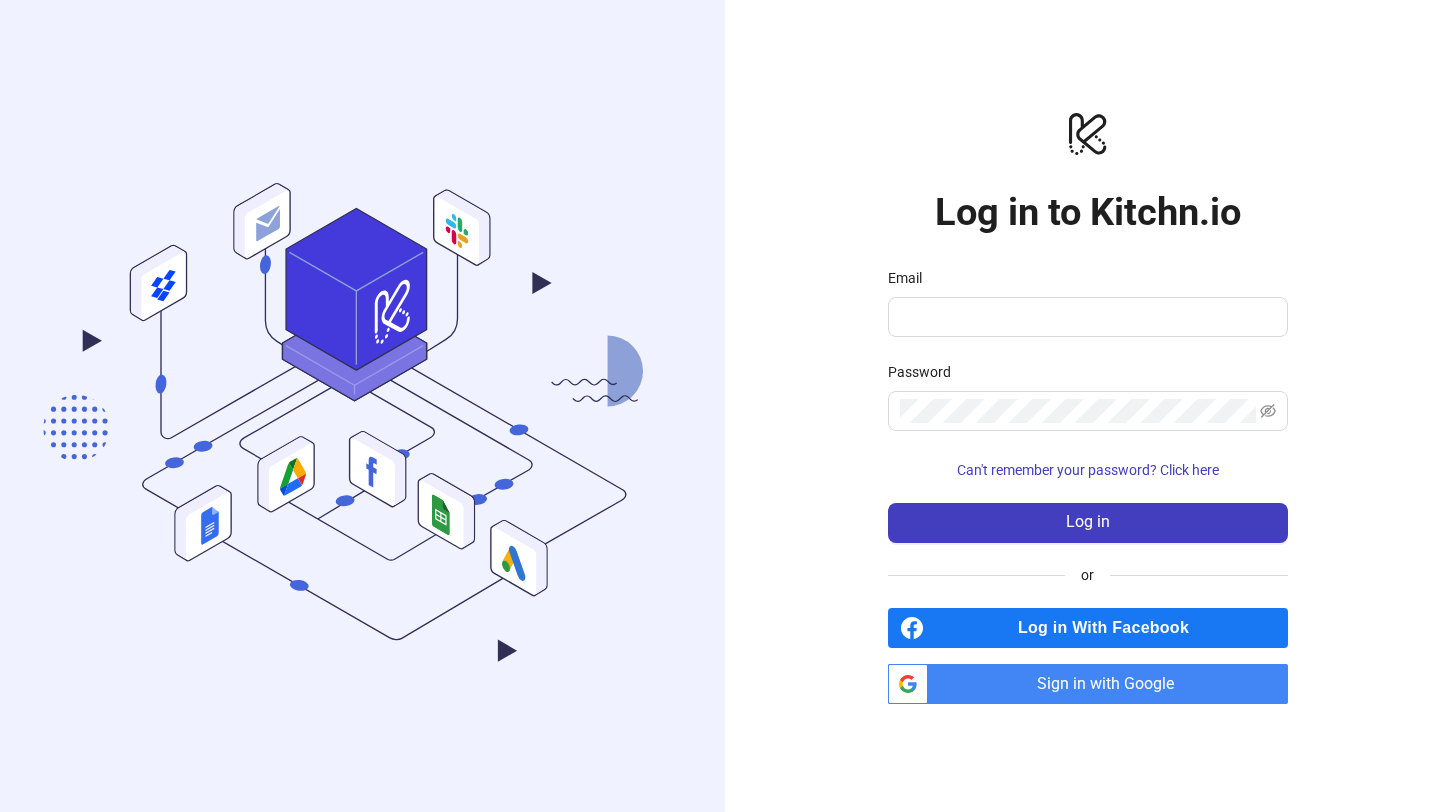 click on "Can't remember your password? Click here" at bounding box center (362, 406) 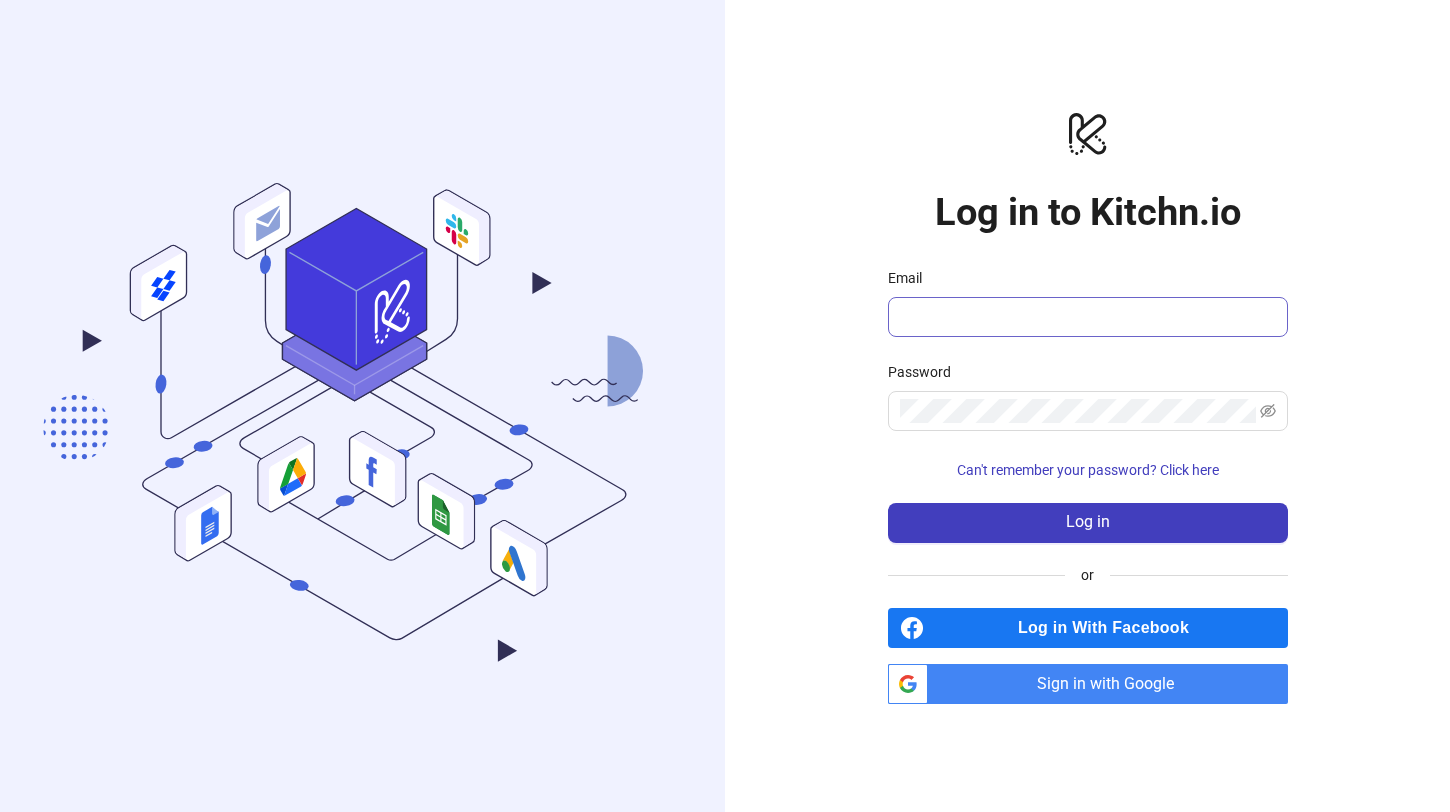 click at bounding box center (1088, 317) 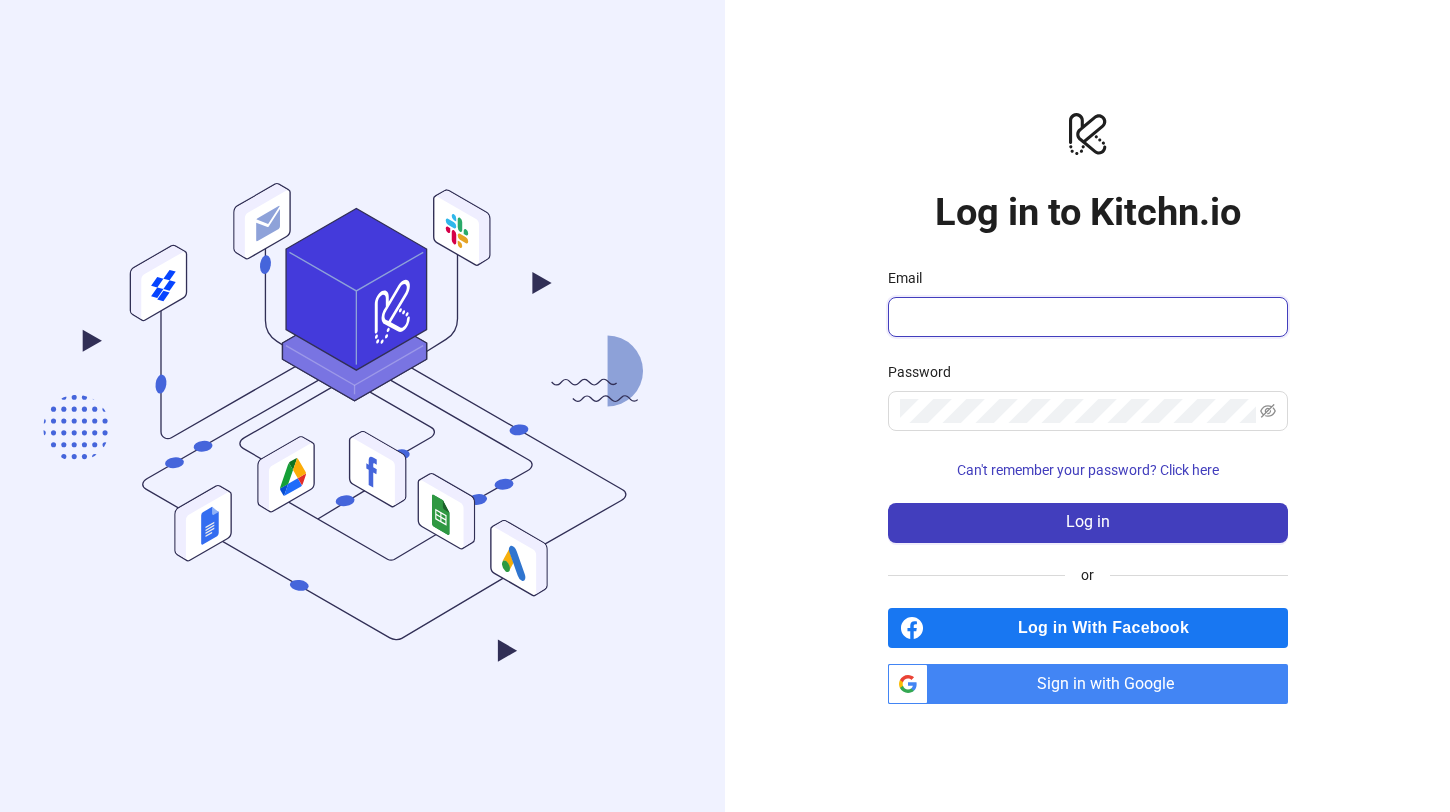 click on "Email" at bounding box center (1086, 317) 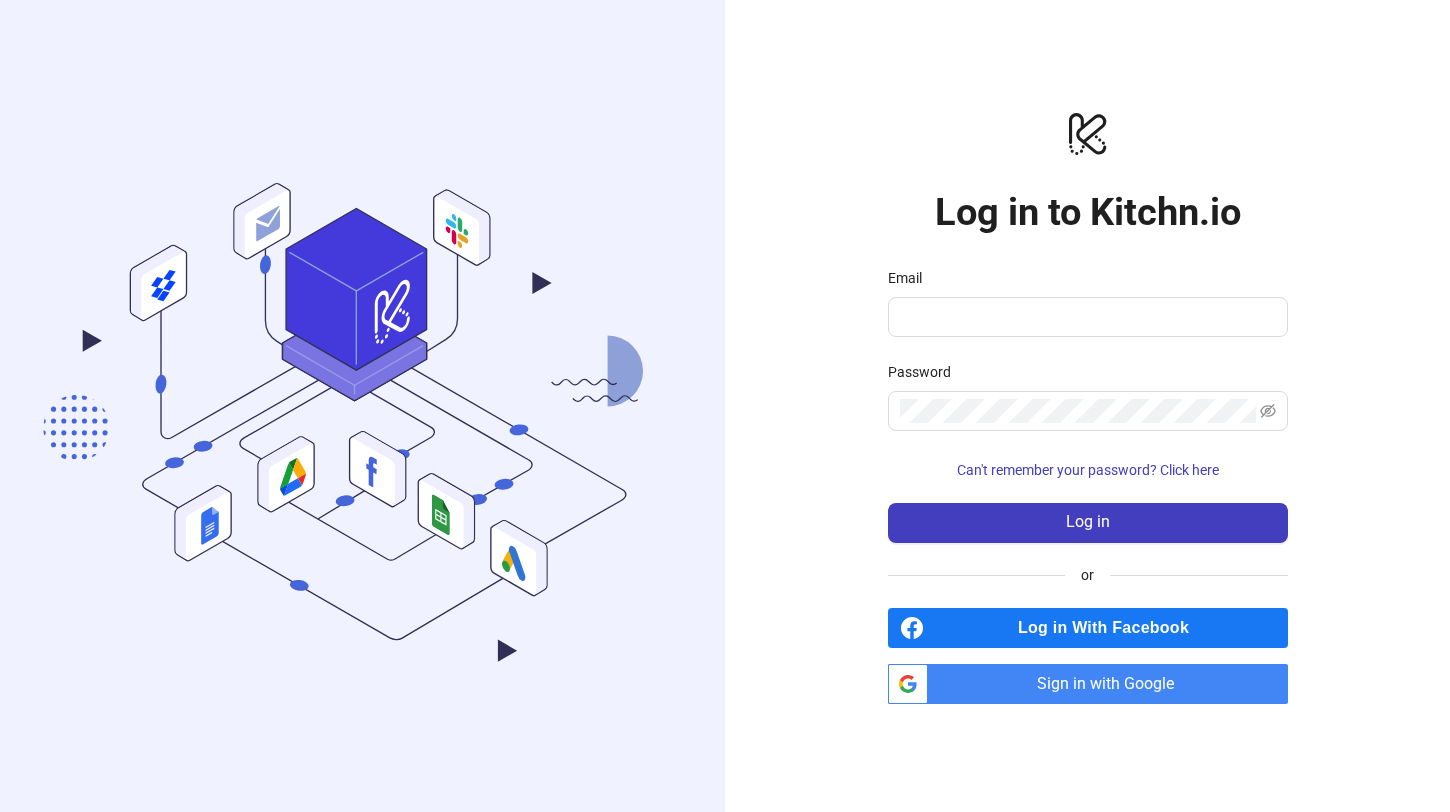 click on "logo/logo-mobile Log in to Kitchn.io Email Password Can't remember your password? Click here Log in or Log in With Facebook btn_google_dark_normal_ios Created with Sketch. Sign in with Google" at bounding box center (1087, 406) 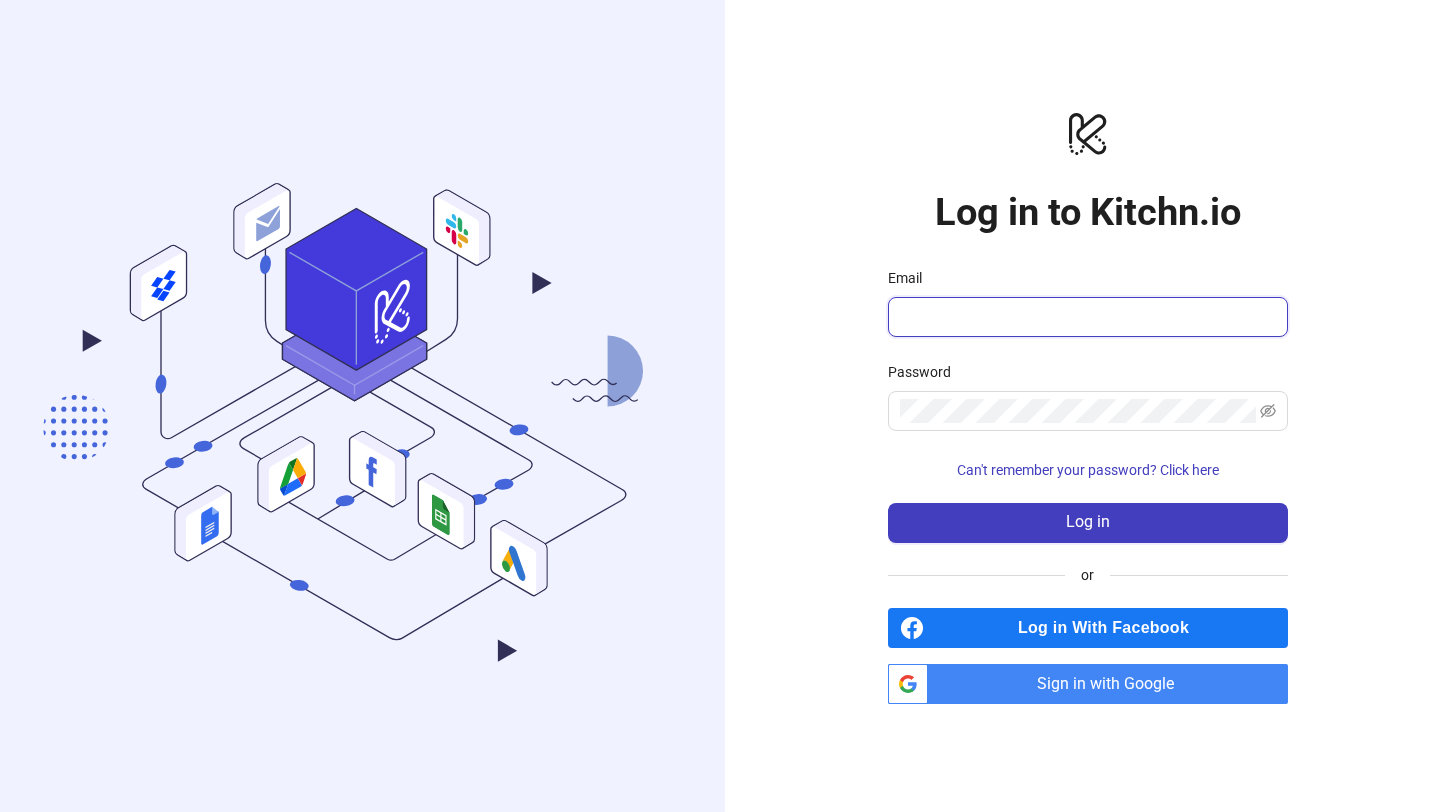 click on "Email" at bounding box center [1086, 317] 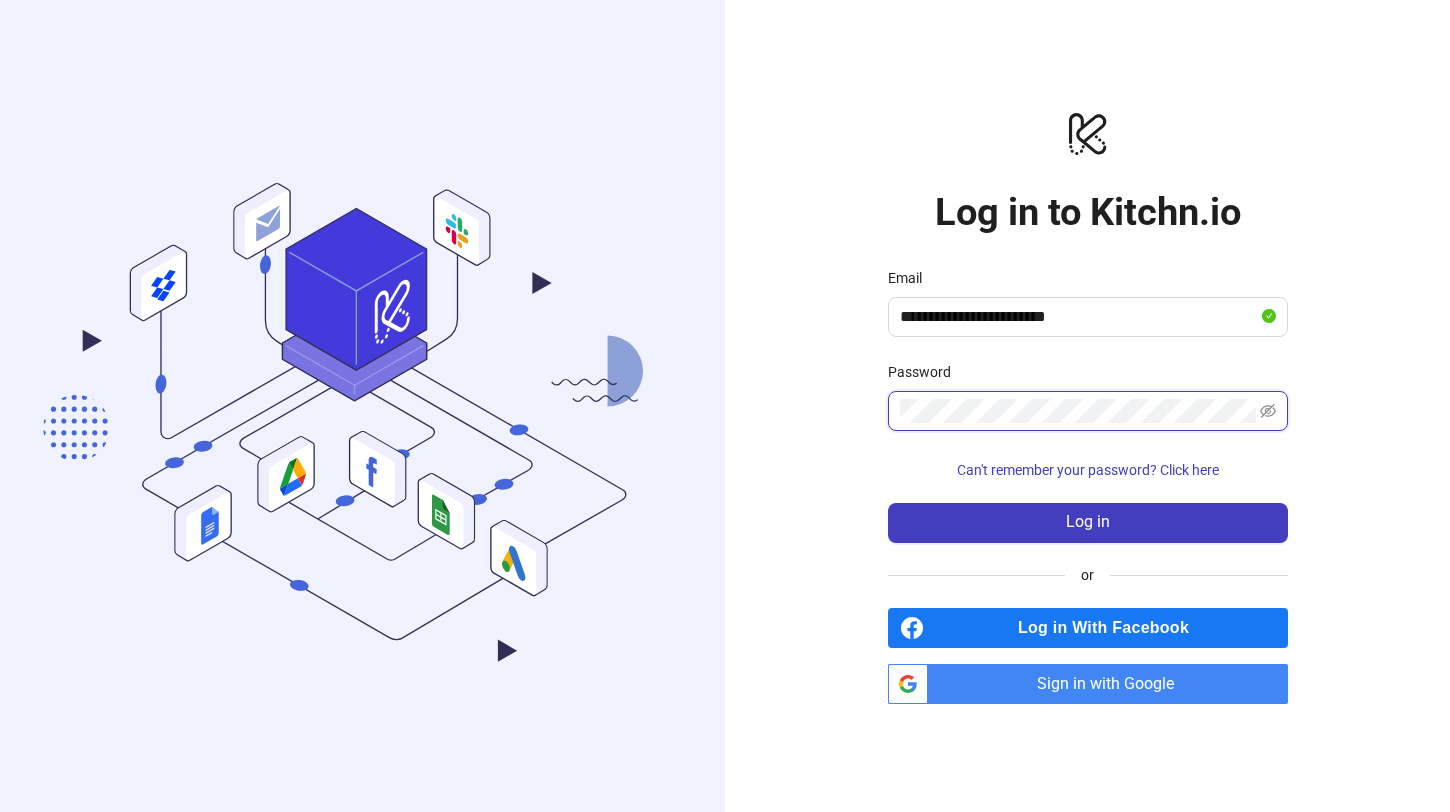 click on "Log in" at bounding box center (1088, 523) 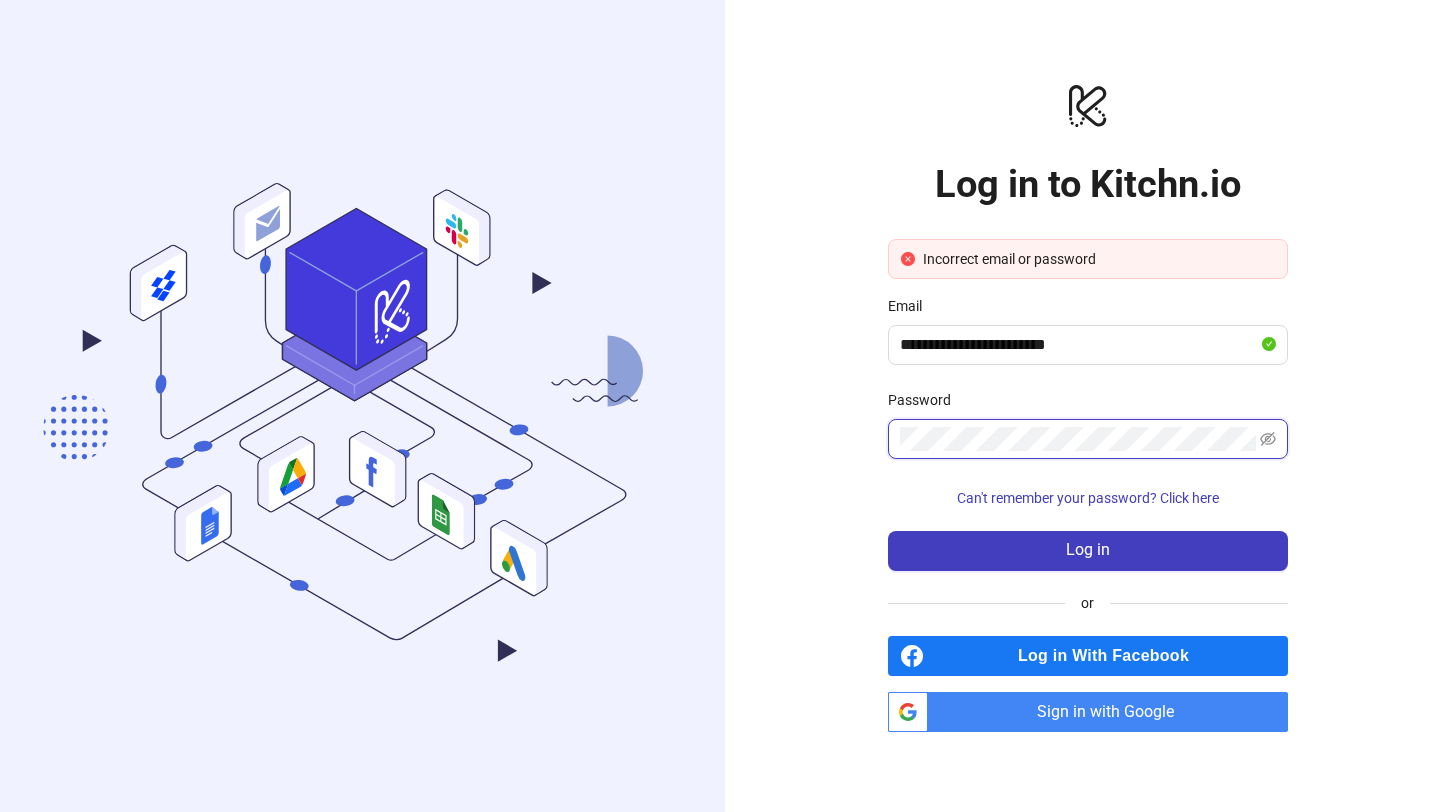 click on "Log in" at bounding box center (1088, 551) 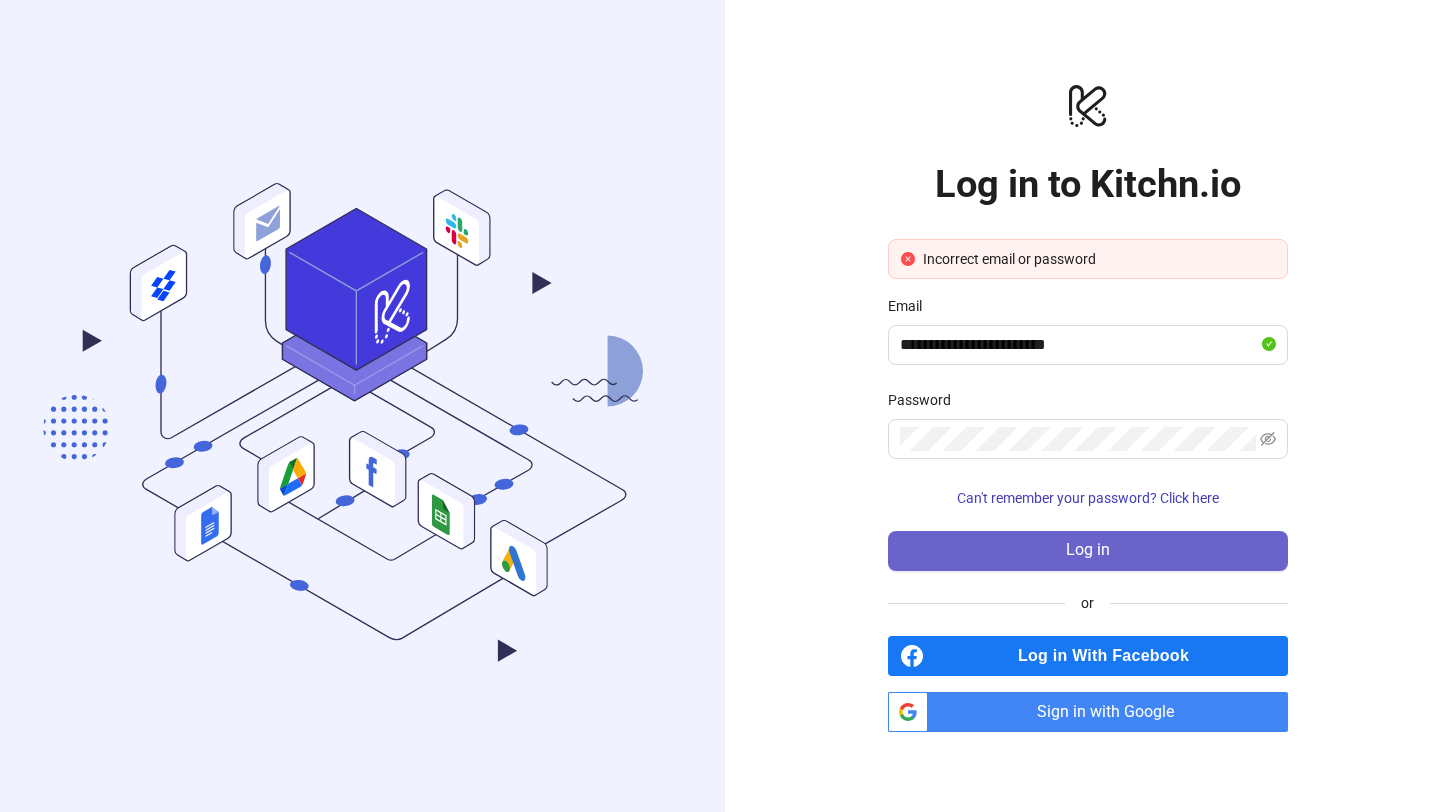 click on "Log in" at bounding box center [1088, 551] 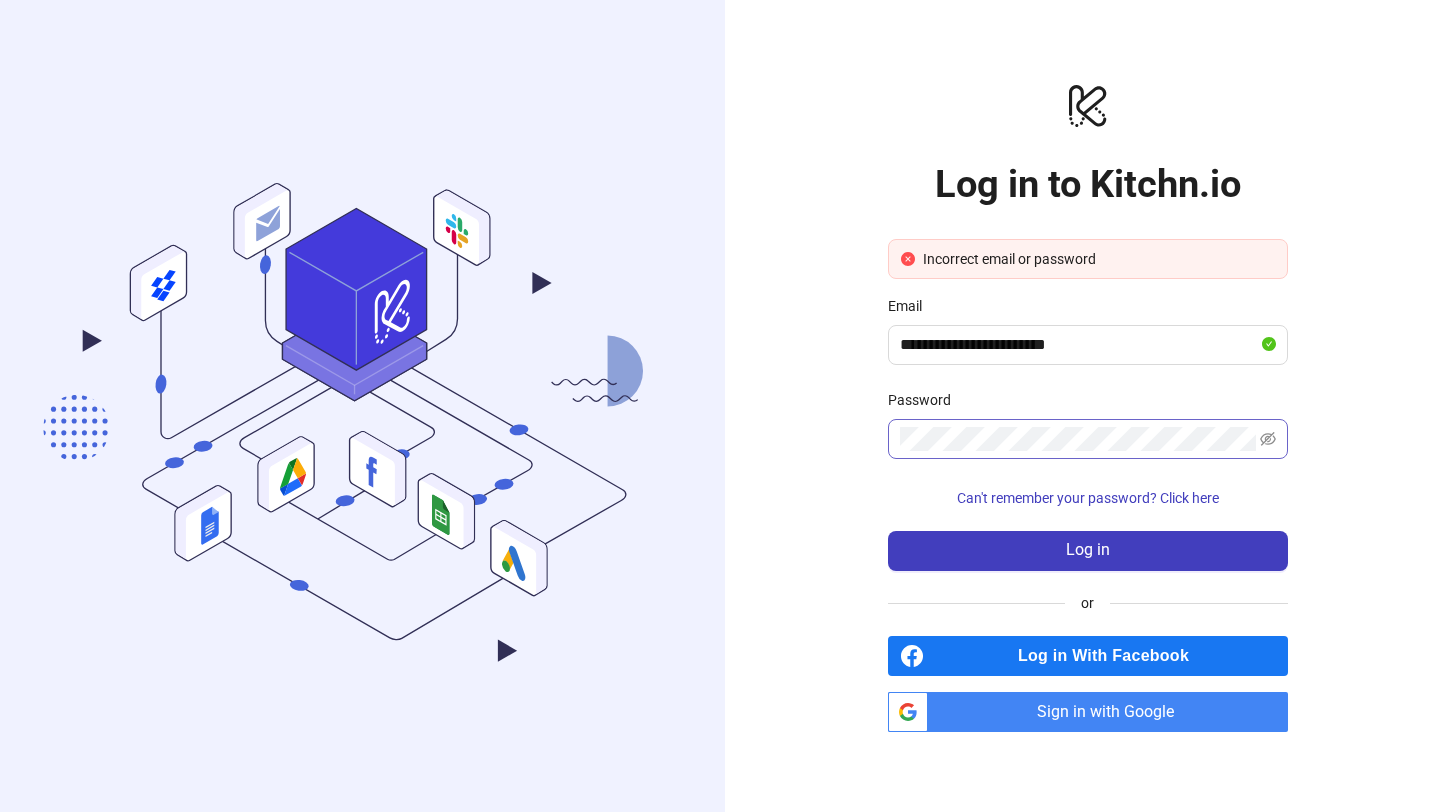 click at bounding box center [1088, 439] 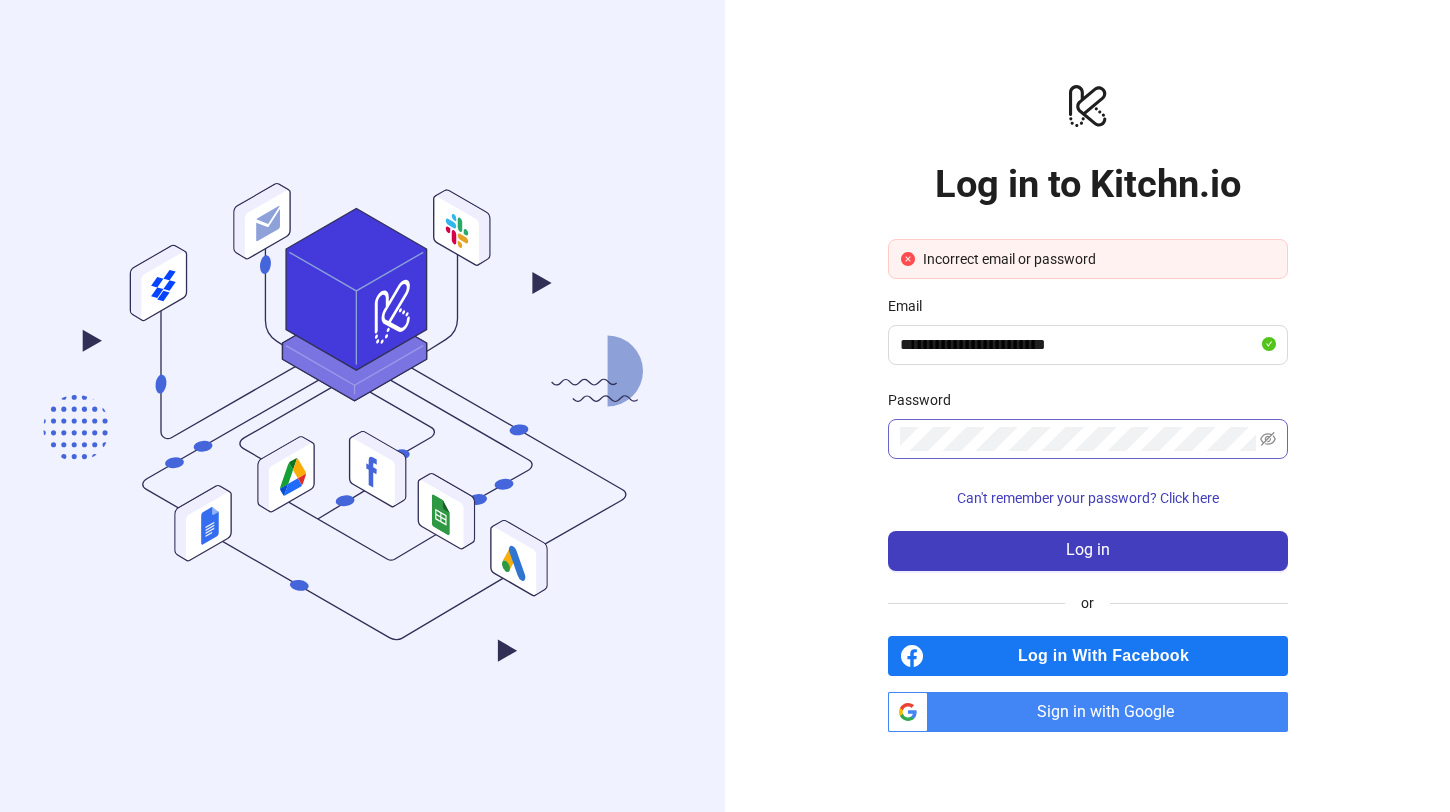 click at bounding box center (1088, 439) 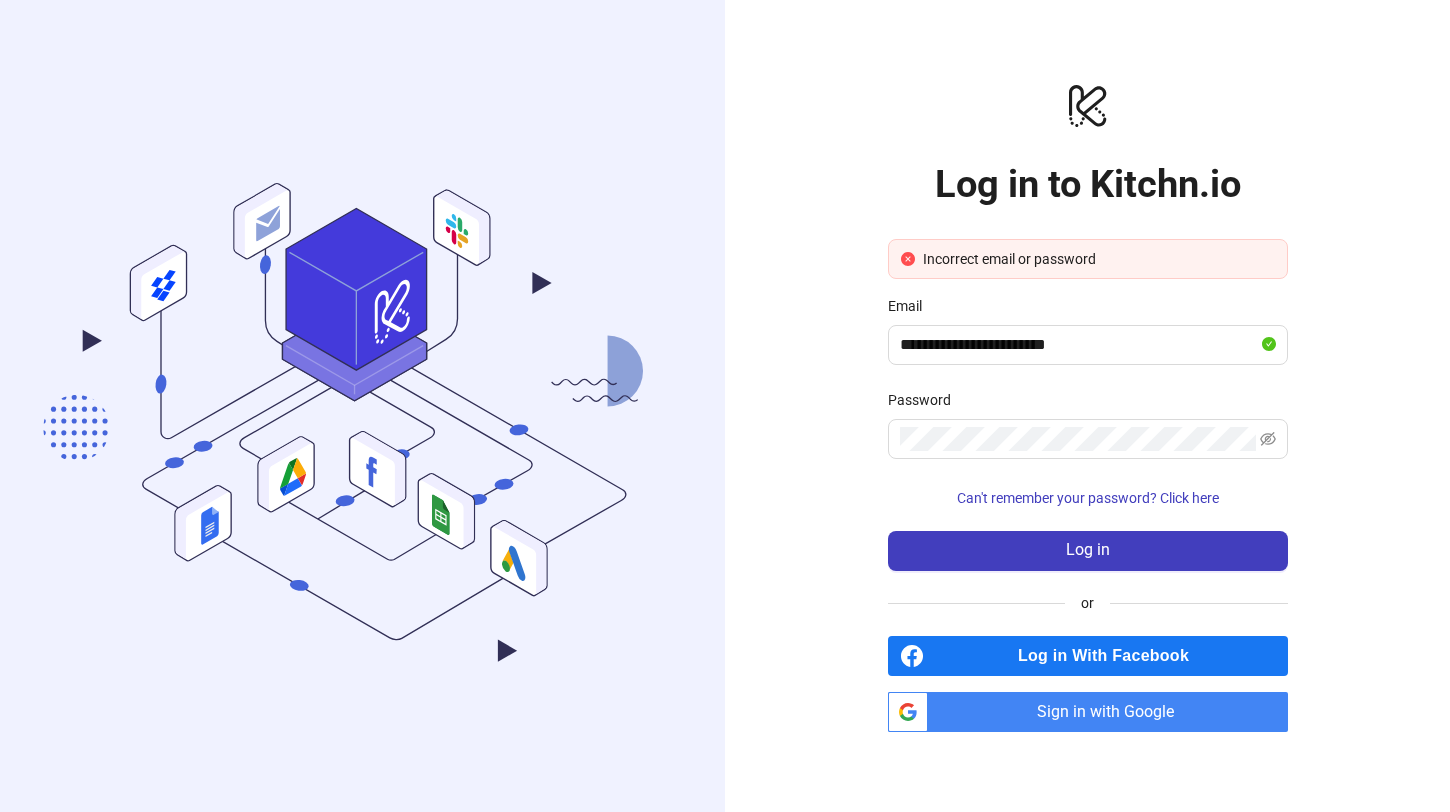 click on "**********" at bounding box center [1087, 406] 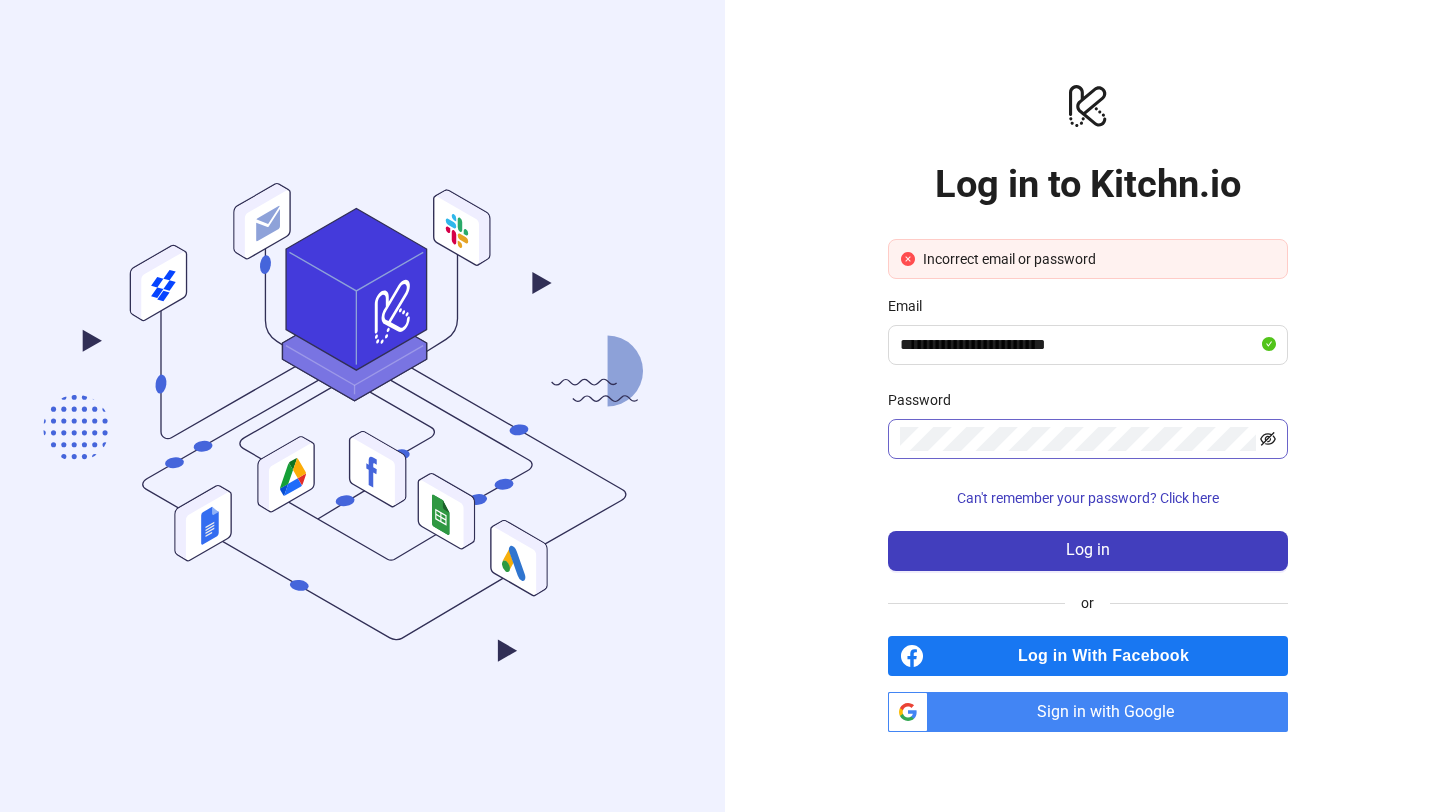 click at bounding box center (1088, 439) 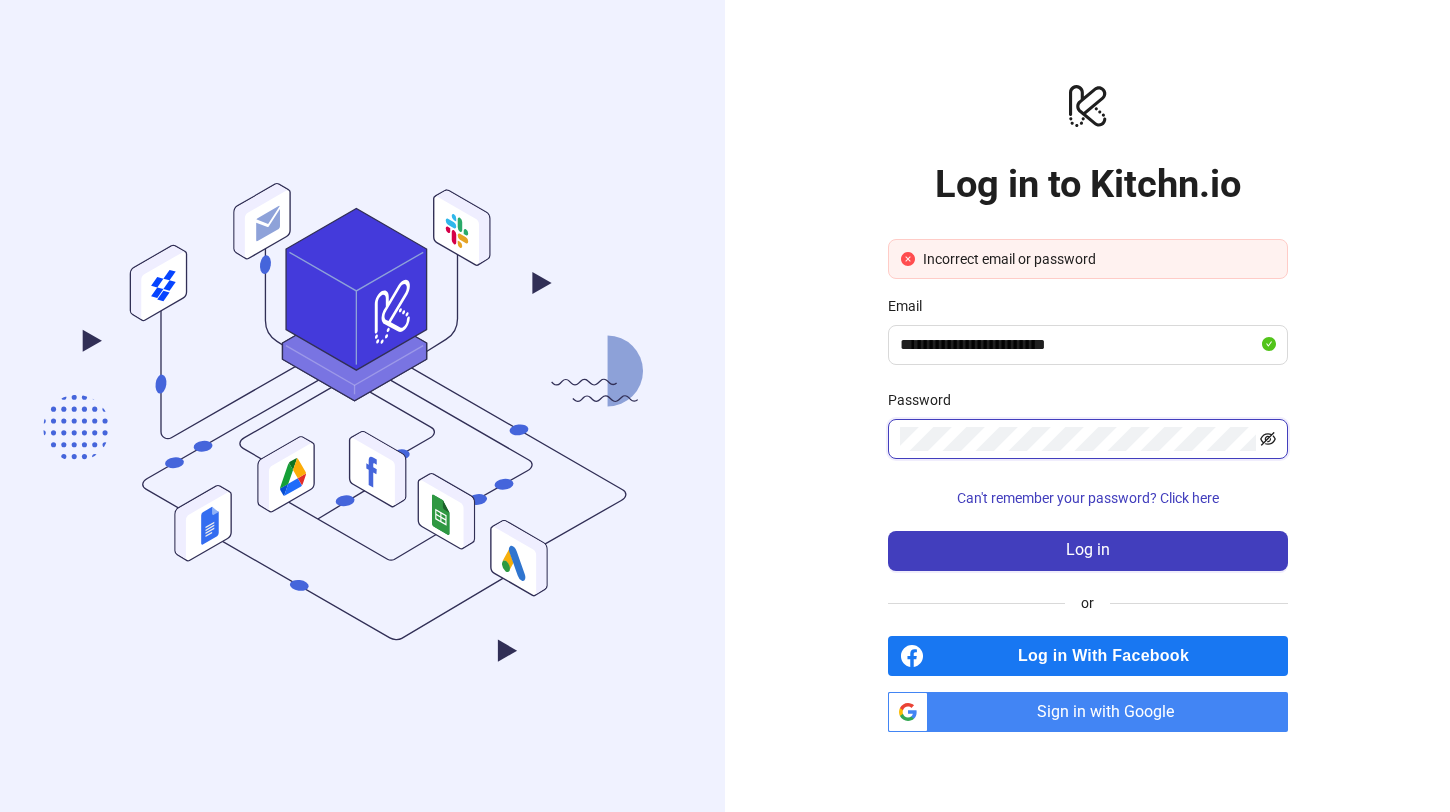 click at bounding box center [1268, 439] 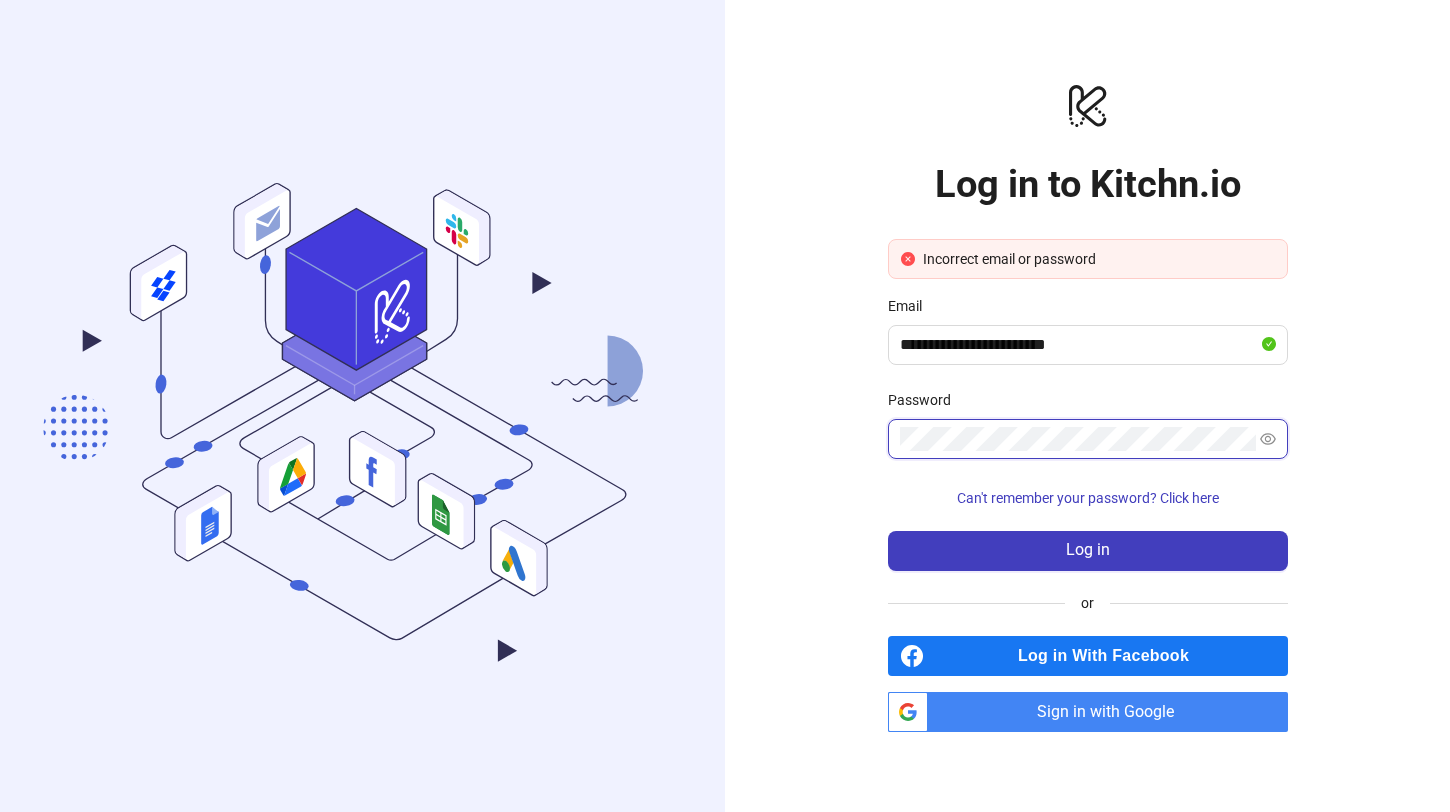 click on "Log in" at bounding box center [1088, 551] 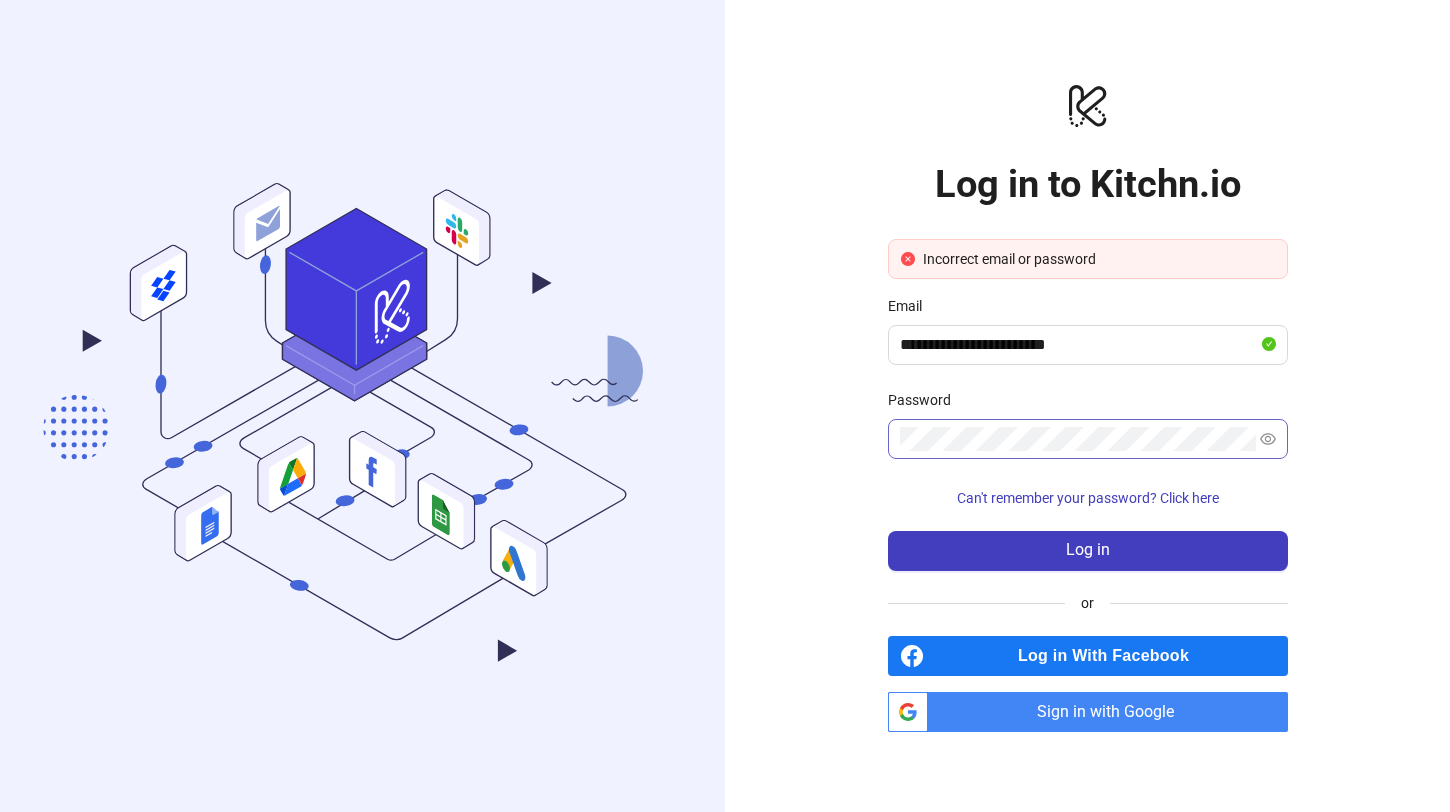 click on "Sign in with Google" at bounding box center (1112, 712) 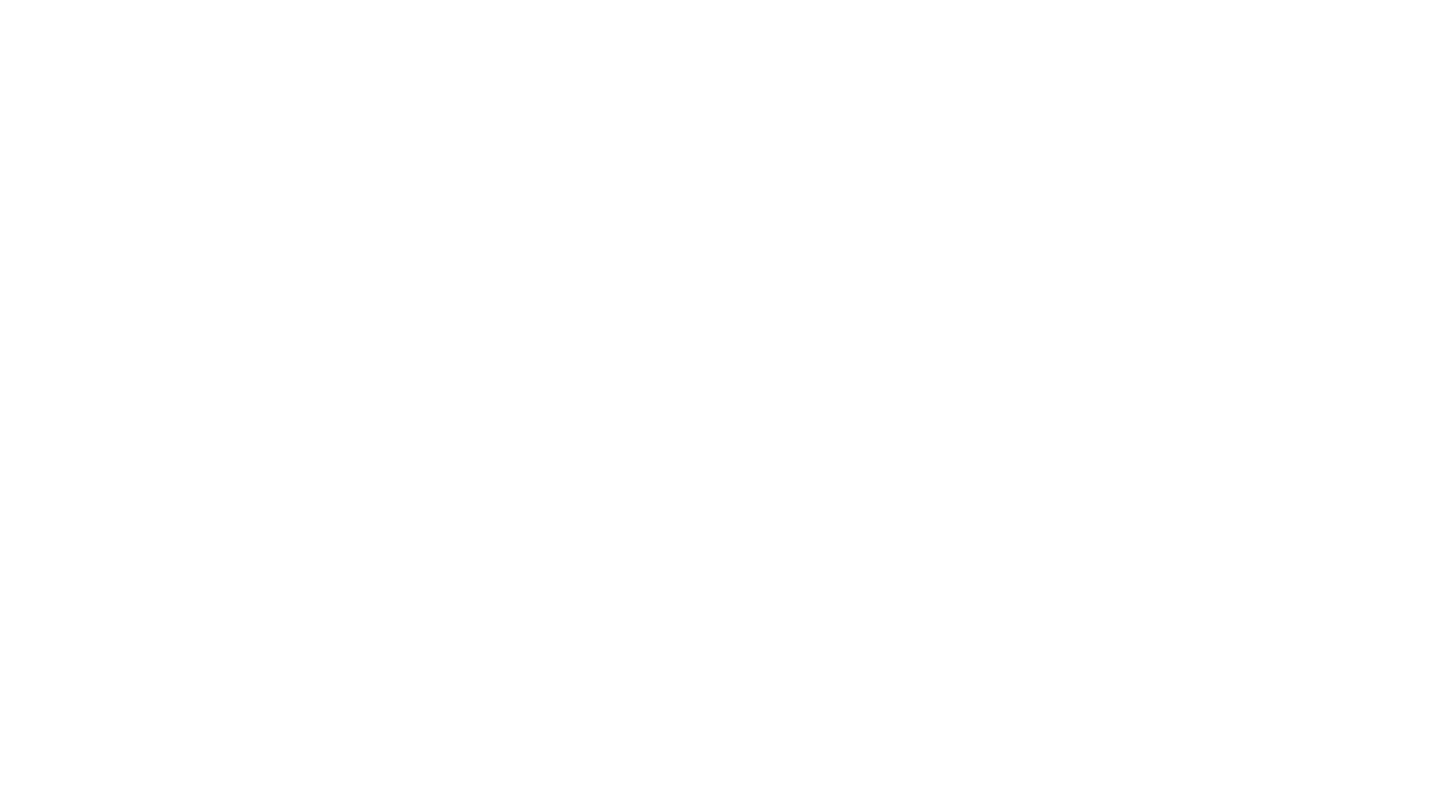 scroll, scrollTop: 0, scrollLeft: 0, axis: both 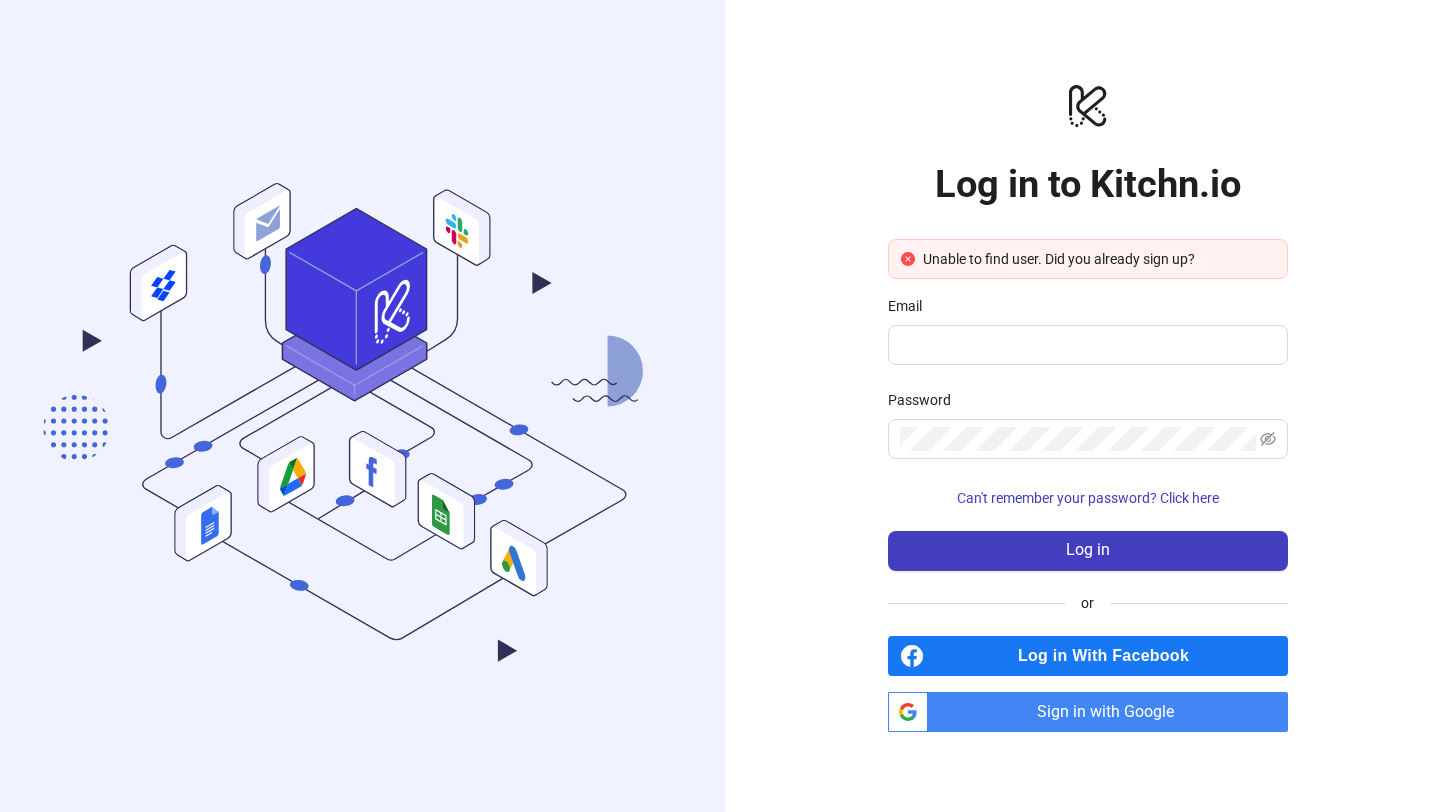 click on "logo/logo-mobile Log in to Kitchn.io Unable to find user. Did you already sign up? Email Password Can't remember your password? Click here Log in or Log in With Facebook btn_google_dark_normal_ios Created with Sketch. Sign in with Google" at bounding box center [1087, 406] 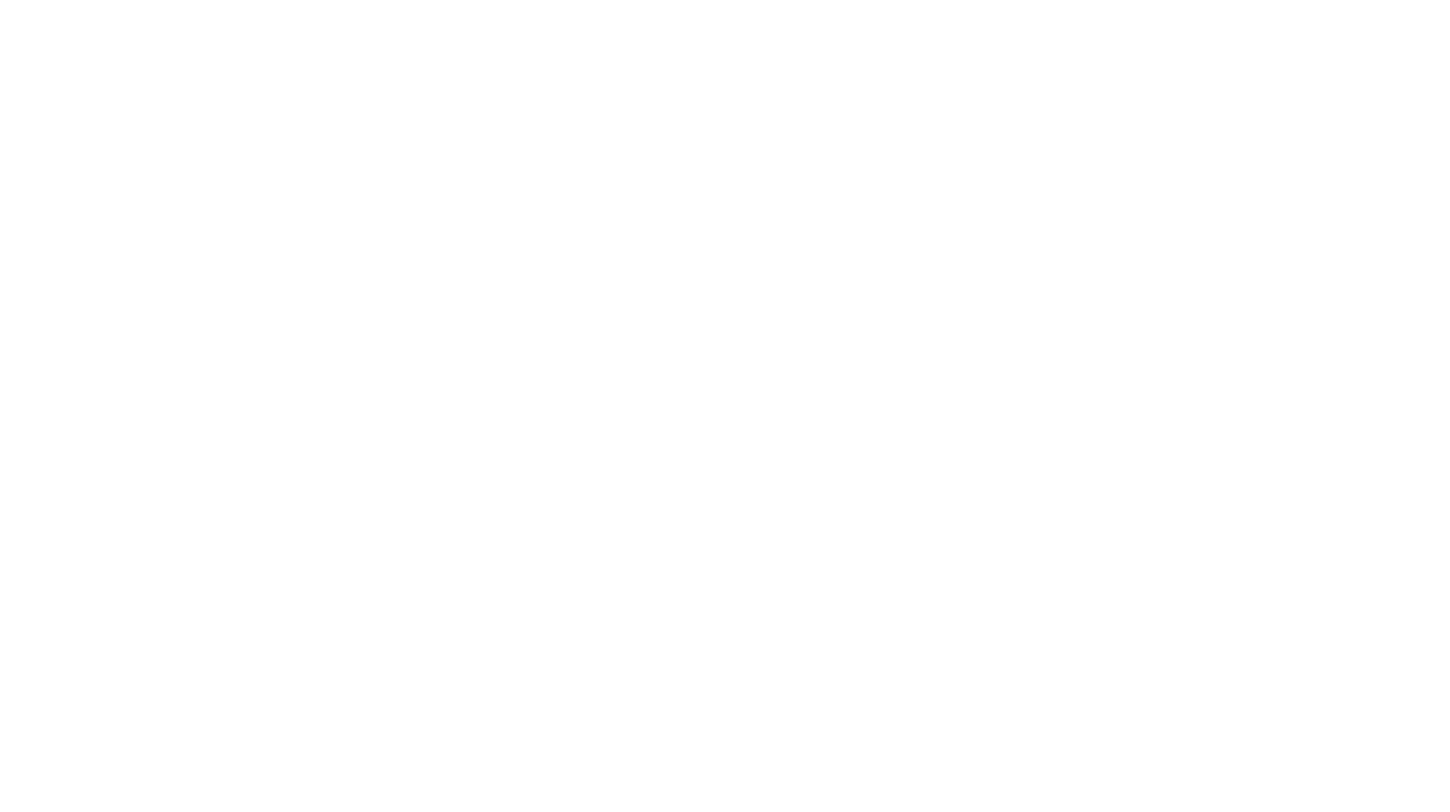 scroll, scrollTop: 0, scrollLeft: 0, axis: both 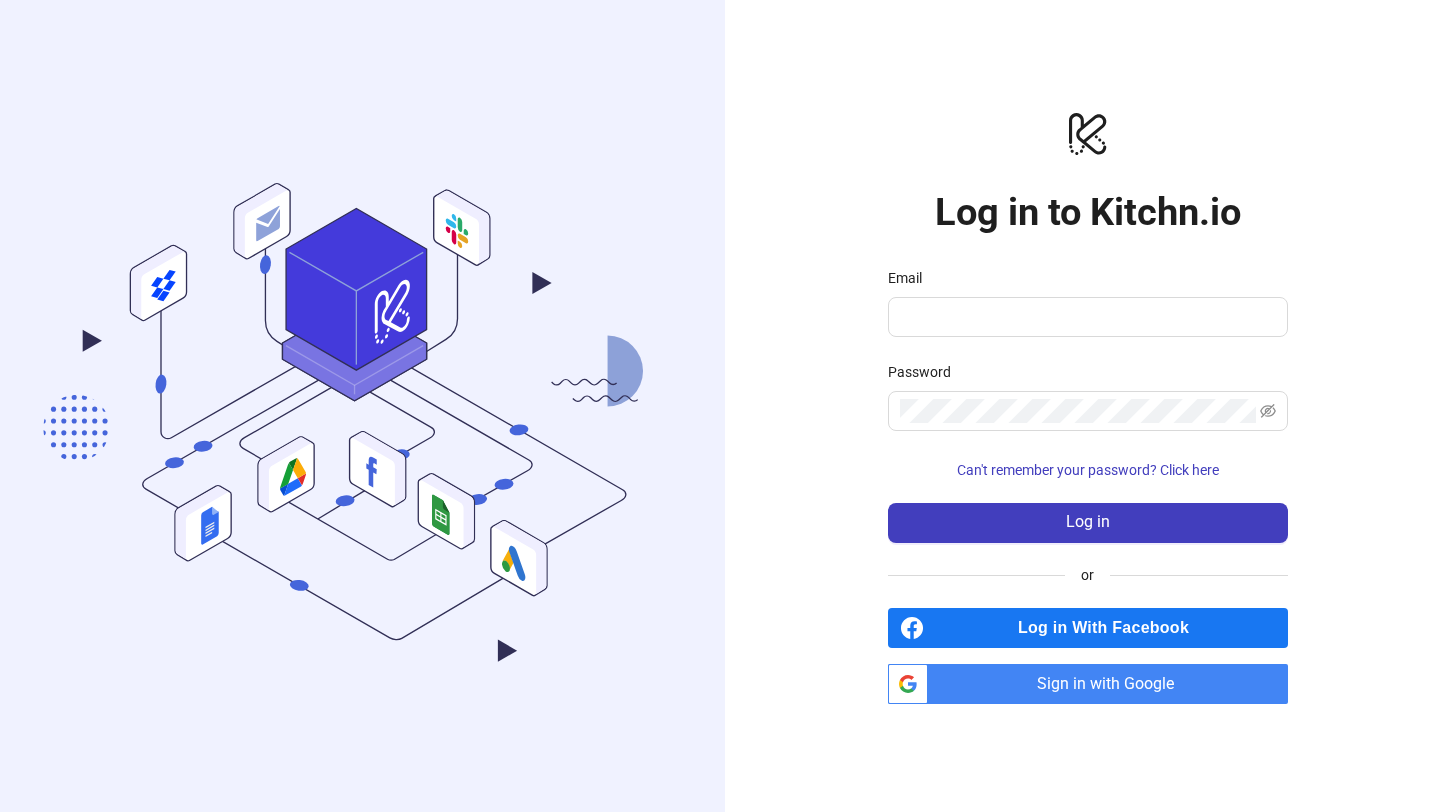 click on "Sign in with Google" at bounding box center [1112, 684] 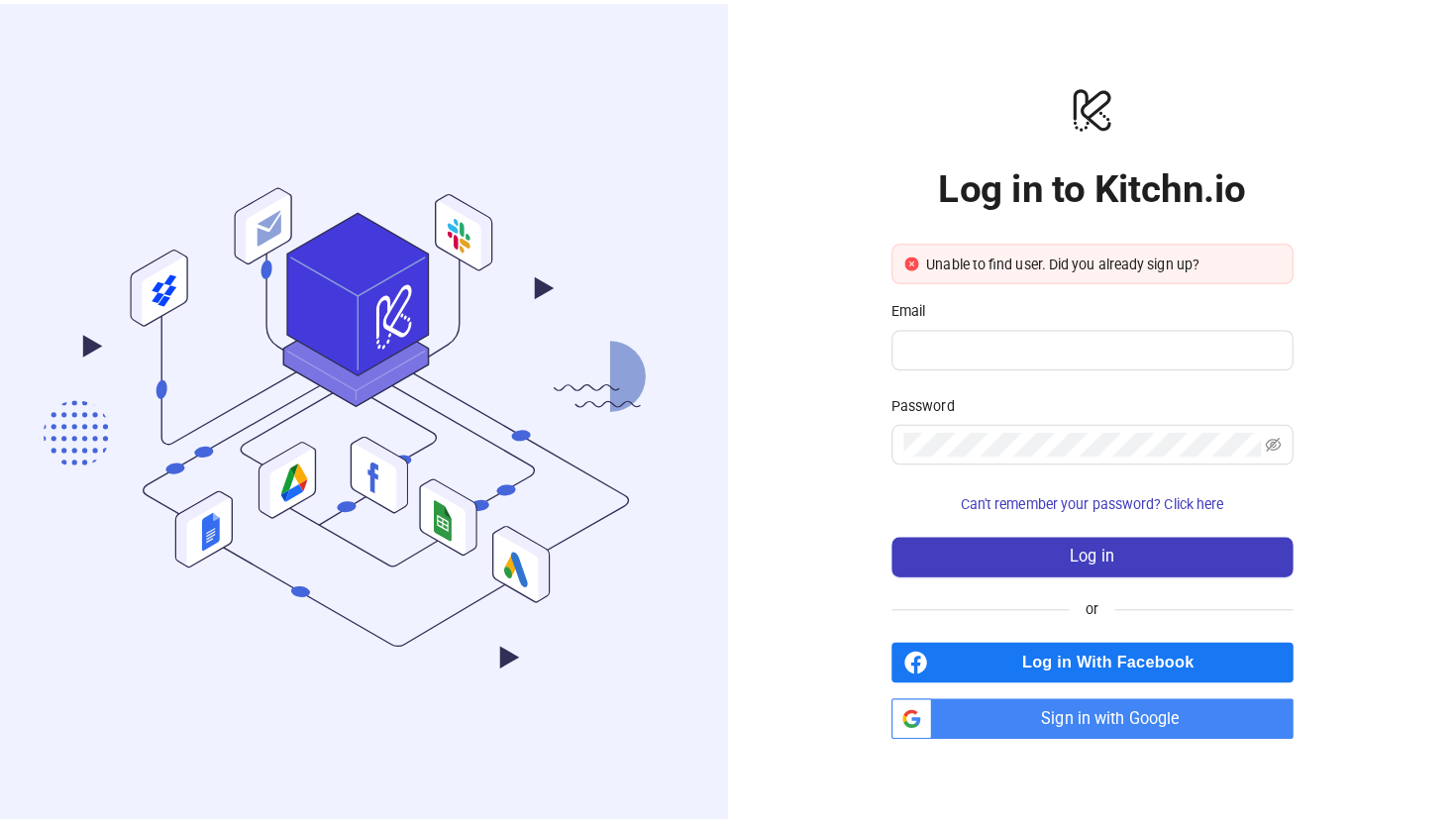 scroll, scrollTop: 0, scrollLeft: 0, axis: both 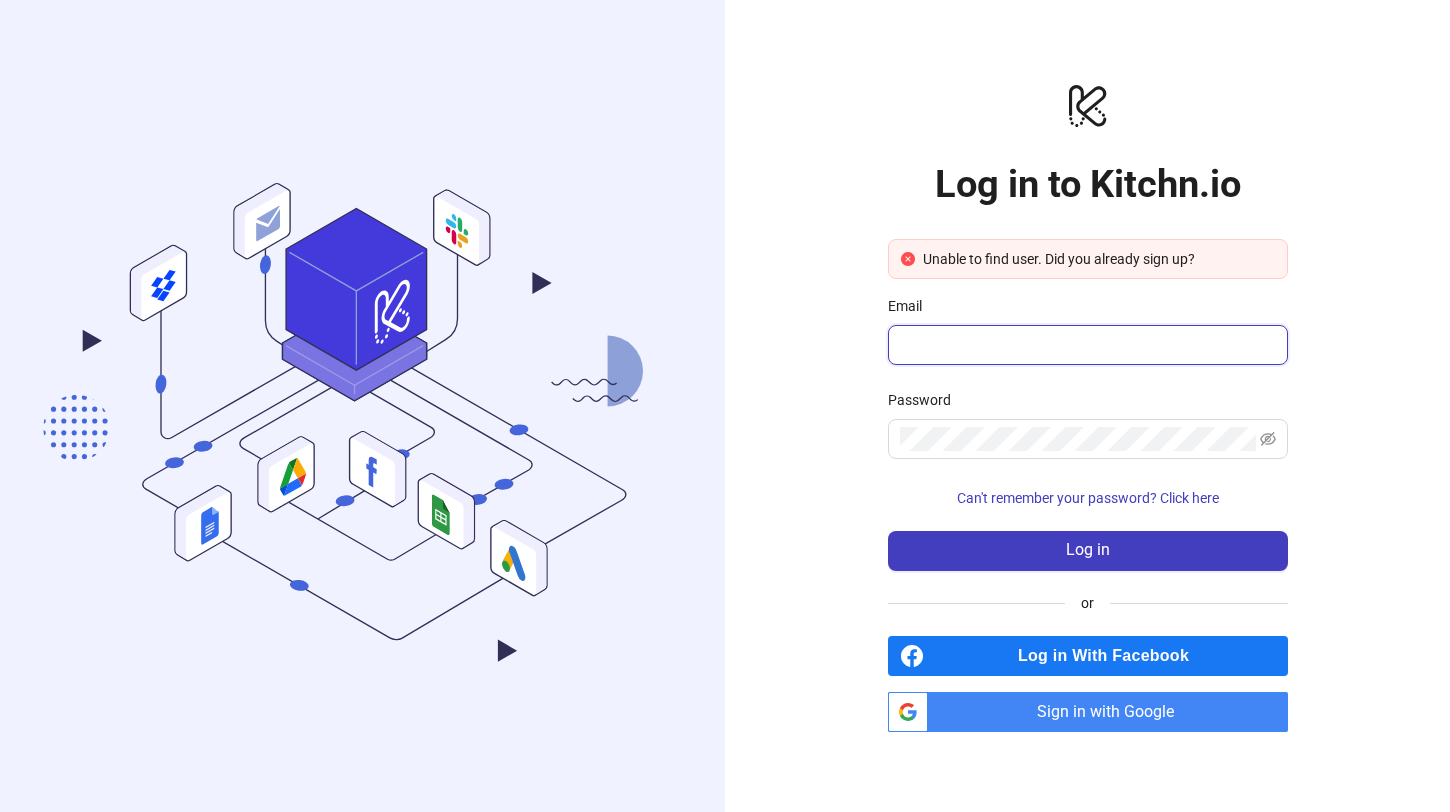 click on "Email" at bounding box center [1086, 345] 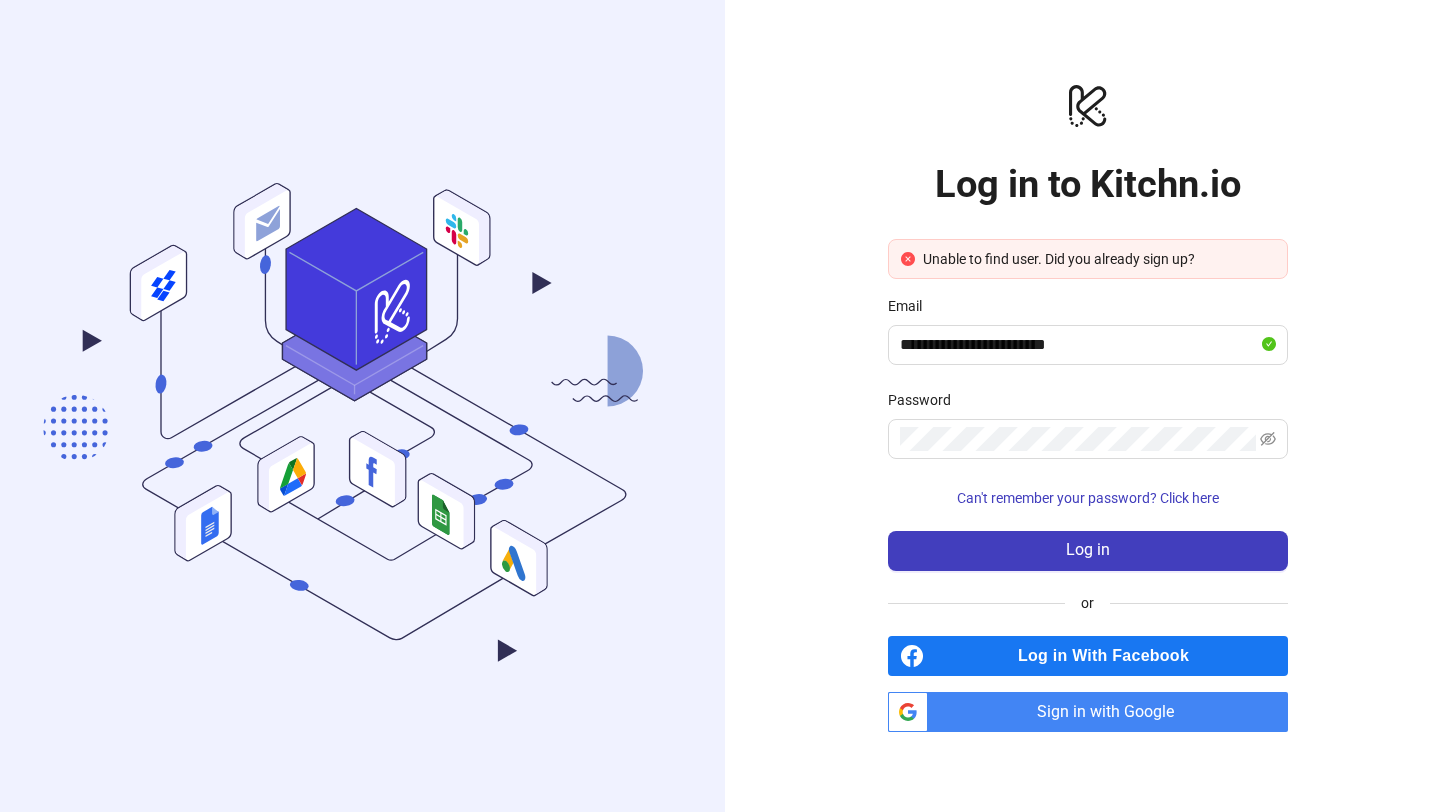click on "Password" at bounding box center (1088, 310) 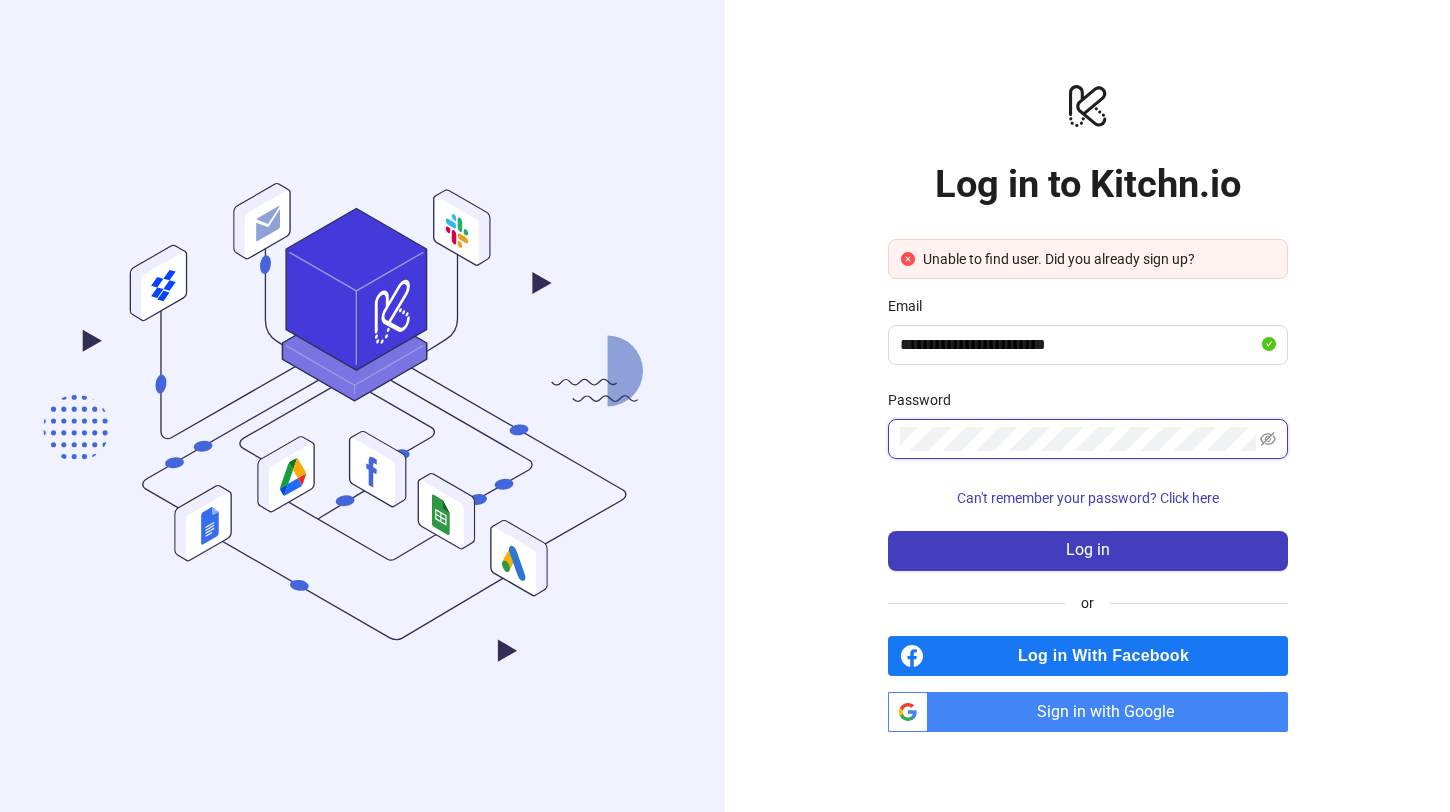 click on "Log in" at bounding box center (1088, 551) 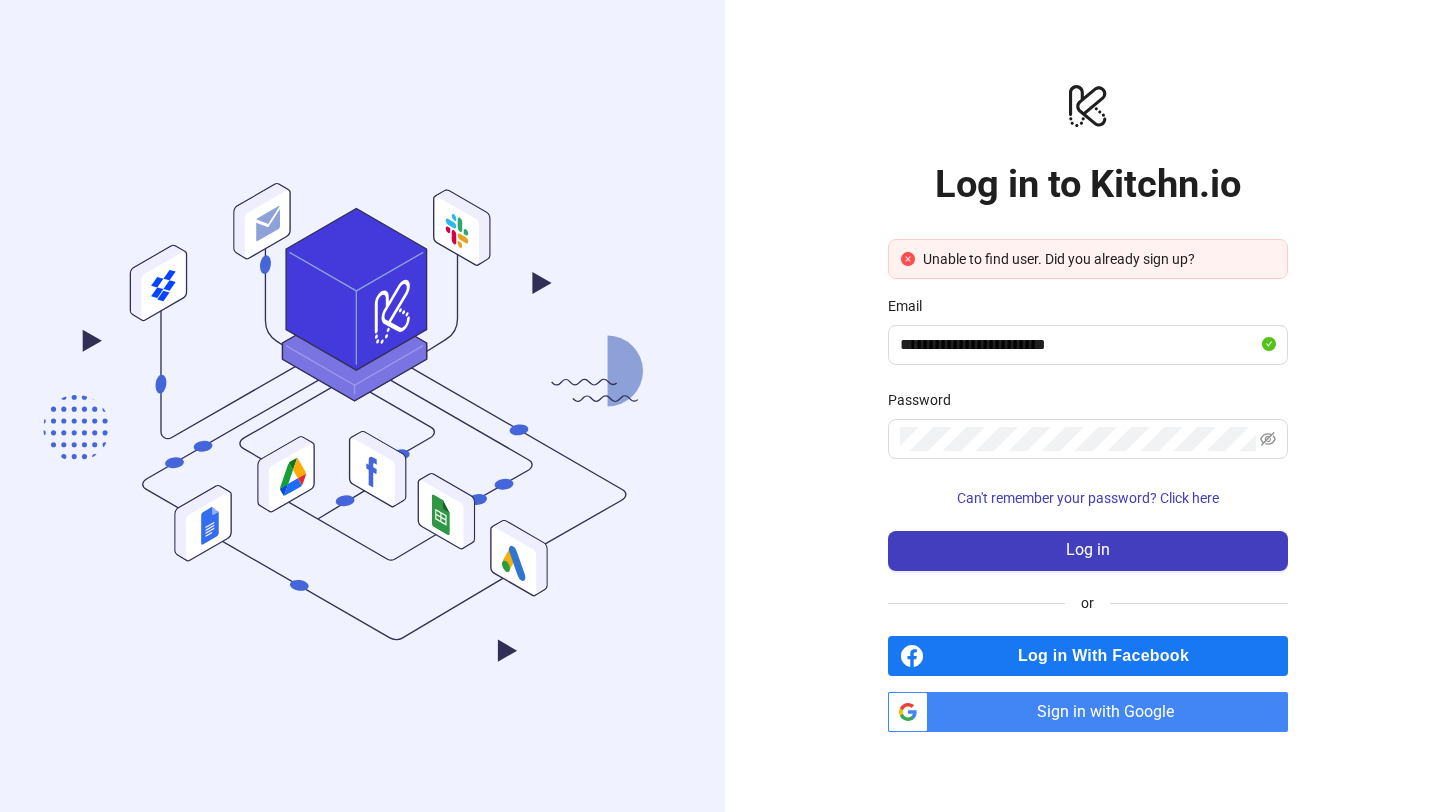 click on "**********" at bounding box center (1087, 406) 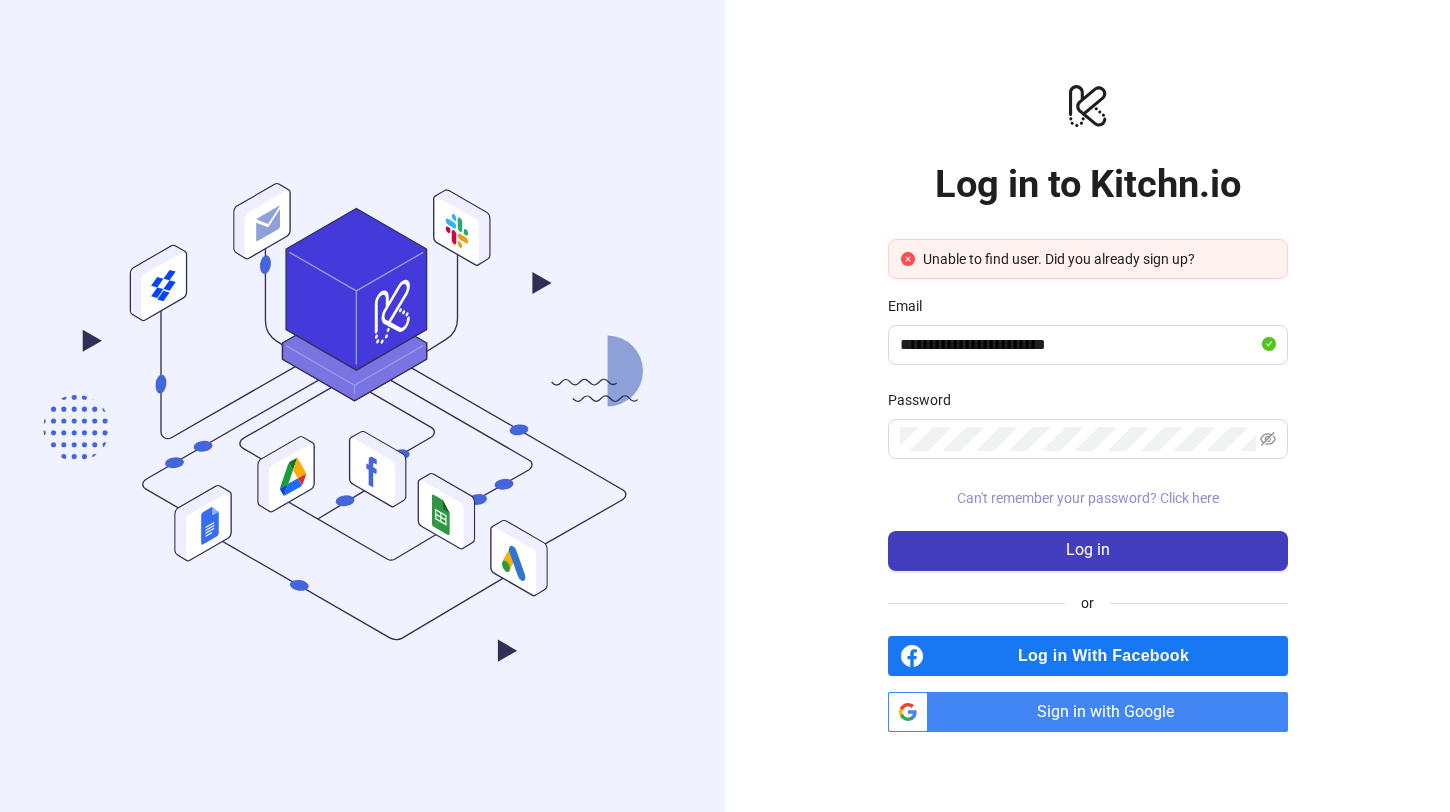 click on "Can't remember your password? Click here" at bounding box center [1088, 498] 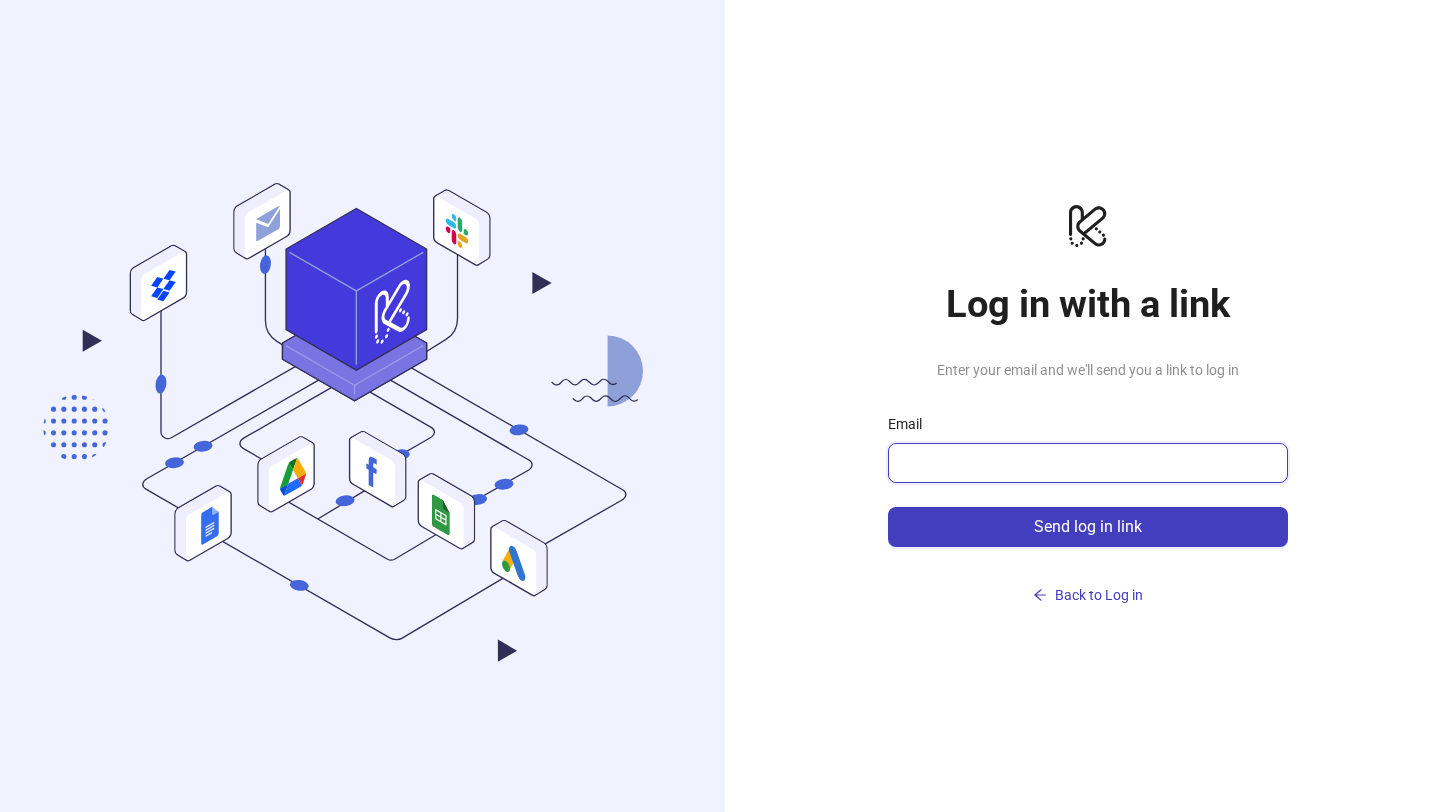 click on "Email" at bounding box center (1086, 463) 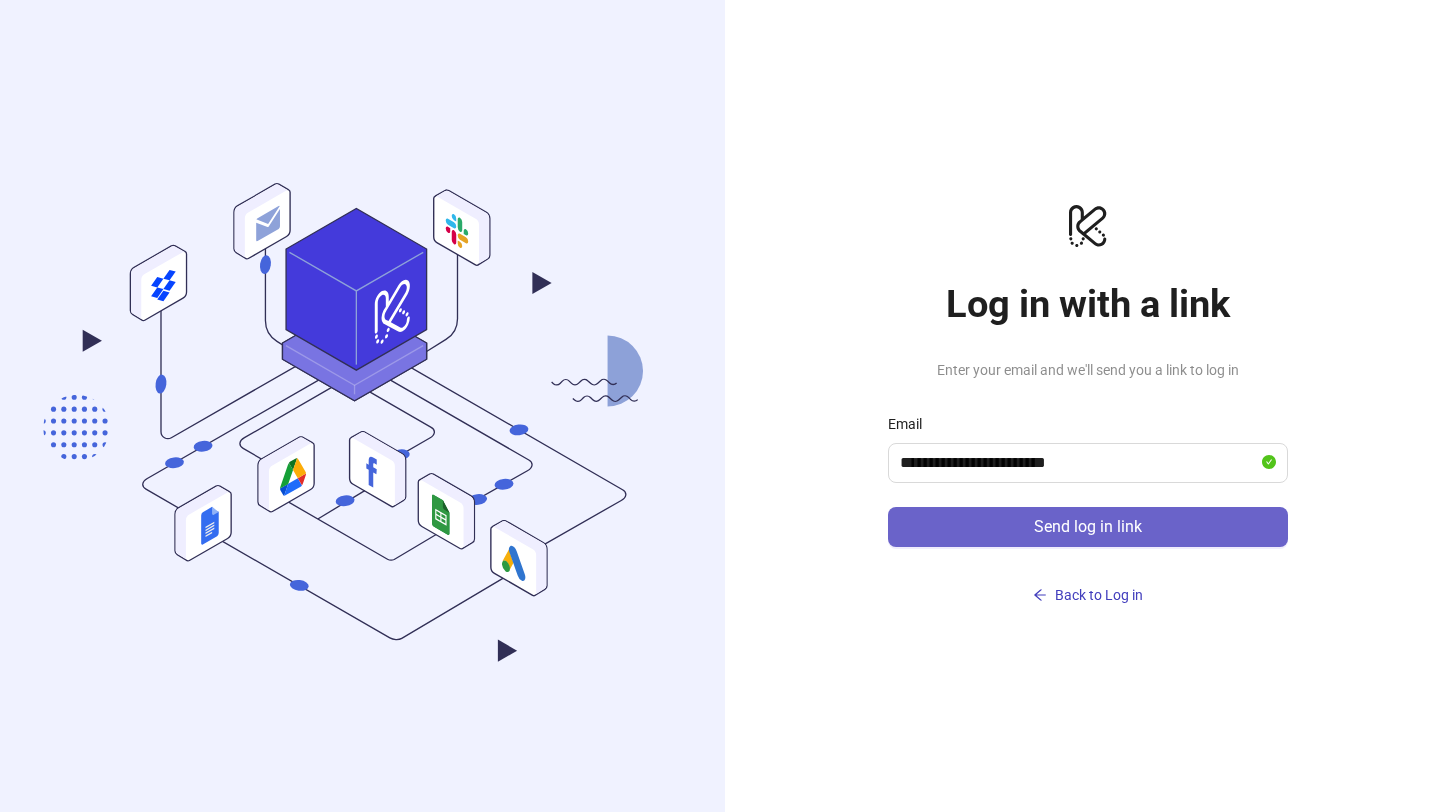 click on "Send log in link" at bounding box center [1088, 527] 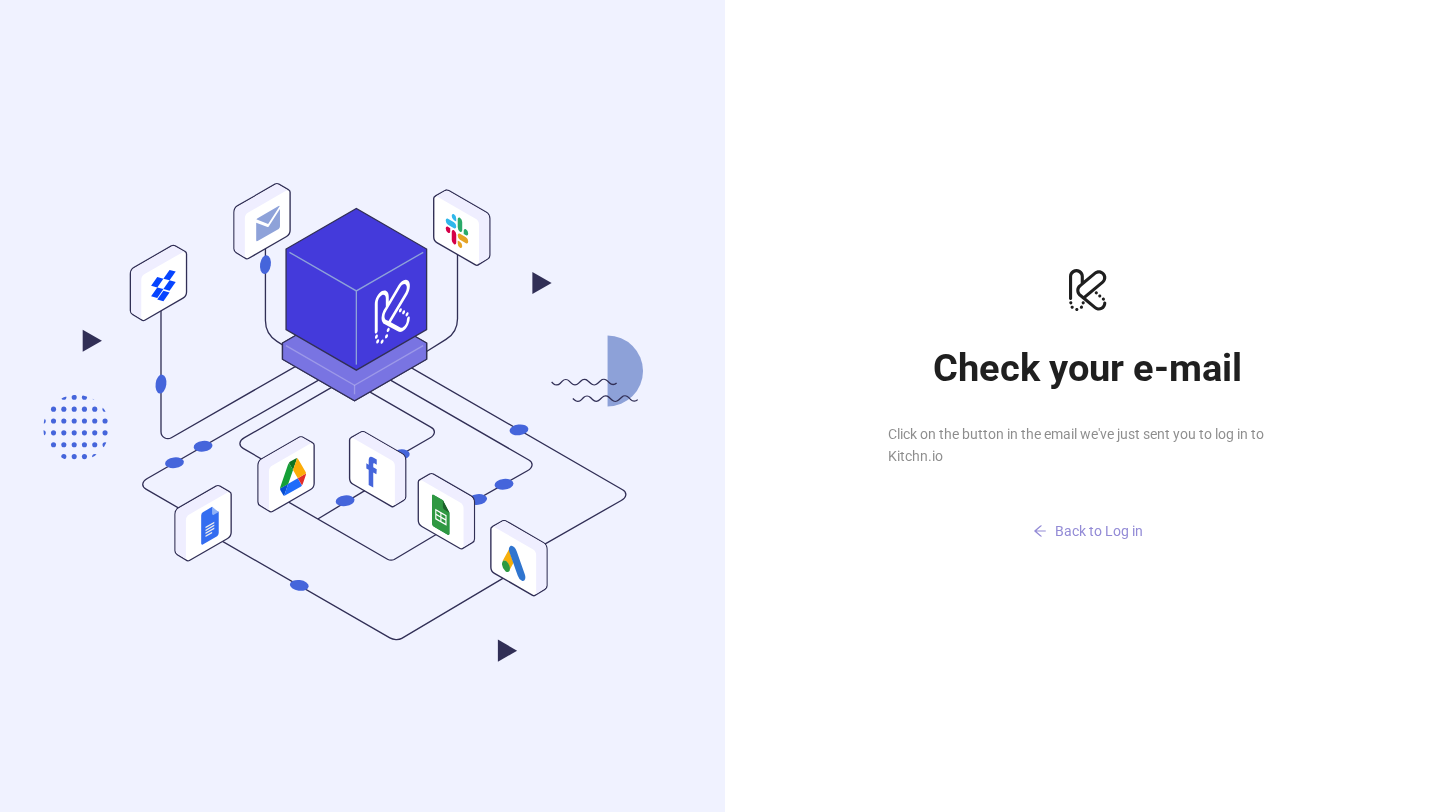 click on "Back to Log in" at bounding box center [1099, 531] 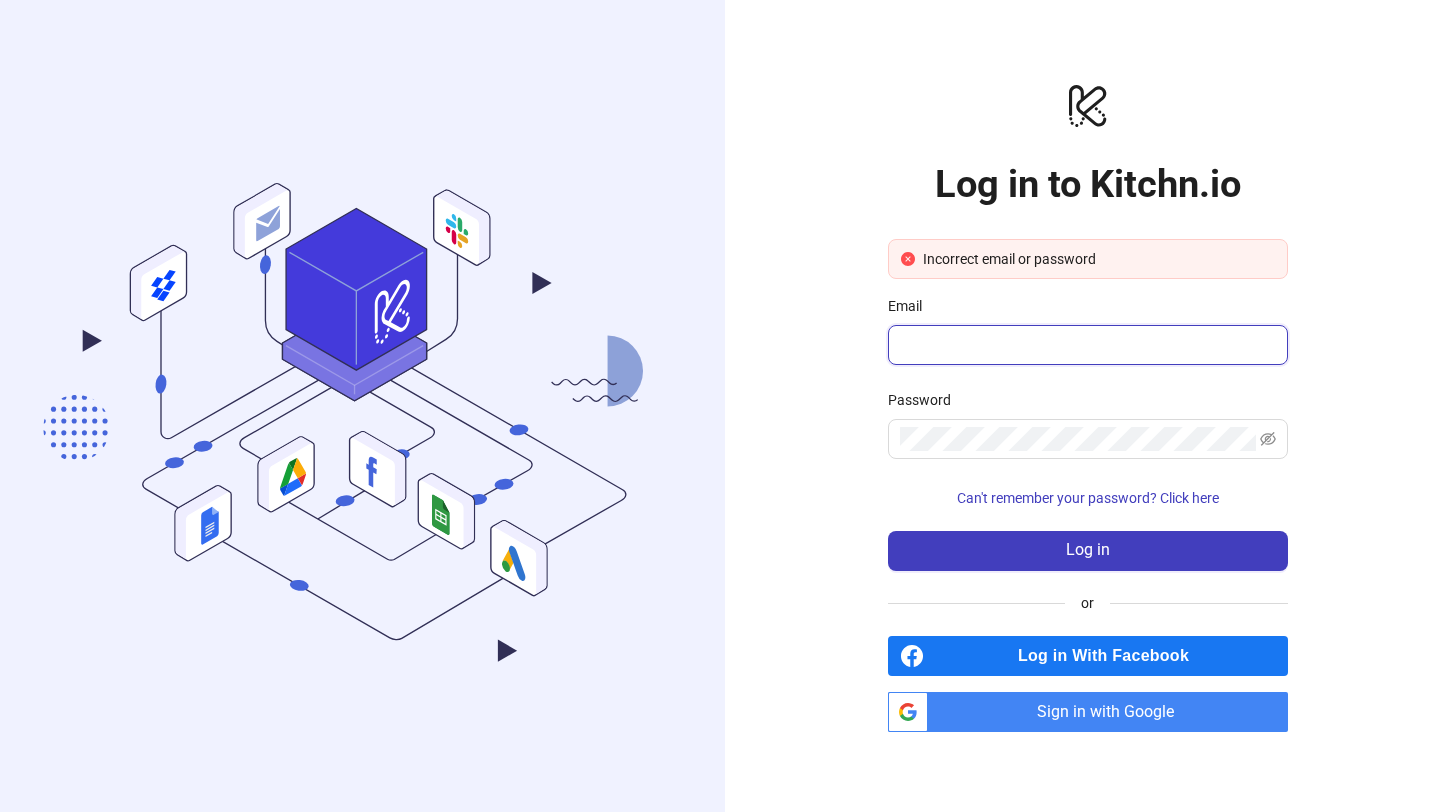 click on "Email" at bounding box center (1086, 345) 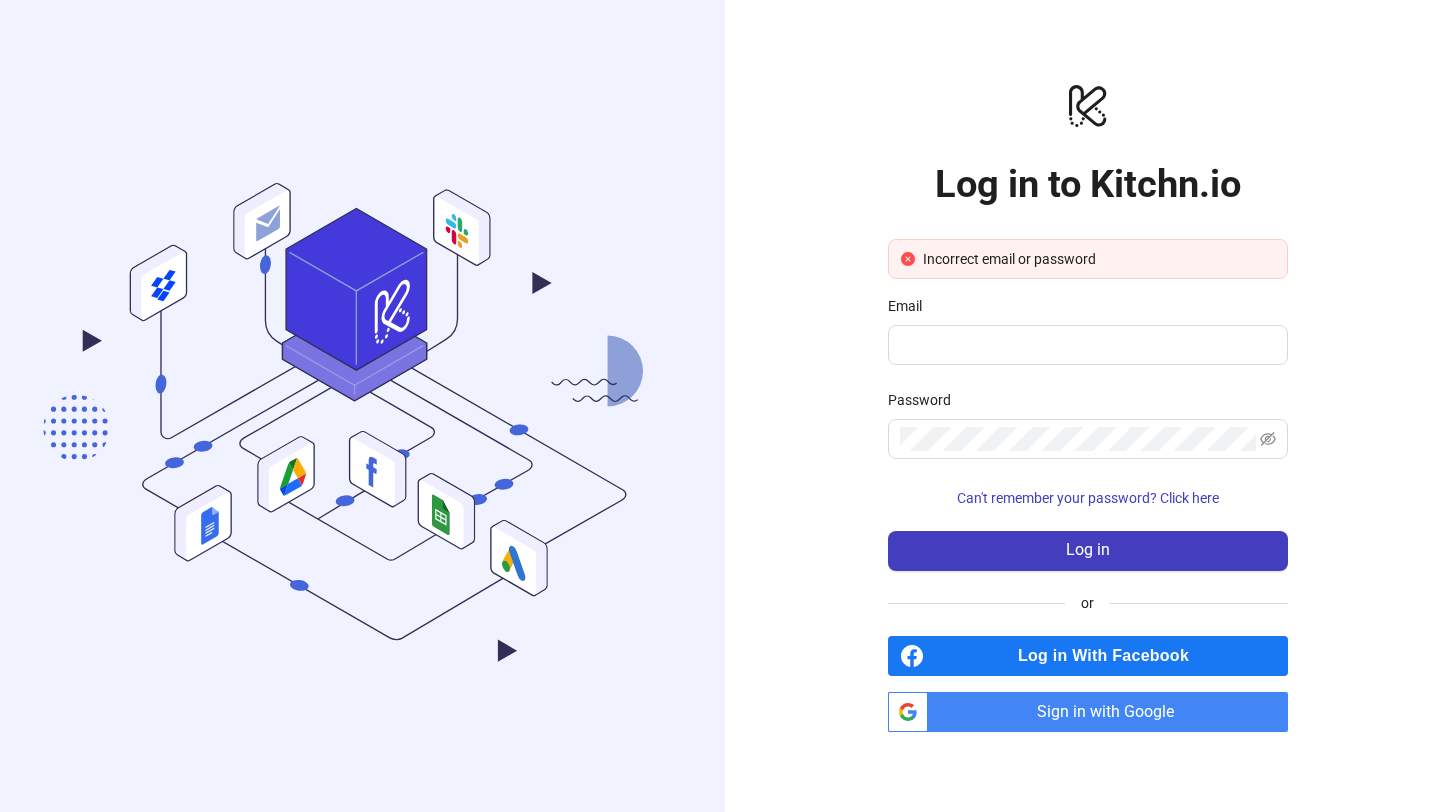 click on "logo/logo-mobile Log in to Kitchn.io Incorrect email or password Email Password Can't remember your password? Click here Log in or Log in With Facebook btn_google_dark_normal_ios Created with Sketch. Sign in with Google" at bounding box center [1087, 406] 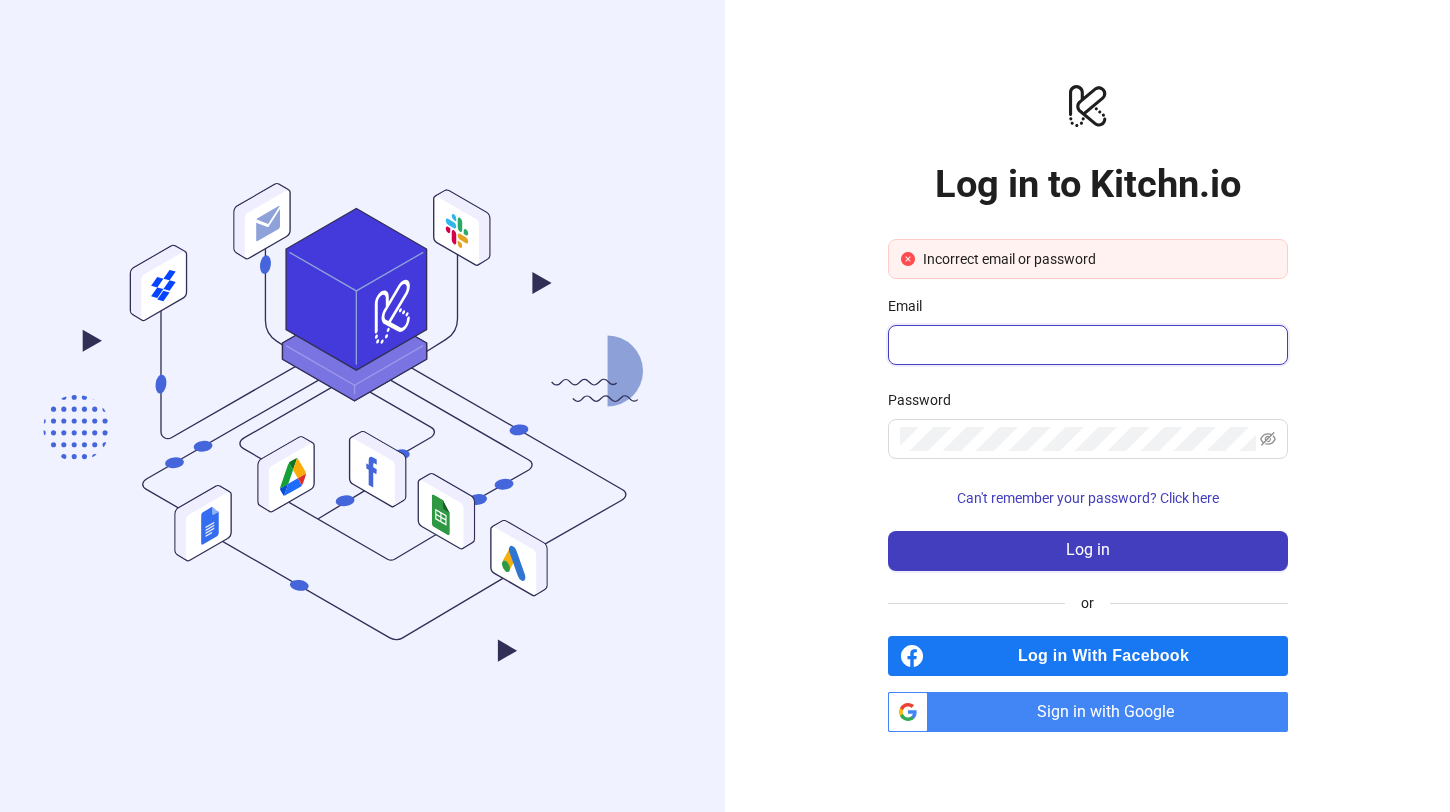 click on "Email" at bounding box center [1086, 345] 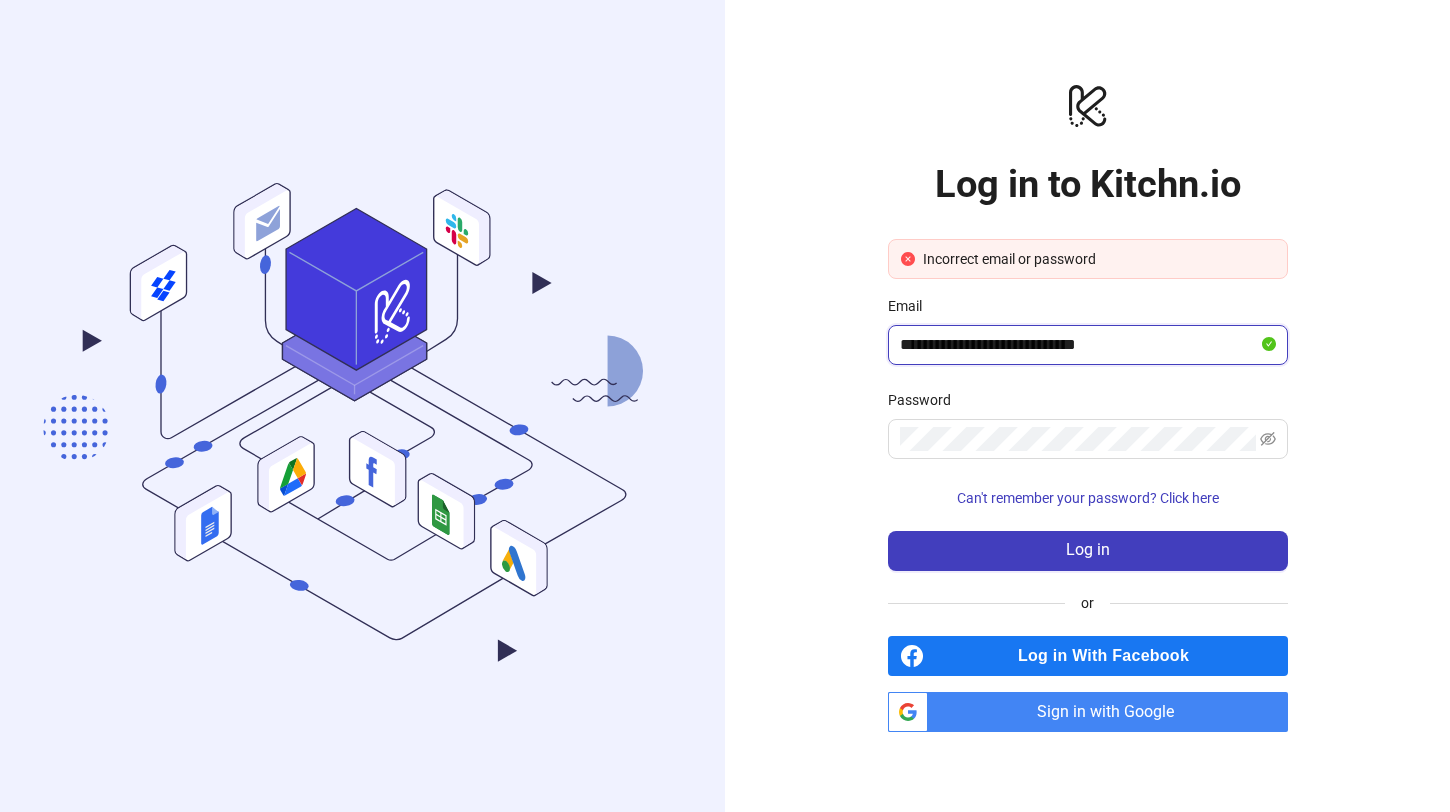 type on "**********" 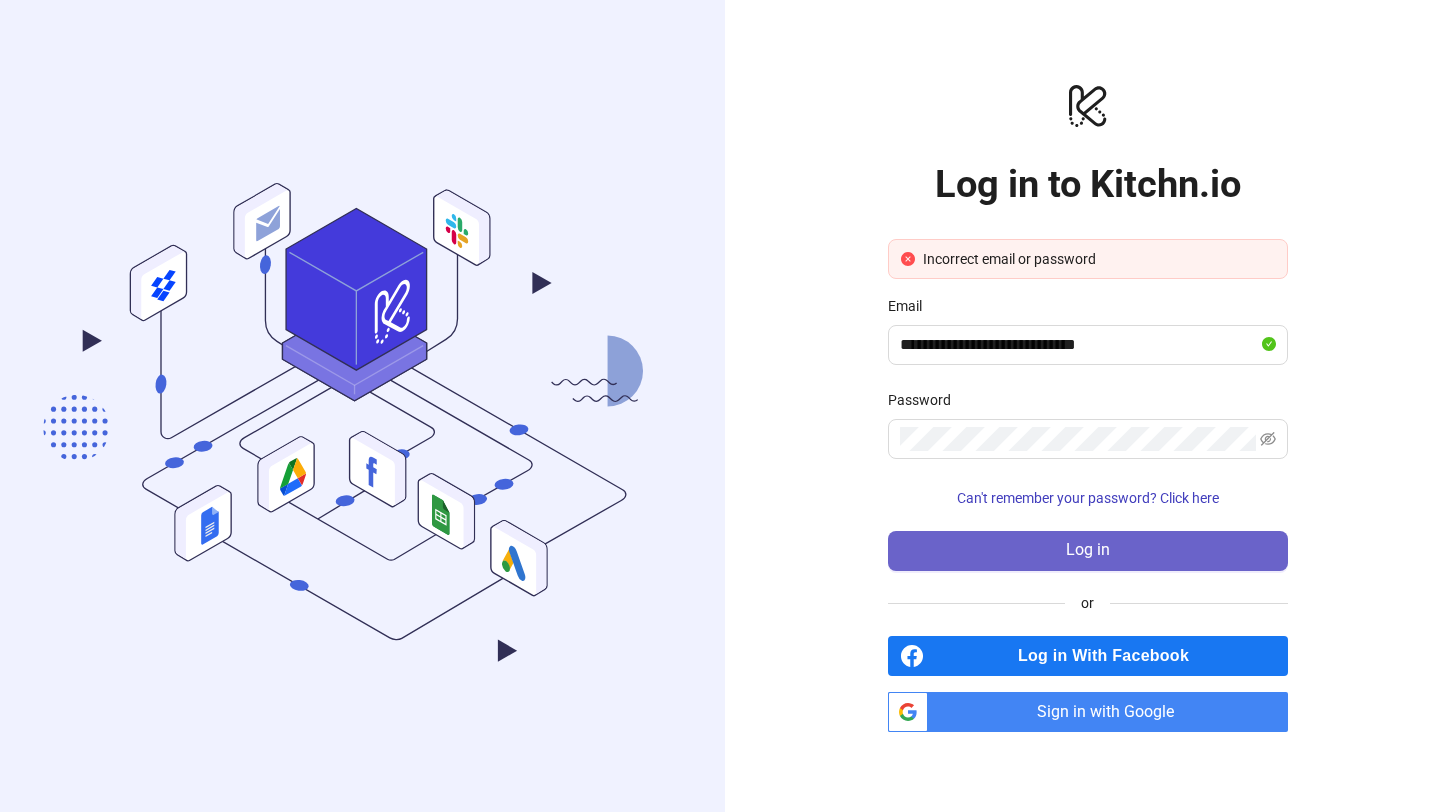 click on "Log in" at bounding box center (1088, 551) 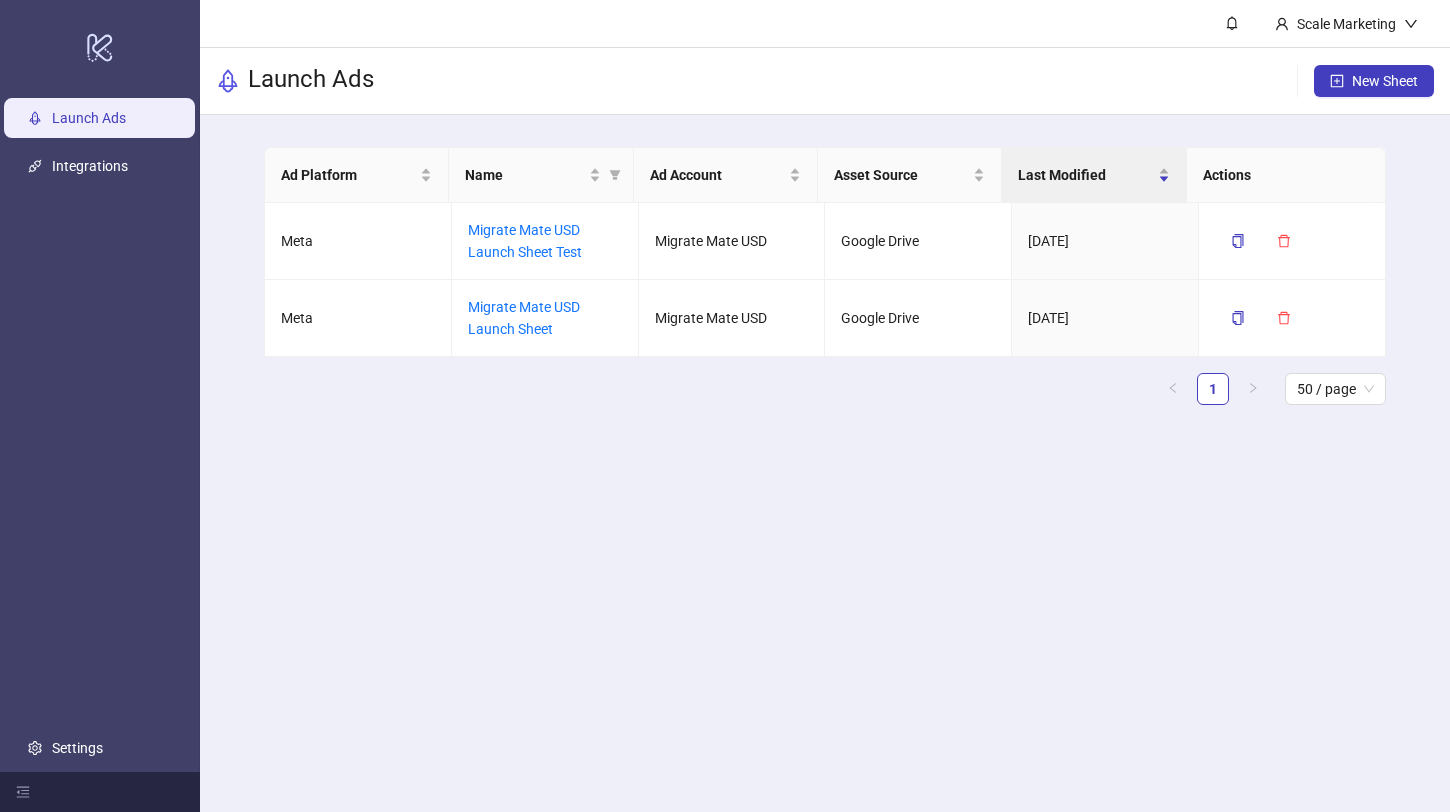 click on "Scale Marketing Launch Ads New Sheet Ad Platform Name Ad Account Asset Source Last Modified Actions             Meta Migrate Mate USD Launch Sheet Test Migrate Mate USD Google Drive [DATE] Meta Migrate Mate USD Launch Sheet Migrate Mate USD Google Drive [DATE] 1 50 / page" at bounding box center [825, 406] 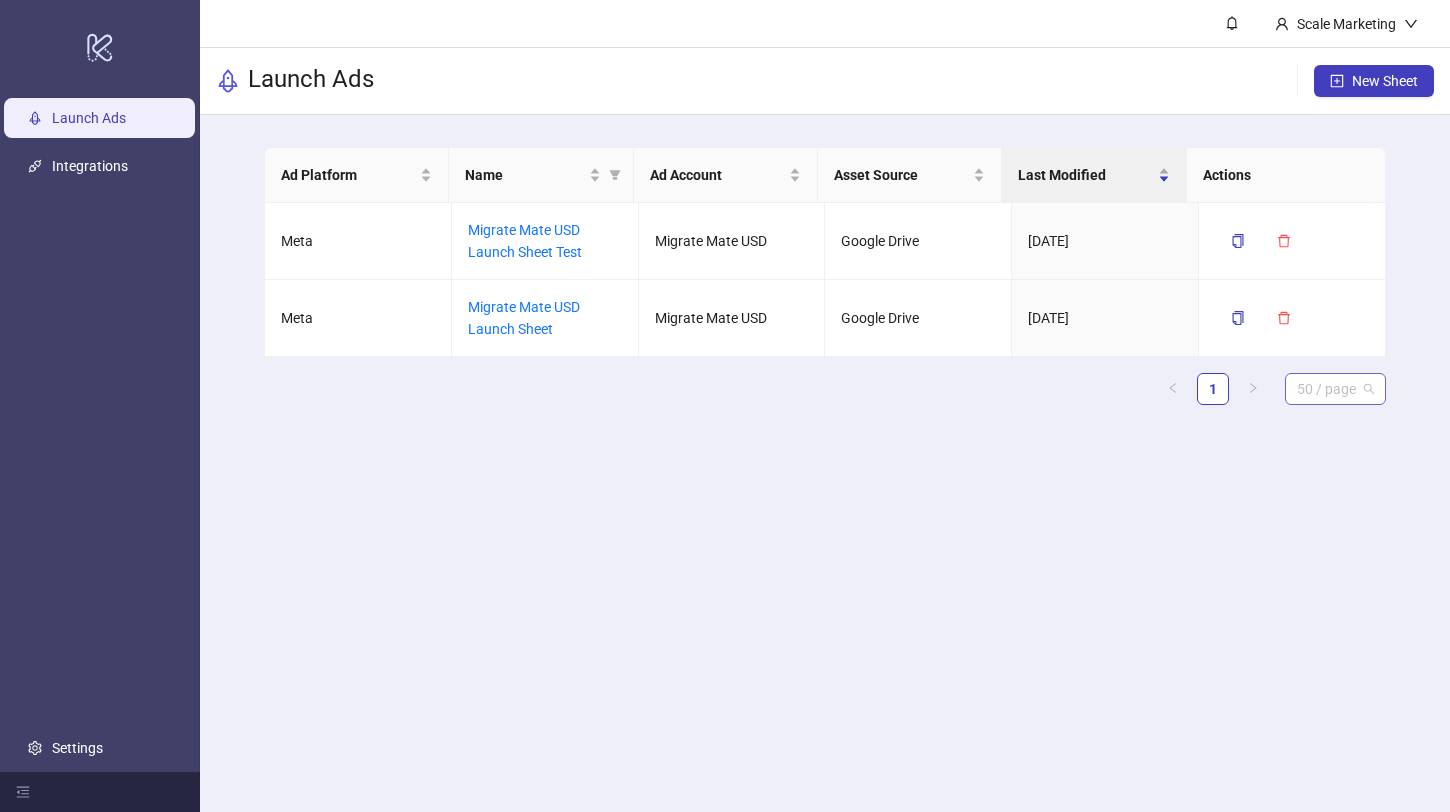 click on "50 / page" at bounding box center (1335, 389) 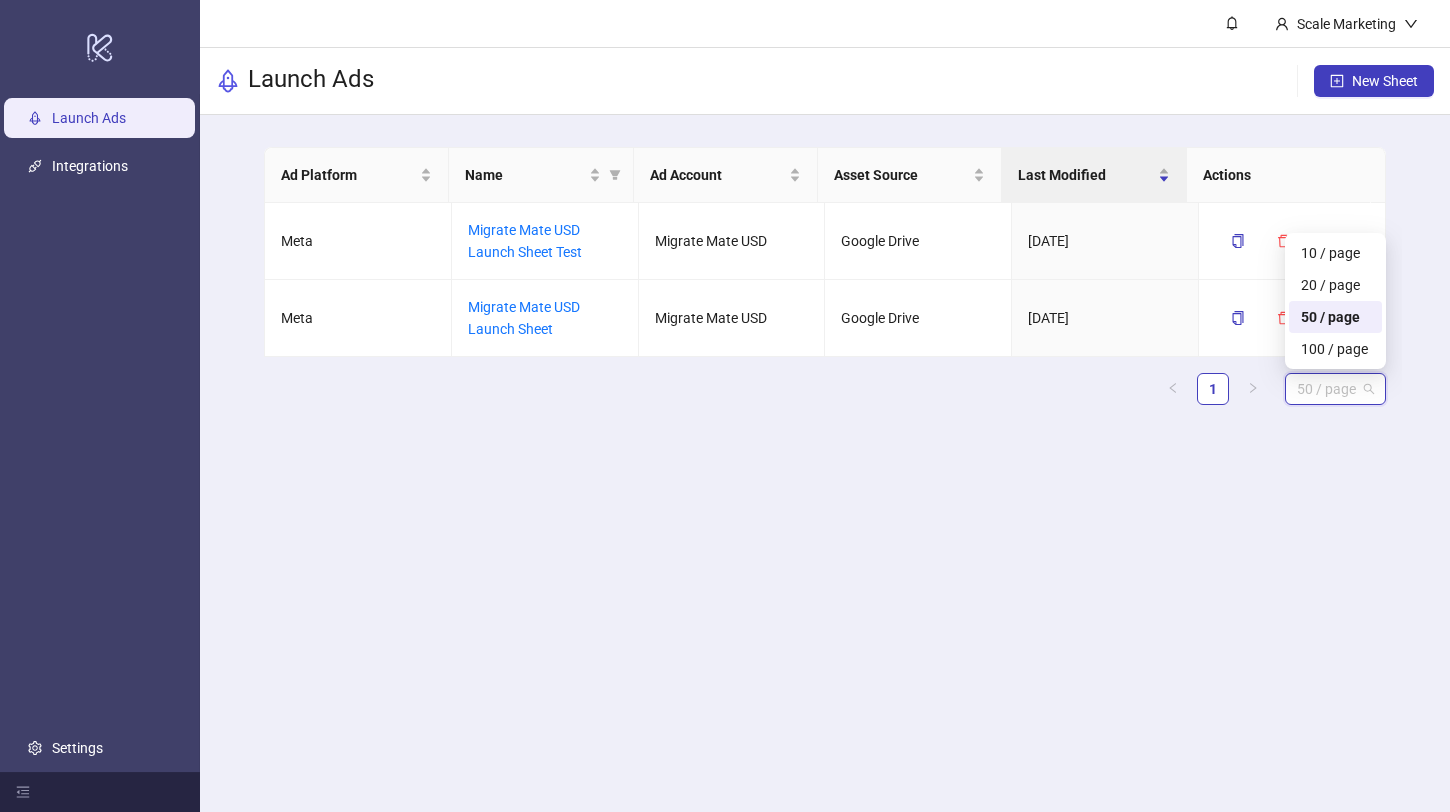 click on "Ad Platform Name Ad Account Asset Source Last Modified Actions             Meta Migrate Mate USD Launch Sheet Test Migrate Mate USD Google Drive 25.06.2025 Meta Migrate Mate USD Launch Sheet Migrate Mate USD Google Drive 24.06.2025 1 50 / page 10 / page 20 / page 50 / page 100 / page" at bounding box center (825, 284) 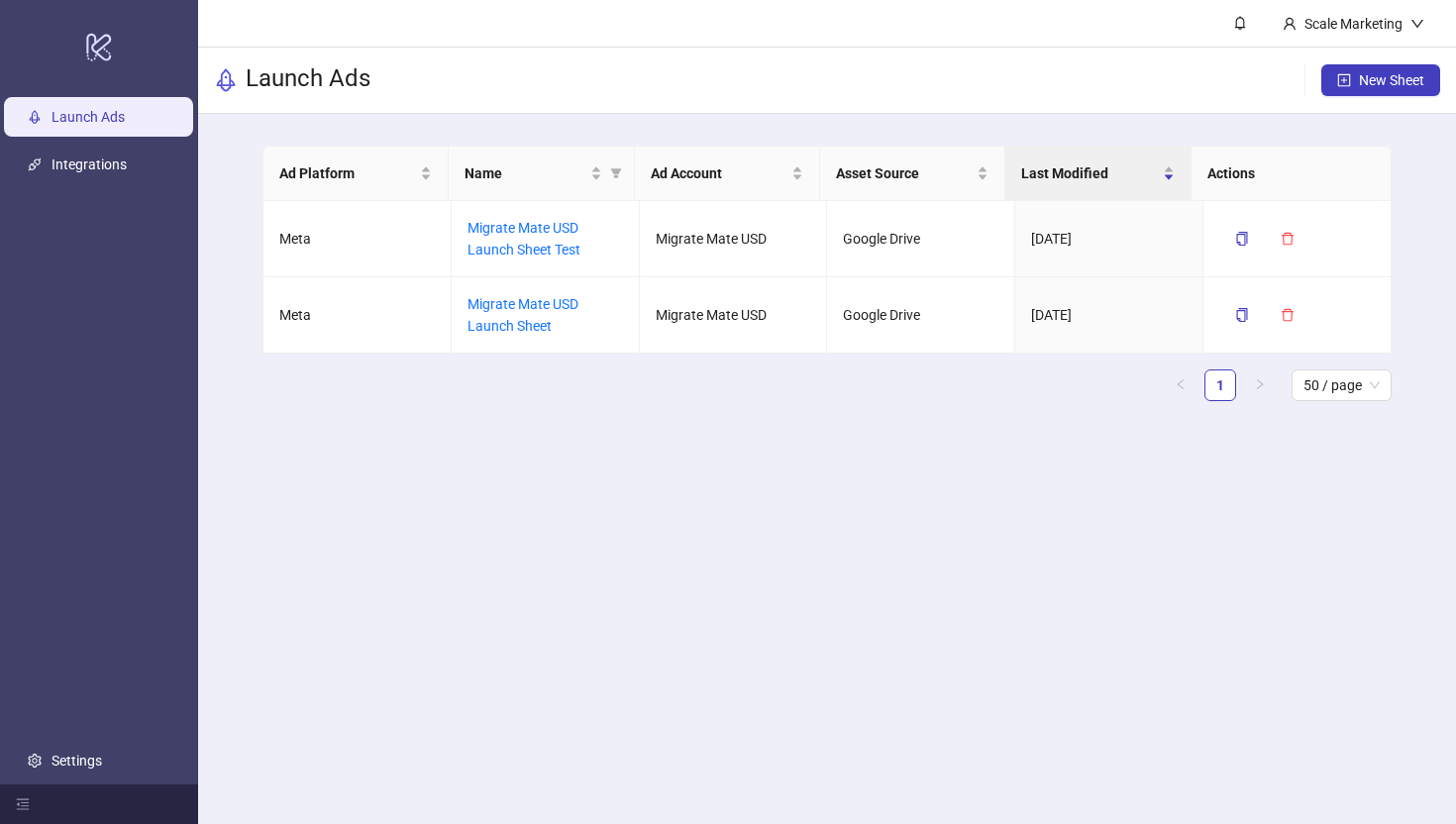 click on "Scale Marketing Launch Ads New Sheet Ad Platform Name Ad Account Asset Source Last Modified Actions             Meta Migrate Mate USD Launch Sheet Test Migrate Mate USD Google Drive 25.06.2025 Meta Migrate Mate USD Launch Sheet Migrate Mate USD Google Drive 24.06.2025 1 50 / page 10 / page 20 / page 50 / page 100 / page" at bounding box center [827, 412] 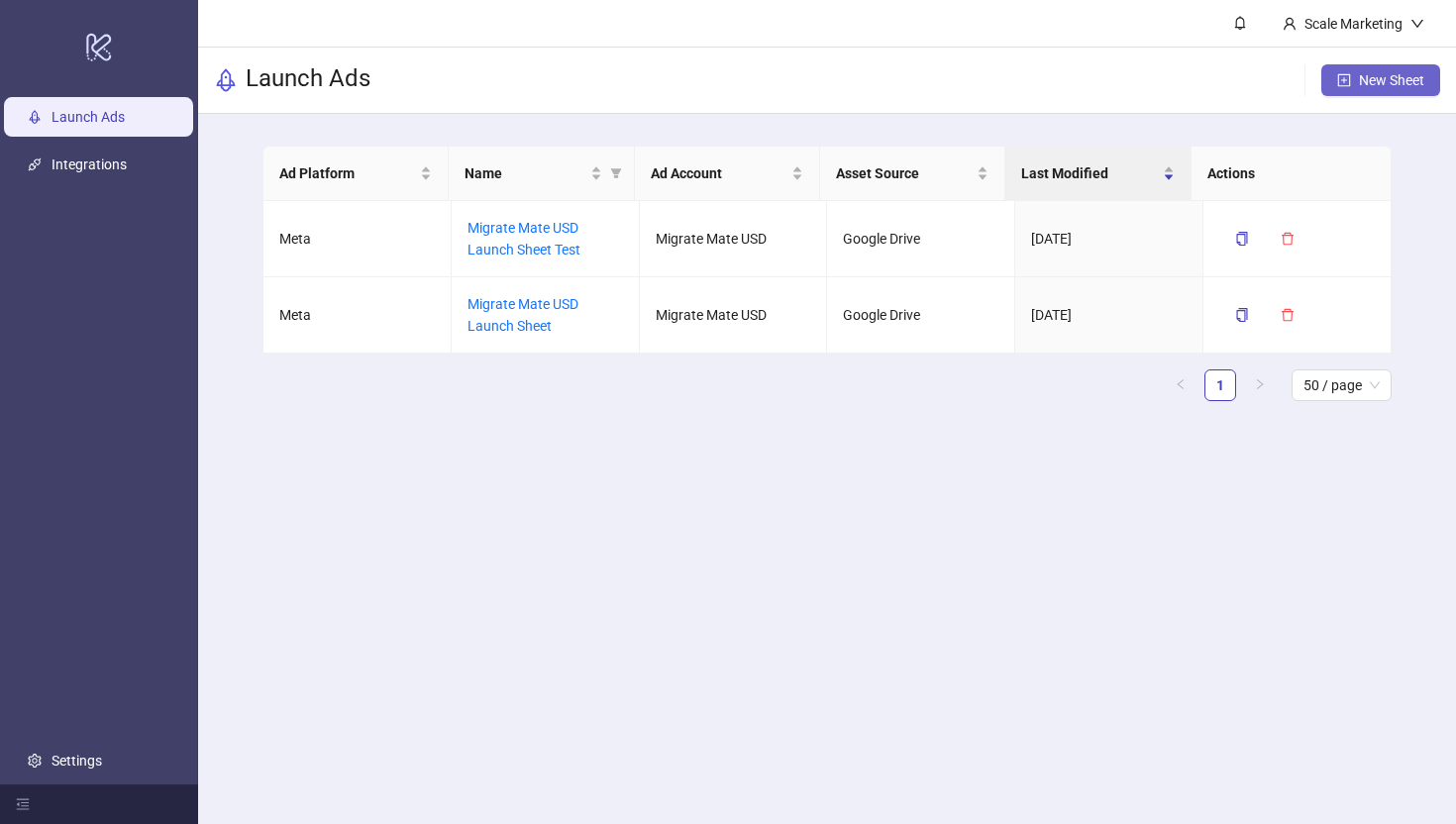 click on "New Sheet" at bounding box center [1392, 80] 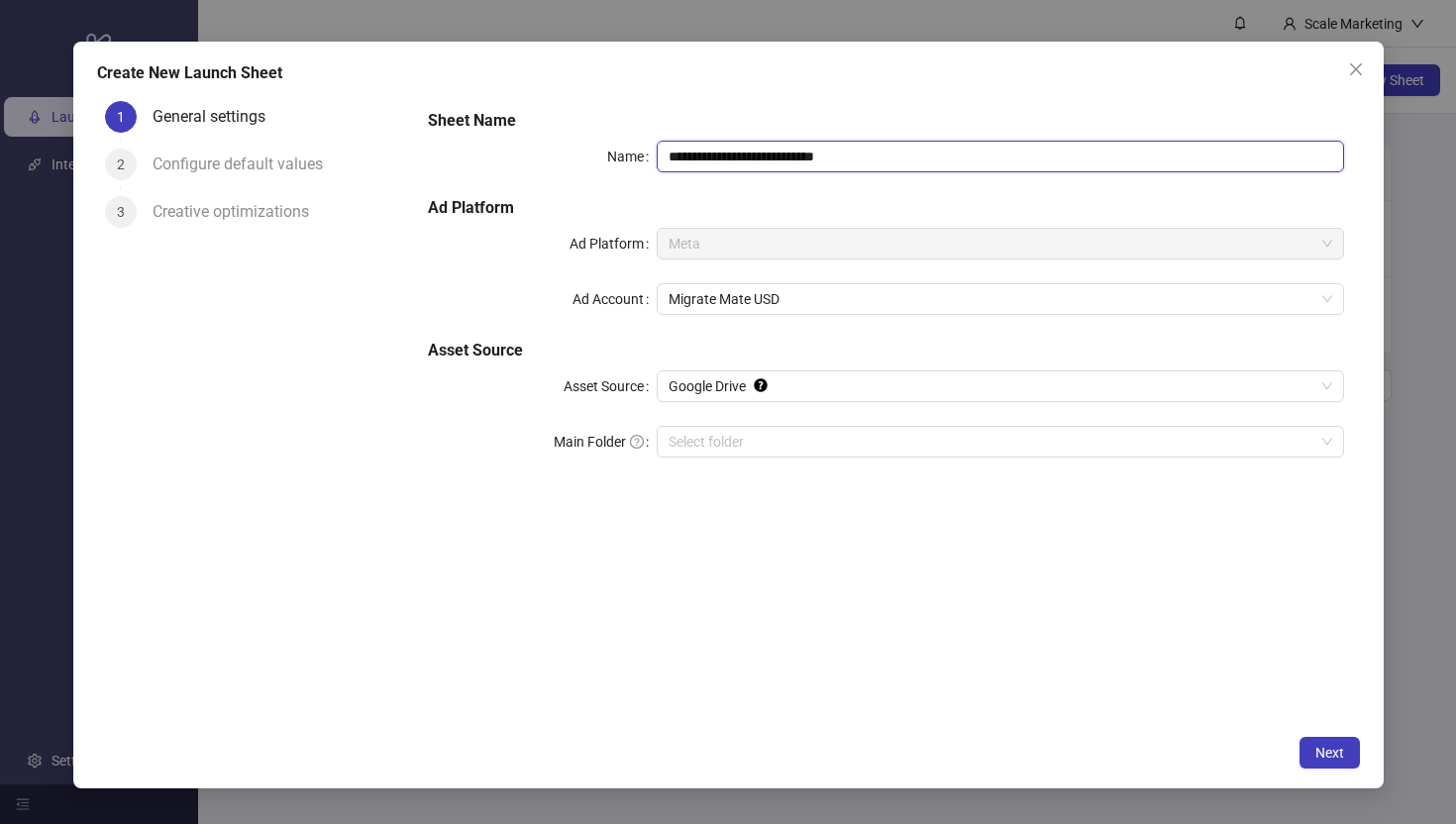 click on "**********" at bounding box center (999, 156) 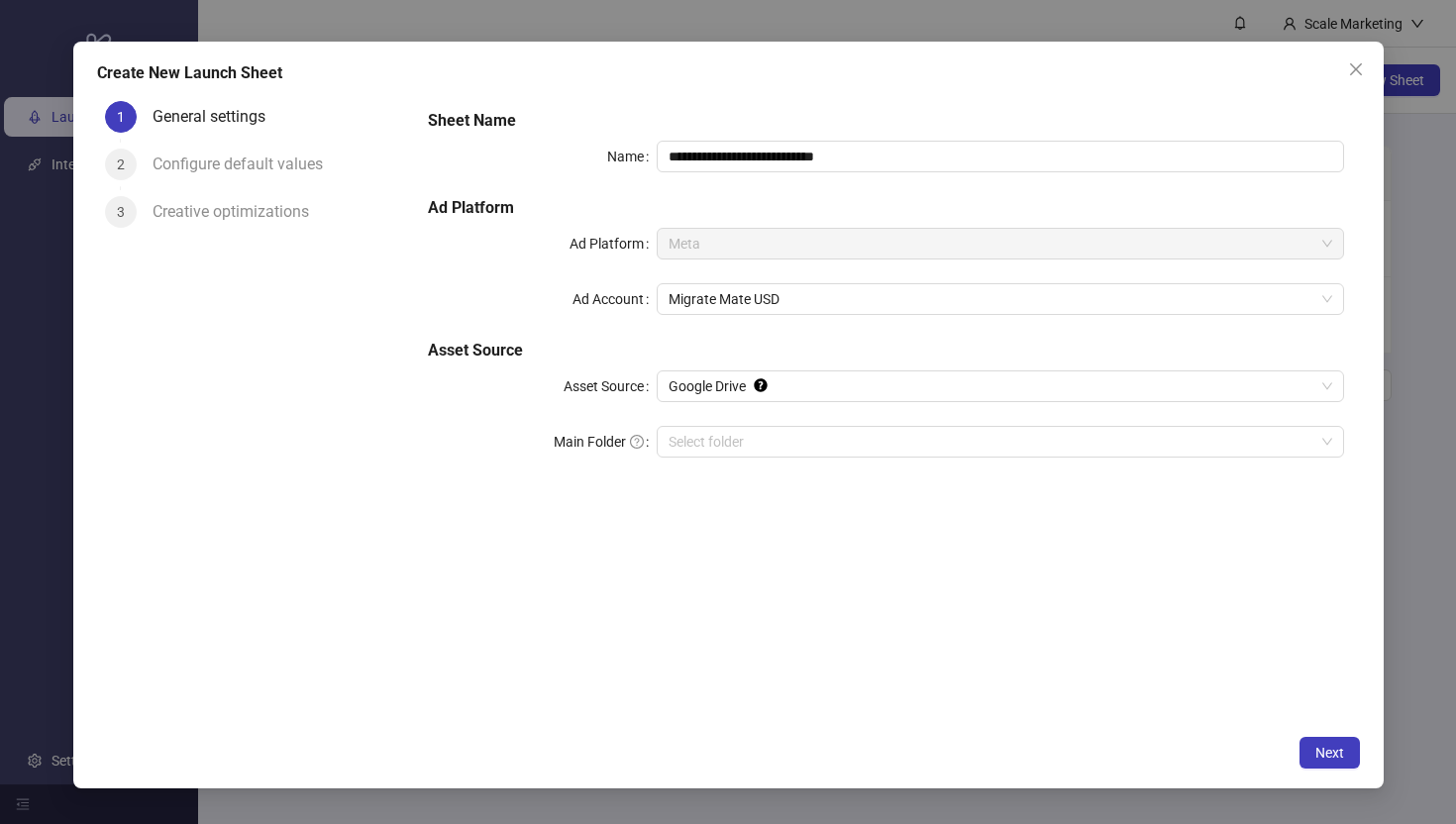 click on "**********" at bounding box center (885, 409) 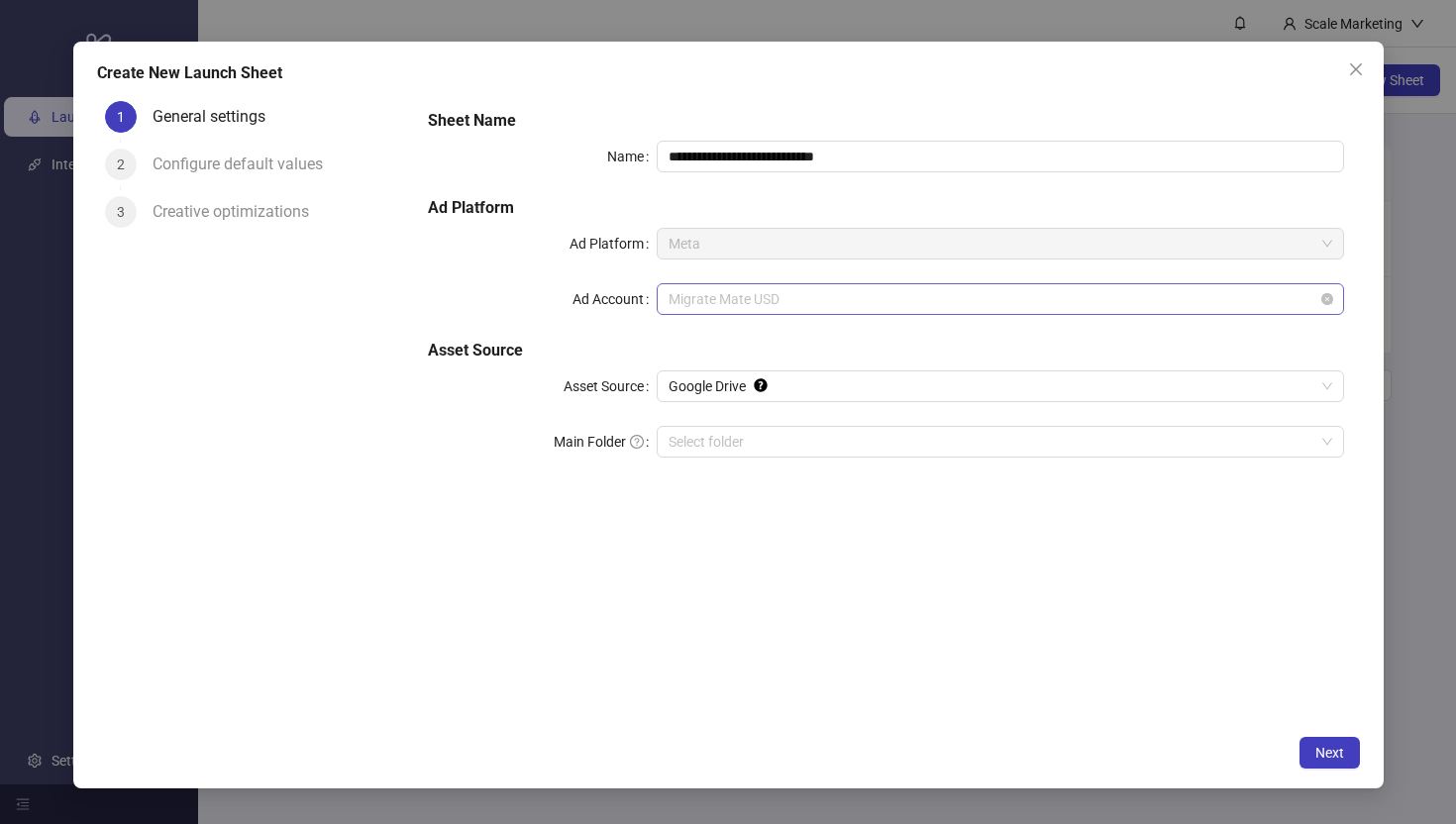click on "Migrate Mate USD" at bounding box center (999, 299) 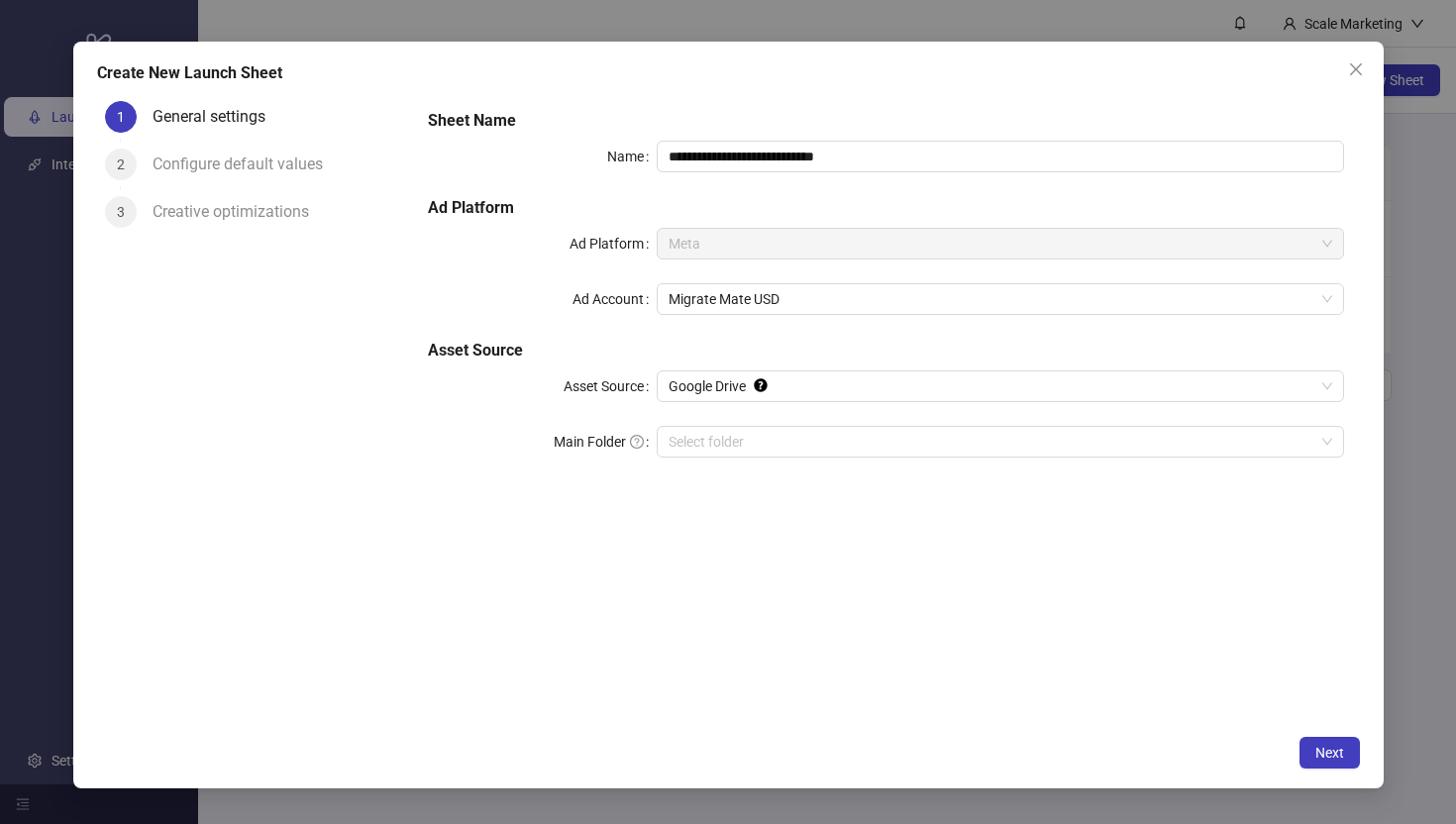 click on "**********" at bounding box center [885, 409] 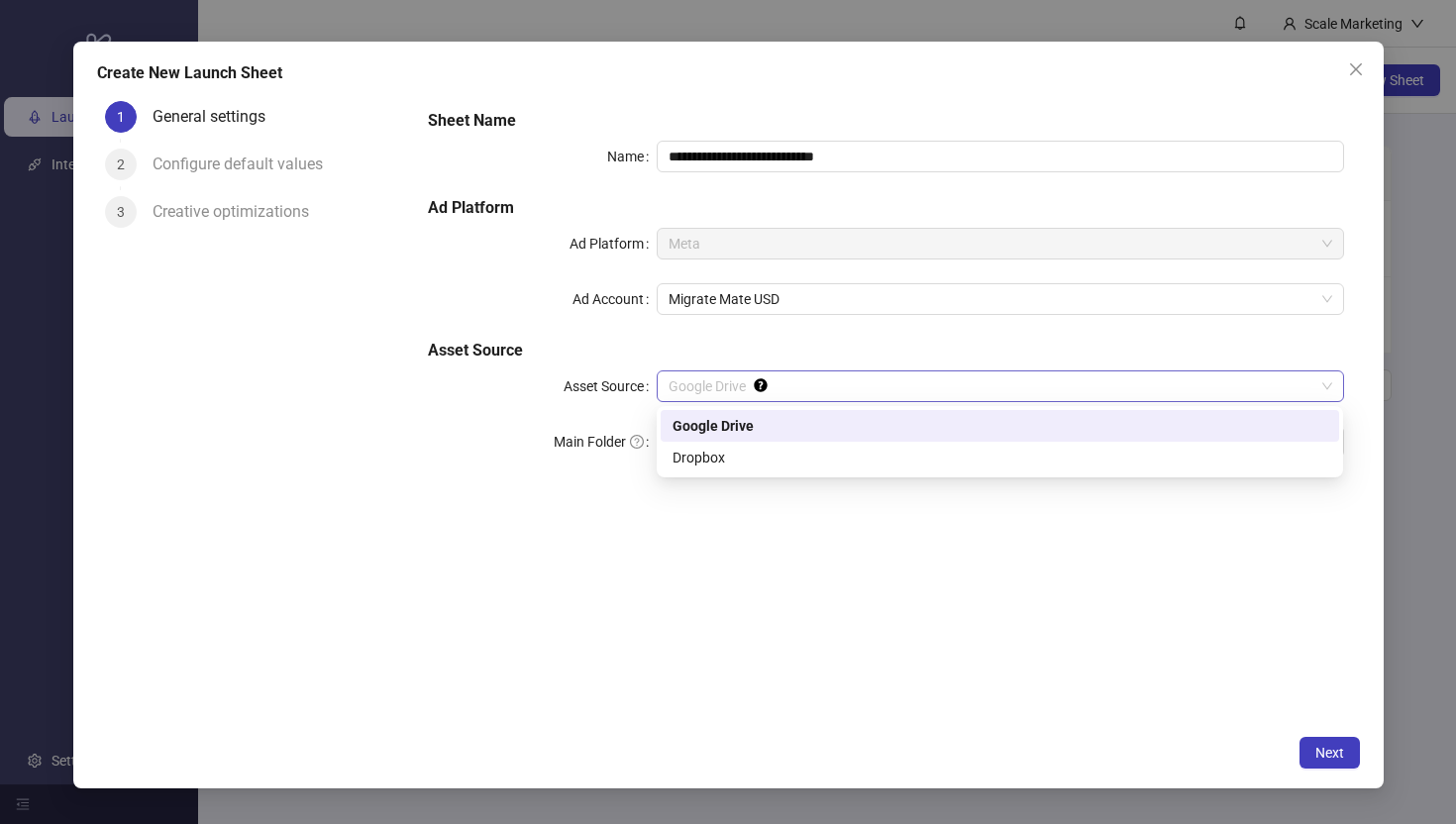 click on "Google Drive" at bounding box center [999, 386] 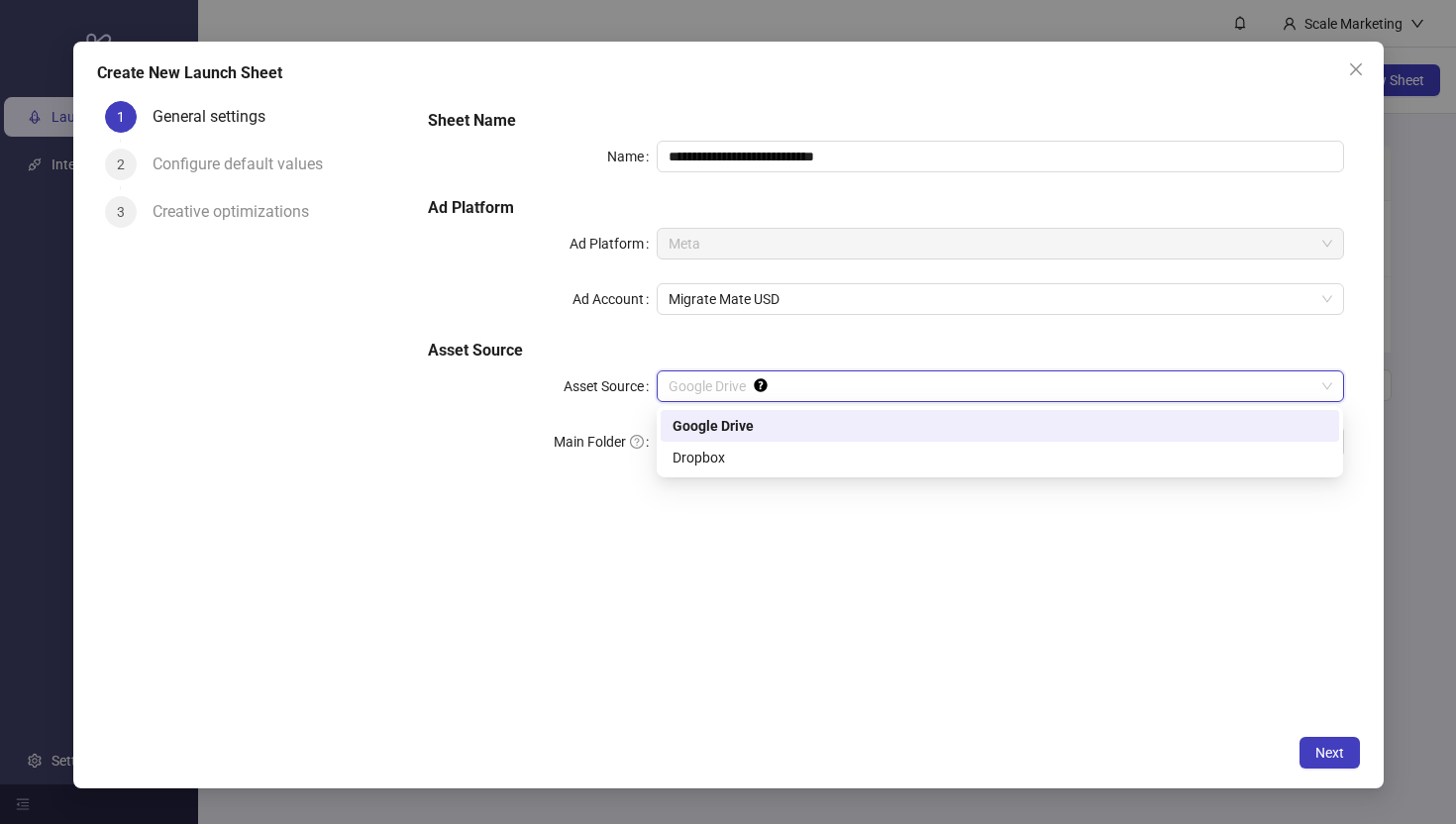 click on "Google Drive" at bounding box center (0, 0) 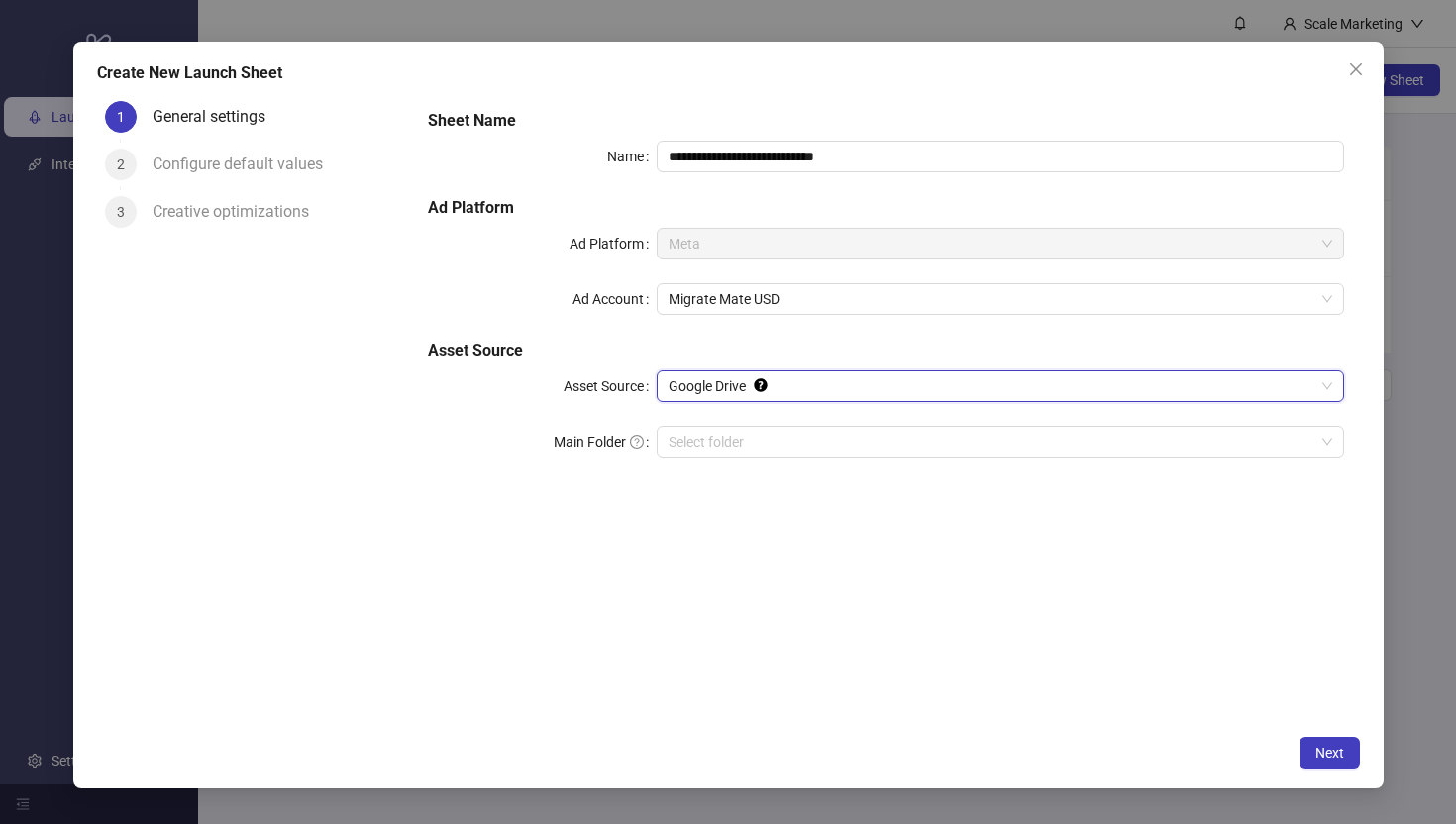 click on "**********" at bounding box center [885, 409] 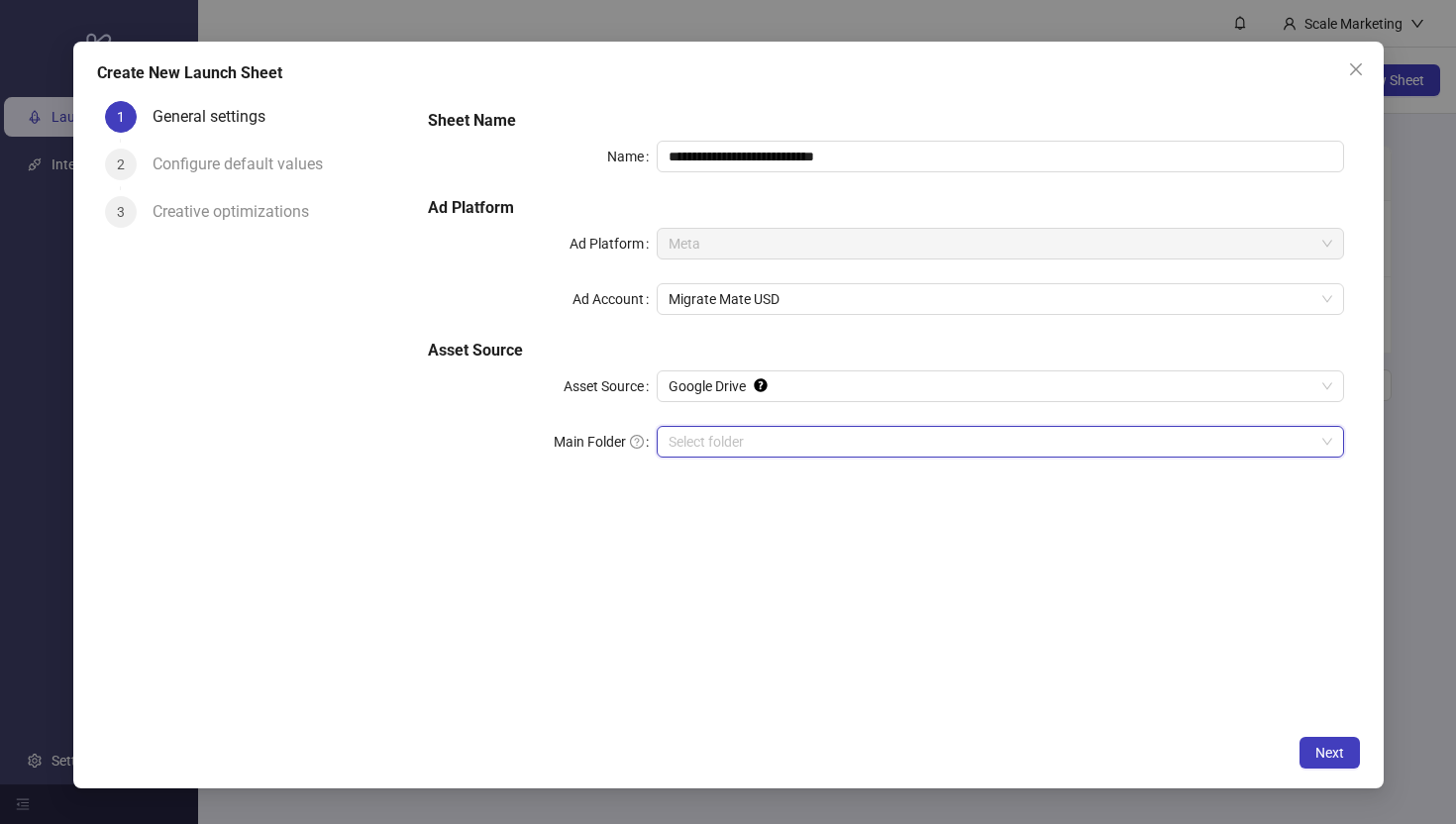 click on "Main Folder" at bounding box center (990, 442) 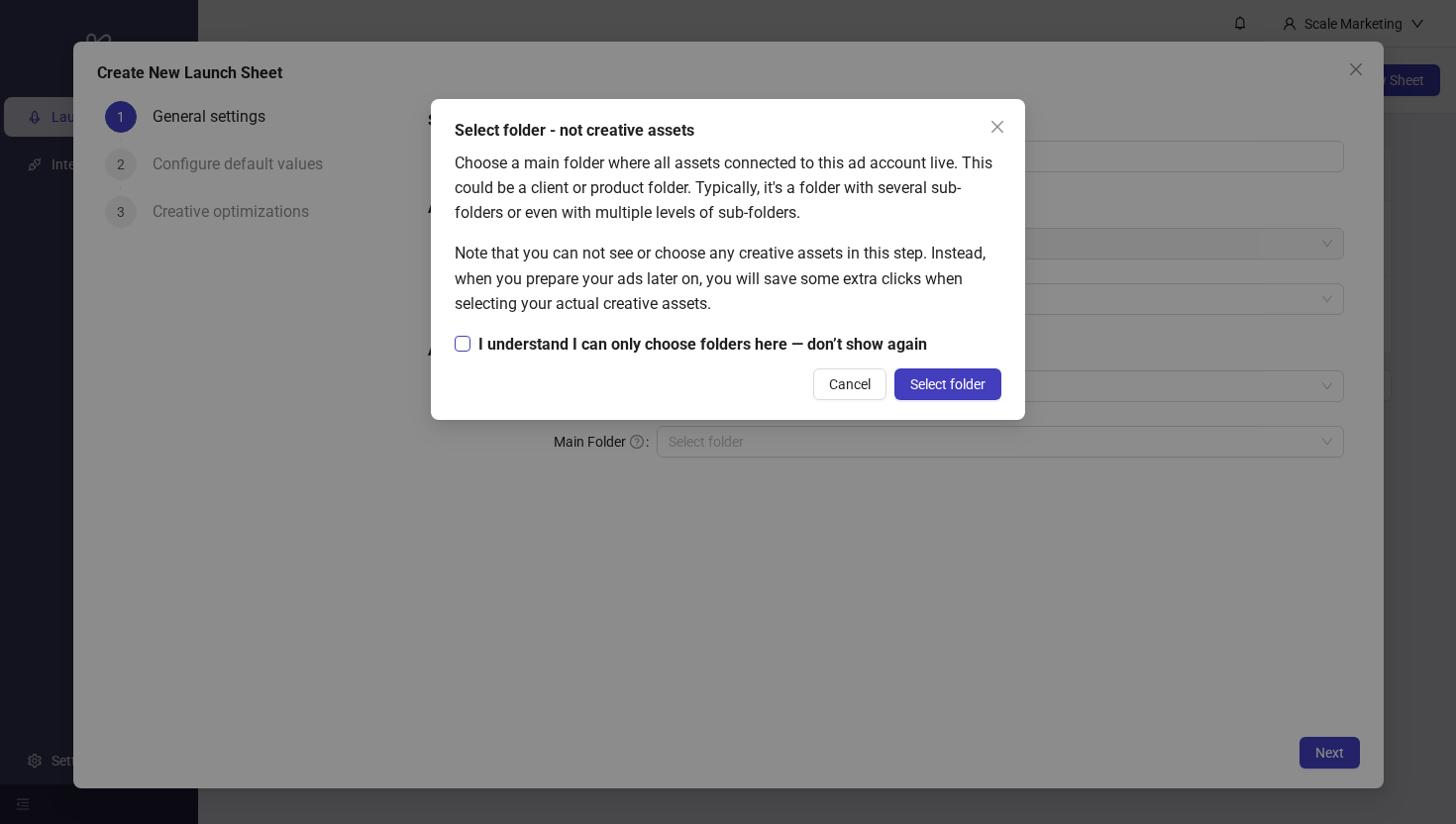 click on "I understand I can only choose folders here — don’t show again" at bounding box center [702, 344] 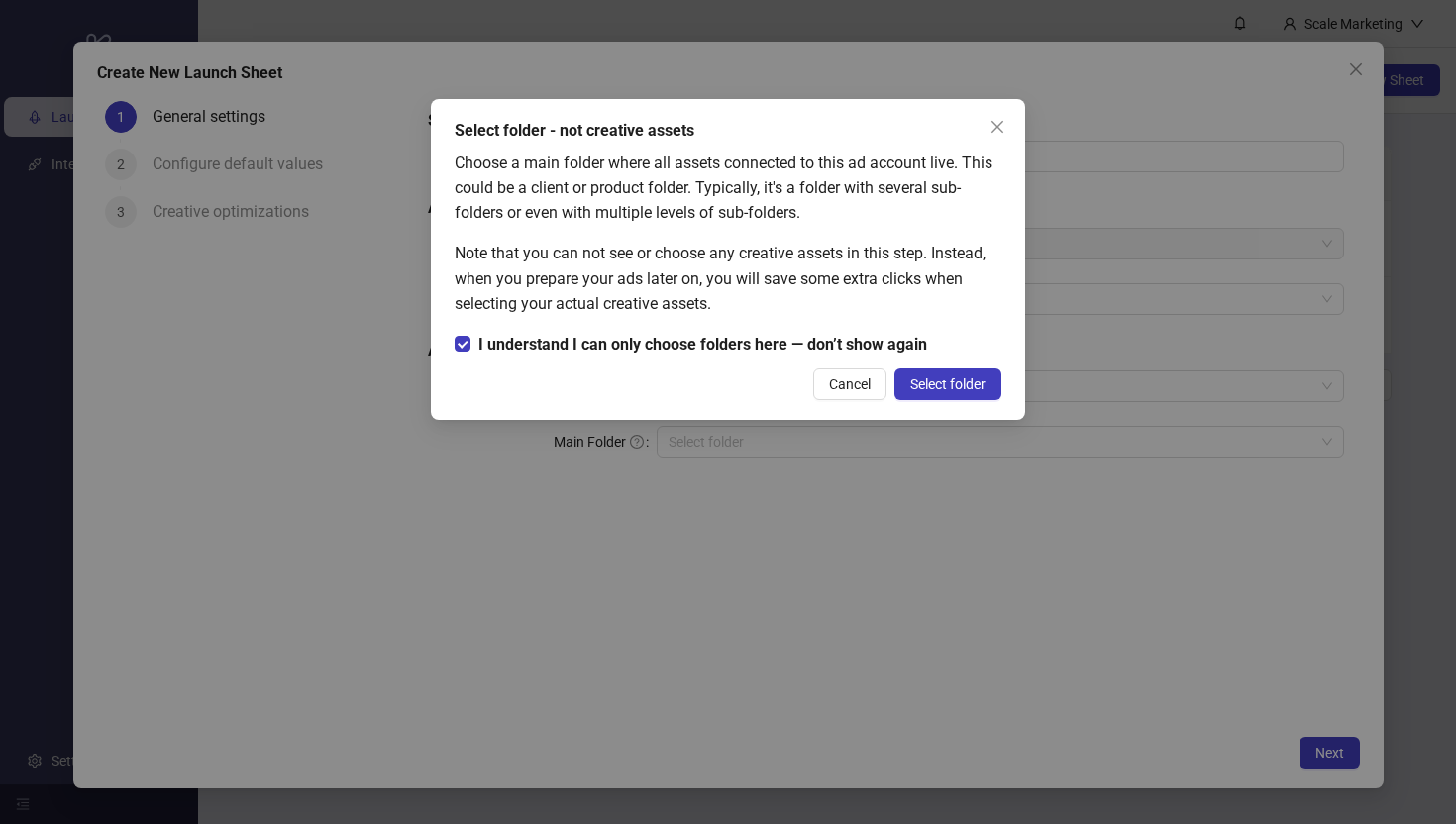 click on "Select folder" at bounding box center [948, 384] 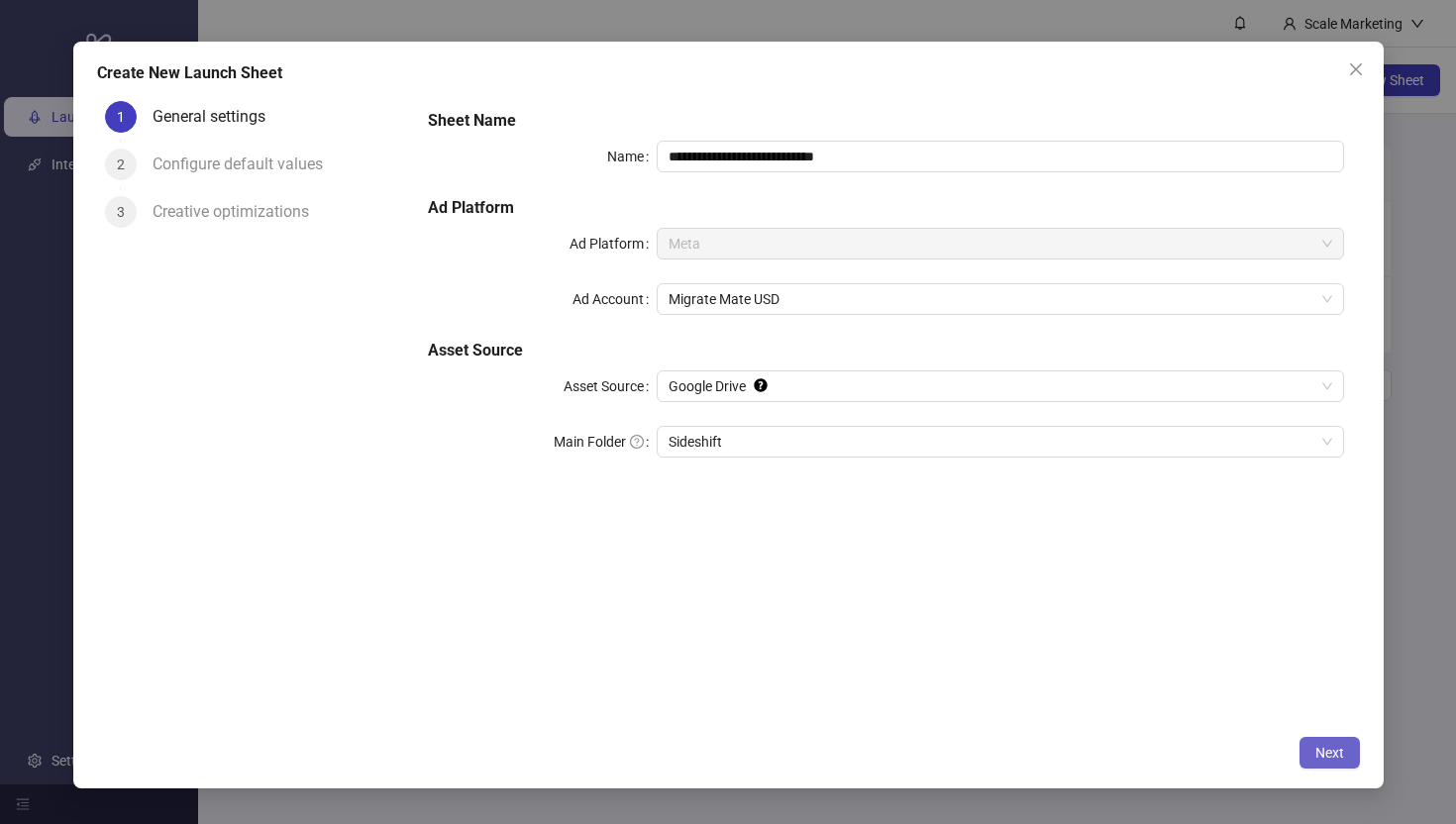 click on "Next" at bounding box center [1329, 753] 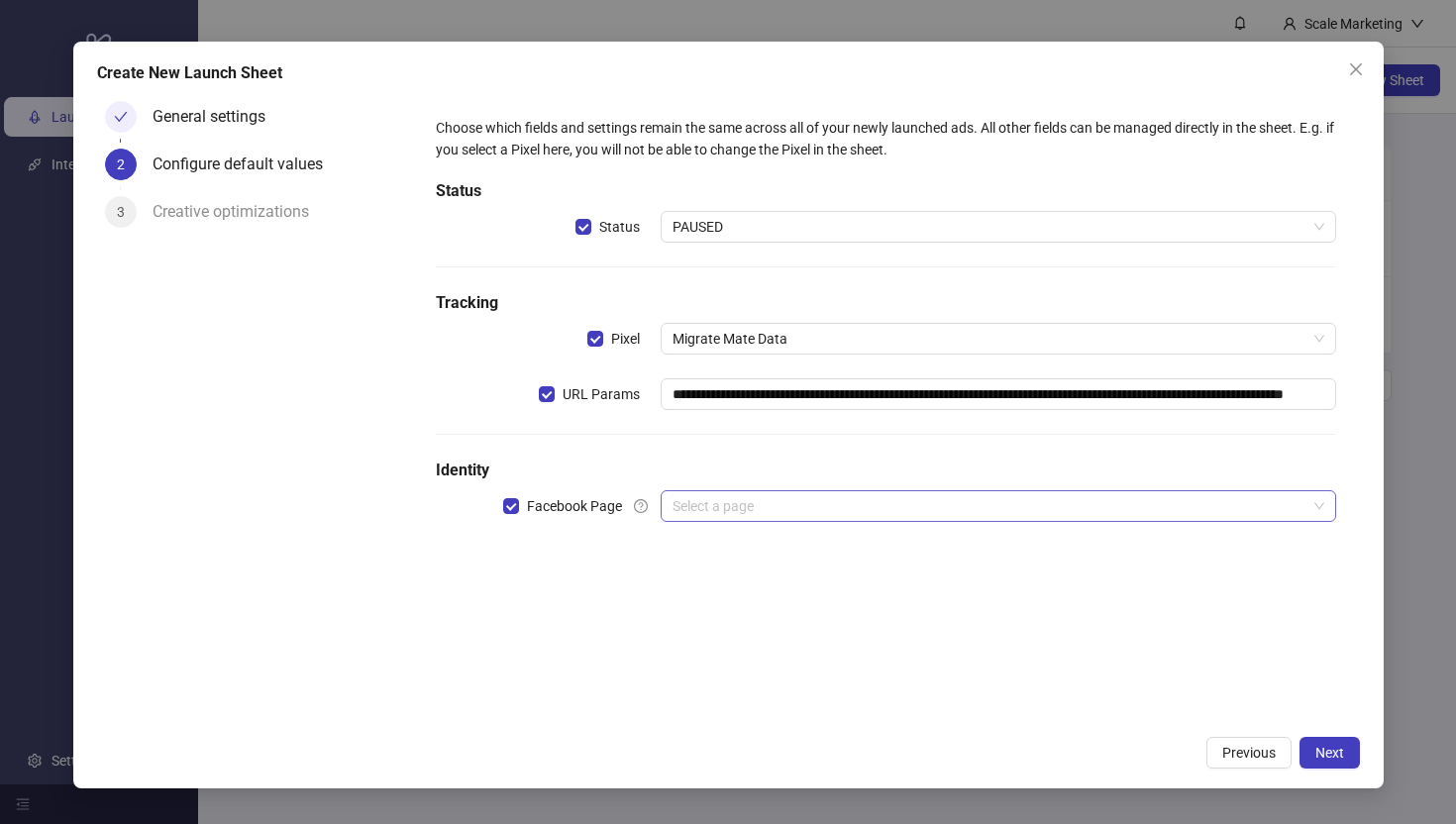 click at bounding box center (988, 506) 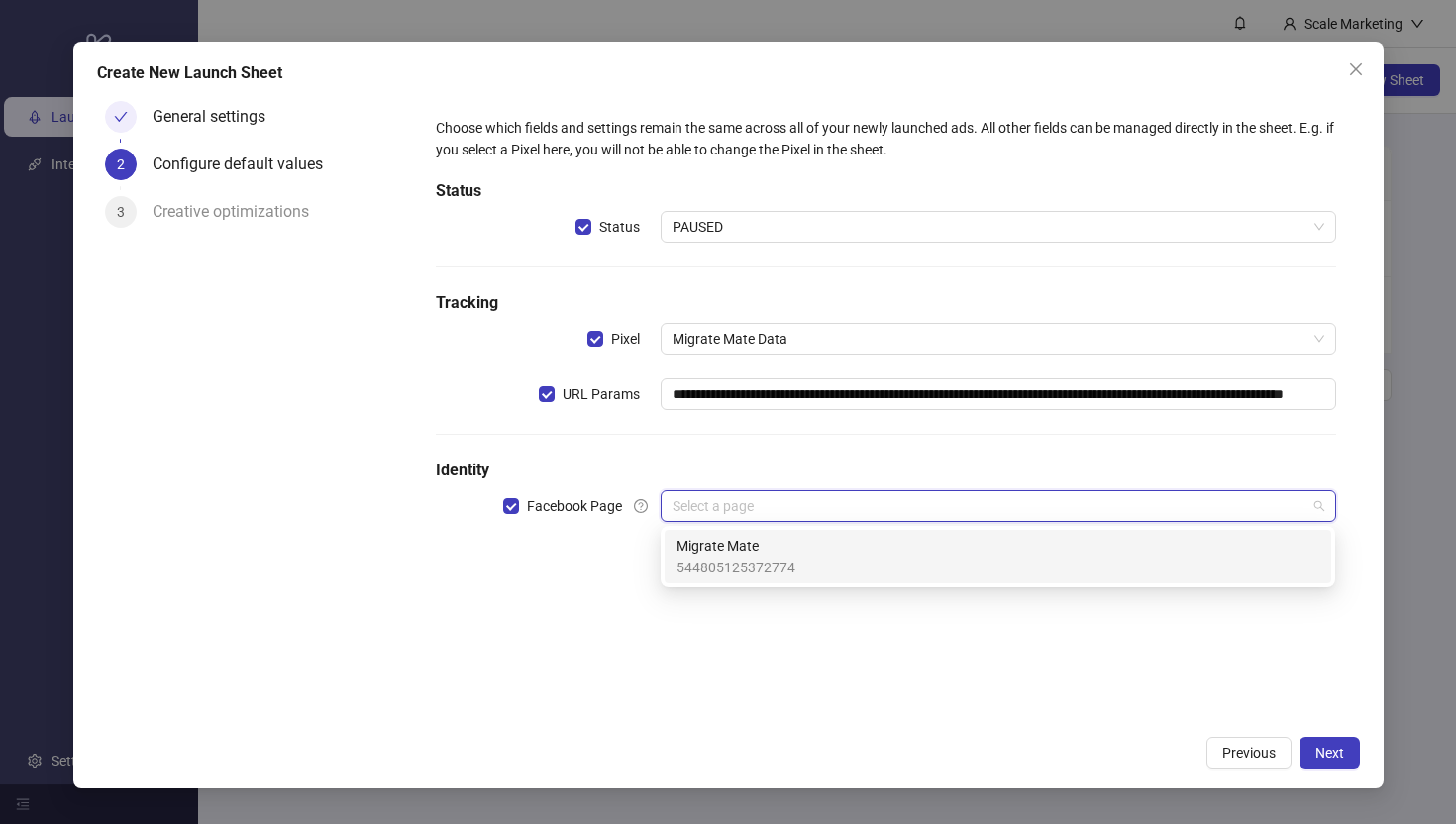 click on "Migrate Mate" at bounding box center [736, 546] 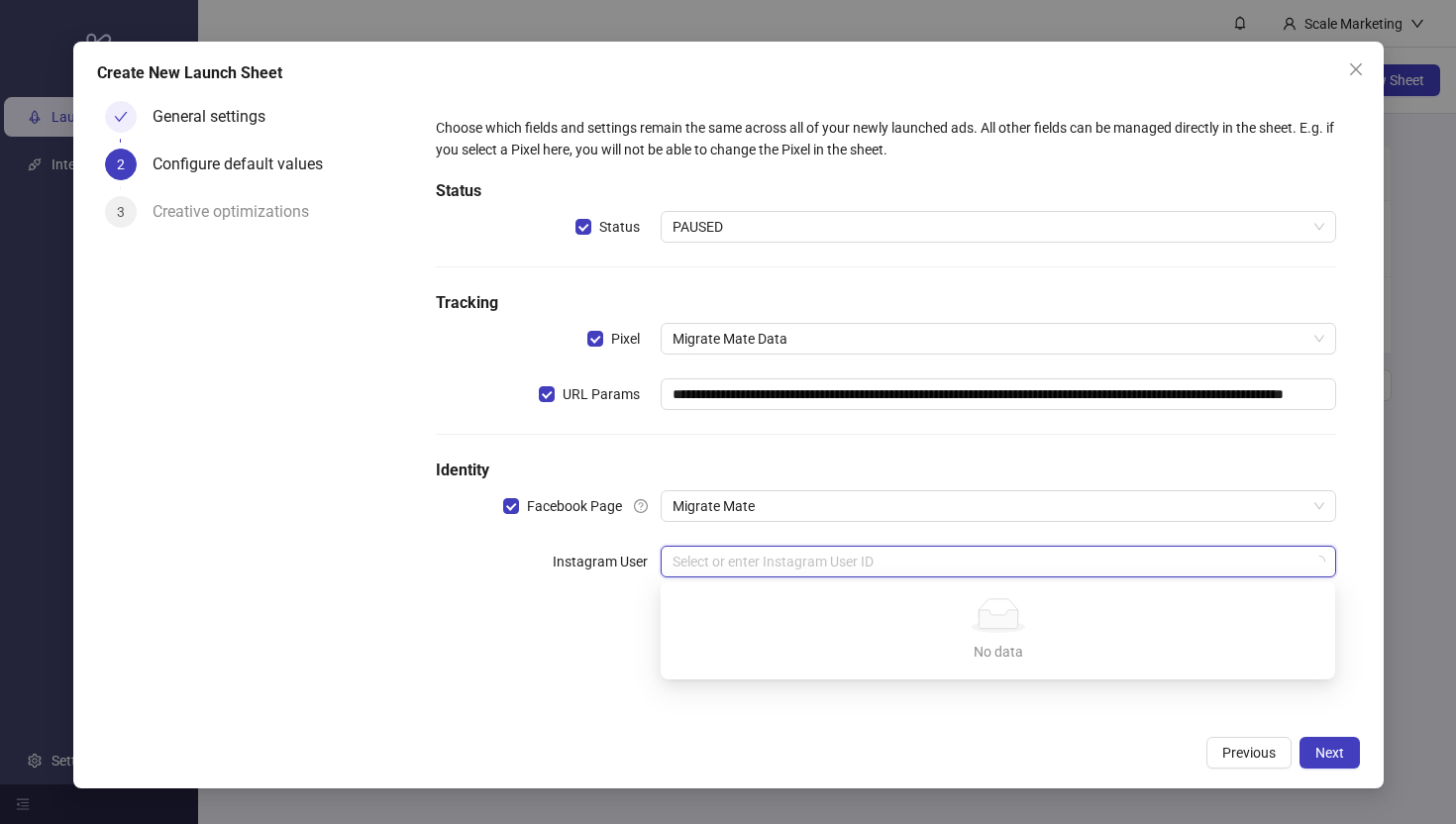 click at bounding box center (988, 562) 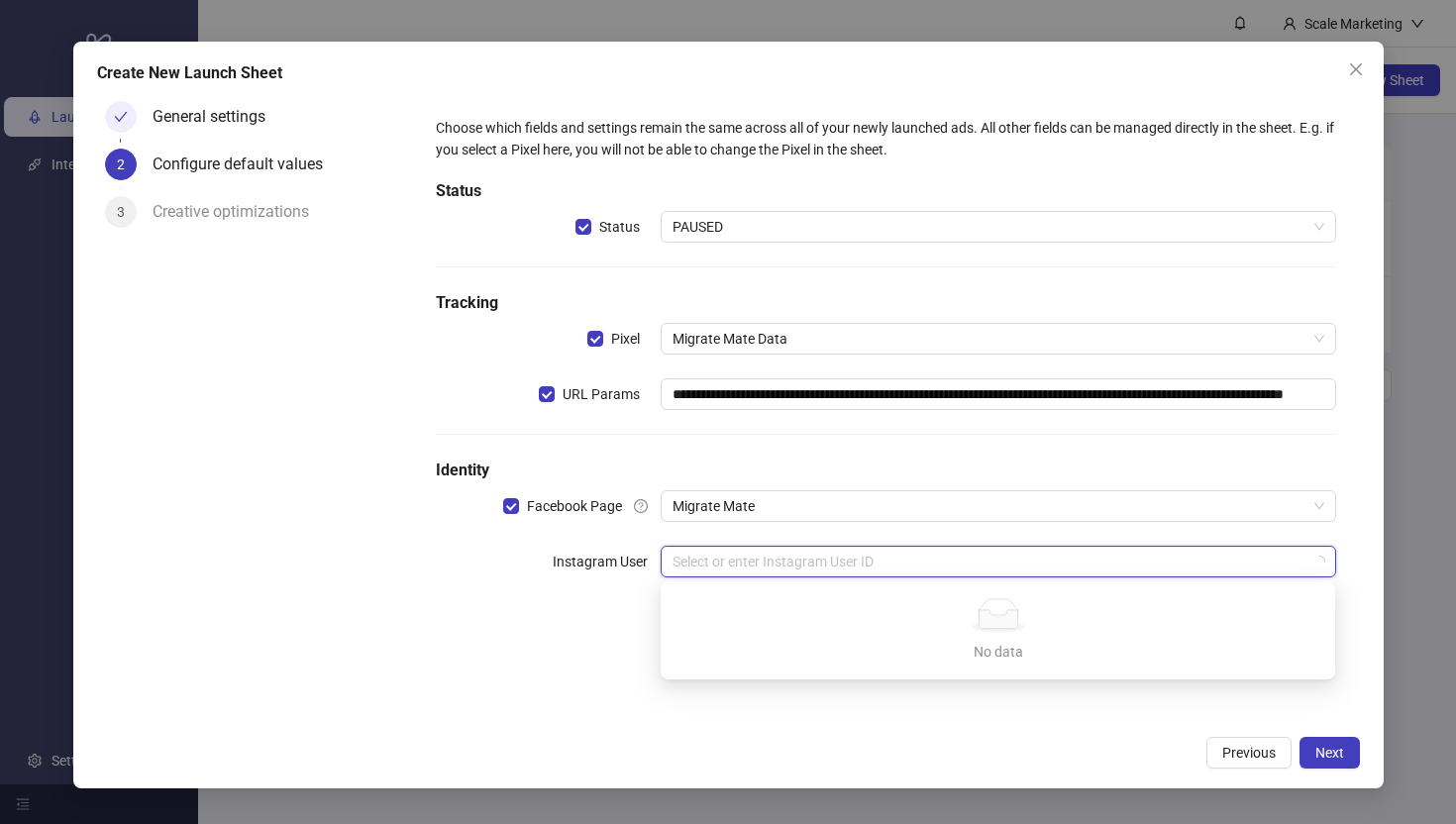 click at bounding box center (988, 562) 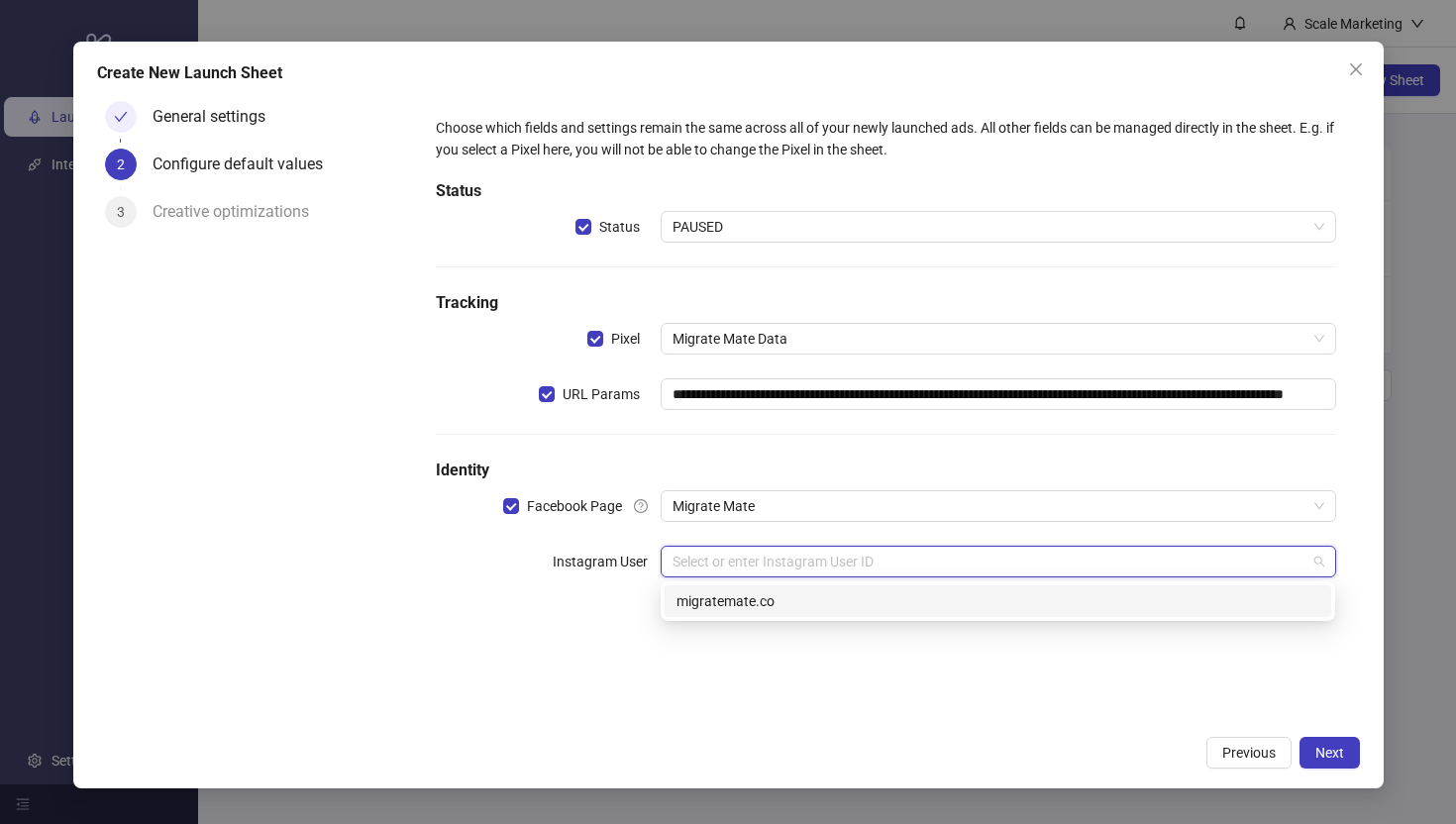 click at bounding box center (988, 562) 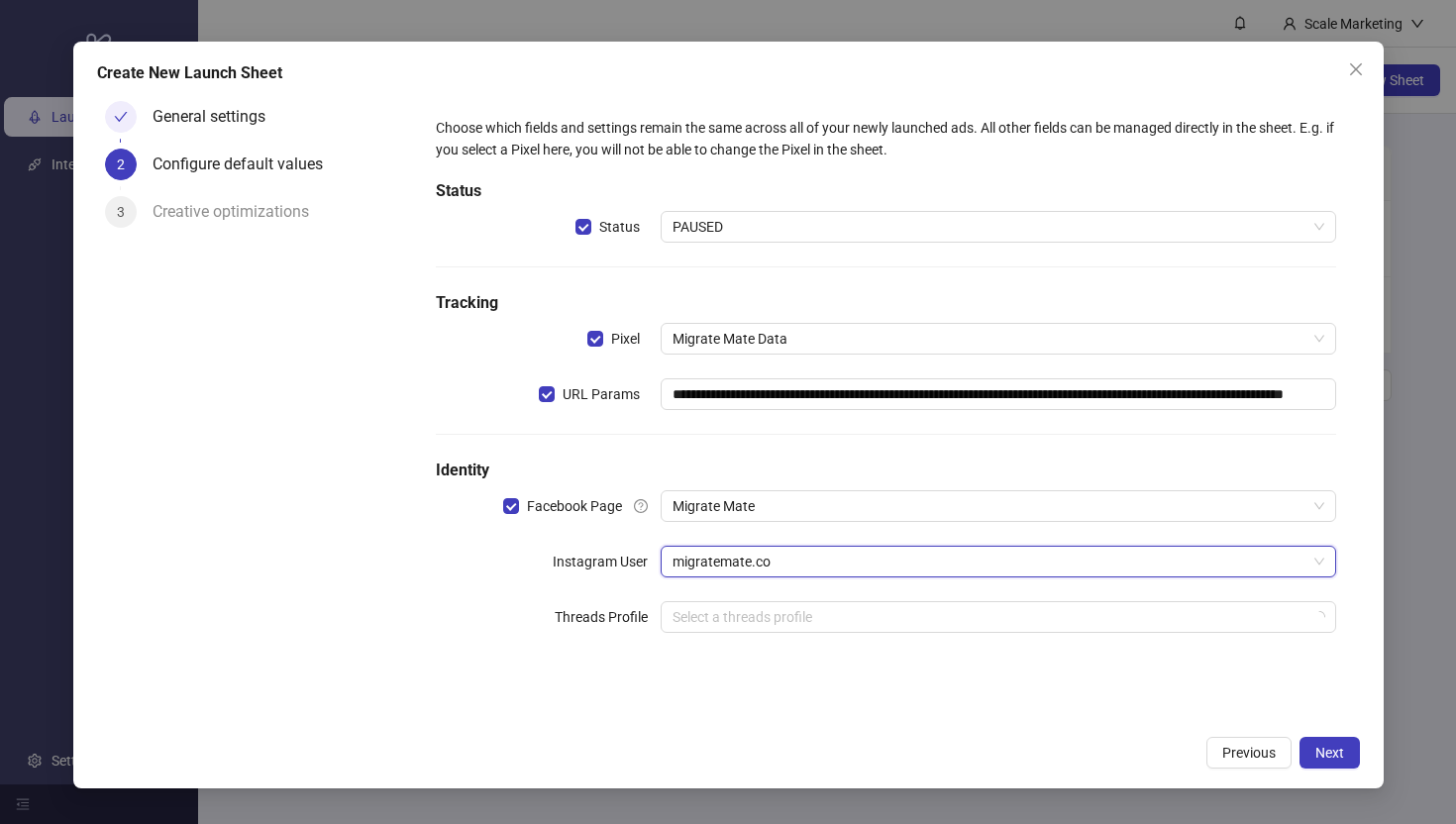 click on "**********" at bounding box center [885, 386] 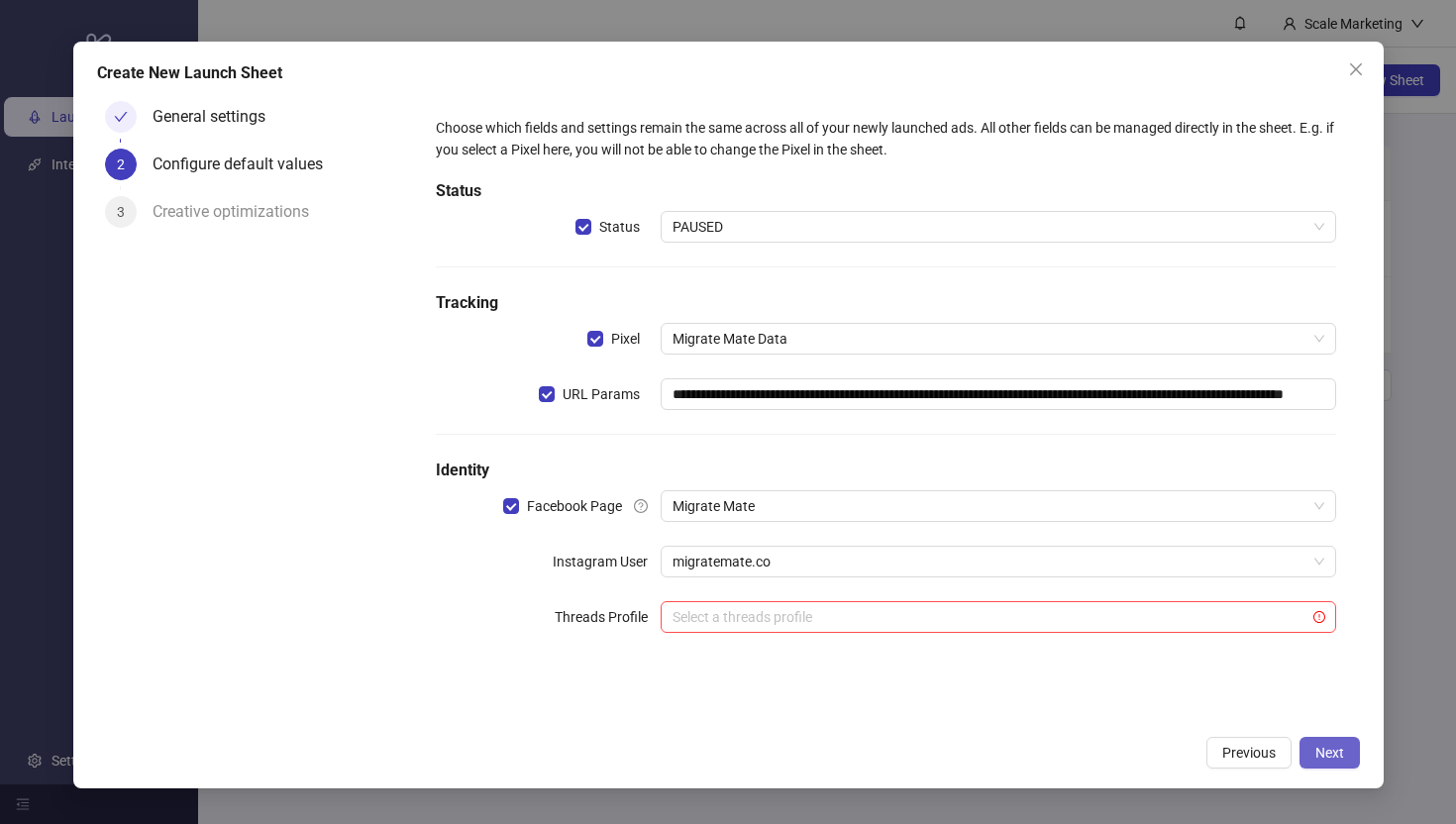 click on "Next" at bounding box center [1329, 753] 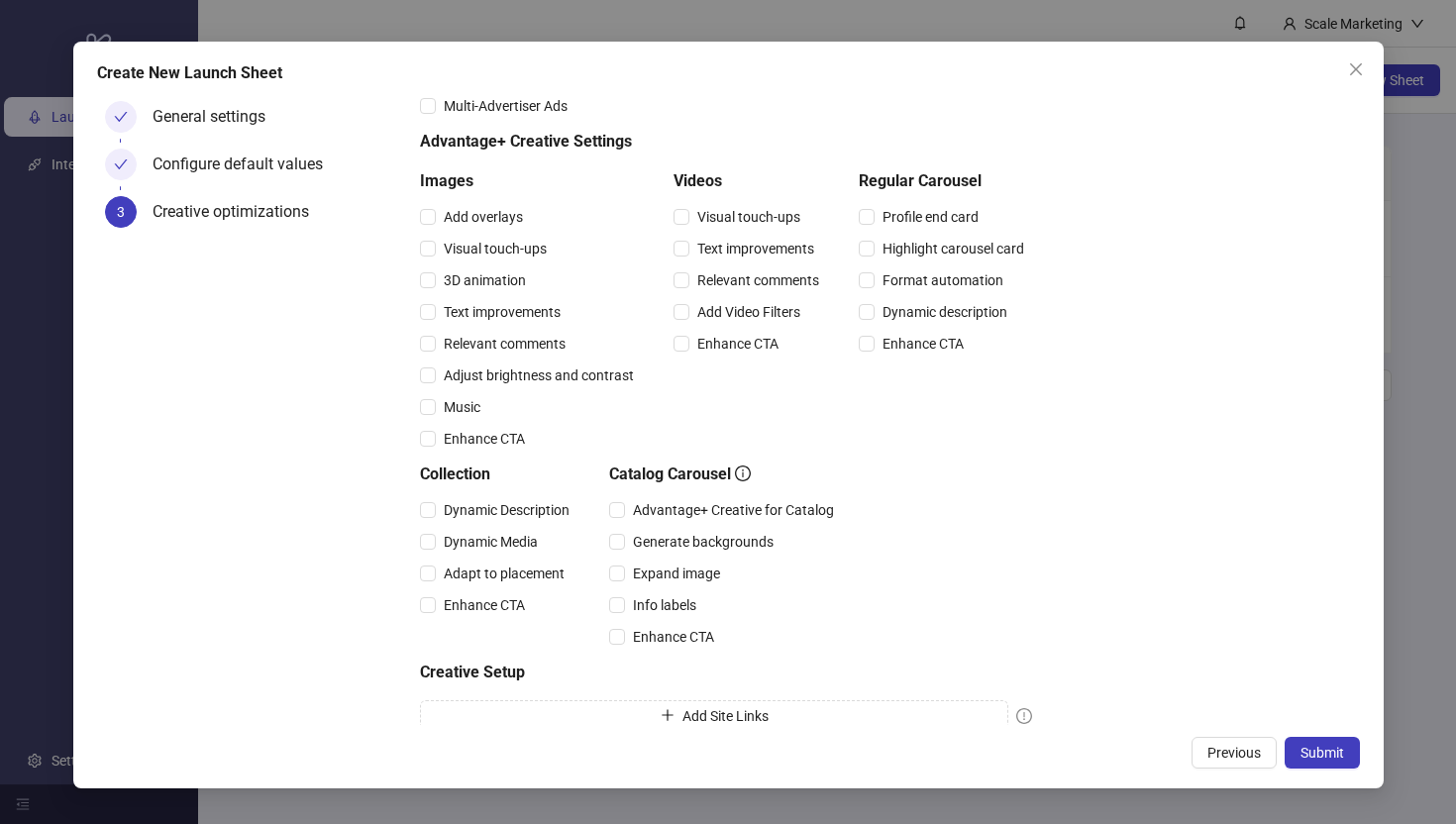 scroll, scrollTop: 187, scrollLeft: 0, axis: vertical 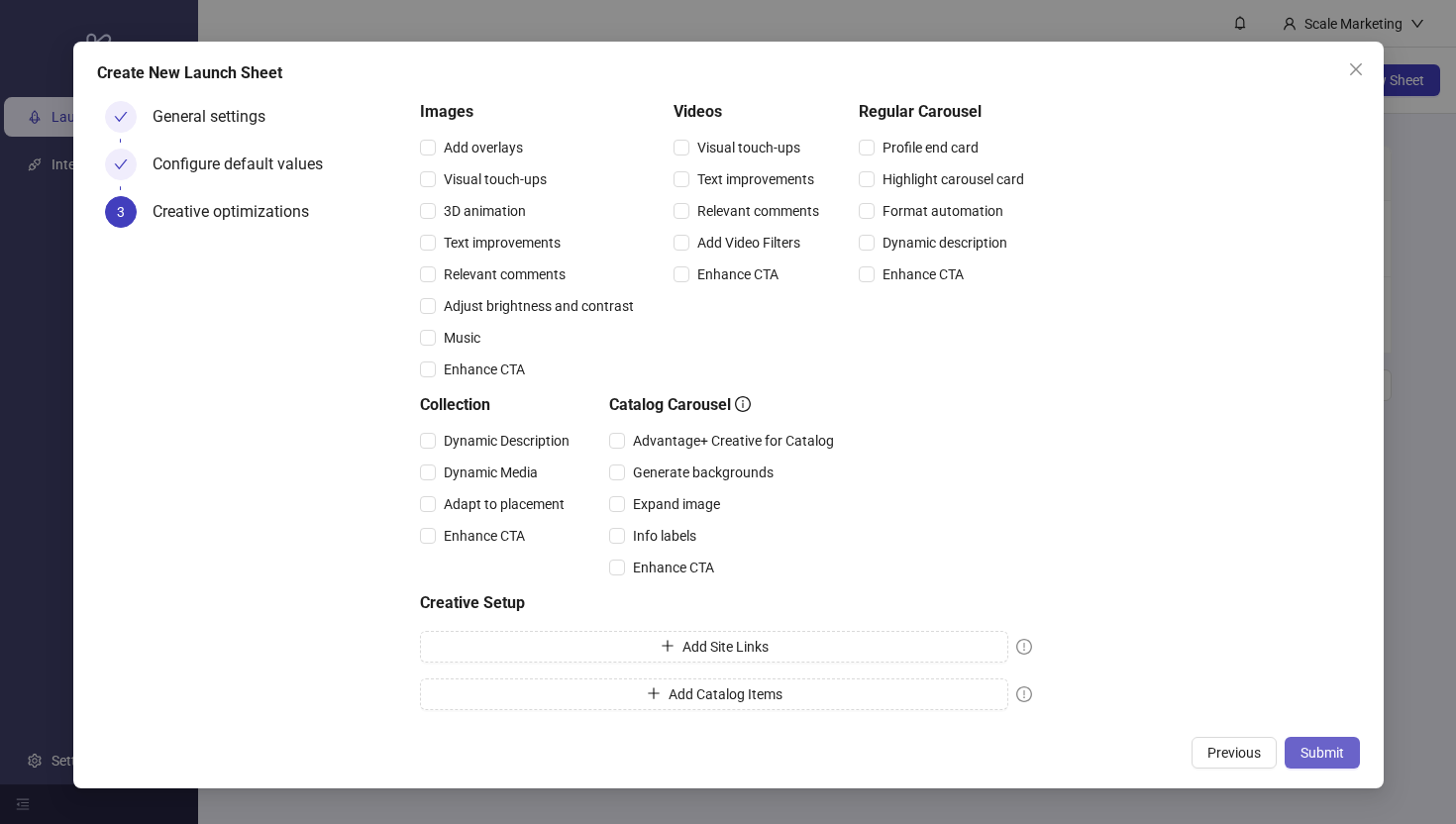 click on "Submit" at bounding box center (1322, 753) 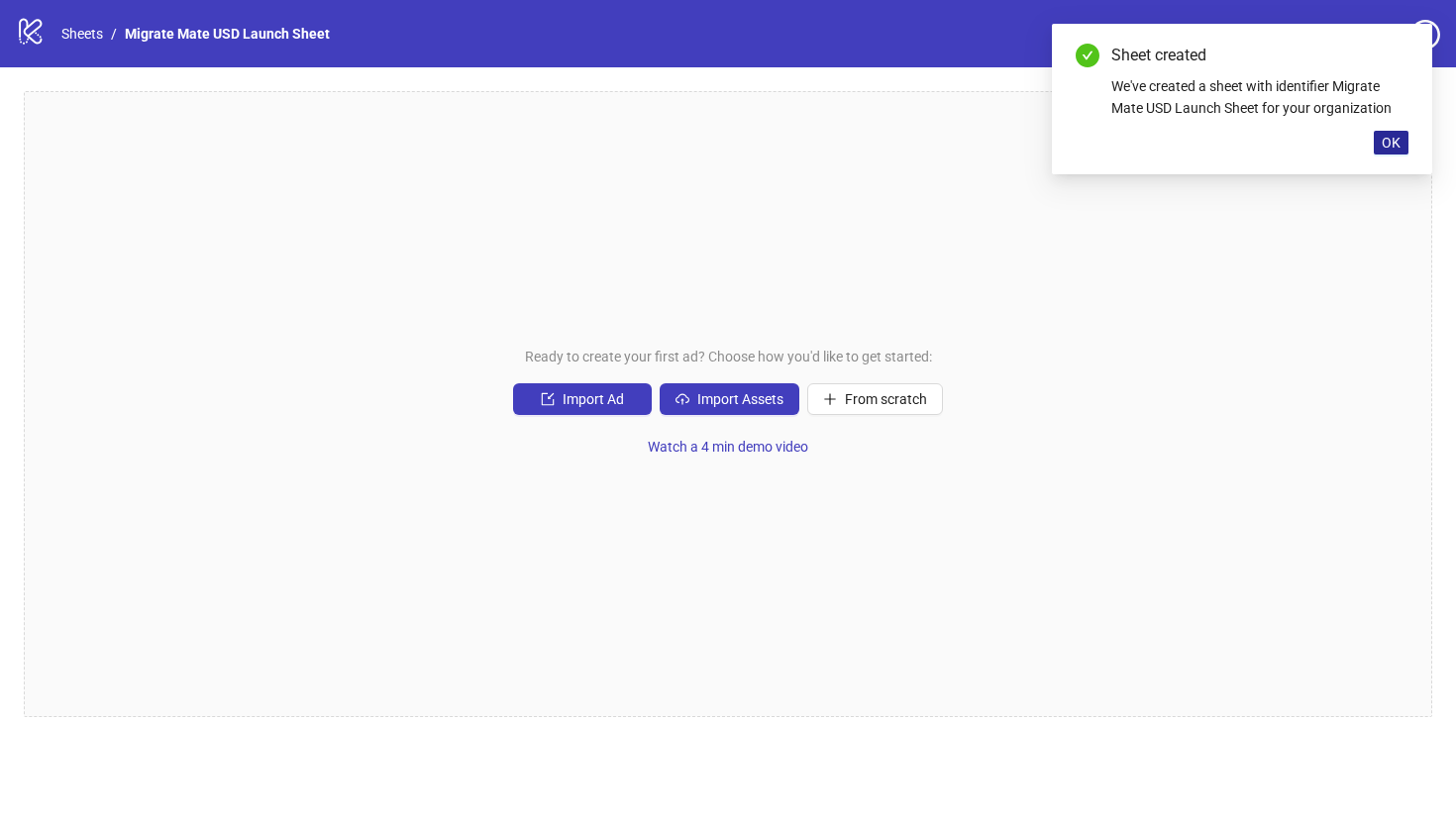click on "OK" at bounding box center [1391, 143] 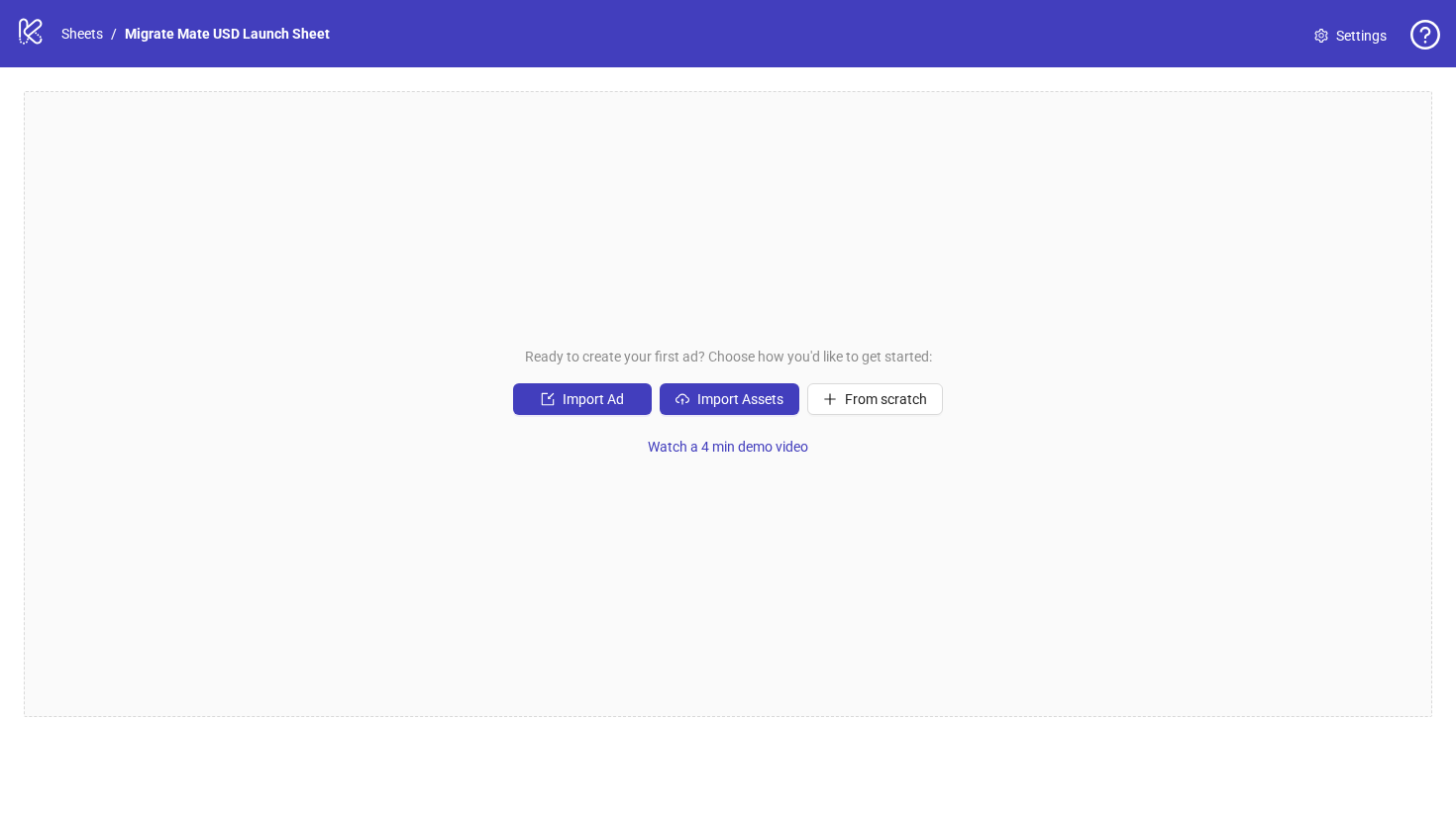 click on "Ready to create your first ad? Choose how you'd like to get started: Import Ad Import Assets From scratch Watch a 4 min demo video" at bounding box center (176, 34) 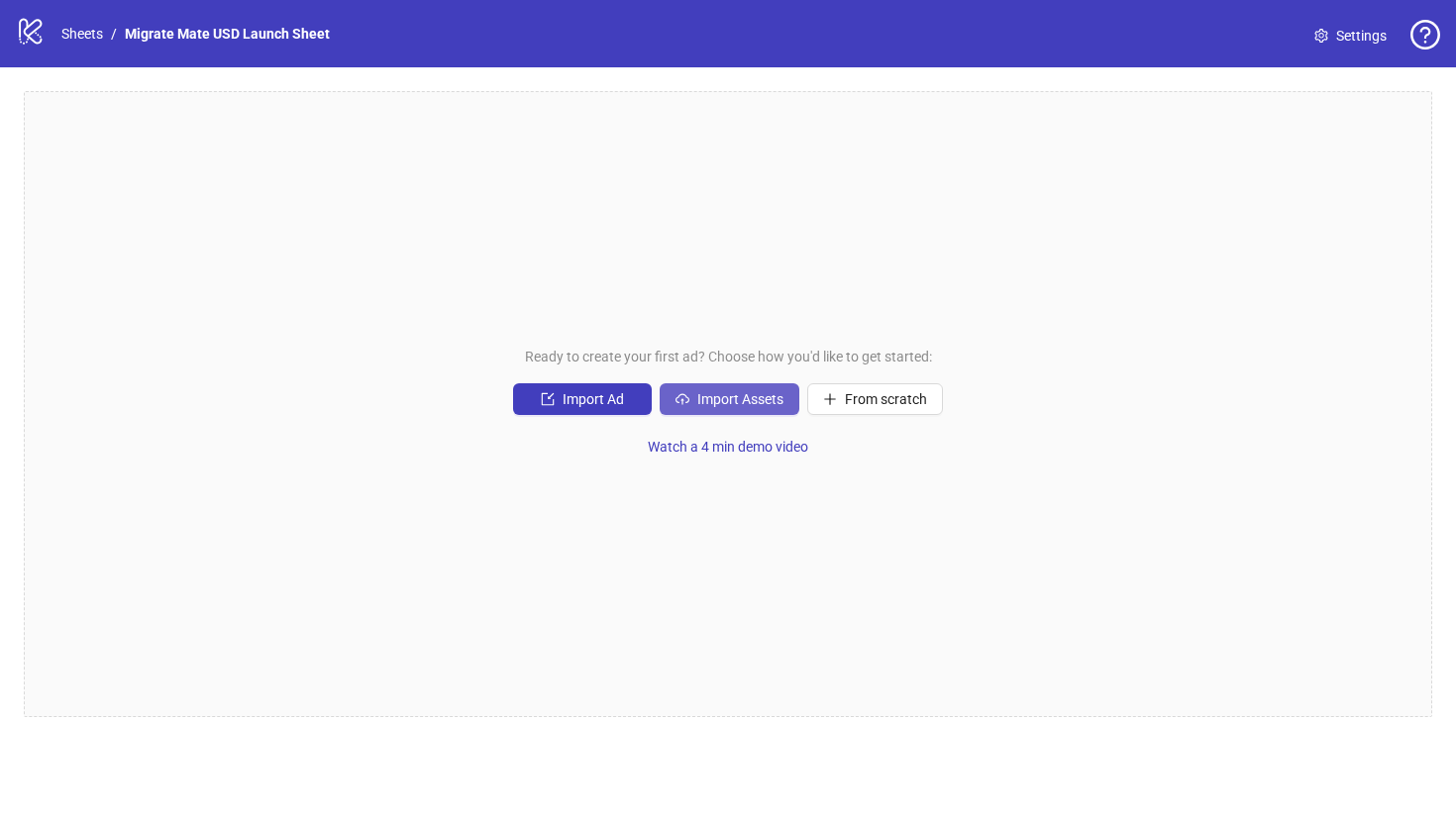 click on "Import Assets" at bounding box center (593, 399) 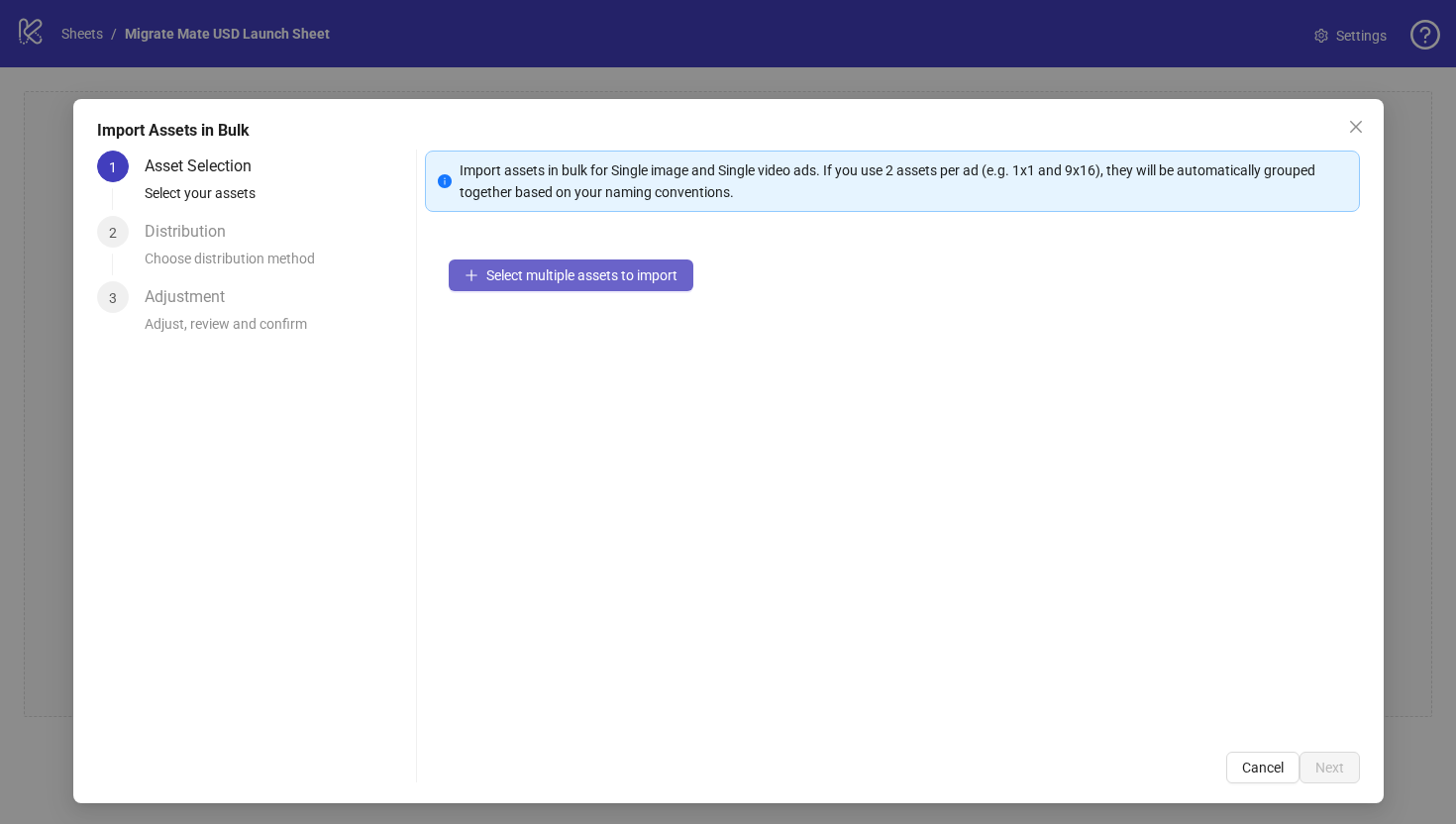 click on "Select multiple assets to import" at bounding box center (581, 275) 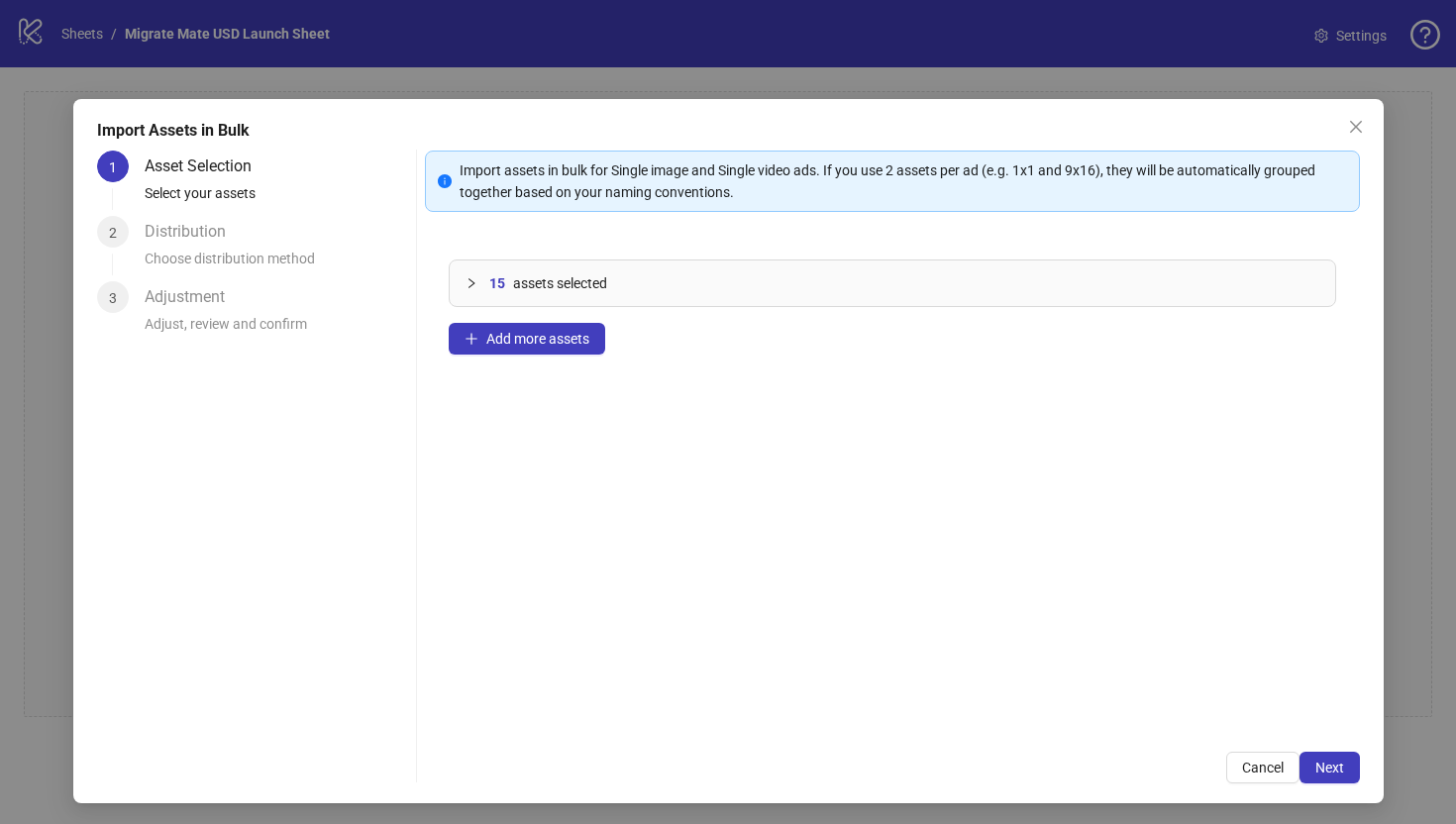 click on "15 assets selected" at bounding box center [892, 283] 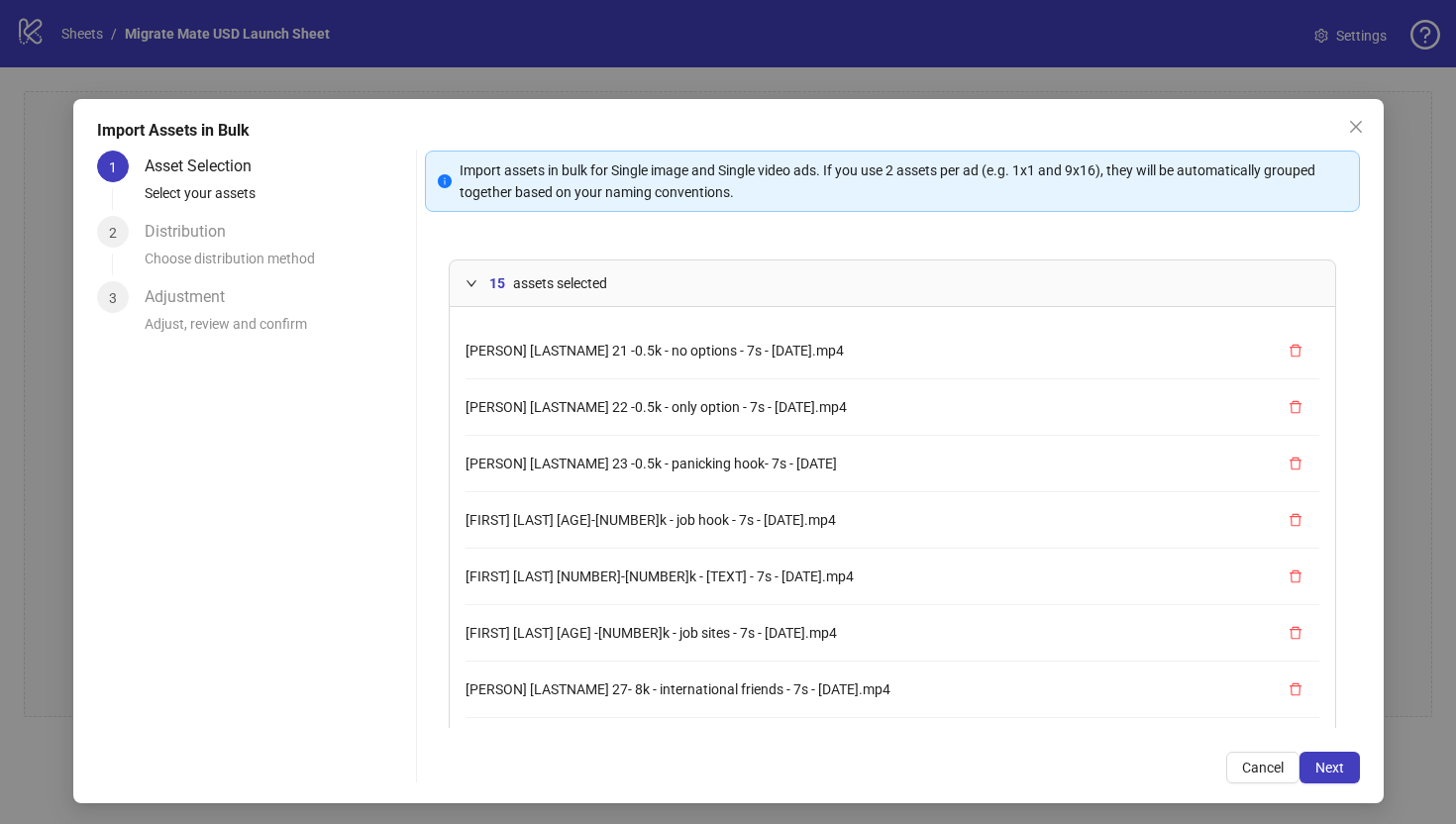 click at bounding box center (471, 283) 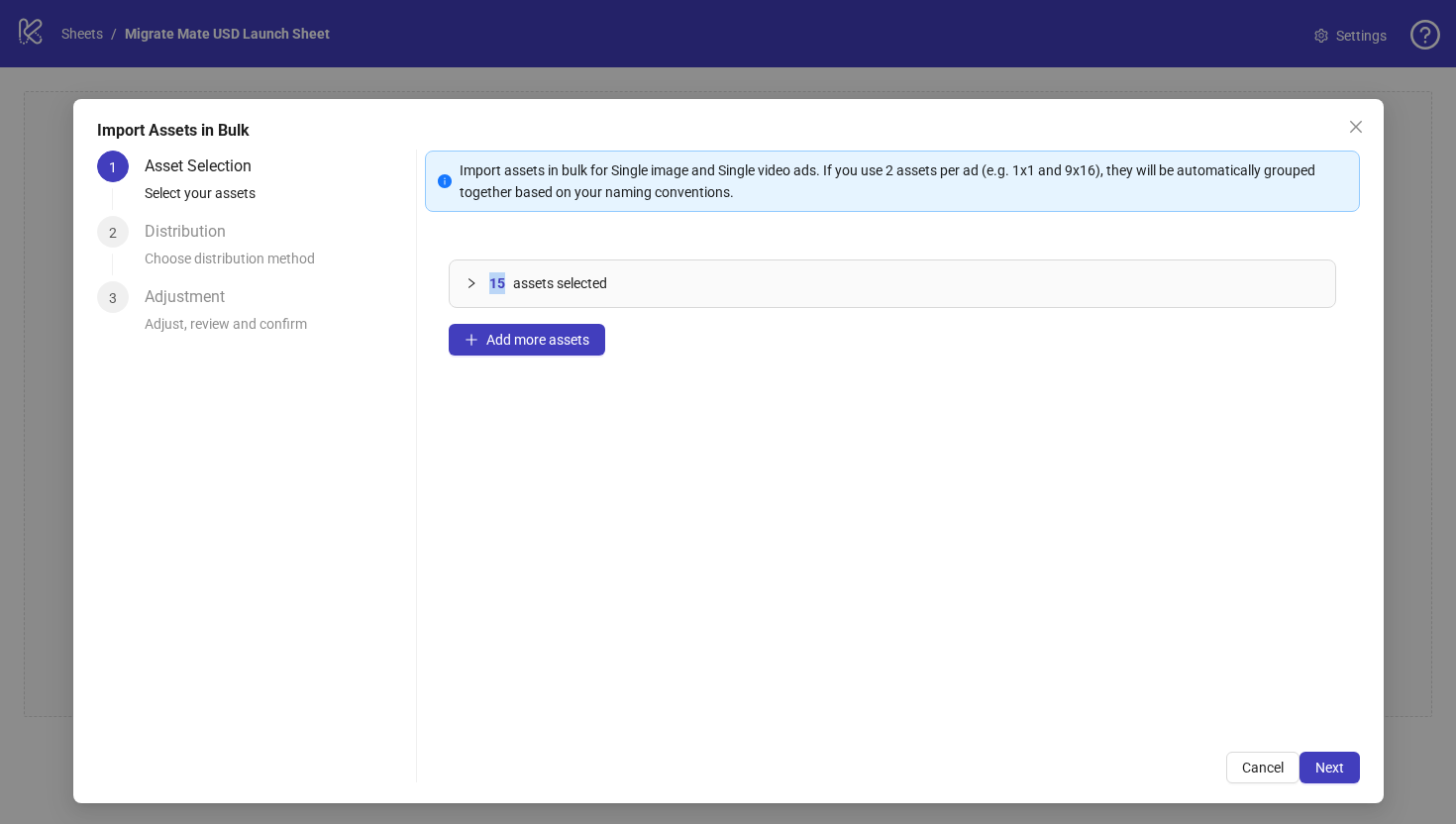 click at bounding box center [471, 283] 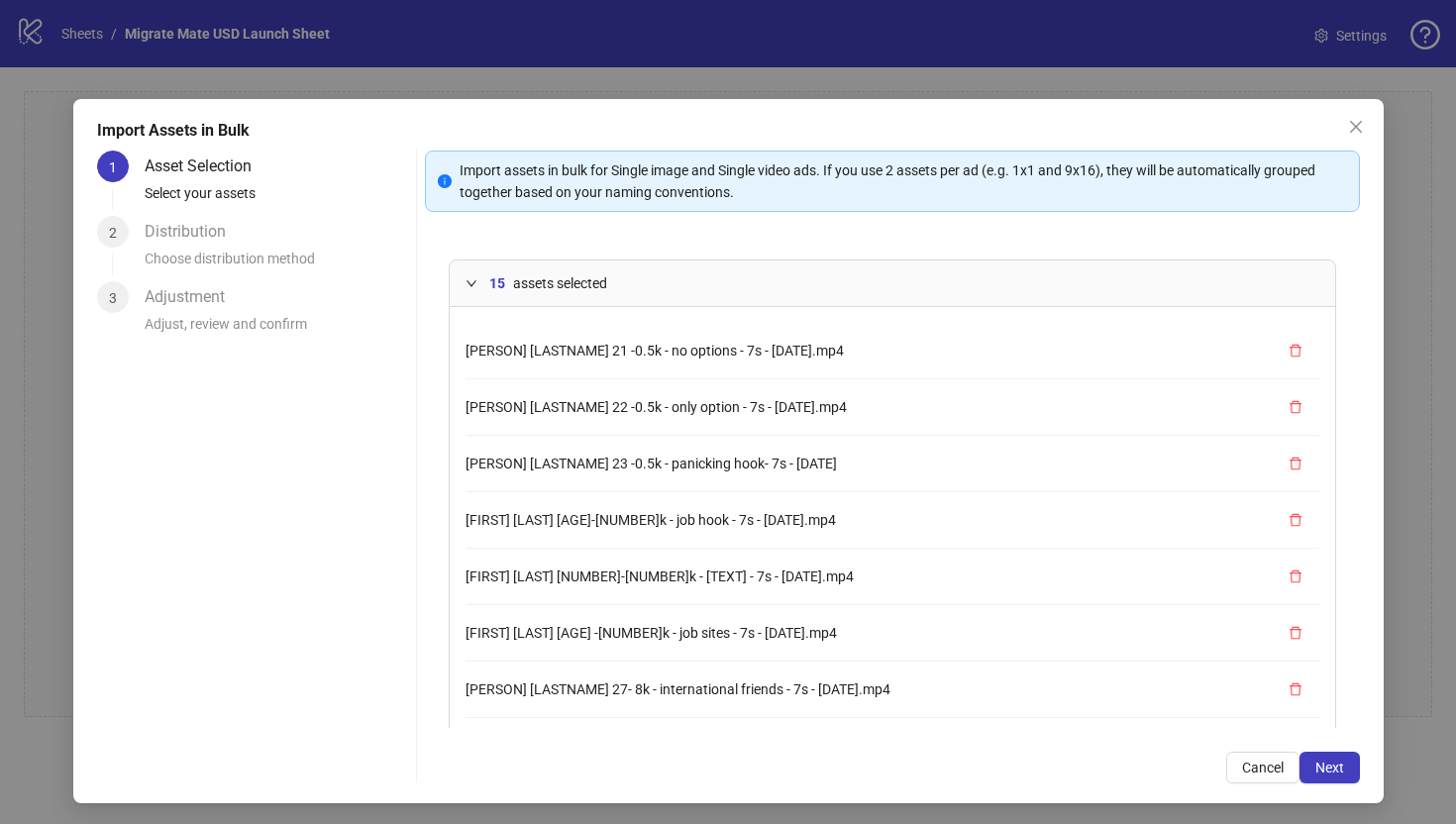 click on "[FIRST] [LAST] [NUMBER]-[NUMBER]k - [TEXT] - 7s - [DATE].mp4" at bounding box center (892, 576) 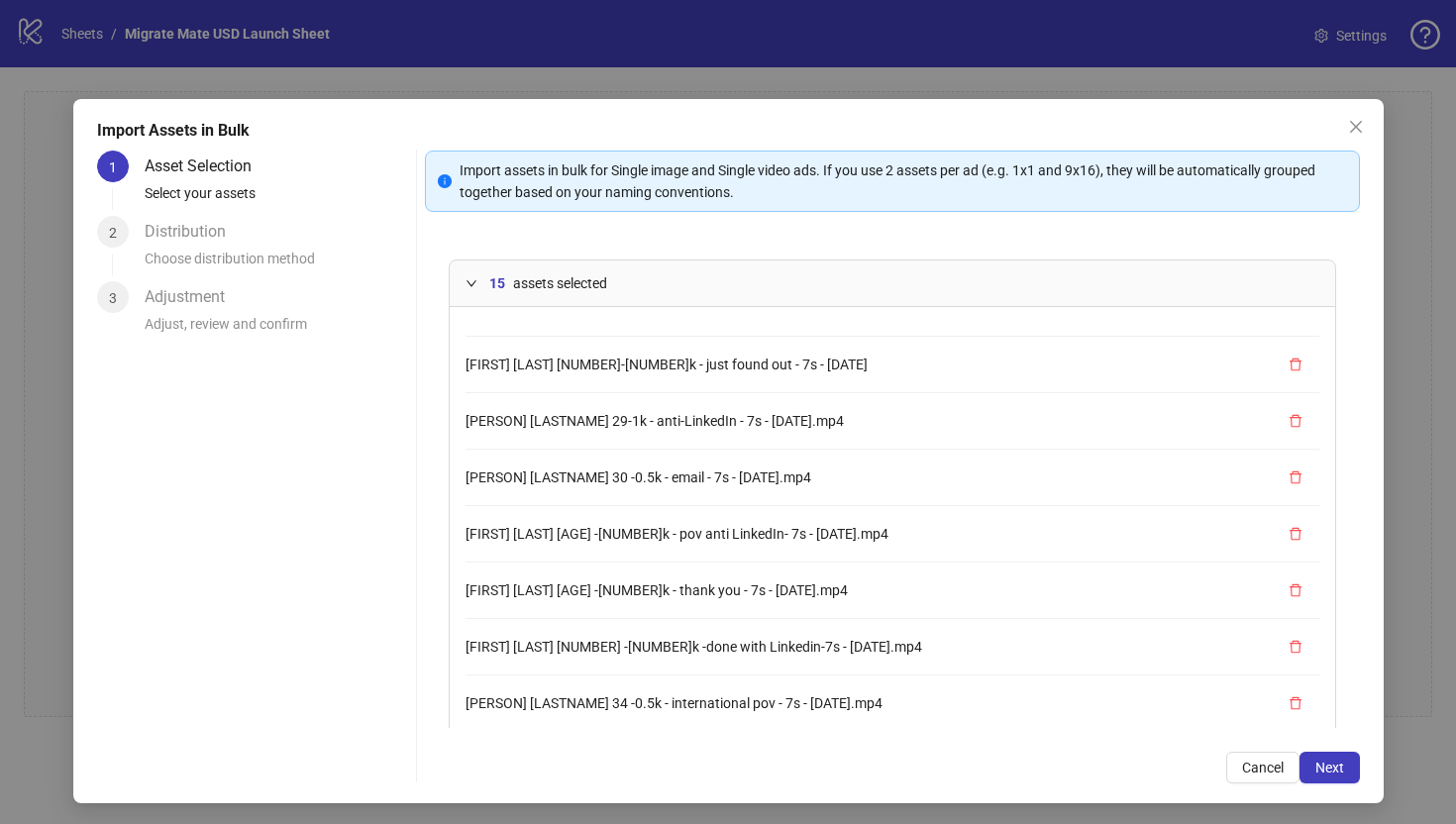 scroll, scrollTop: 450, scrollLeft: 0, axis: vertical 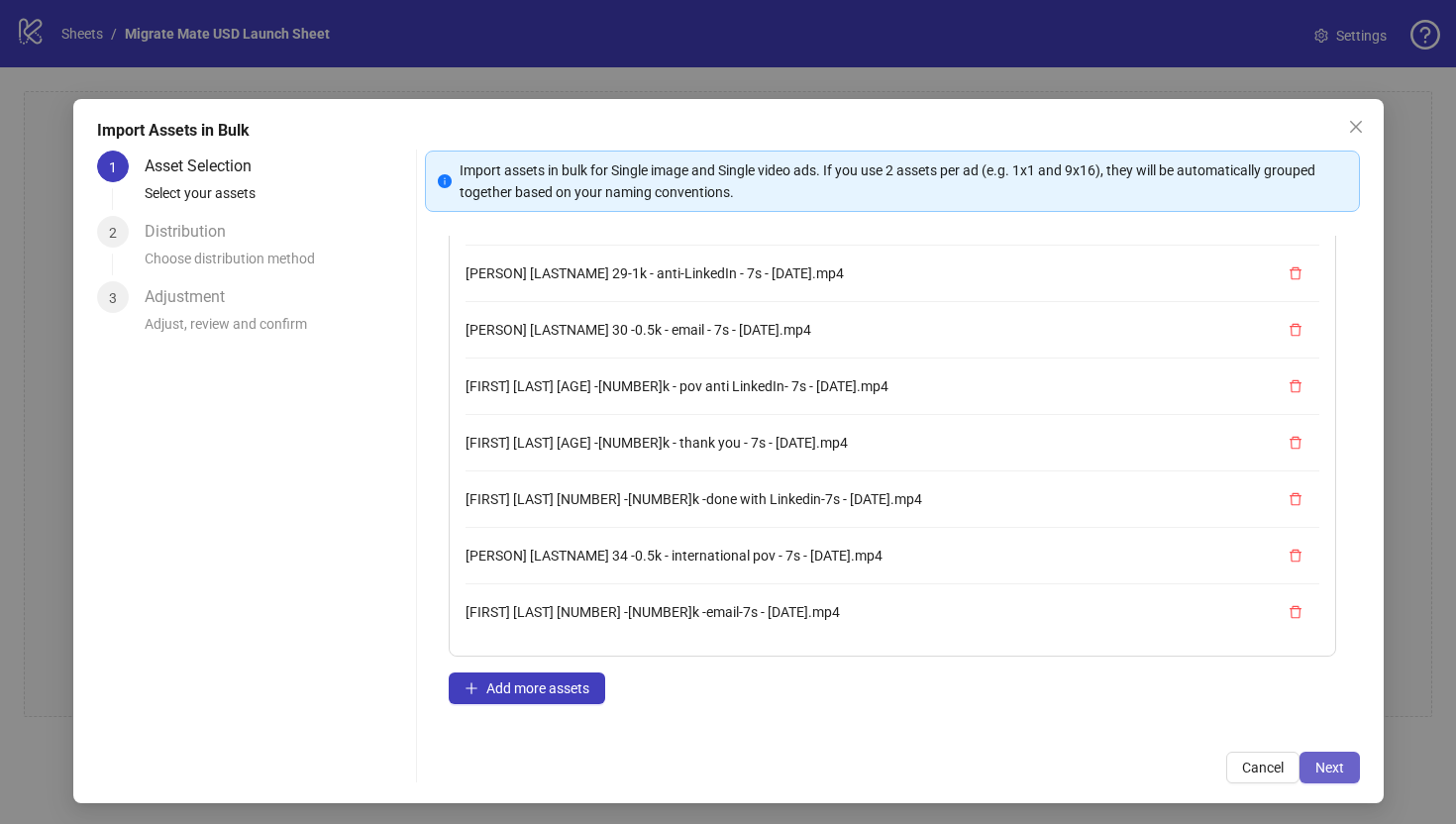 click on "Next" at bounding box center [1329, 768] 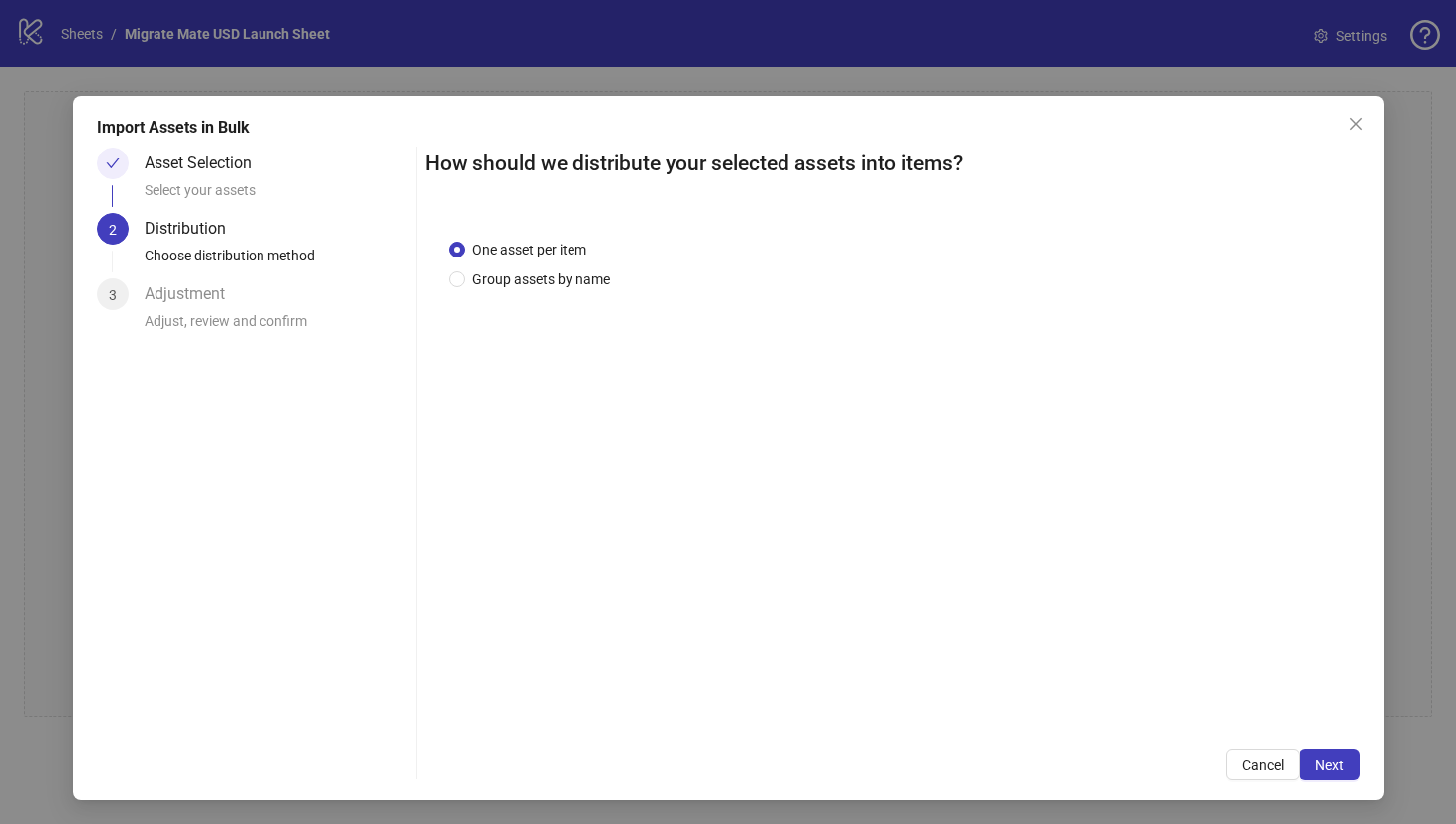 scroll, scrollTop: 0, scrollLeft: 0, axis: both 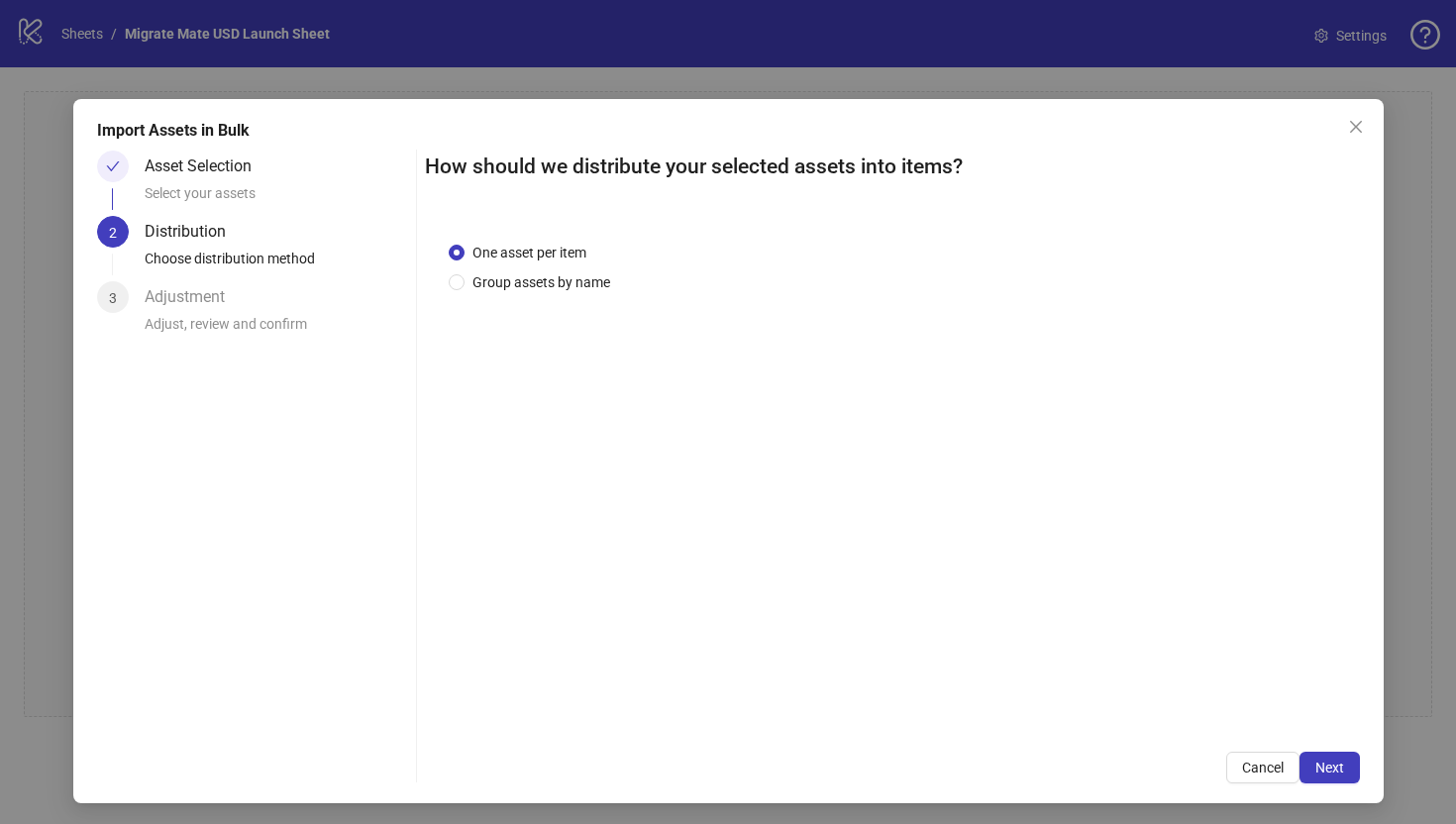 click on "One asset per item Group assets by name" at bounding box center [892, 472] 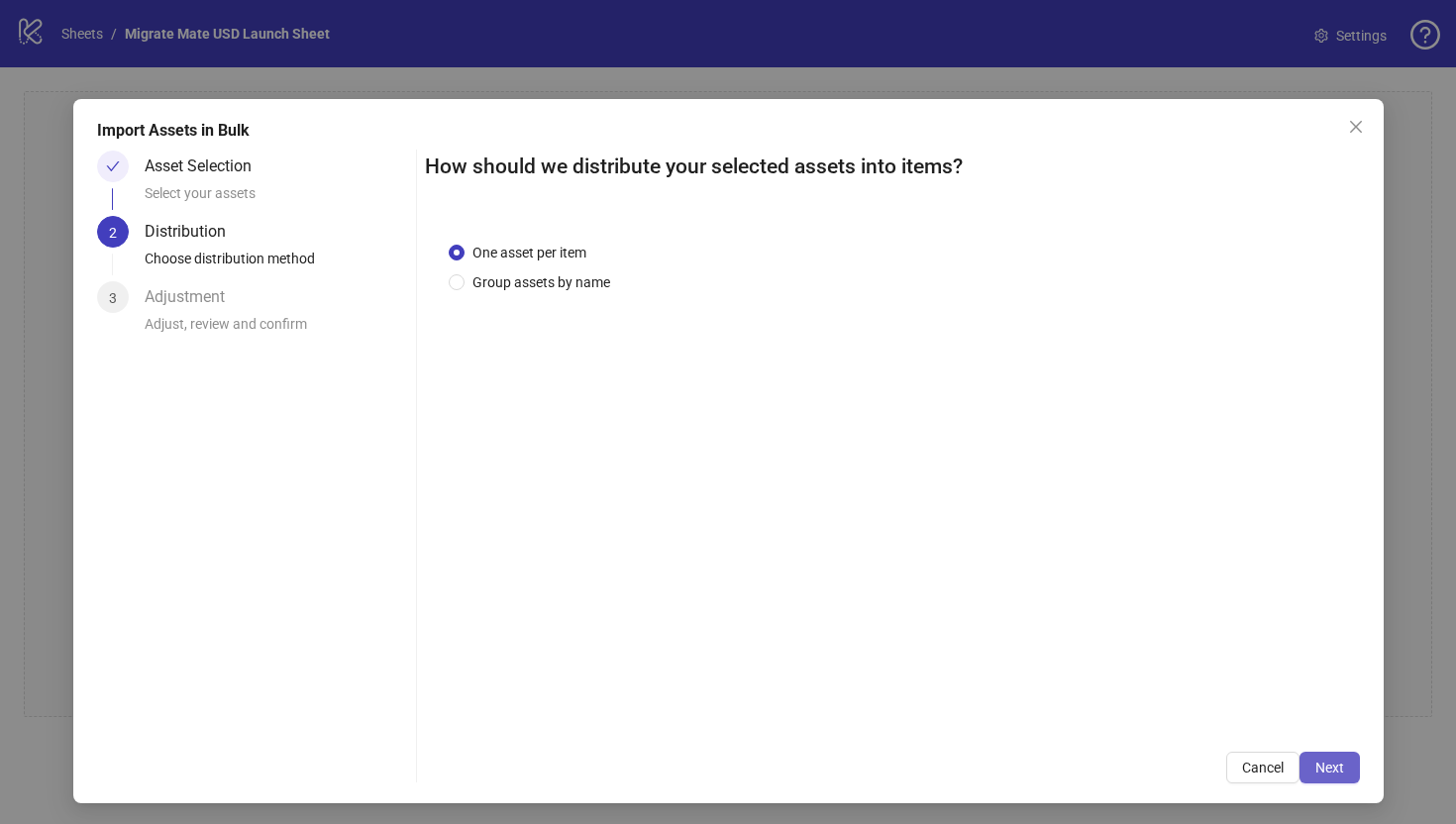 click on "Next" at bounding box center [1329, 768] 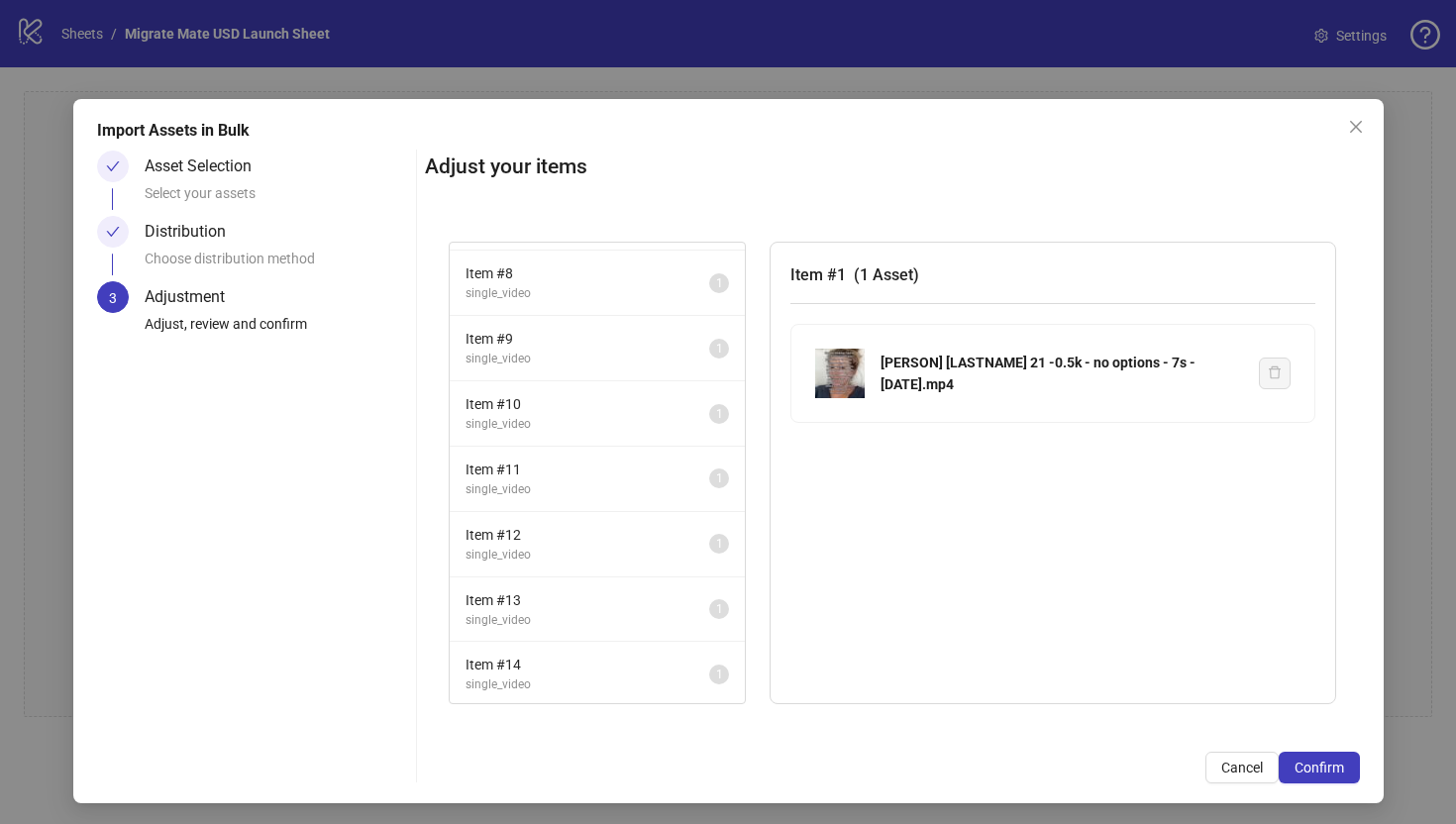 scroll, scrollTop: 516, scrollLeft: 0, axis: vertical 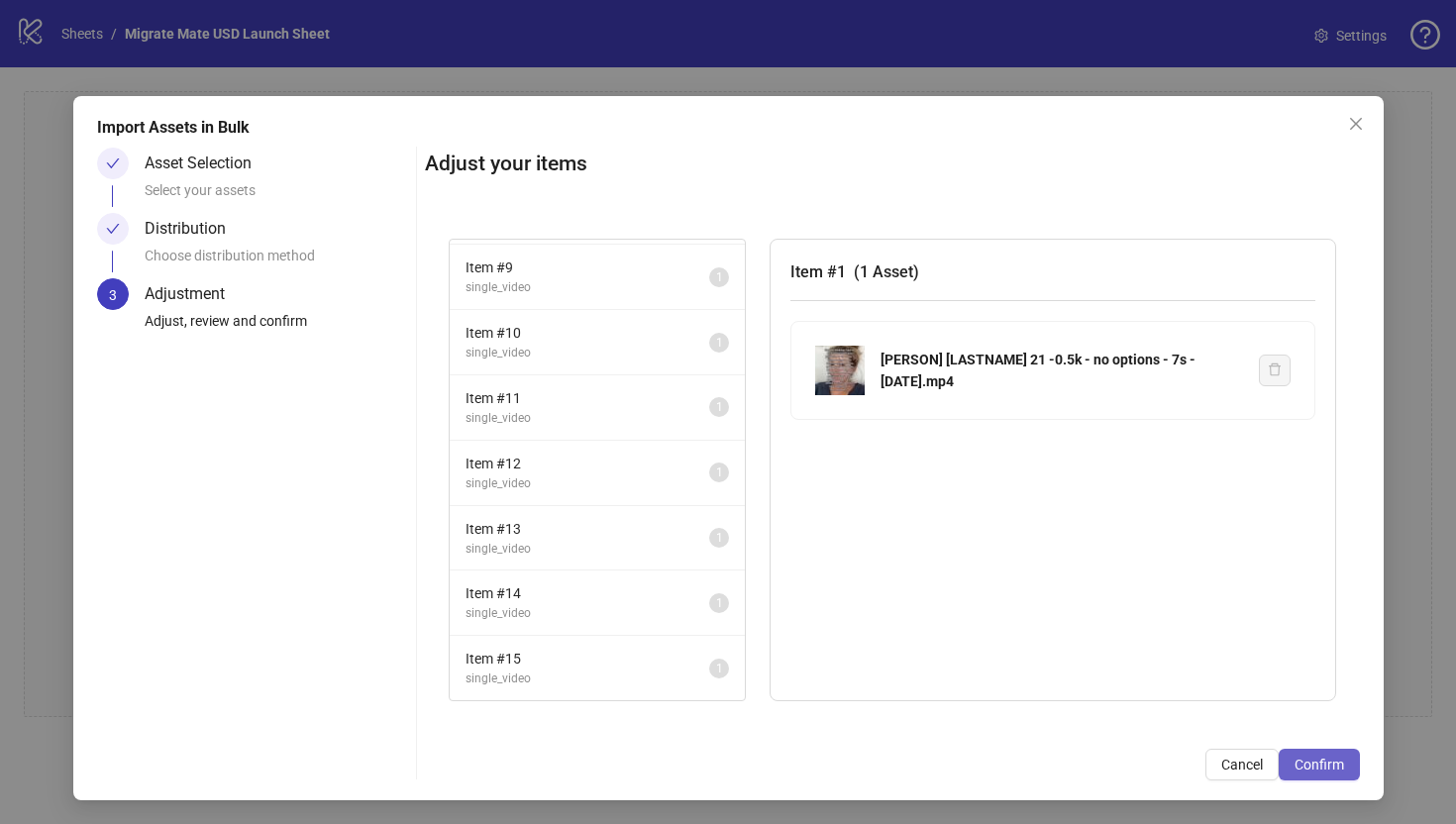click on "Confirm" at bounding box center [1319, 765] 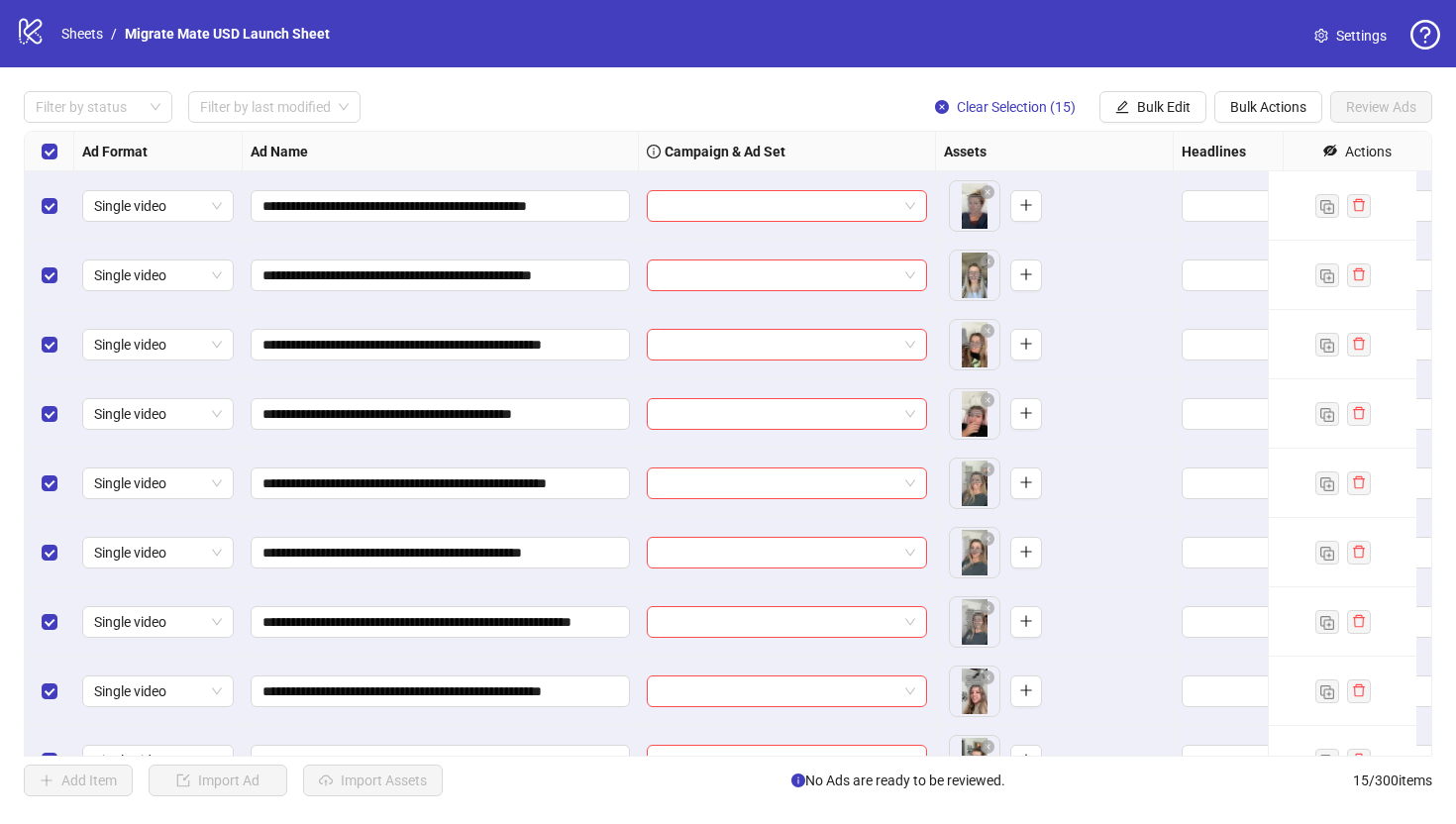 click on "**********" at bounding box center [728, 444] 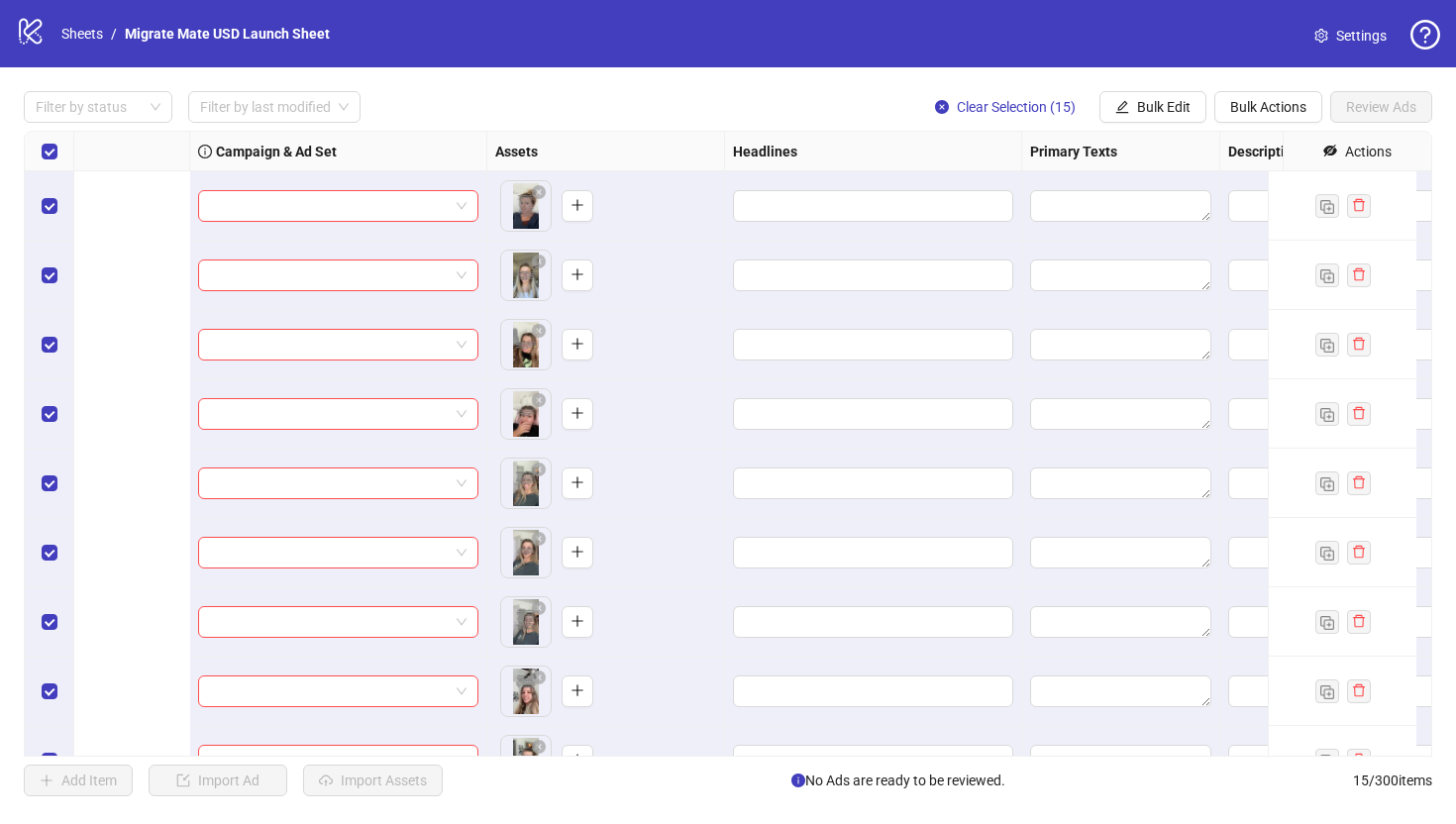 scroll, scrollTop: 0, scrollLeft: 0, axis: both 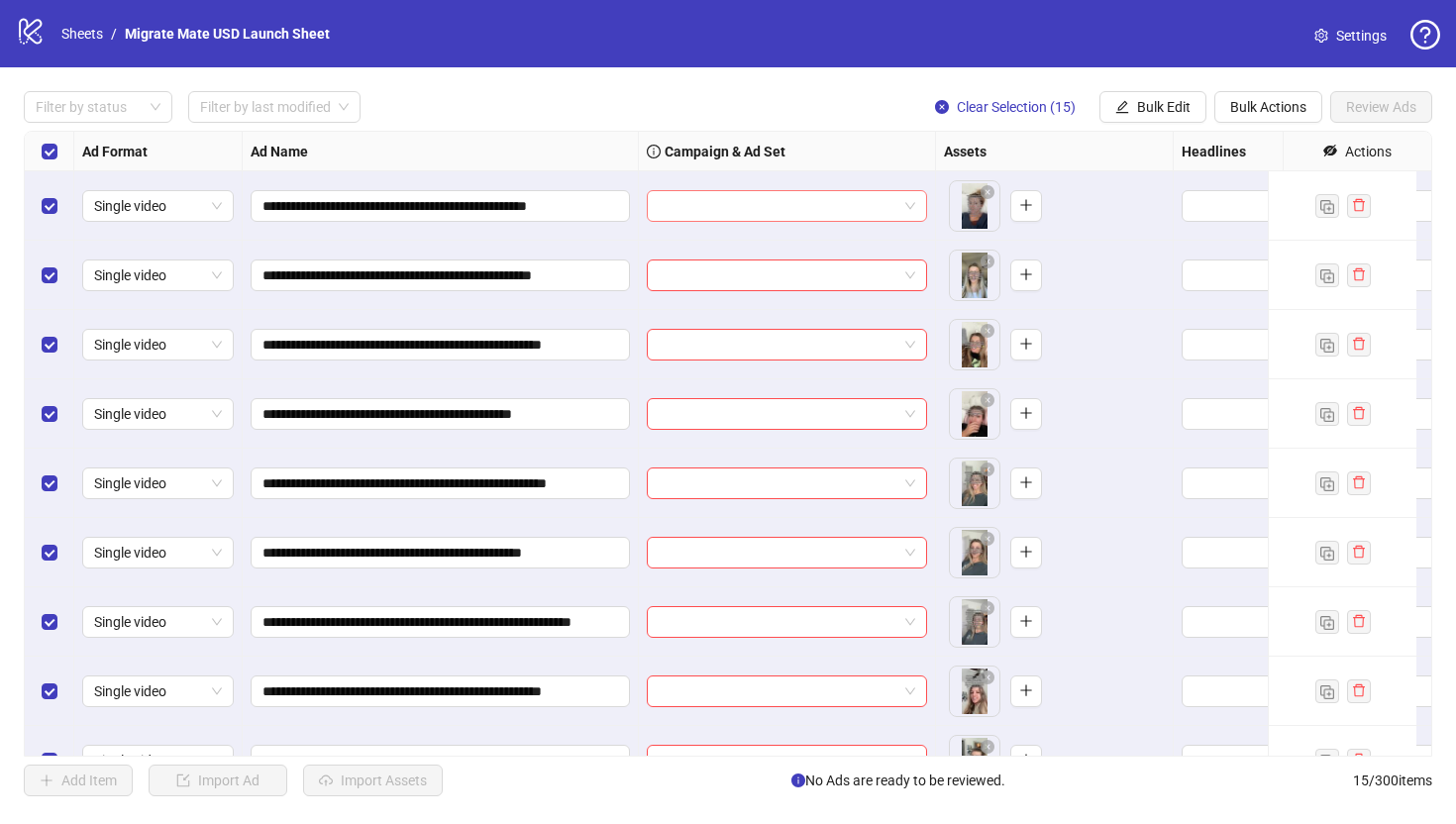 click at bounding box center (778, 206) 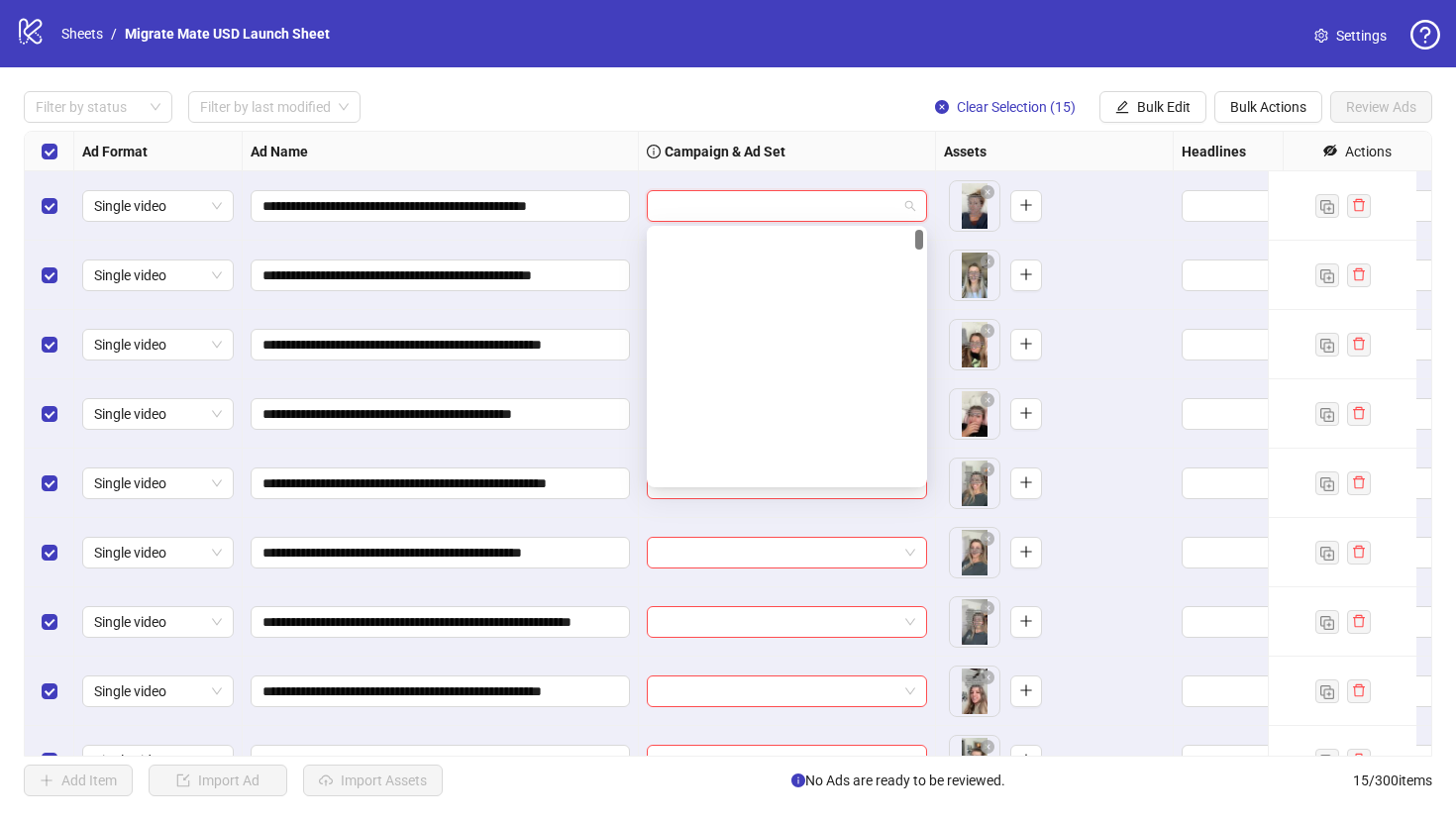 scroll, scrollTop: 0, scrollLeft: 0, axis: both 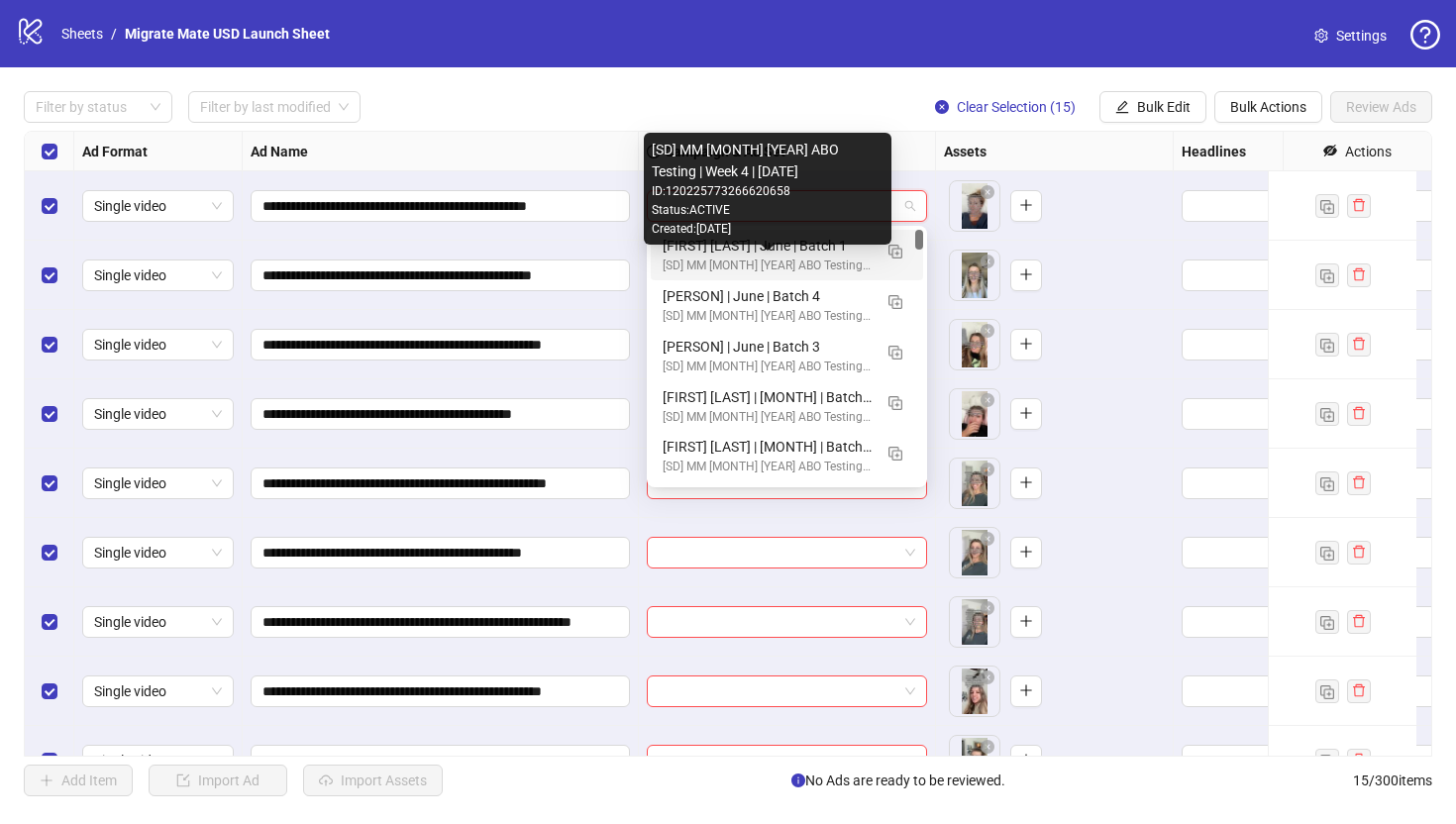 click on "[SD] MM [MONTH] [YEAR] ABO Testing | Week 4 | [DATE]" at bounding box center (767, 265) 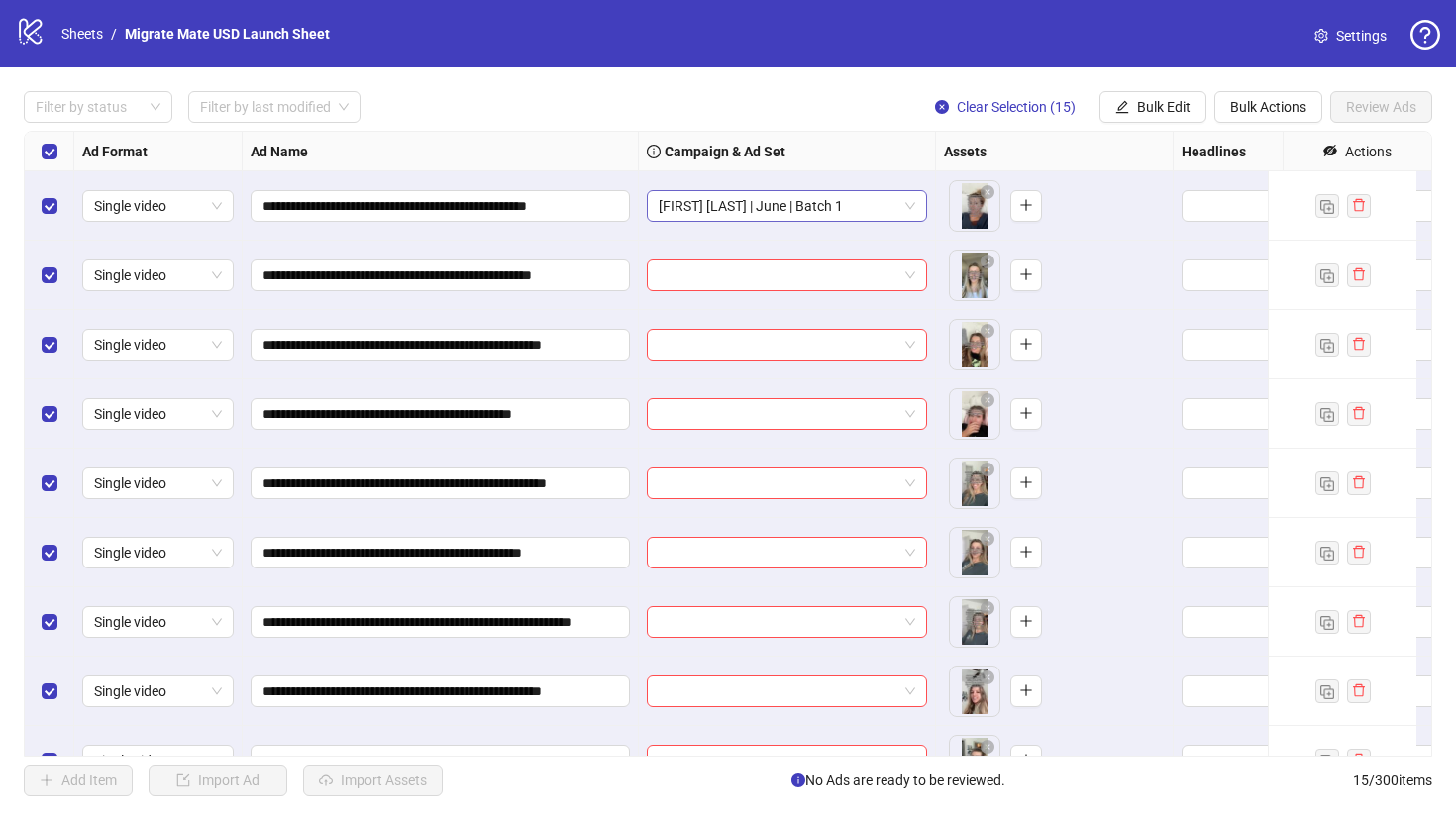 click on "[FIRST] [LAST] | June | Batch 1" at bounding box center (157, 206) 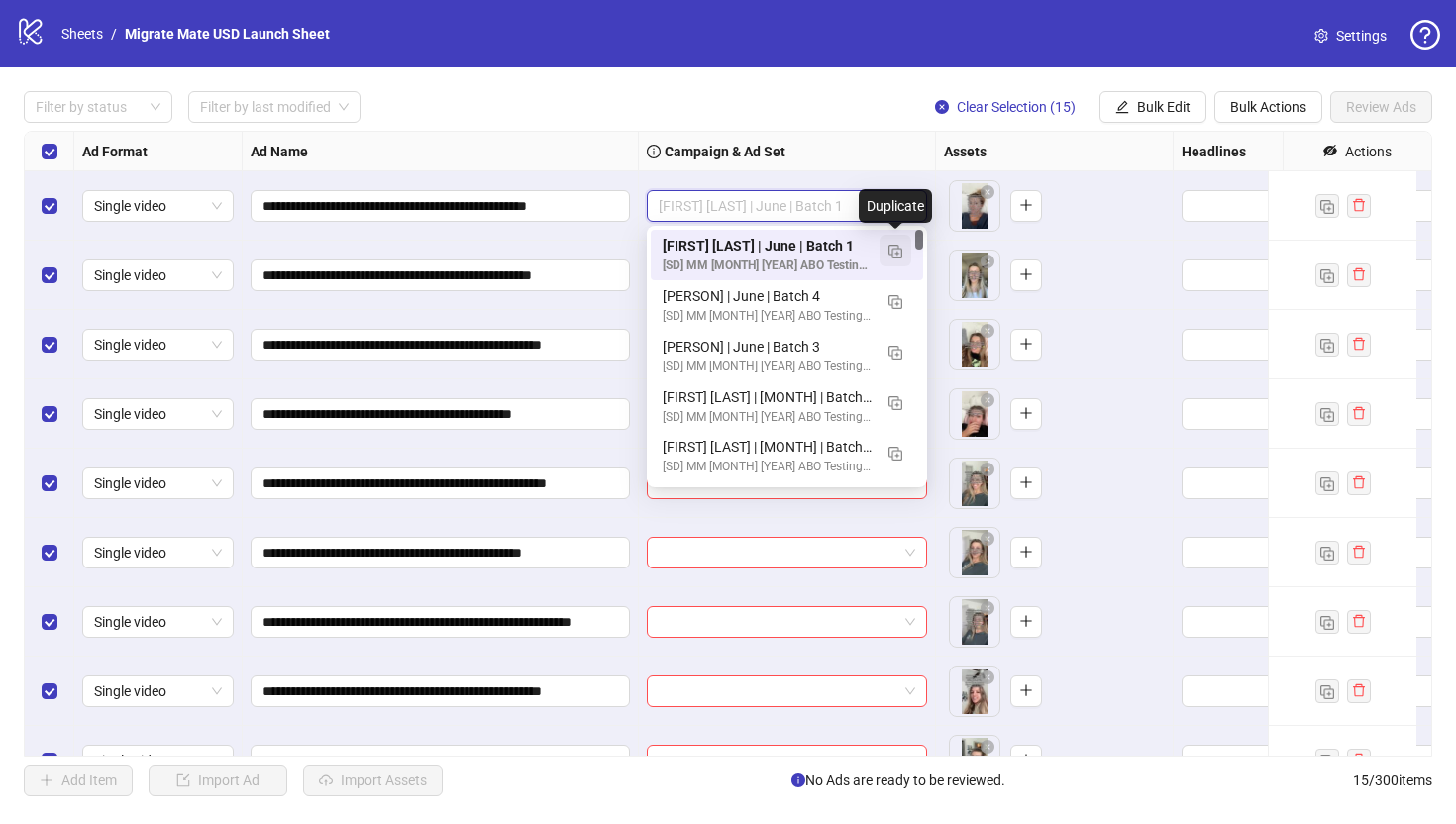 click at bounding box center (895, 252) 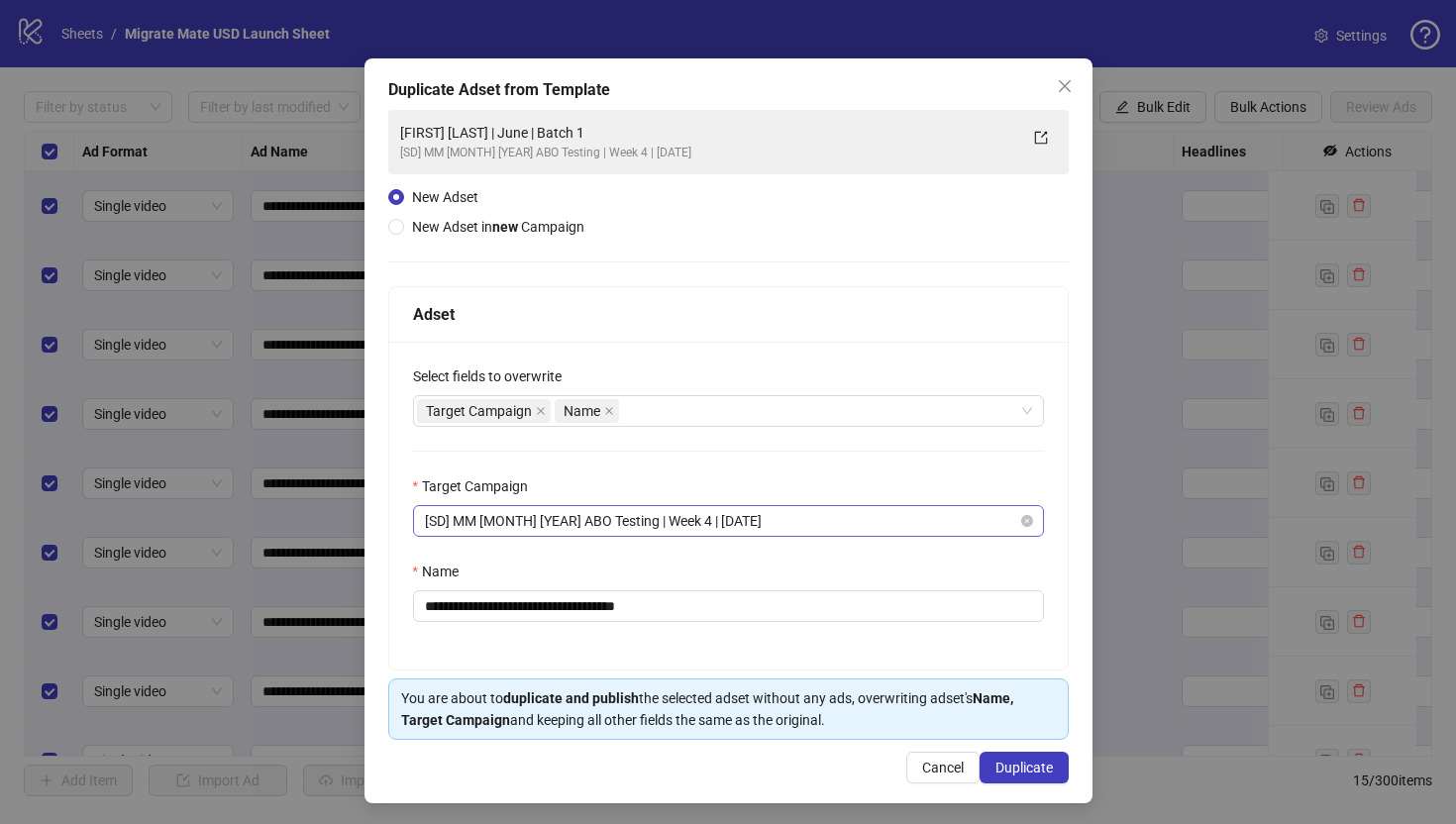 scroll, scrollTop: 45, scrollLeft: 0, axis: vertical 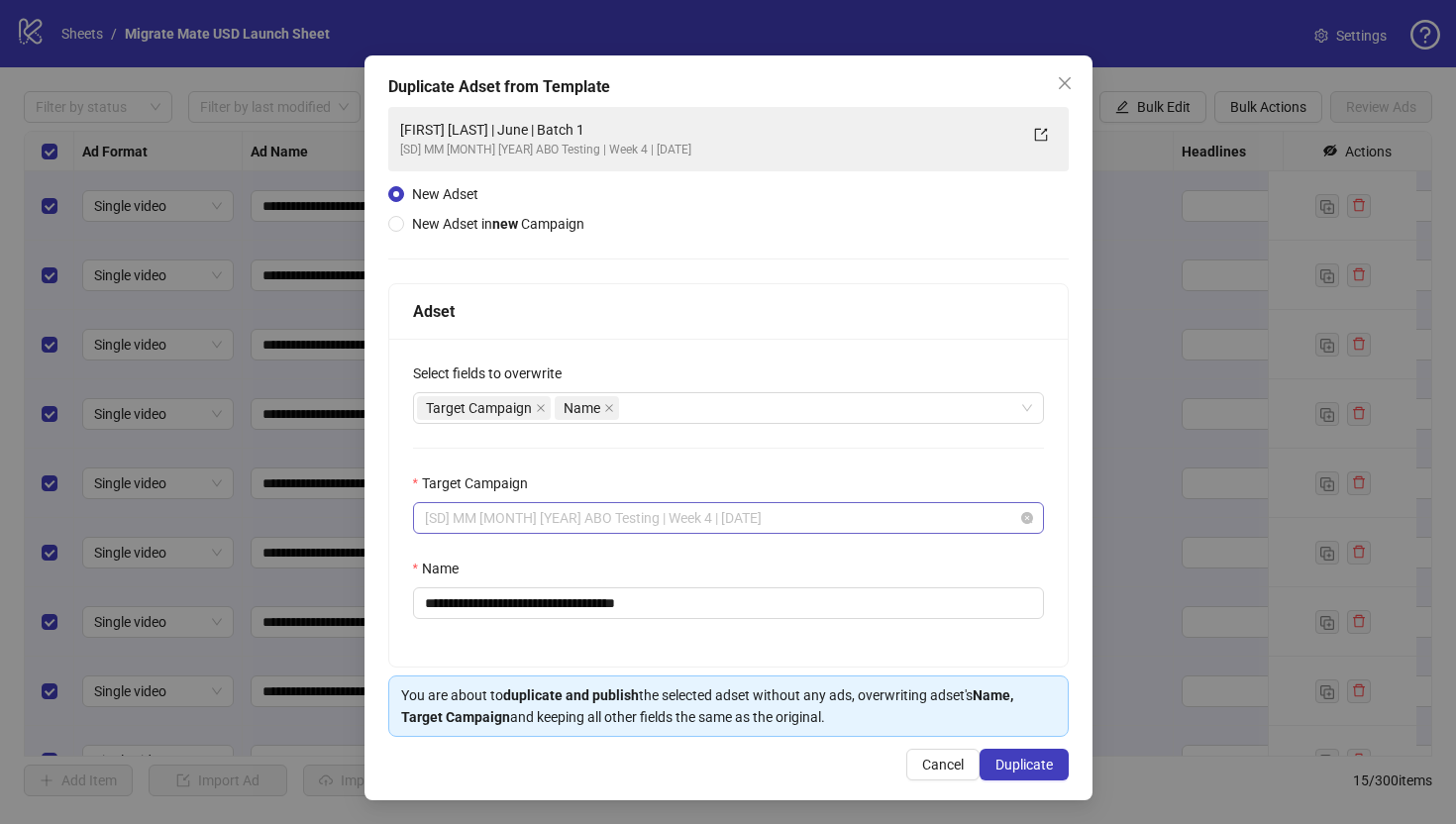 click on "[SD] MM [MONTH] [YEAR] ABO Testing | Week 4 | [DATE]" at bounding box center (728, 518) 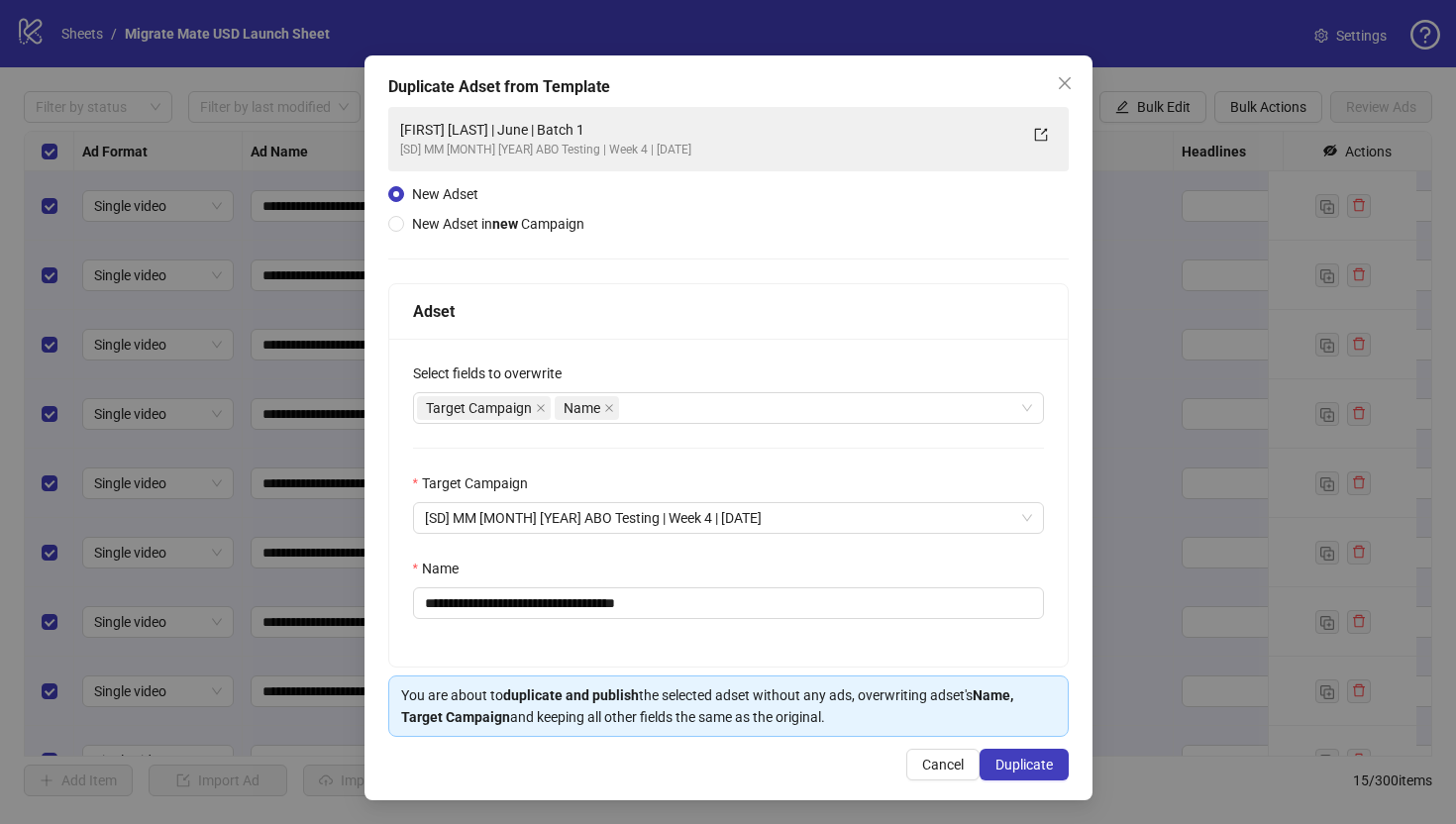 click on "**********" at bounding box center (728, 502) 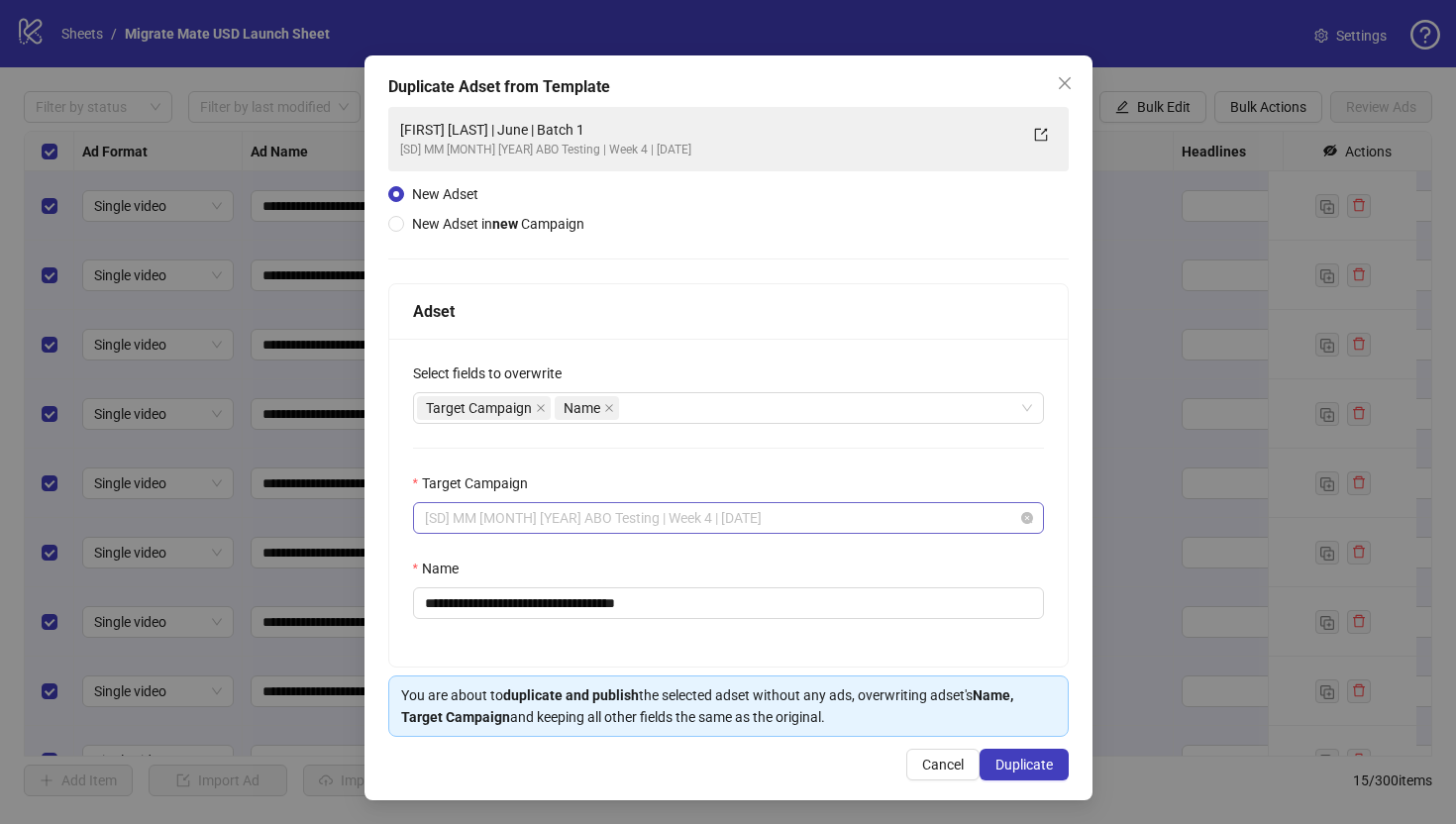 click on "[SD] MM [MONTH] [YEAR] ABO Testing | Week 4 | [DATE]" at bounding box center [728, 518] 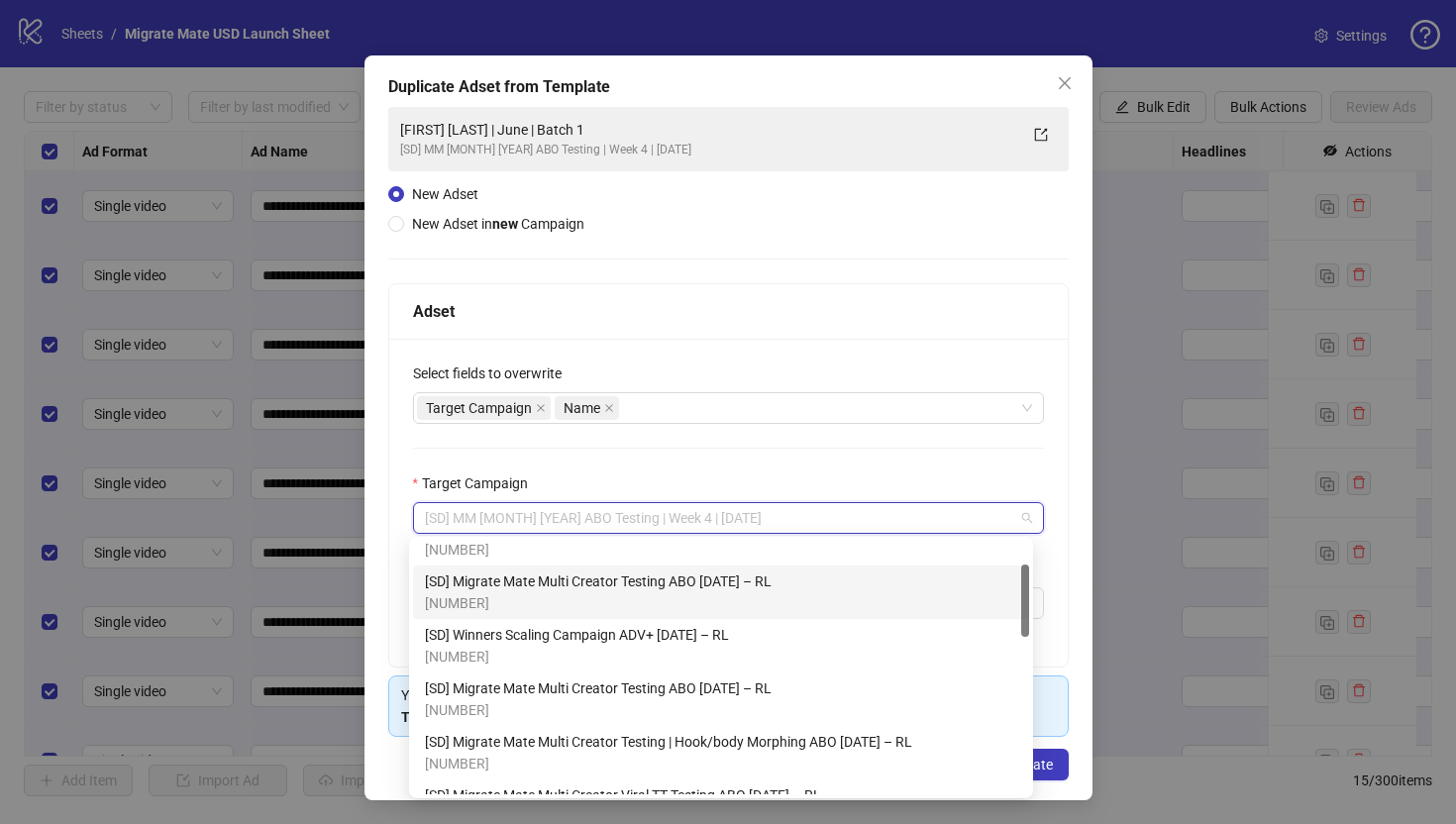 scroll, scrollTop: 0, scrollLeft: 0, axis: both 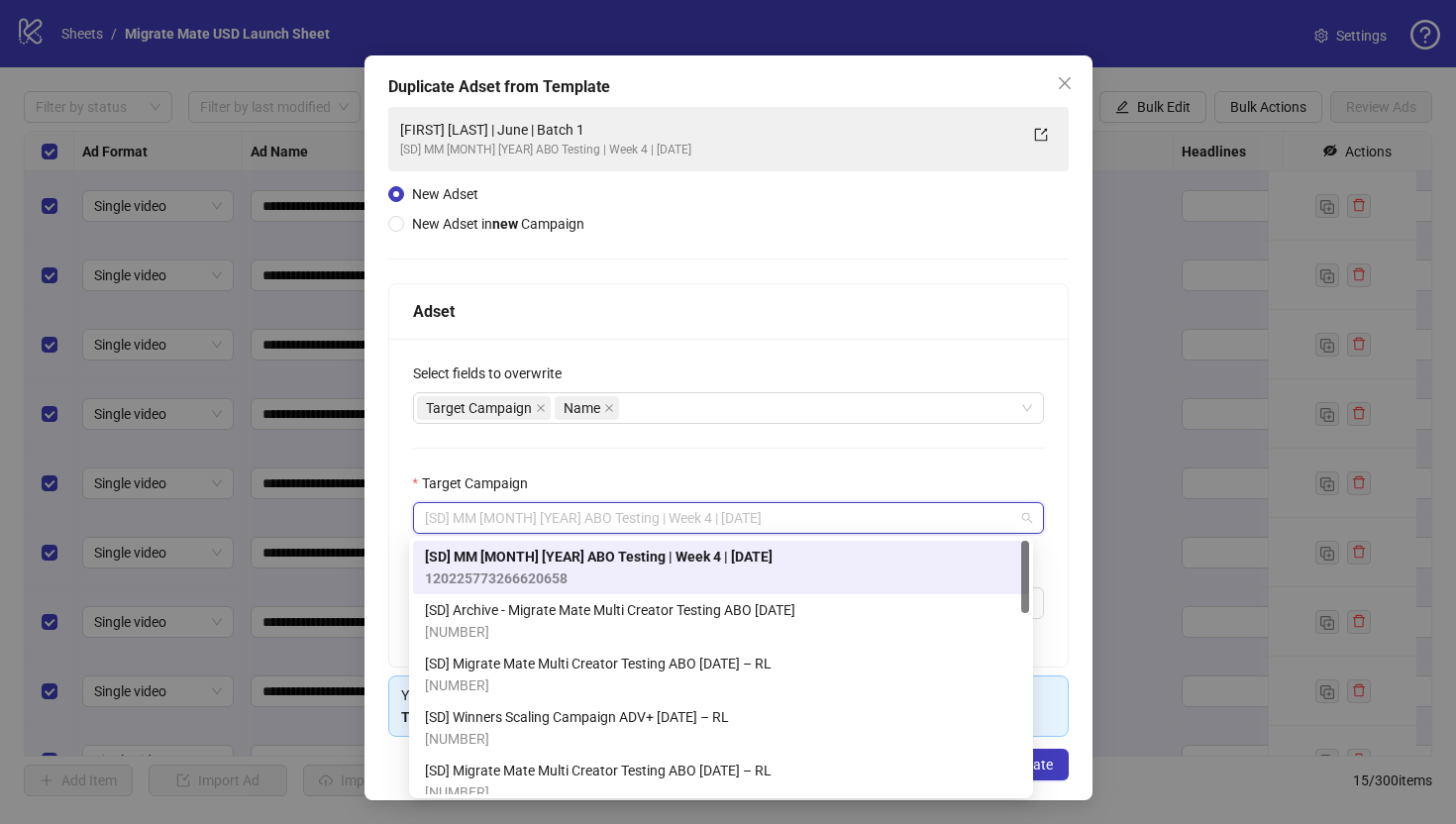 click on "Target Campaign" at bounding box center (728, 377) 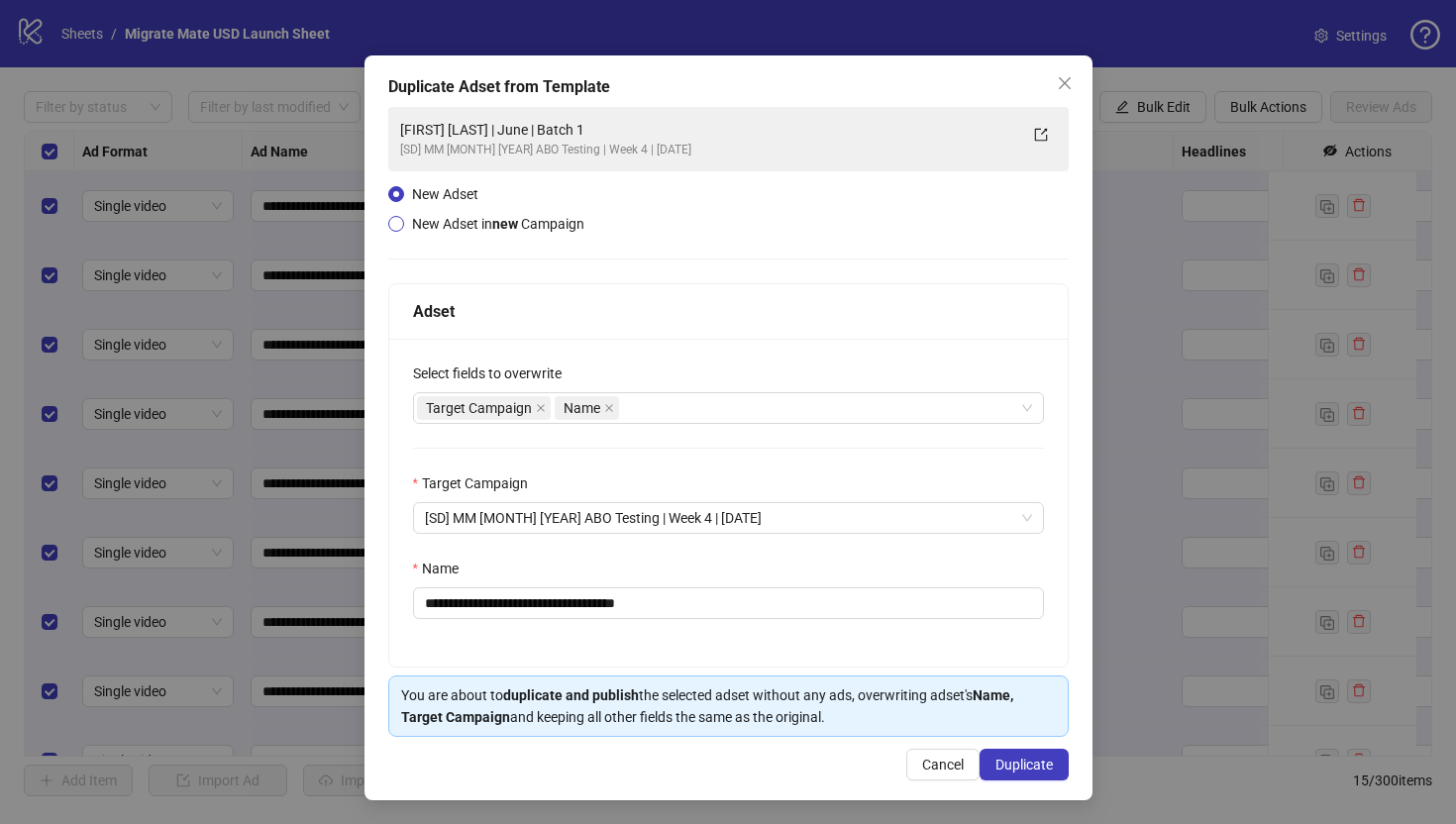 click on "New Adset in new Campaign" at bounding box center (445, 194) 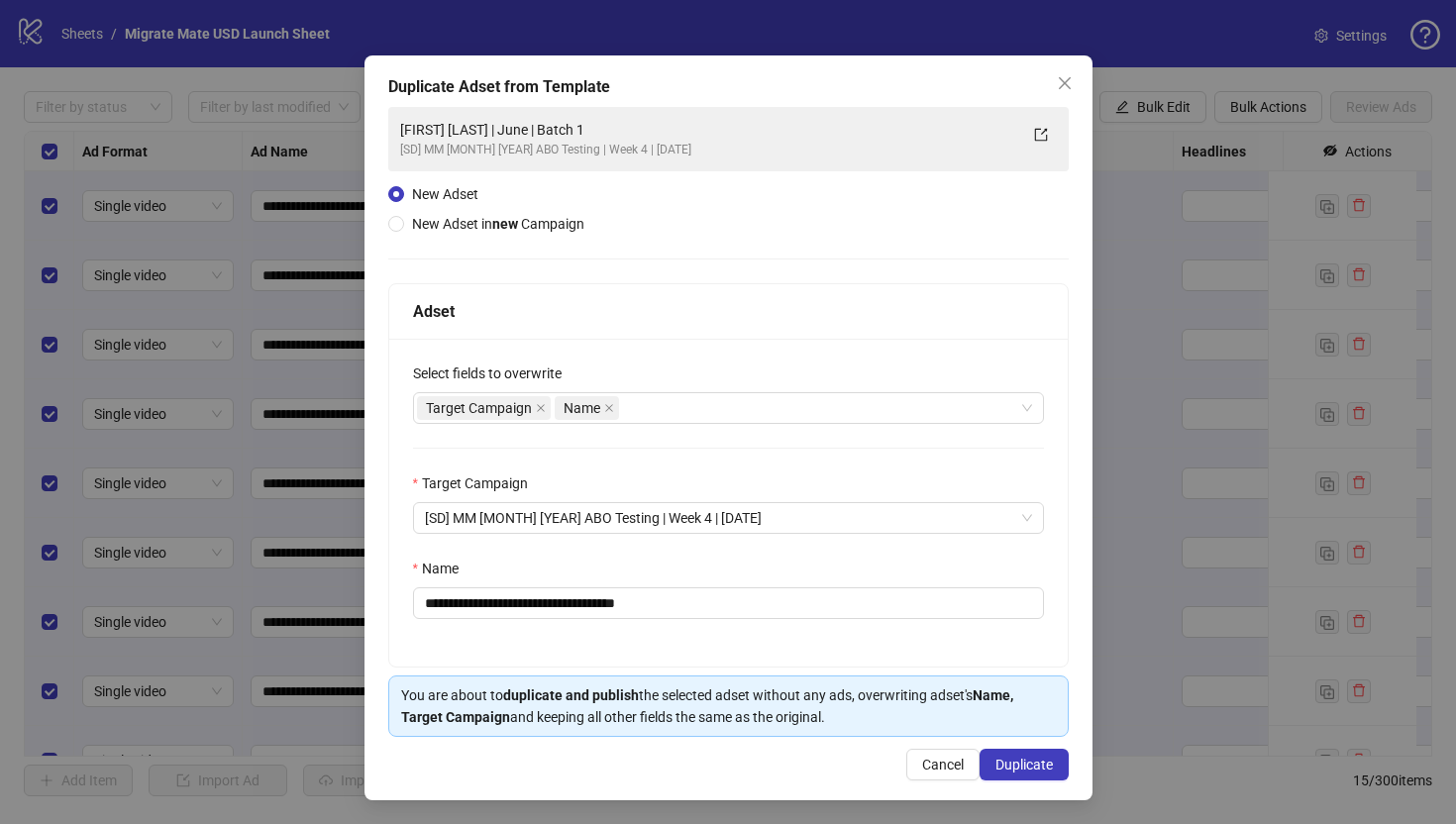 scroll, scrollTop: 0, scrollLeft: 0, axis: both 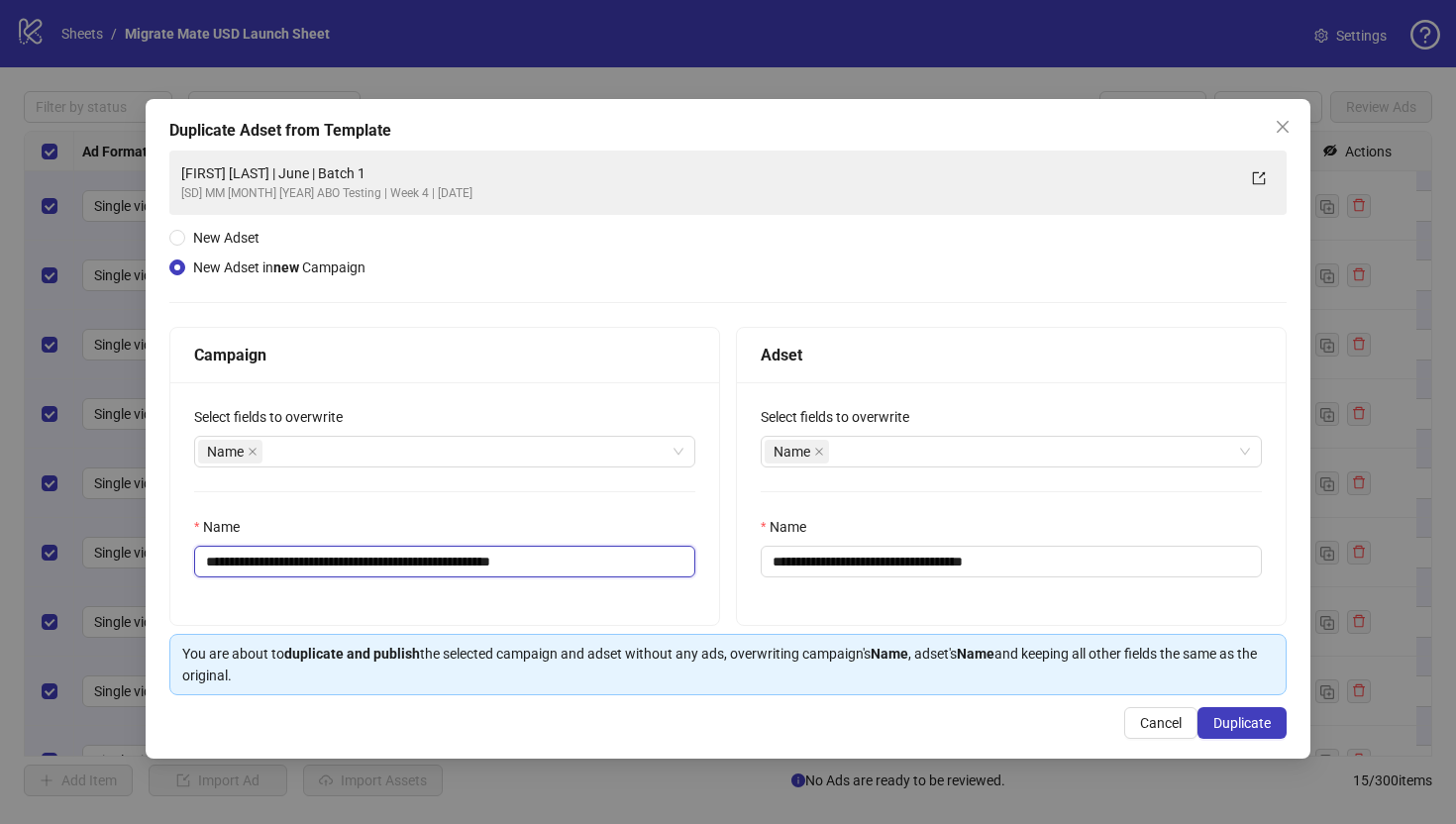click on "**********" at bounding box center (445, 562) 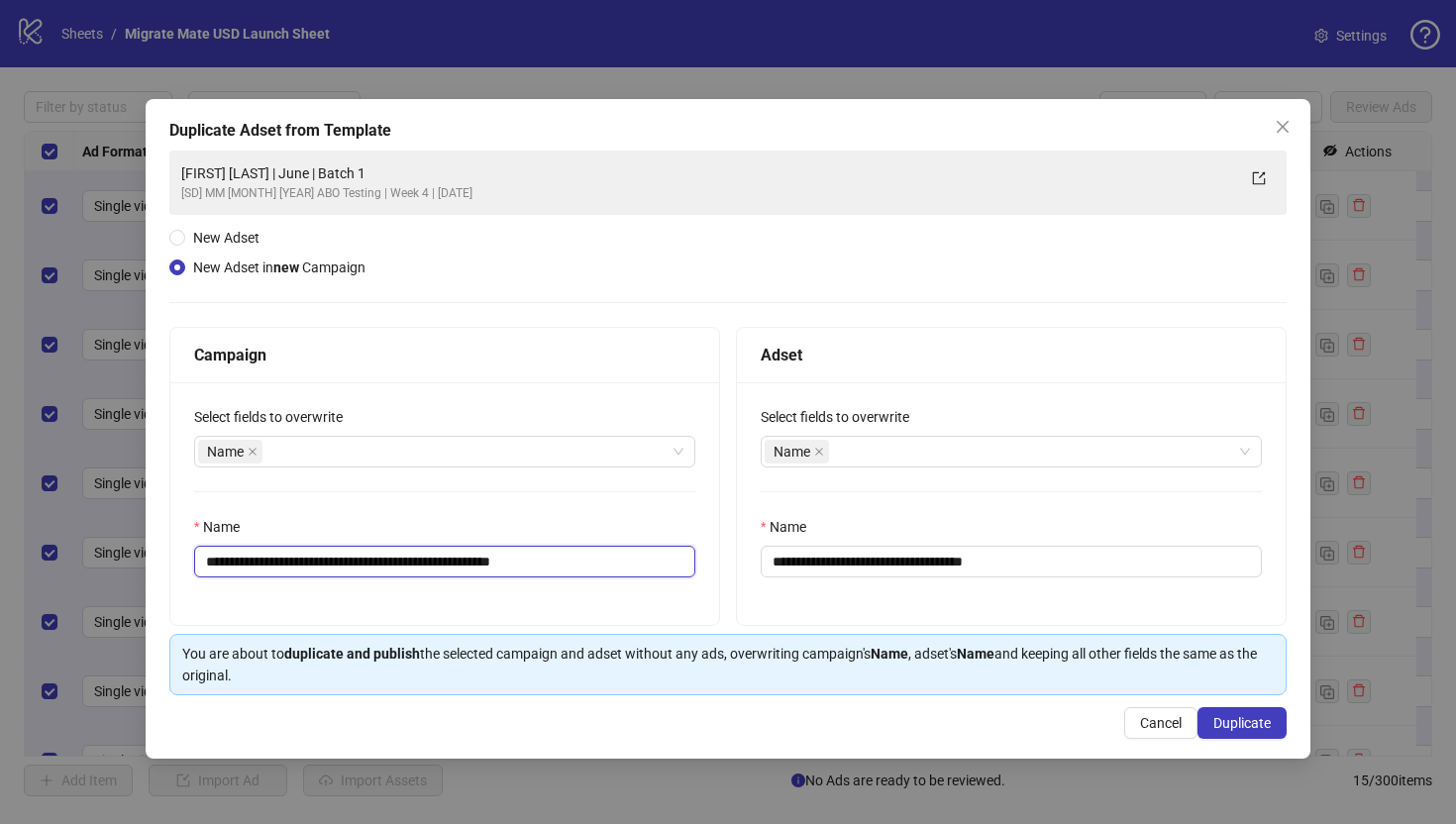 click on "**********" at bounding box center (445, 562) 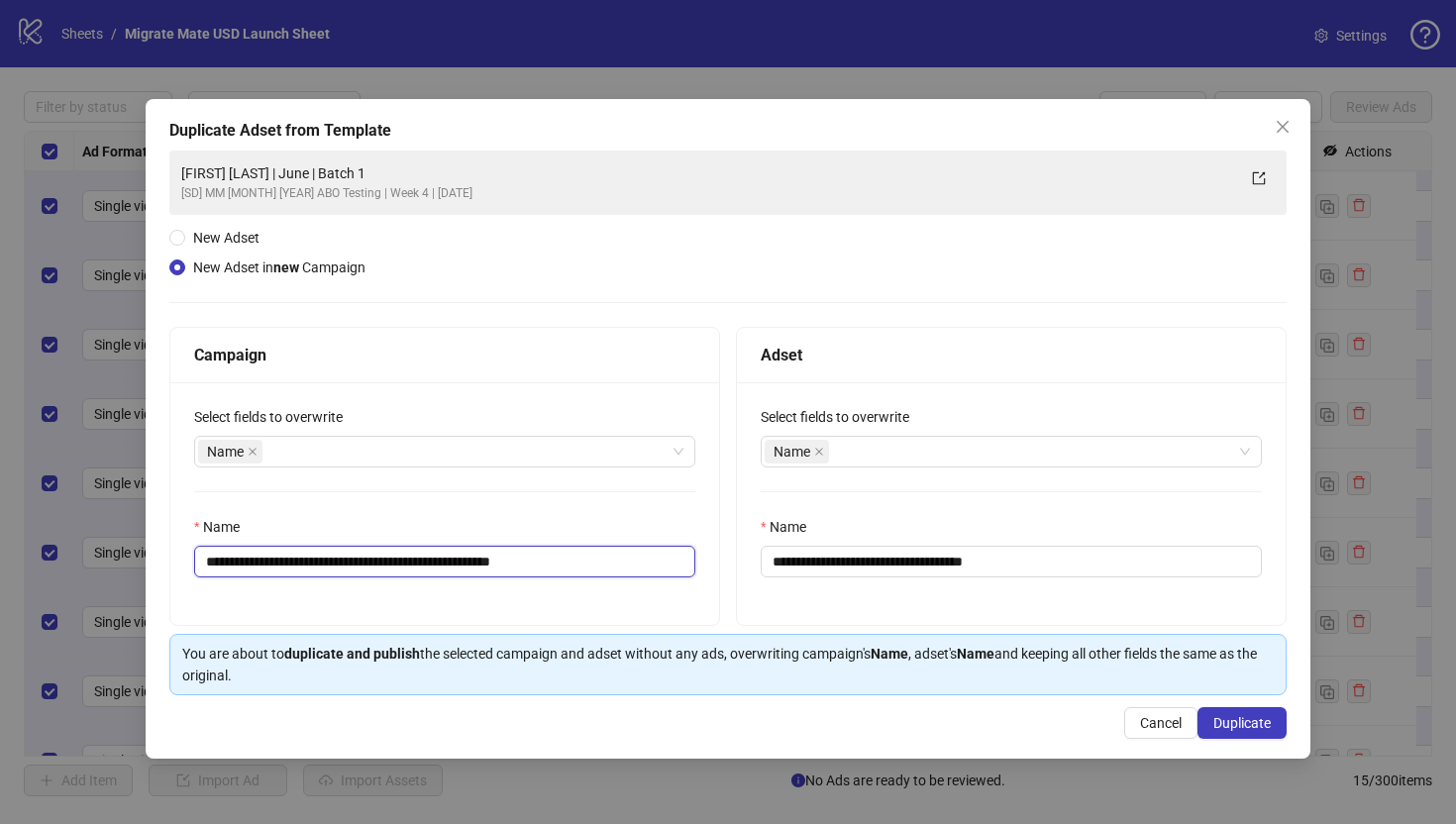 drag, startPoint x: 495, startPoint y: 560, endPoint x: 481, endPoint y: 558, distance: 14.142136 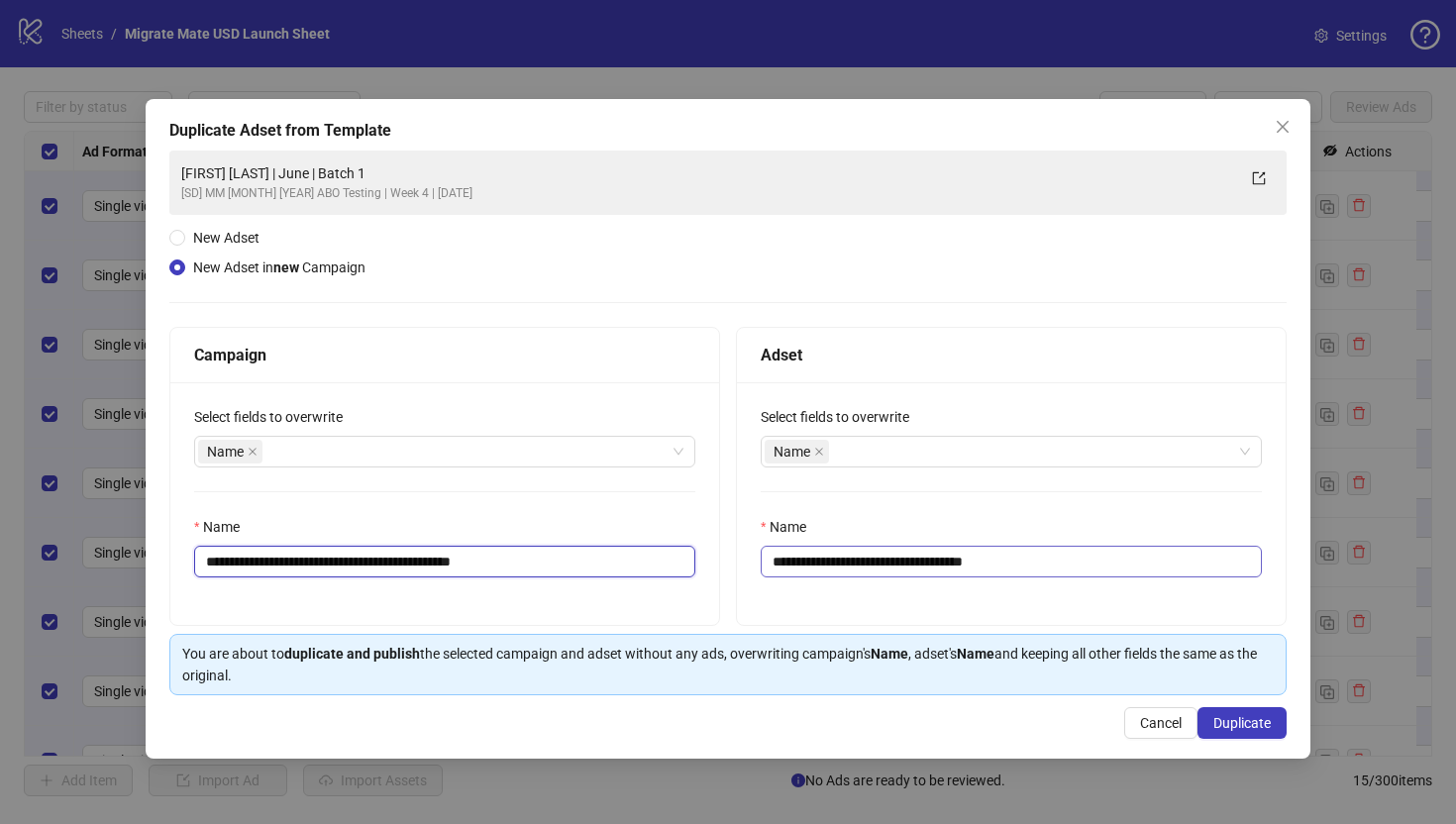 type on "**********" 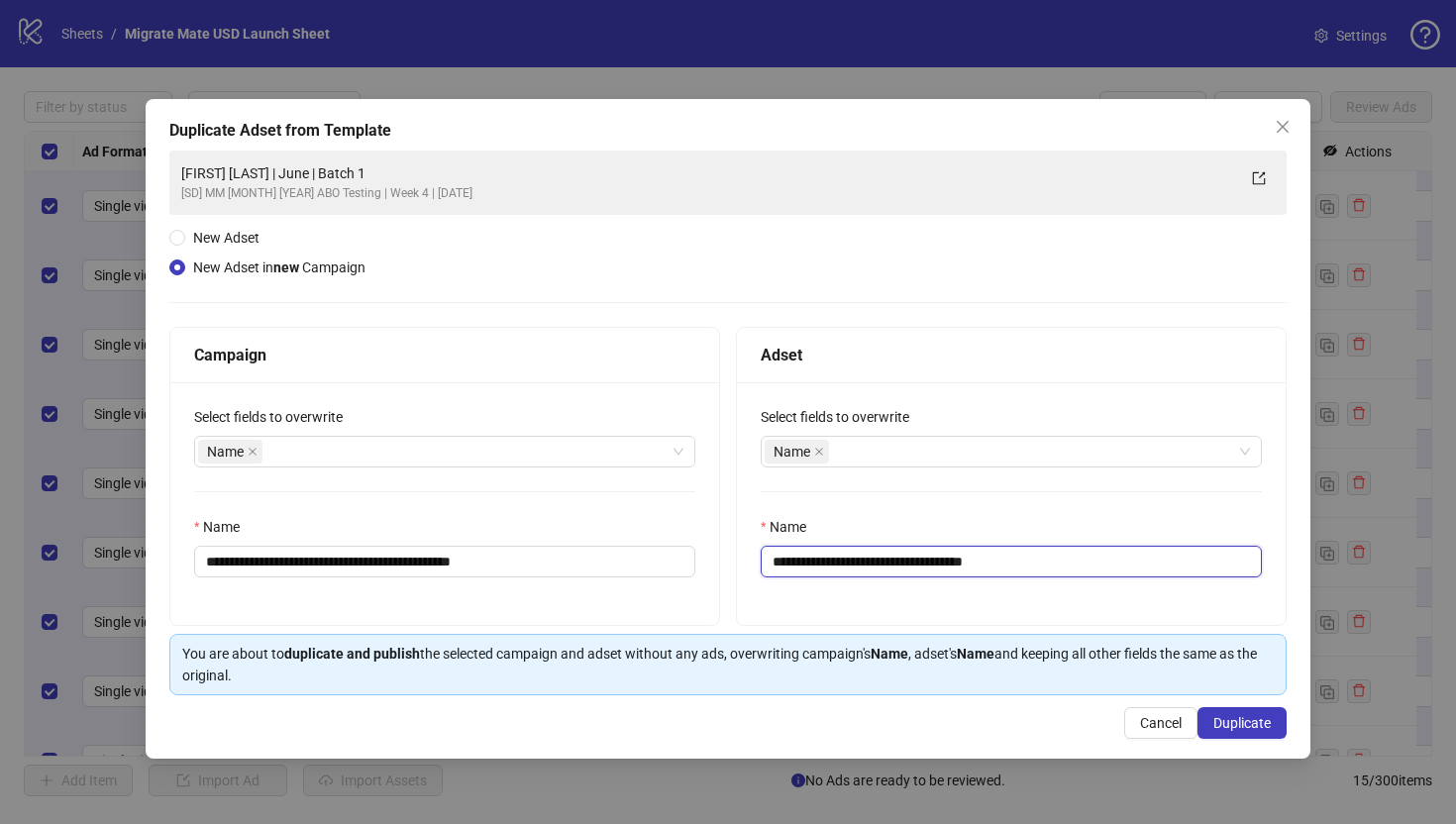 click on "**********" at bounding box center (1011, 562) 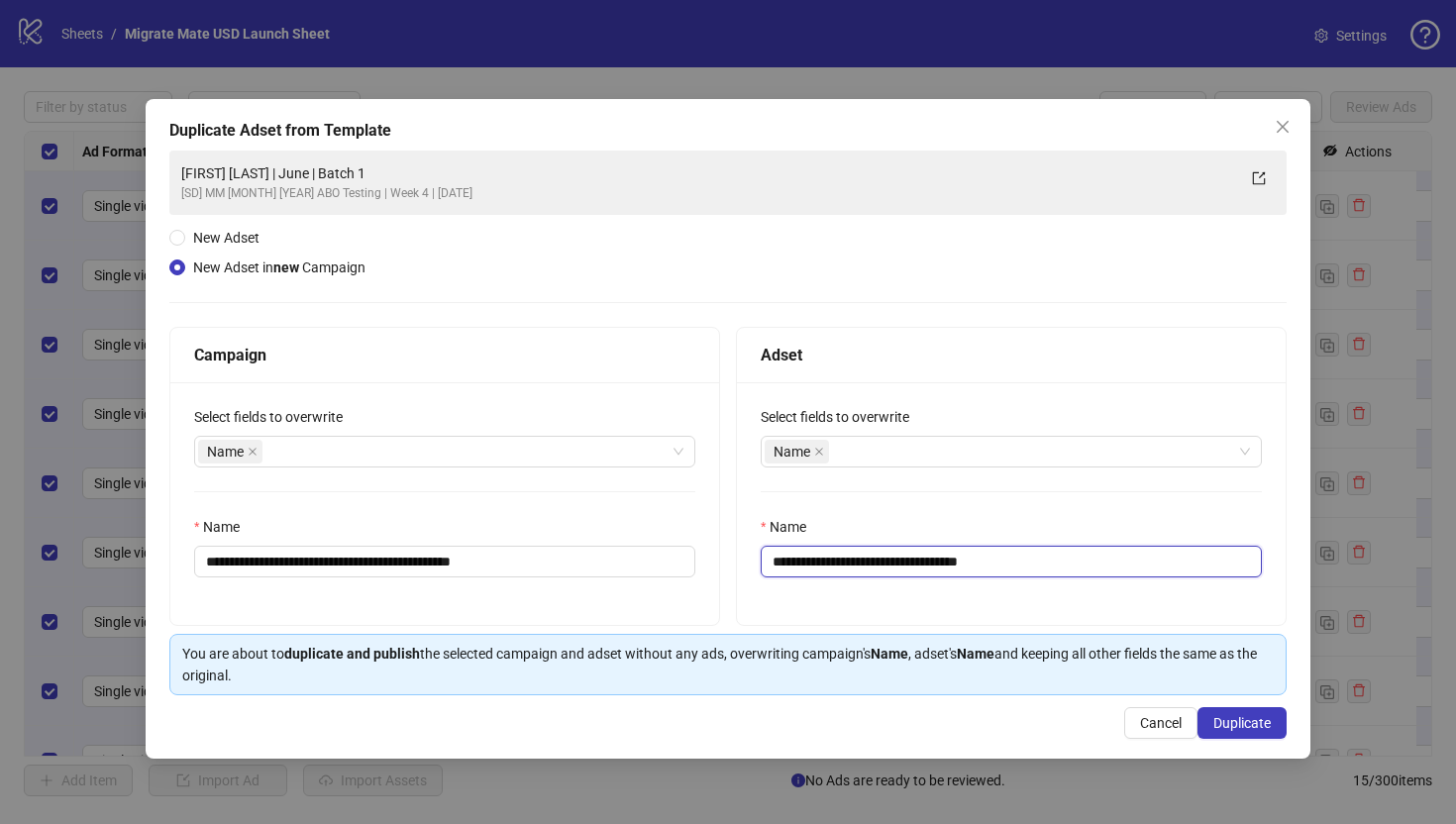 click on "**********" at bounding box center (1011, 562) 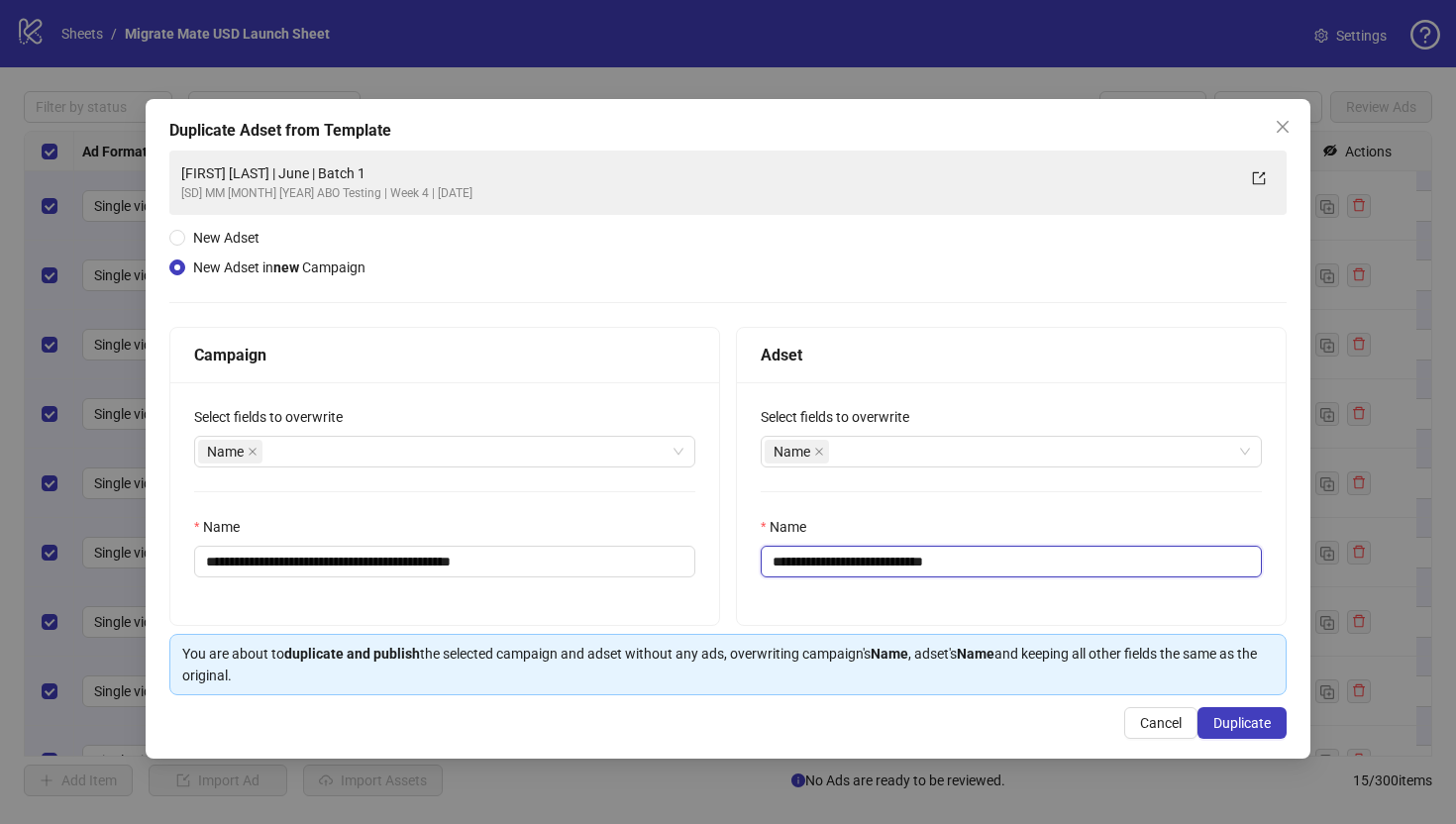 click on "**********" at bounding box center [1011, 562] 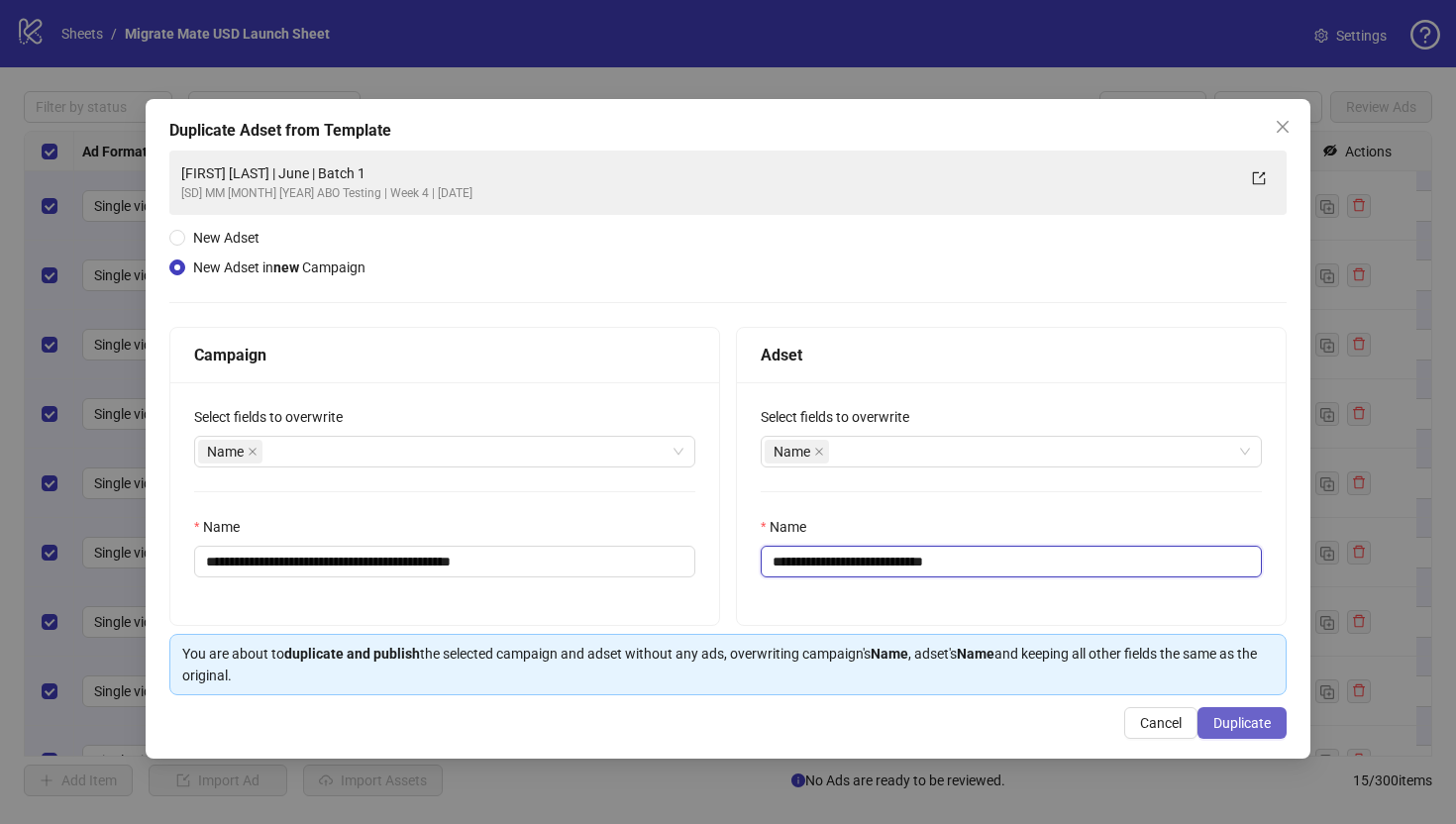 type on "**********" 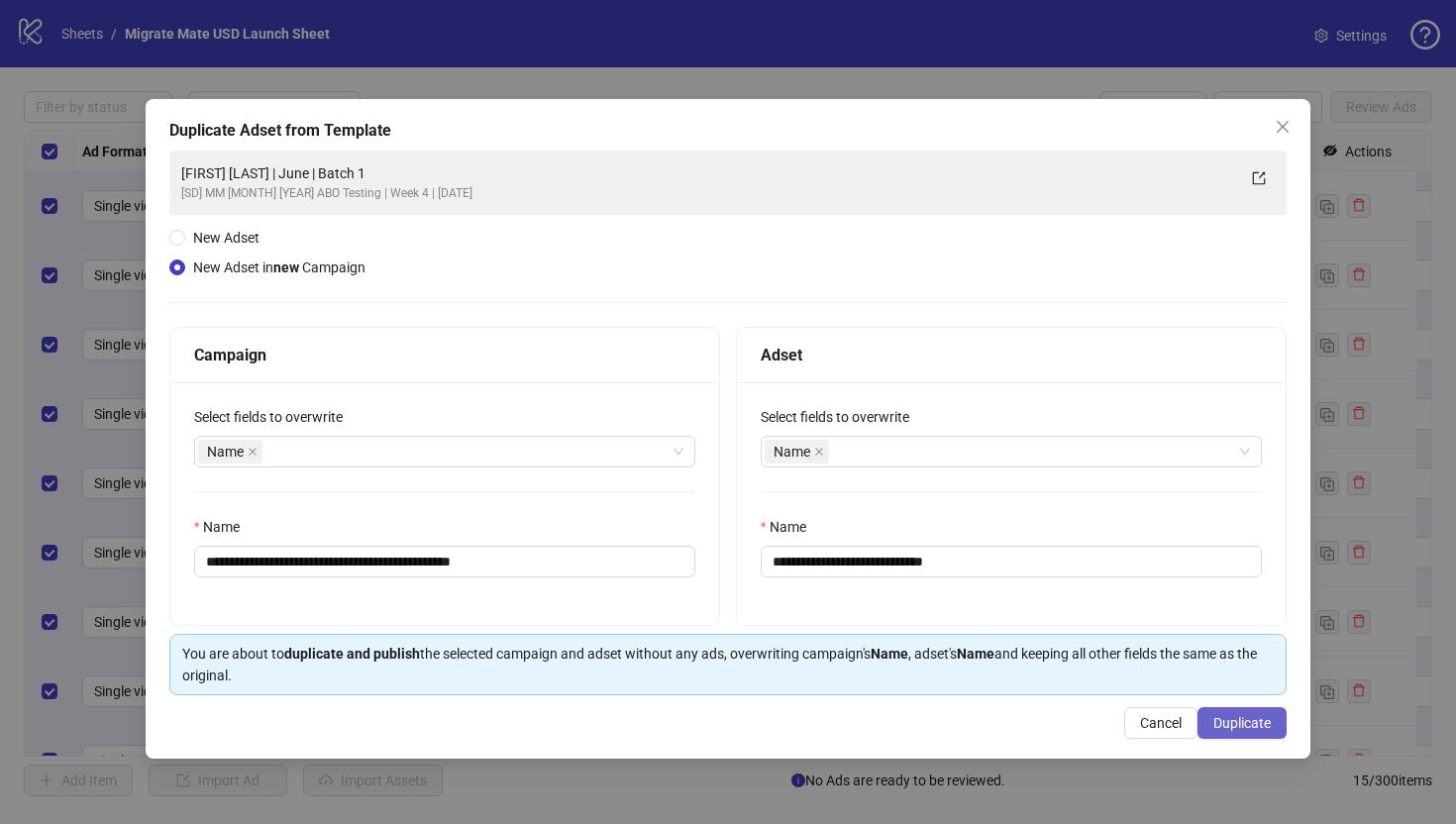 click on "Duplicate" at bounding box center [1242, 723] 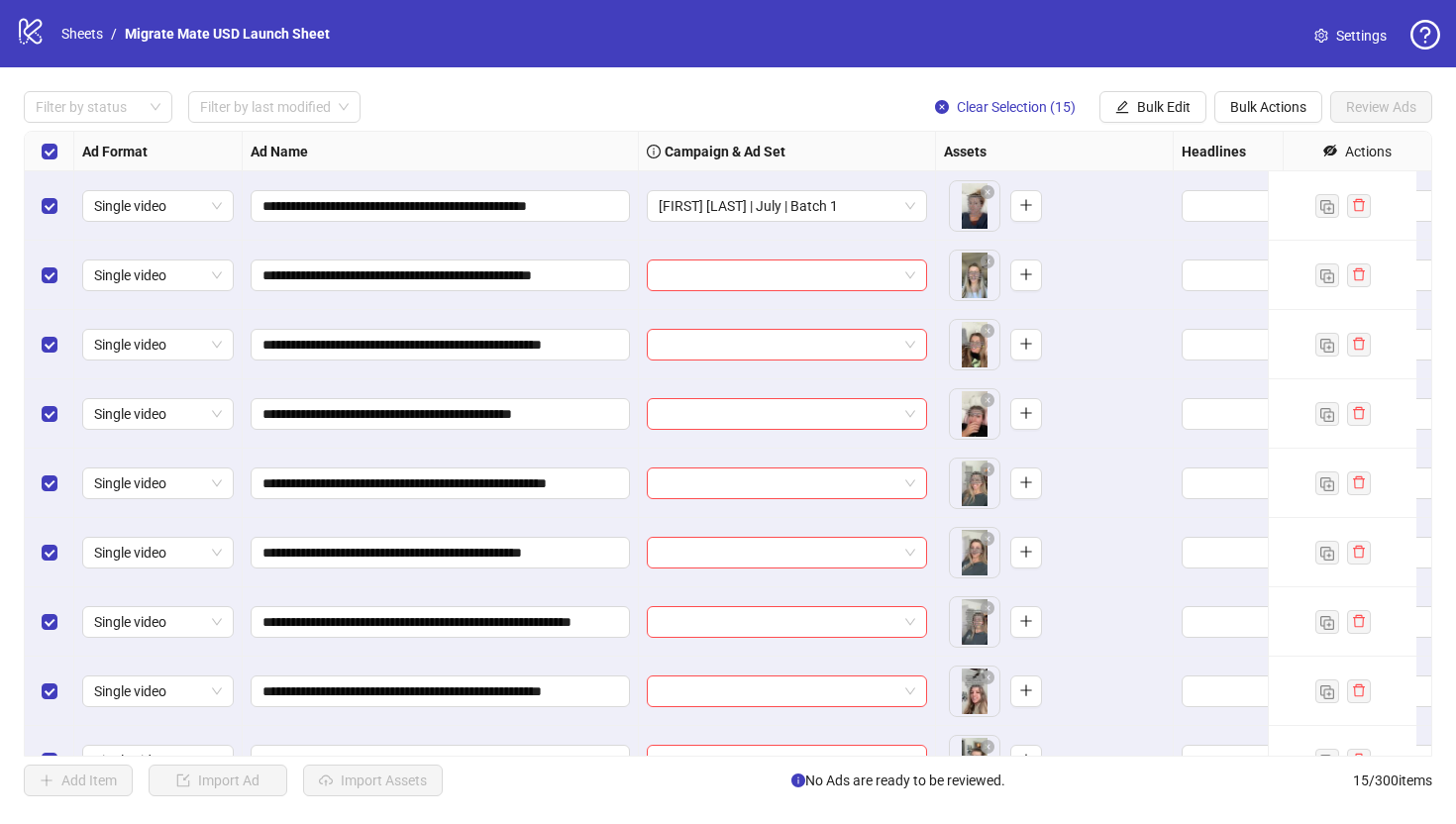 click at bounding box center (50, 152) 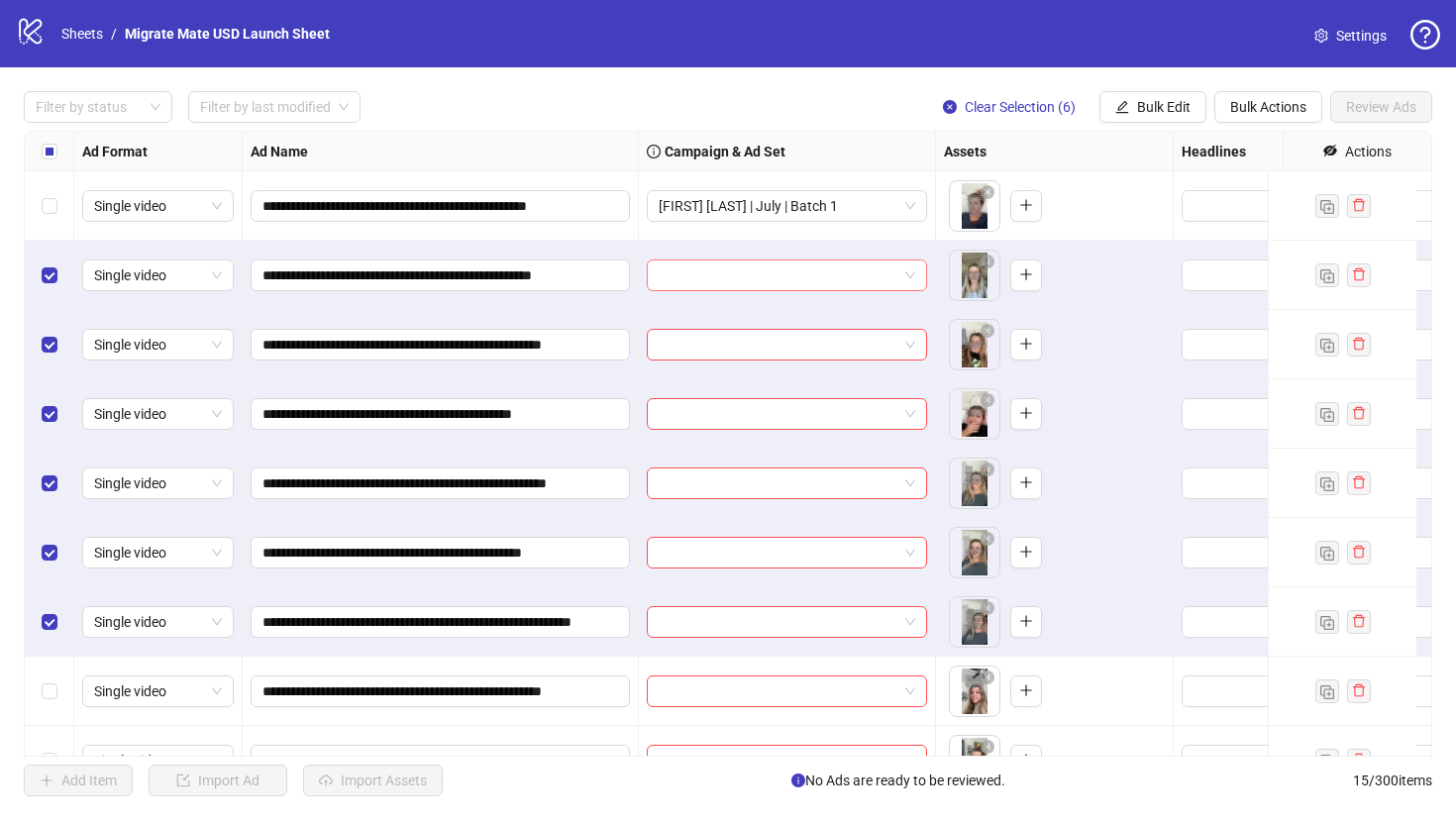click at bounding box center [778, 275] 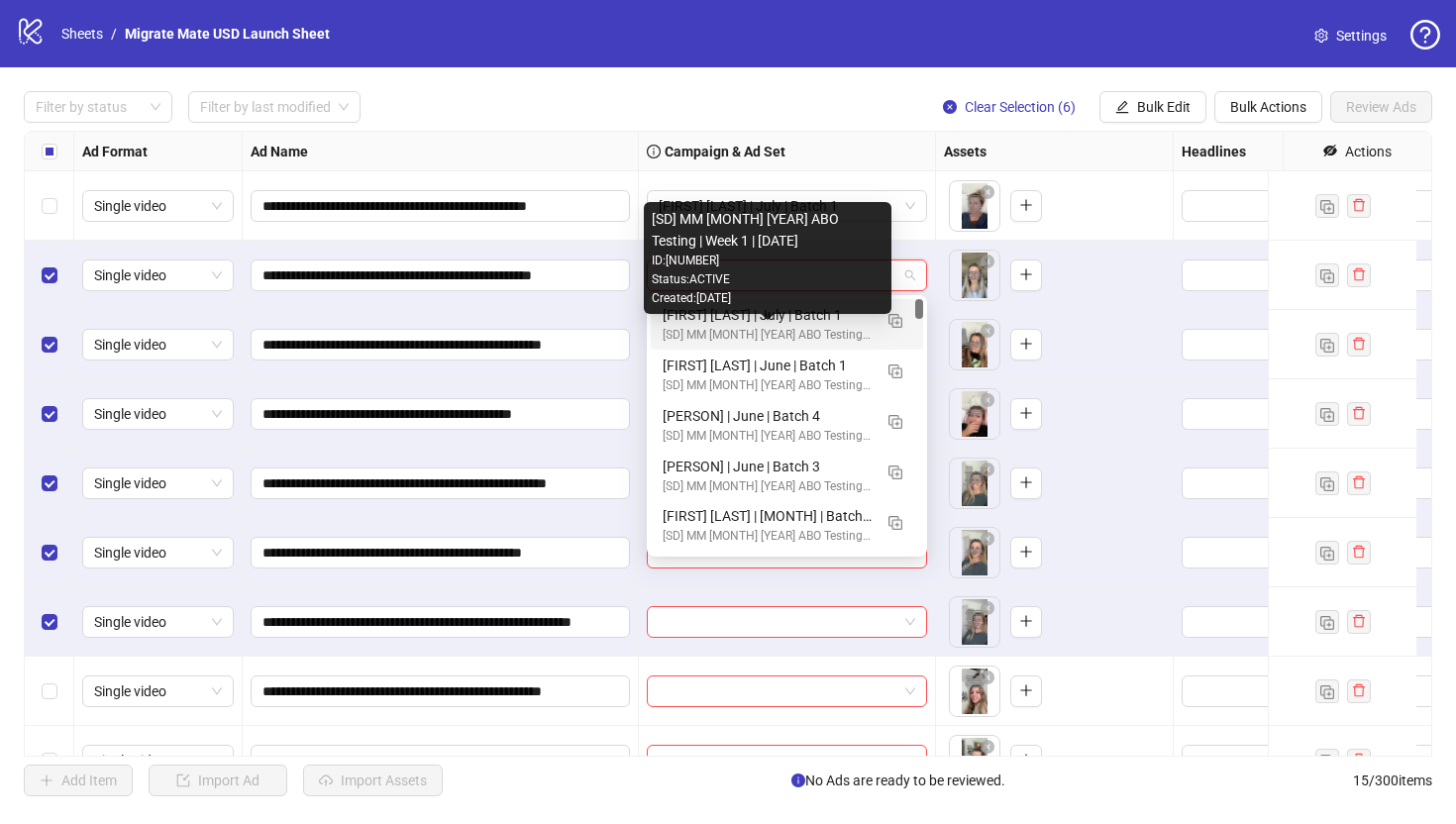 click on "[SD] MM [MONTH] [YEAR] ABO Testing | Week 1 | [DATE]" at bounding box center (767, 335) 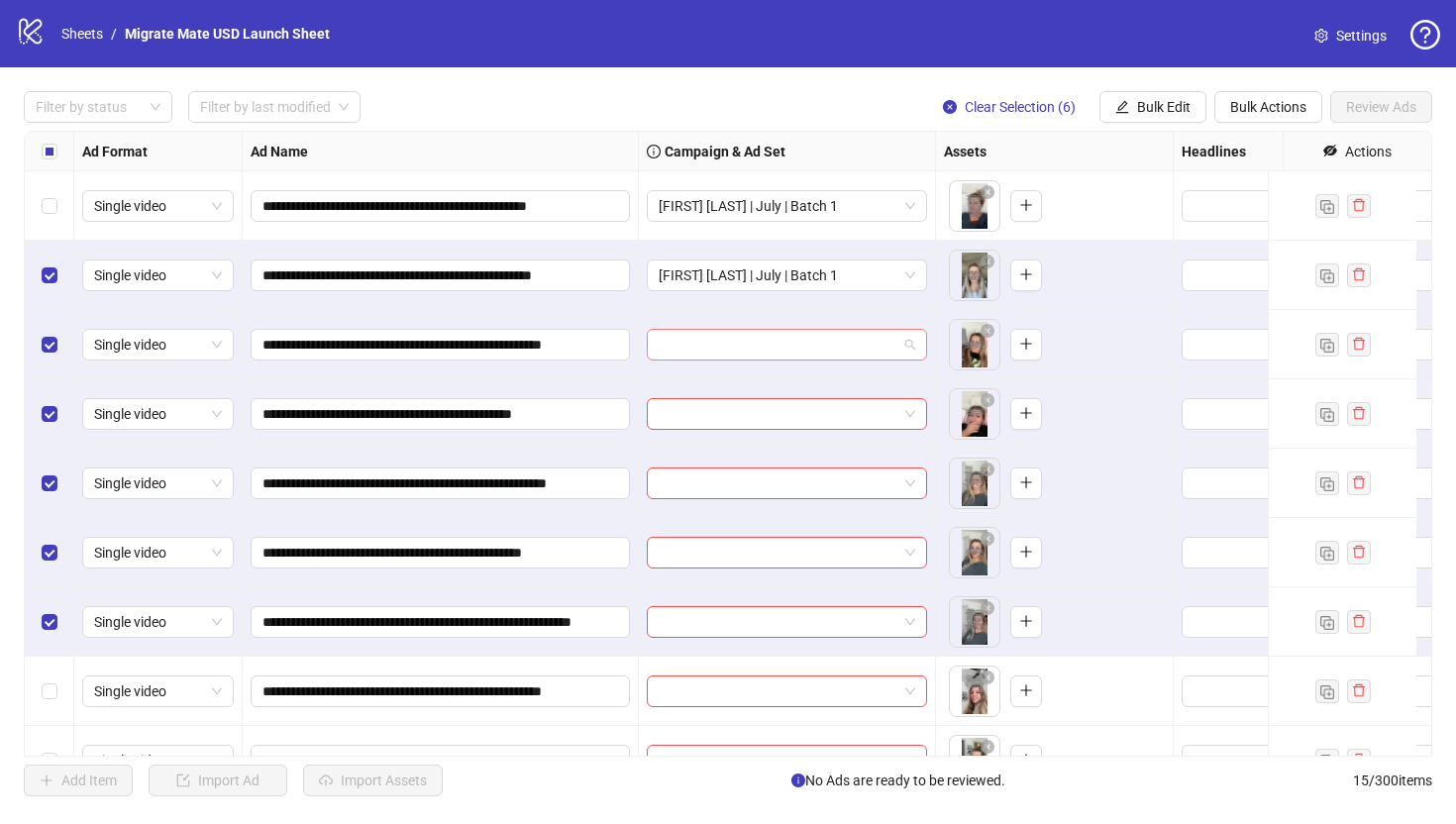 click at bounding box center [786, 345] 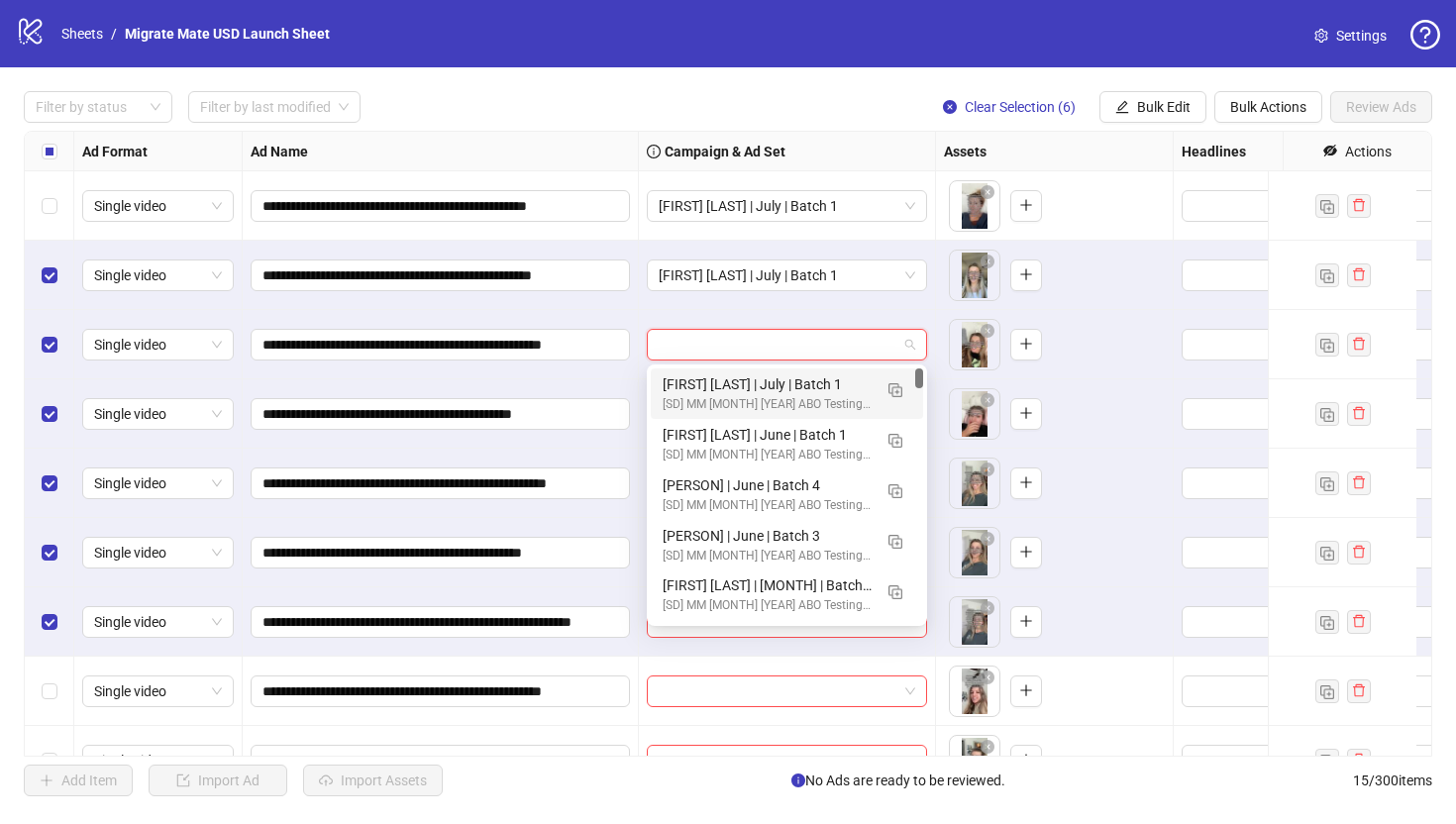 click on "[FIRST] [LAST] | July | Batch 1" at bounding box center [767, 384] 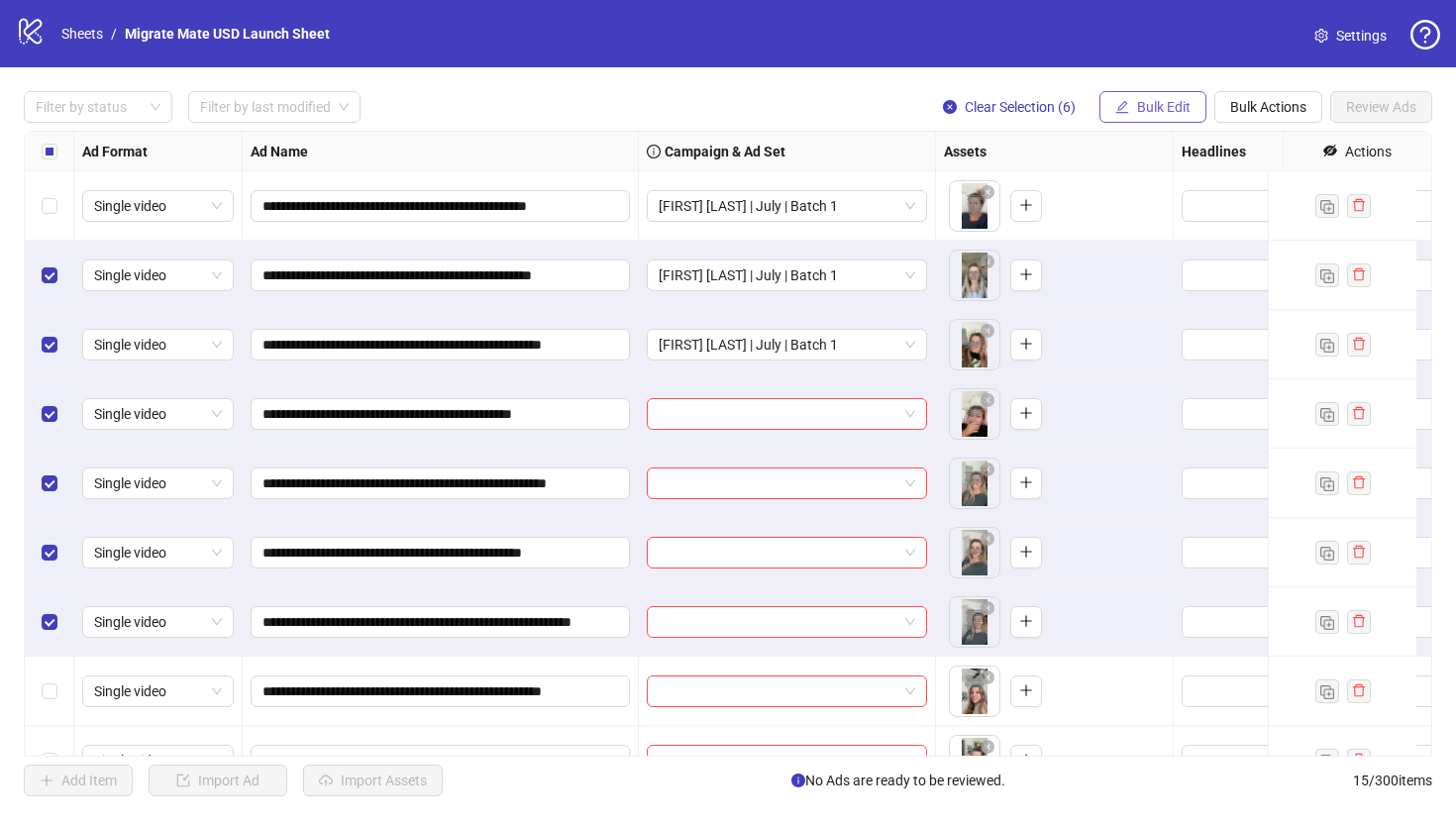 click on "Bulk Edit" at bounding box center [1164, 107] 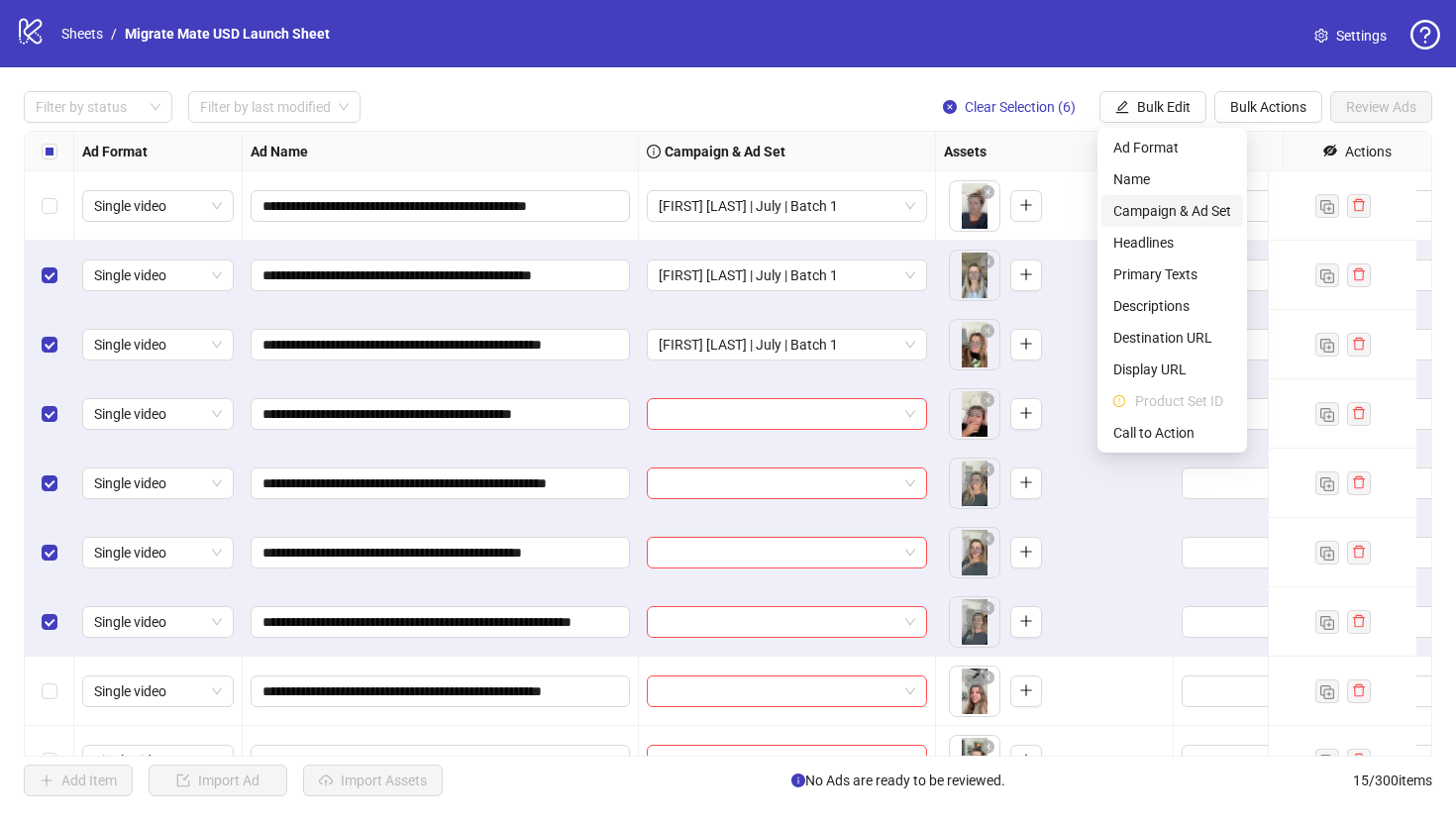 click on "Campaign & Ad Set" at bounding box center [1172, 211] 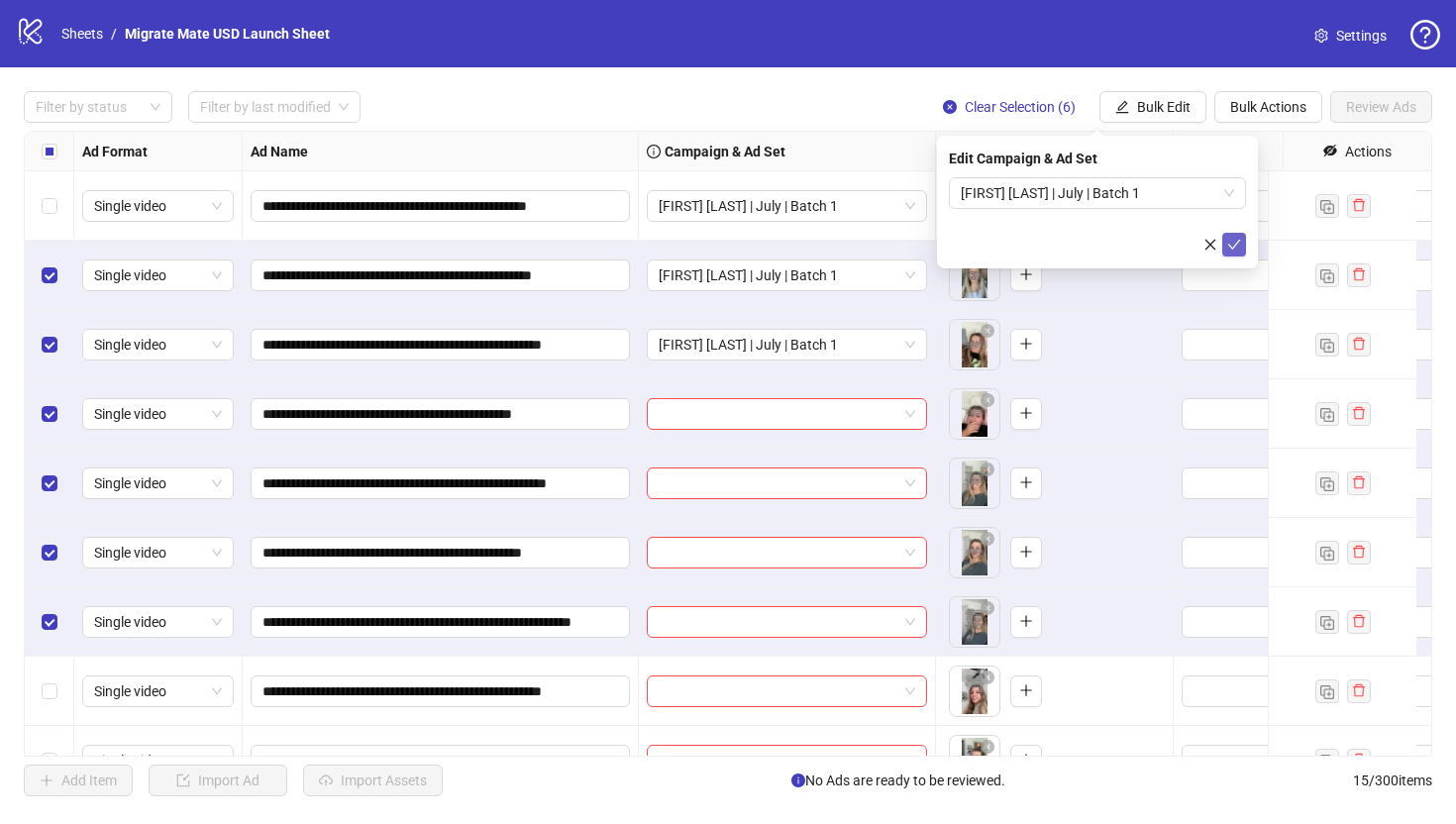 click at bounding box center [1234, 245] 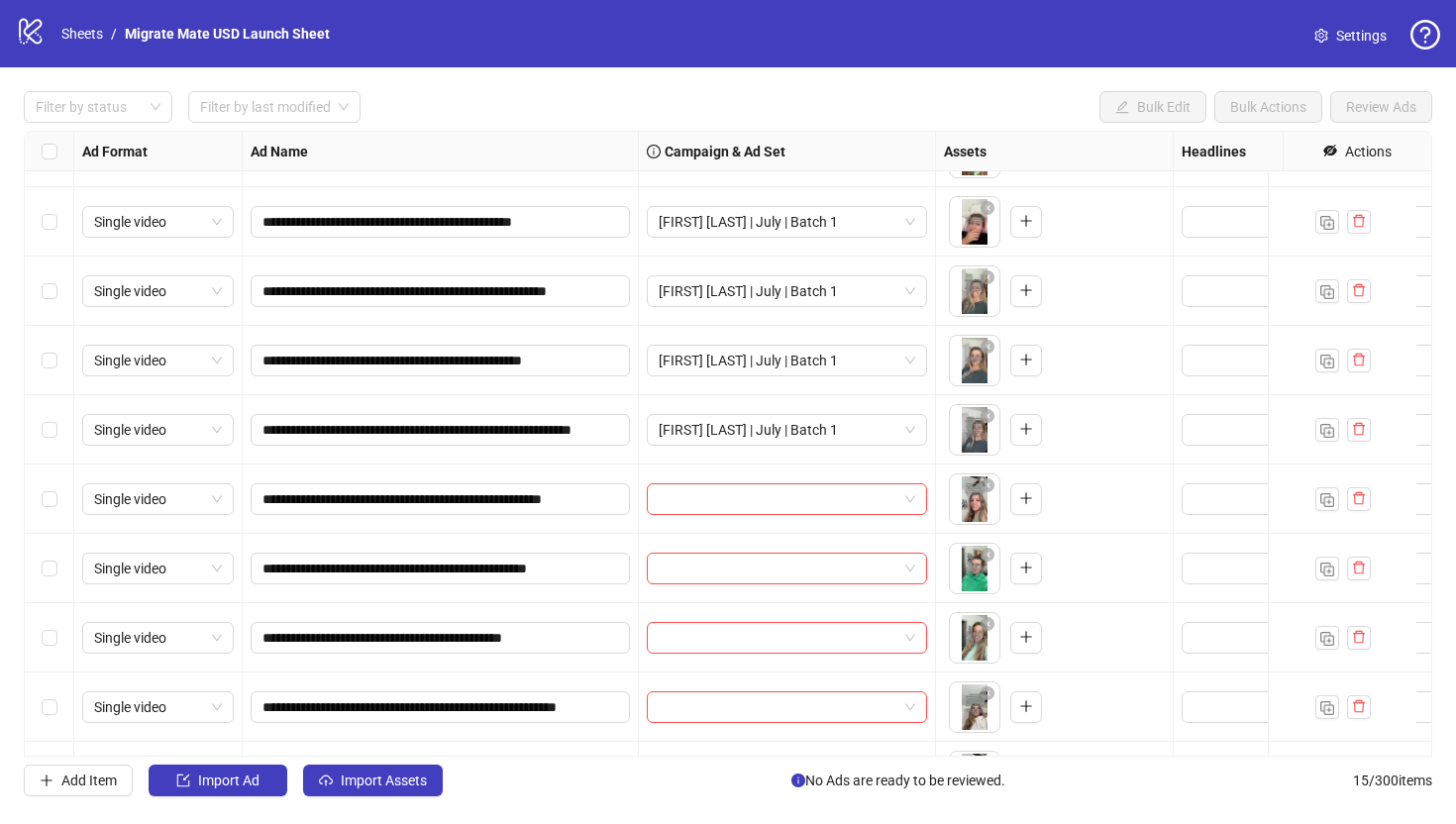 scroll, scrollTop: 205, scrollLeft: 0, axis: vertical 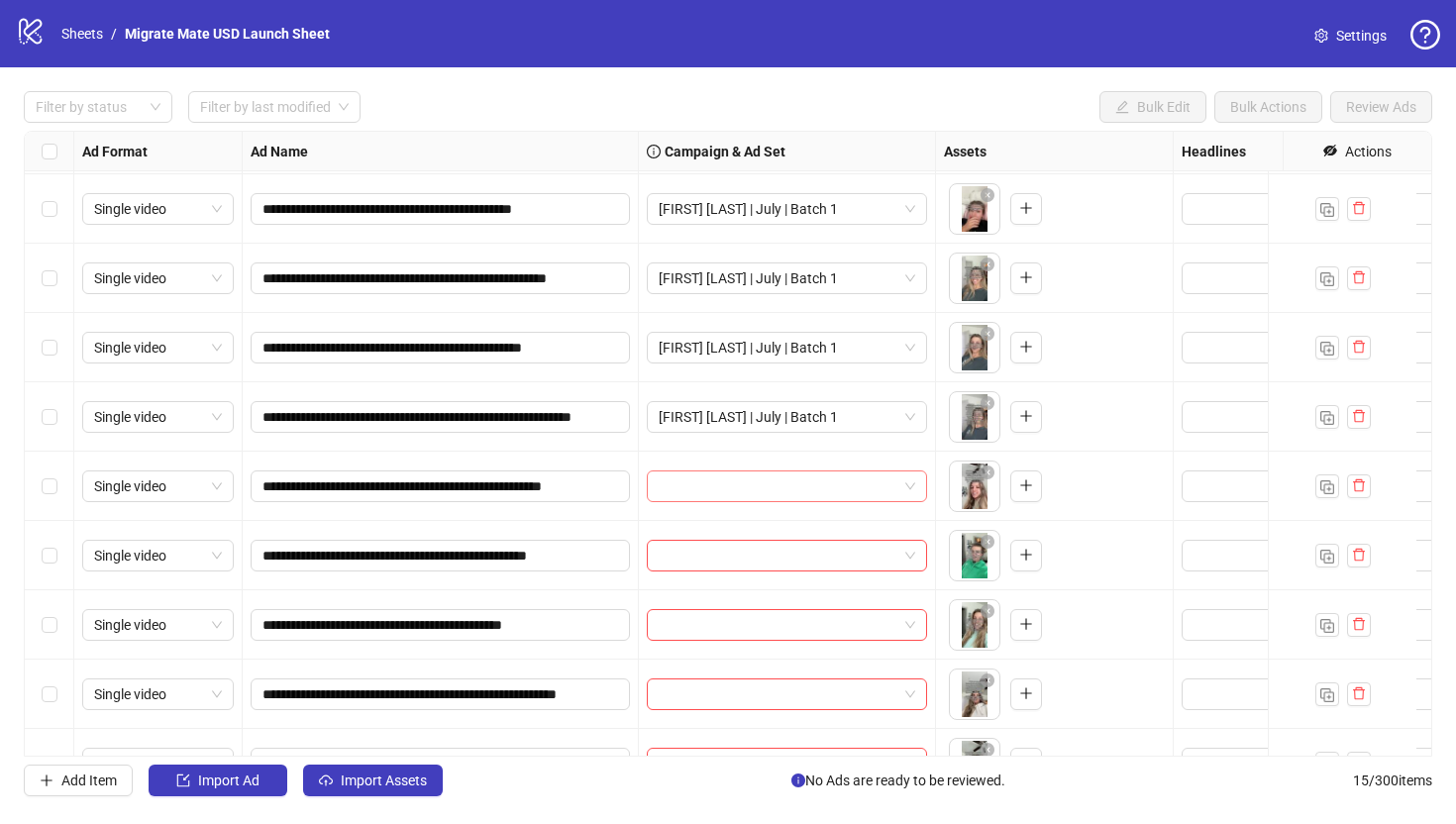 click at bounding box center [786, 486] 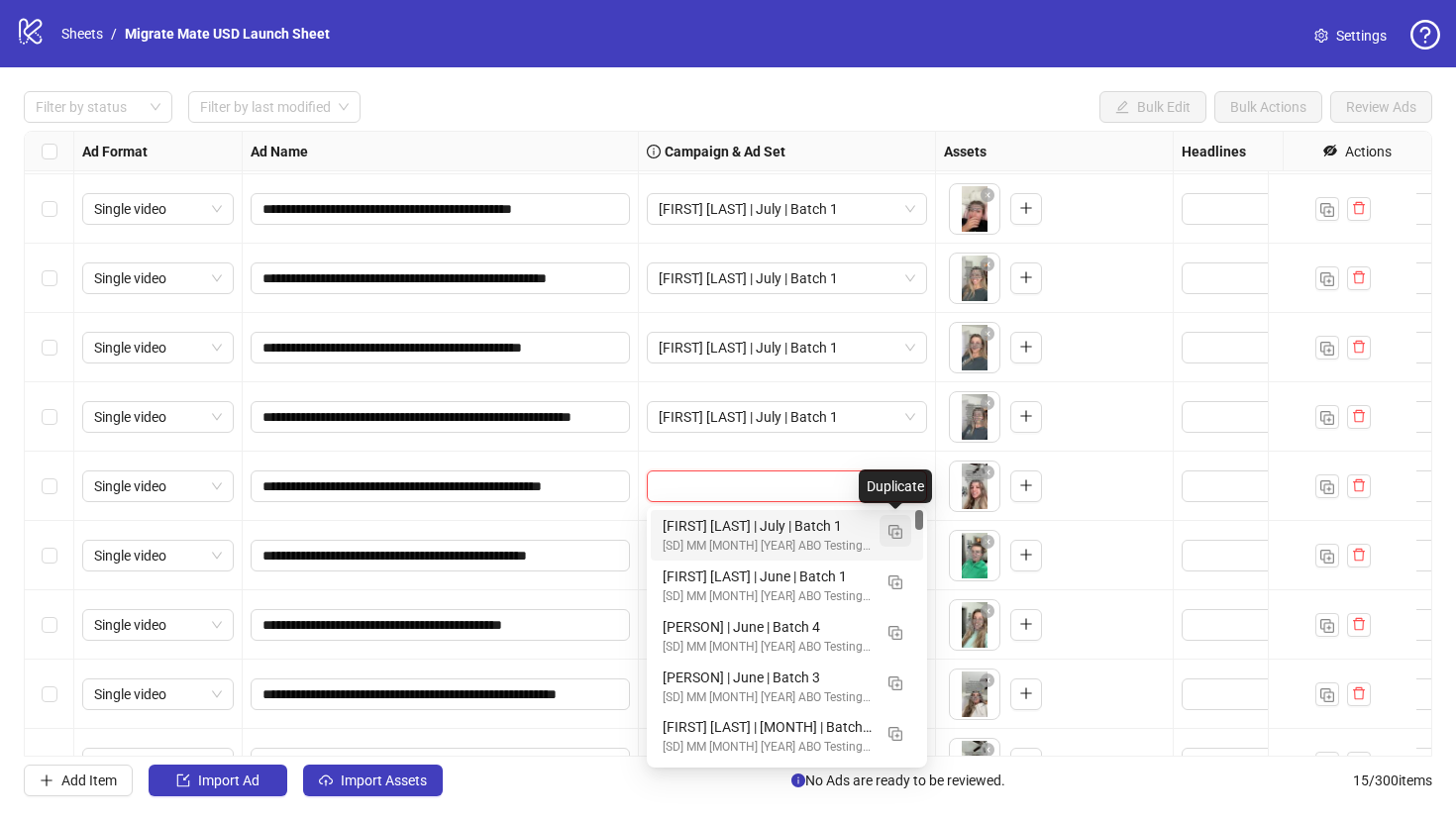 click at bounding box center (895, 532) 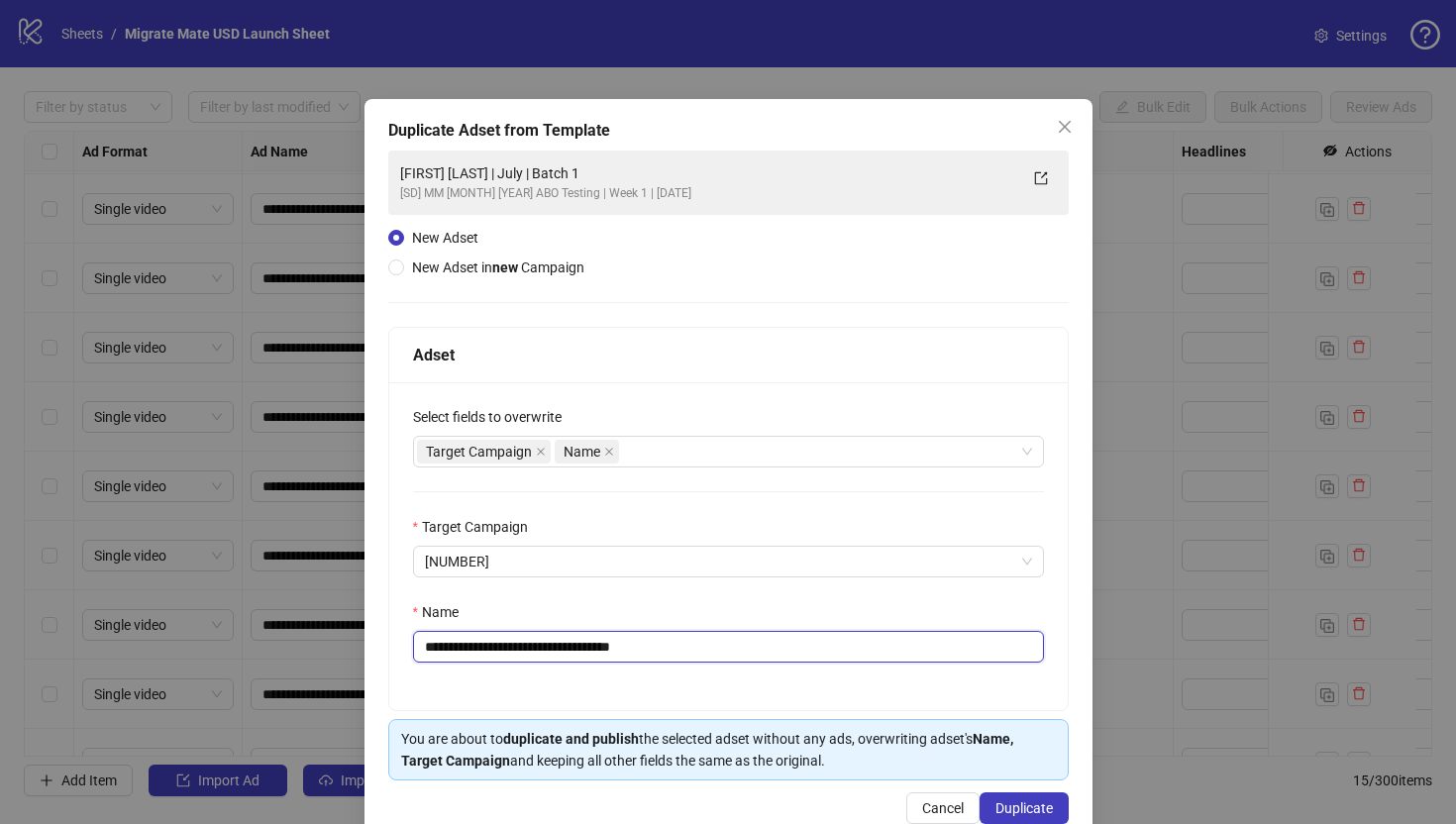 drag, startPoint x: 584, startPoint y: 640, endPoint x: 720, endPoint y: 663, distance: 137.93114 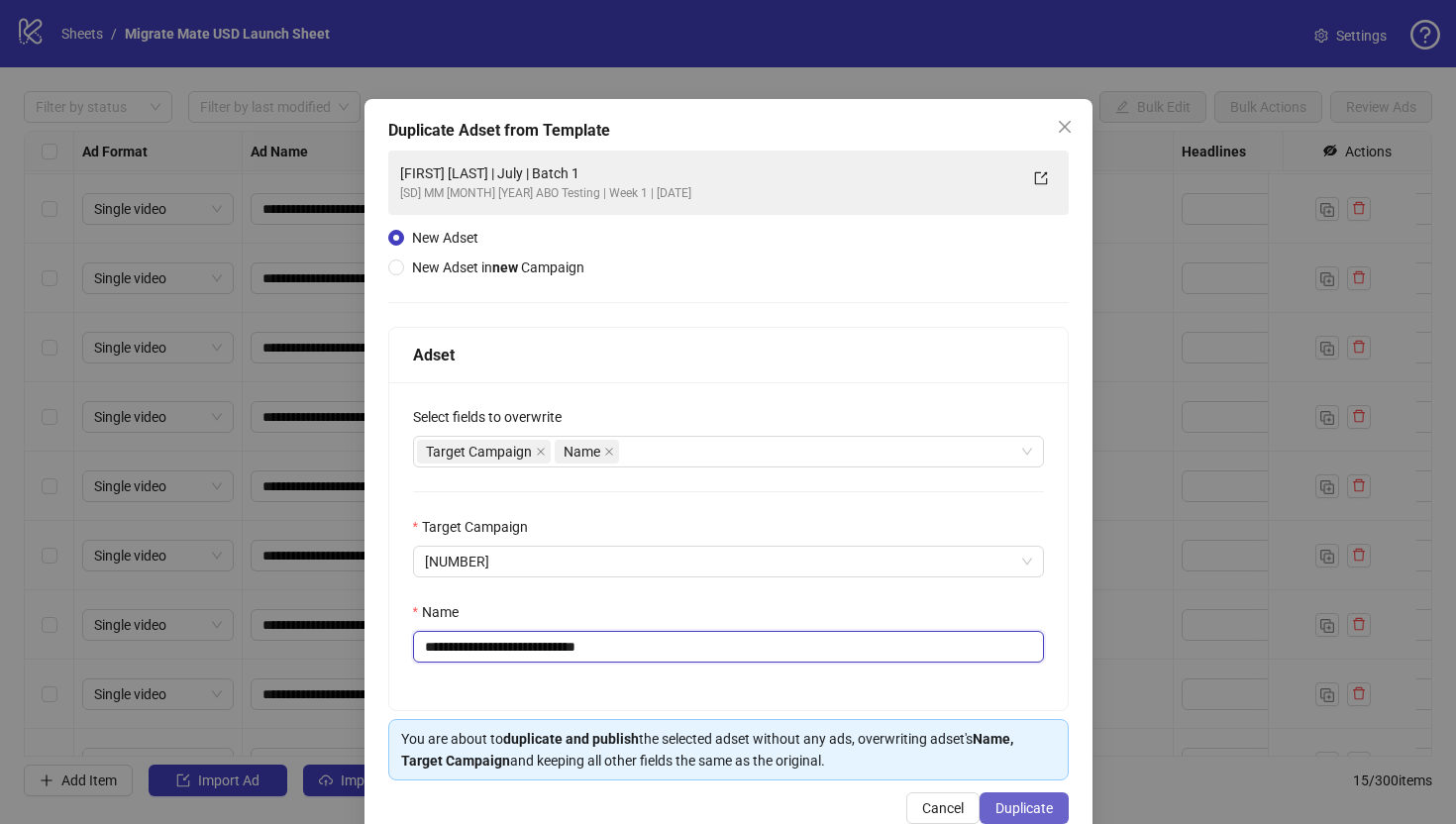 type on "**********" 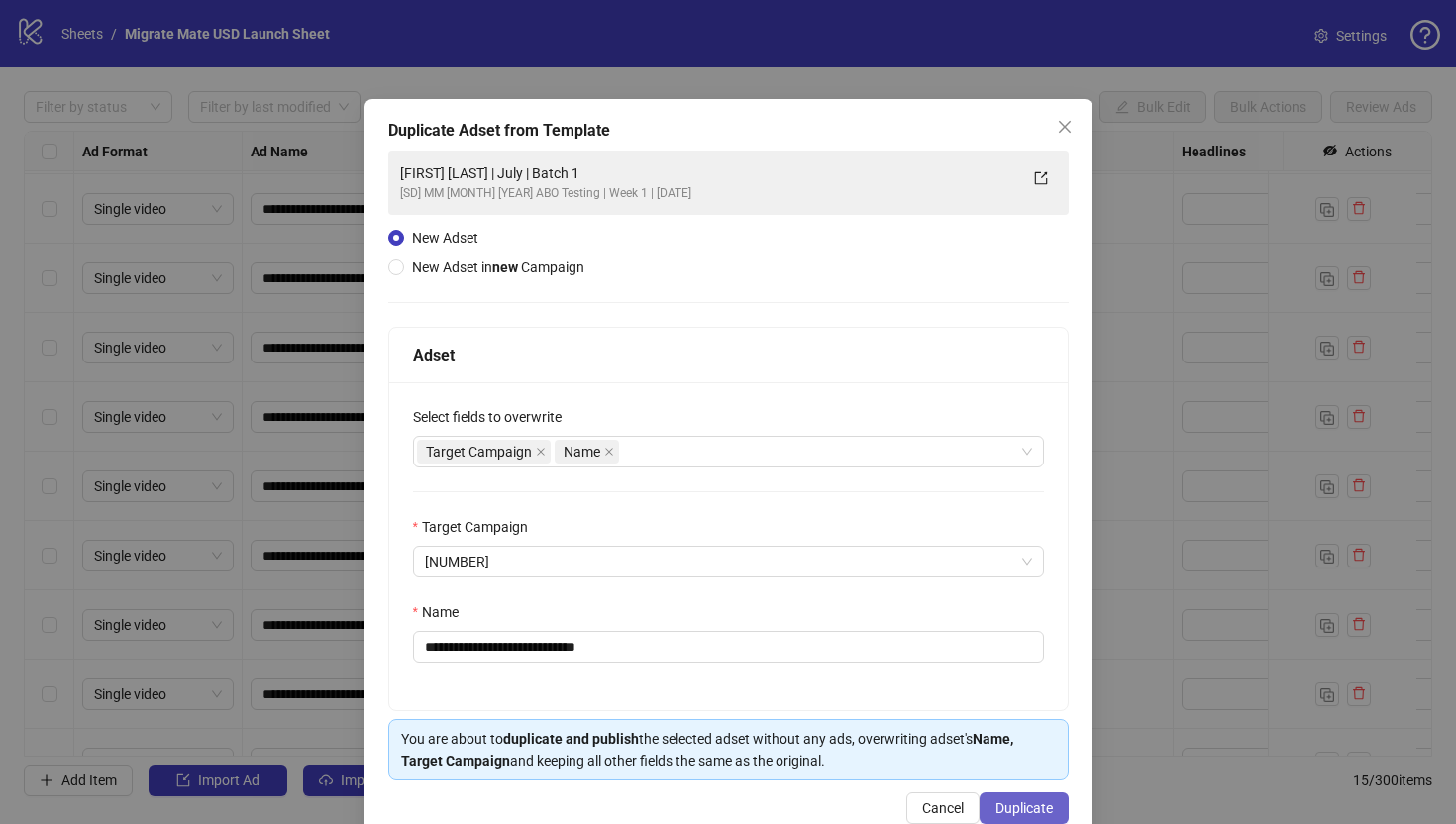 click on "Duplicate" at bounding box center [1024, 808] 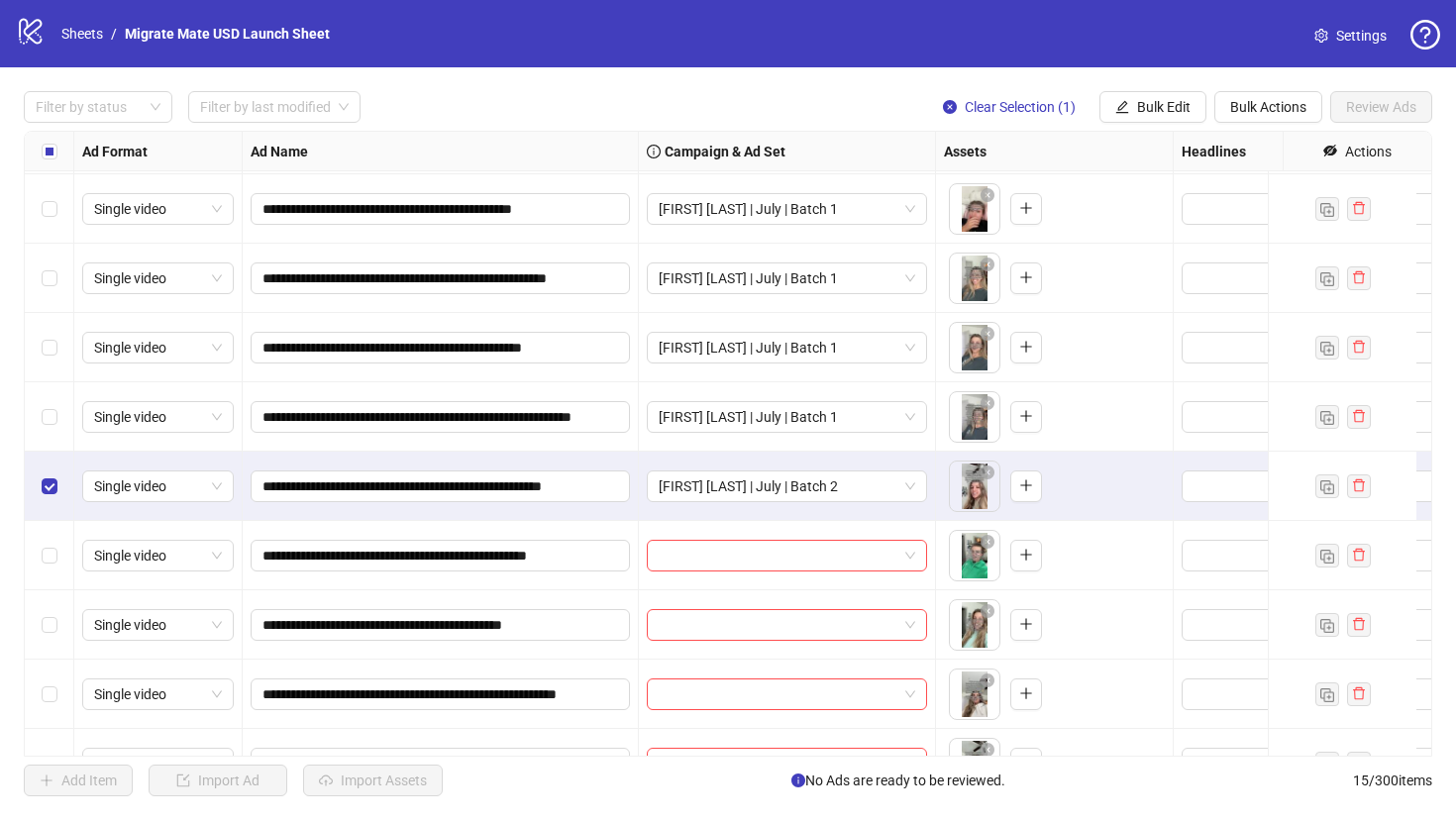 scroll, scrollTop: 470, scrollLeft: 0, axis: vertical 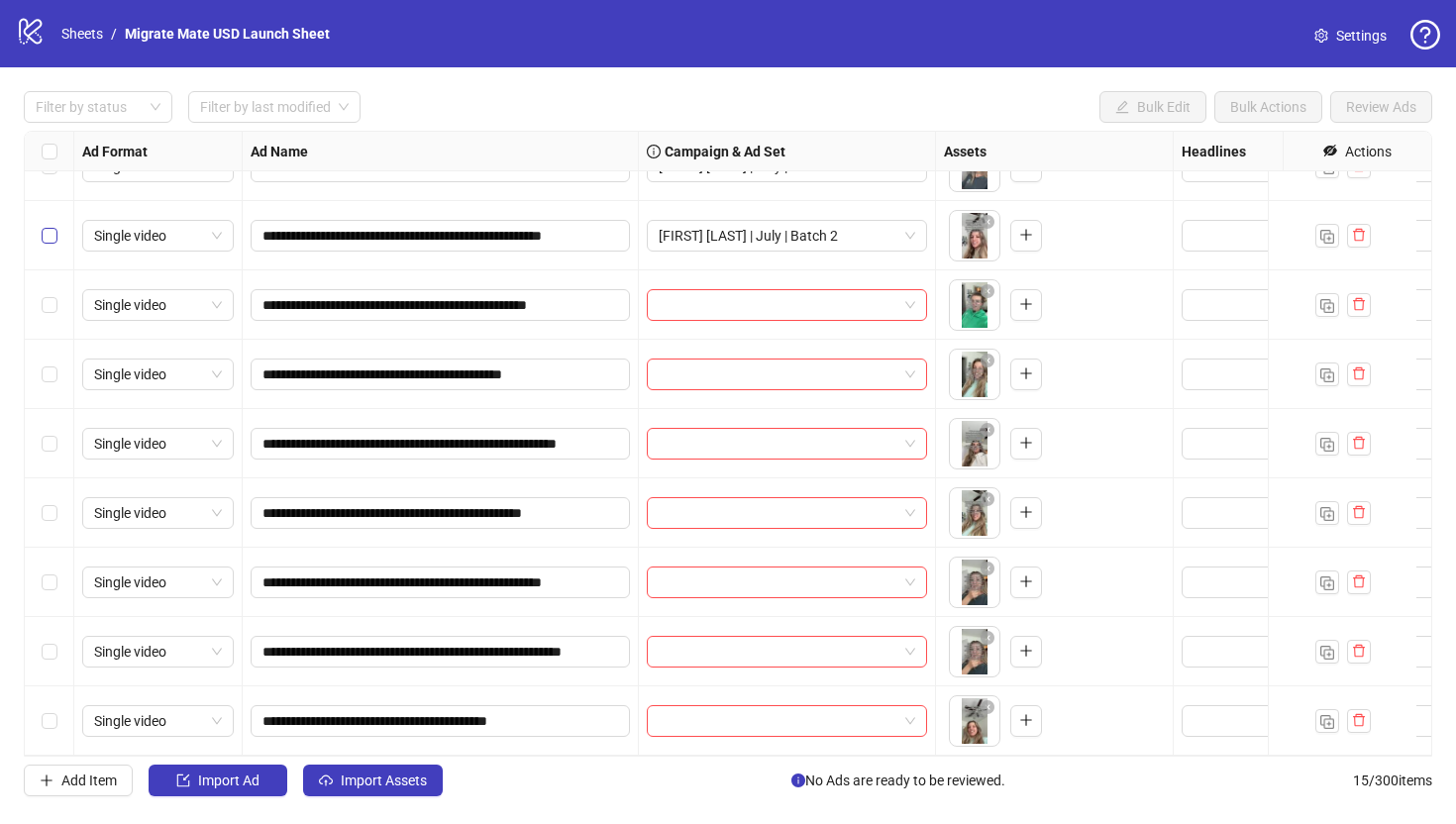 click at bounding box center (50, 236) 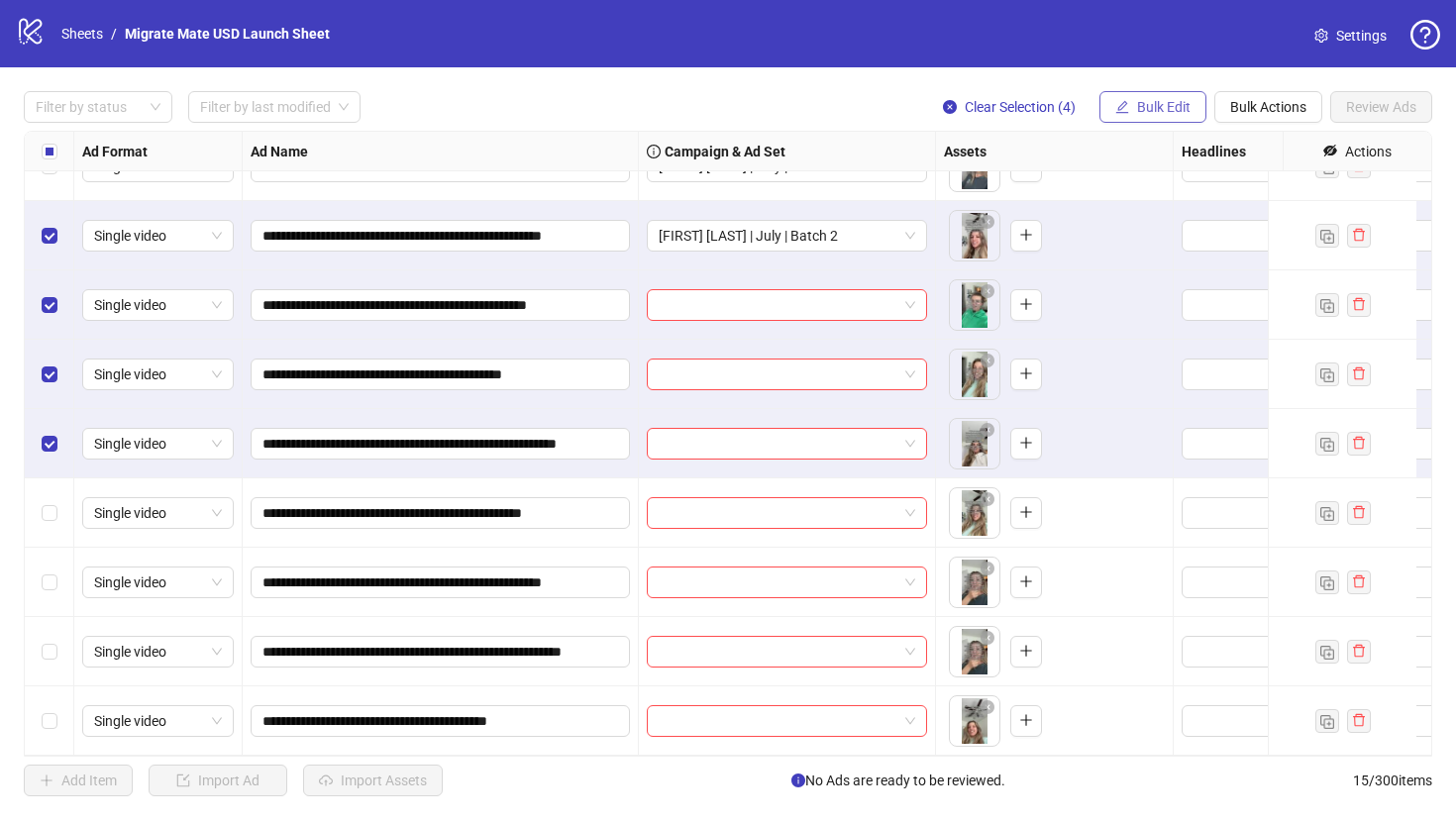 click on "Bulk Edit" at bounding box center (1153, 107) 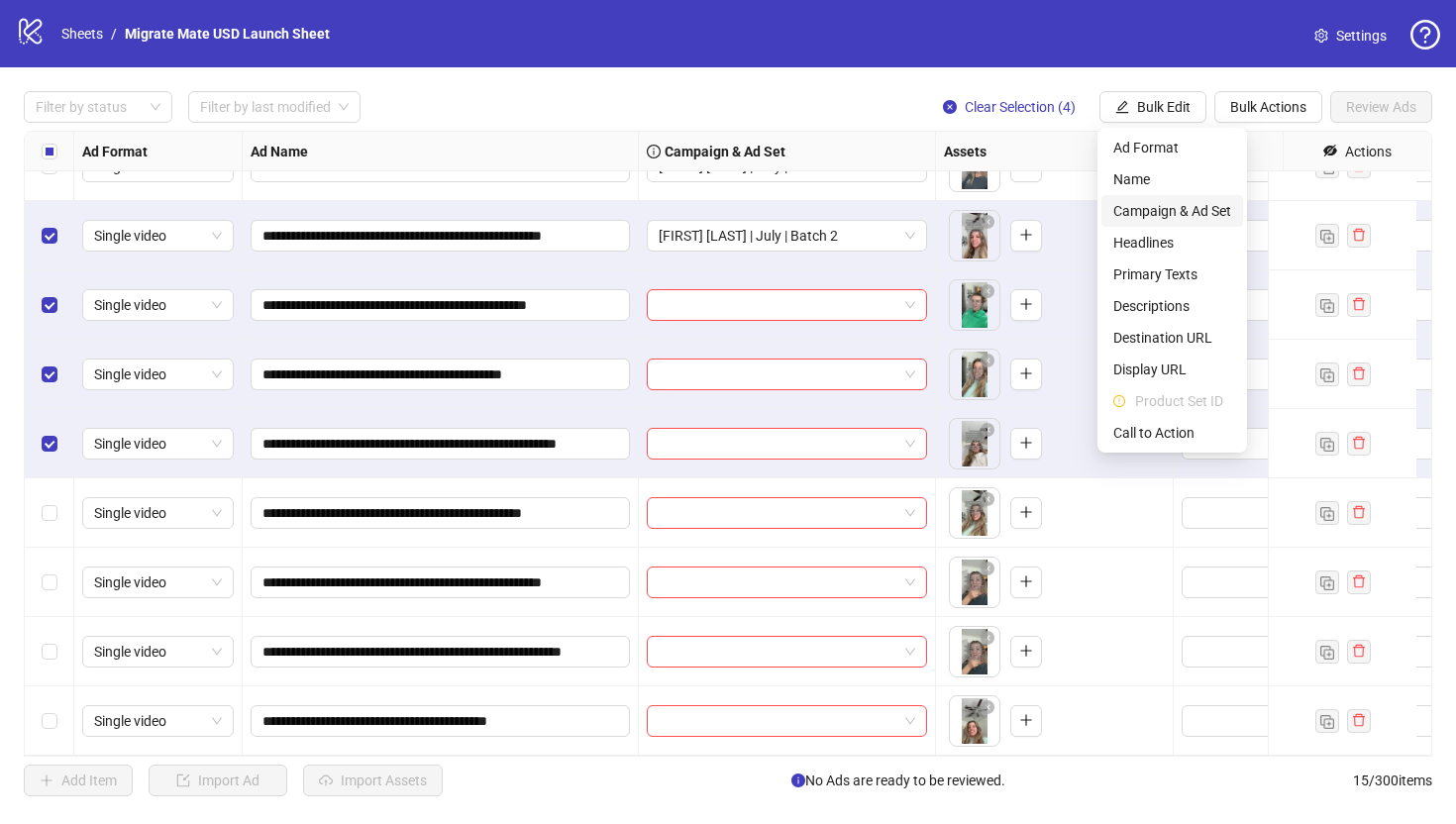 click on "Campaign & Ad Set" at bounding box center (1172, 211) 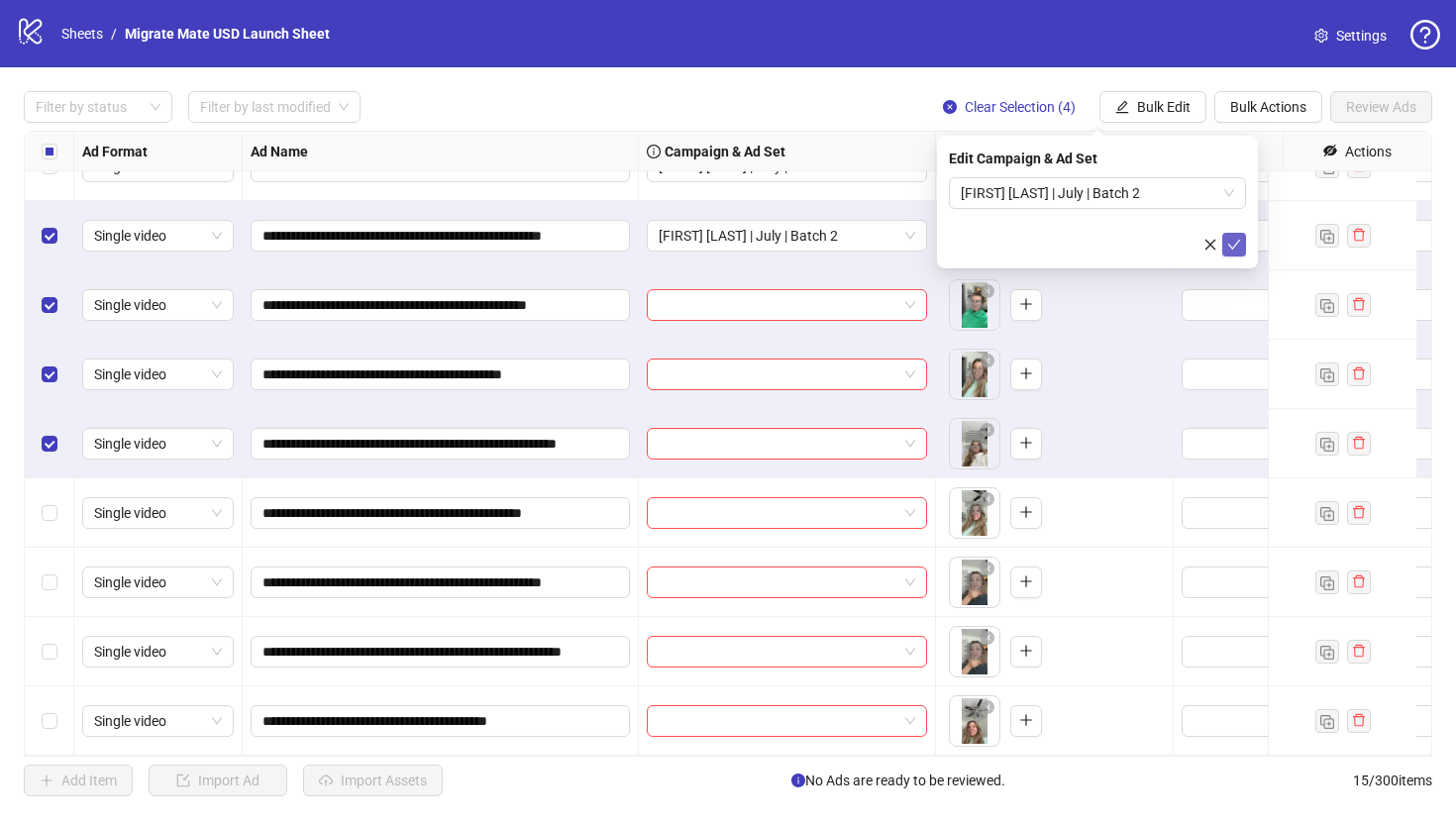 click at bounding box center (1234, 245) 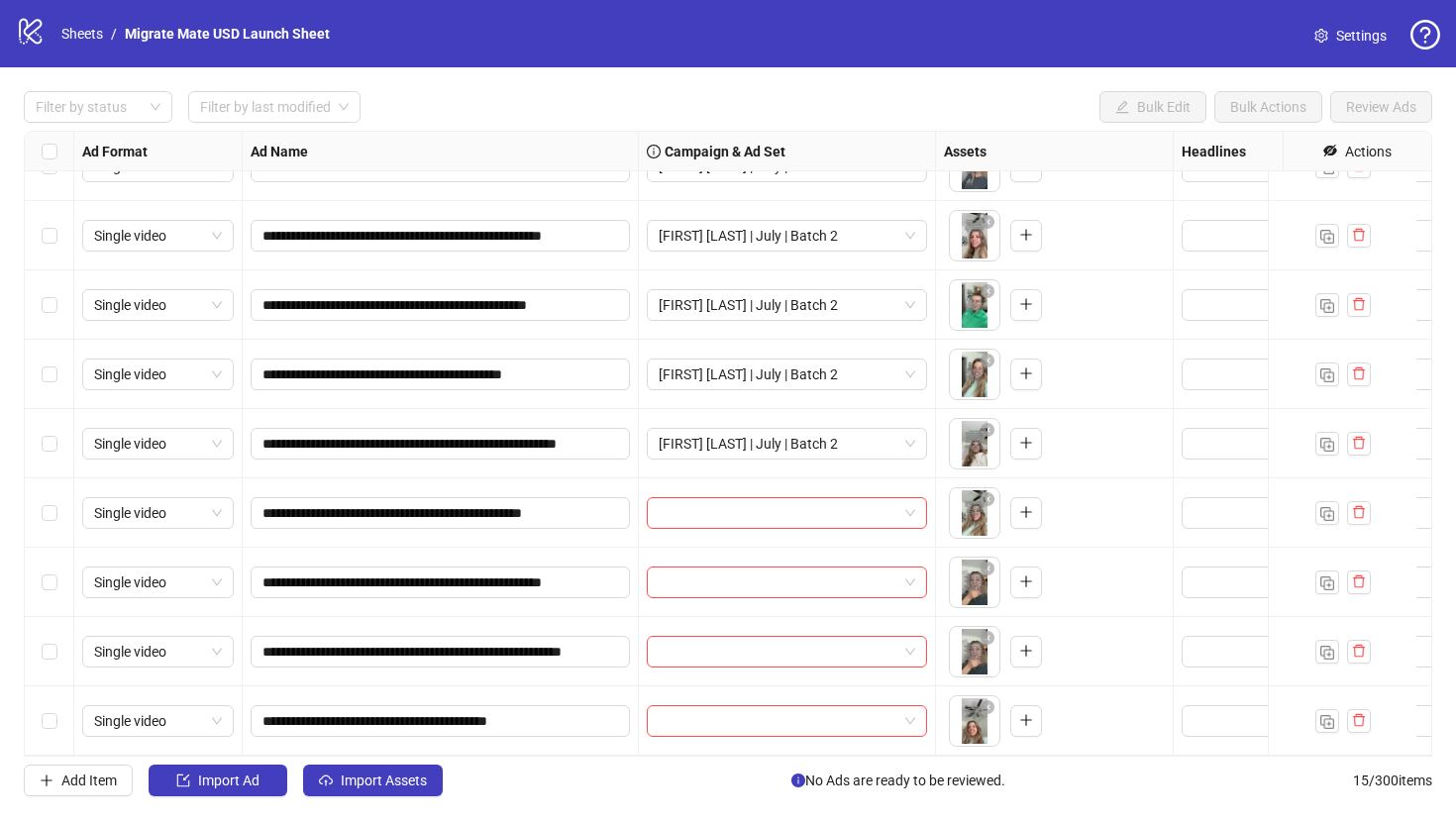 click at bounding box center [50, 513] 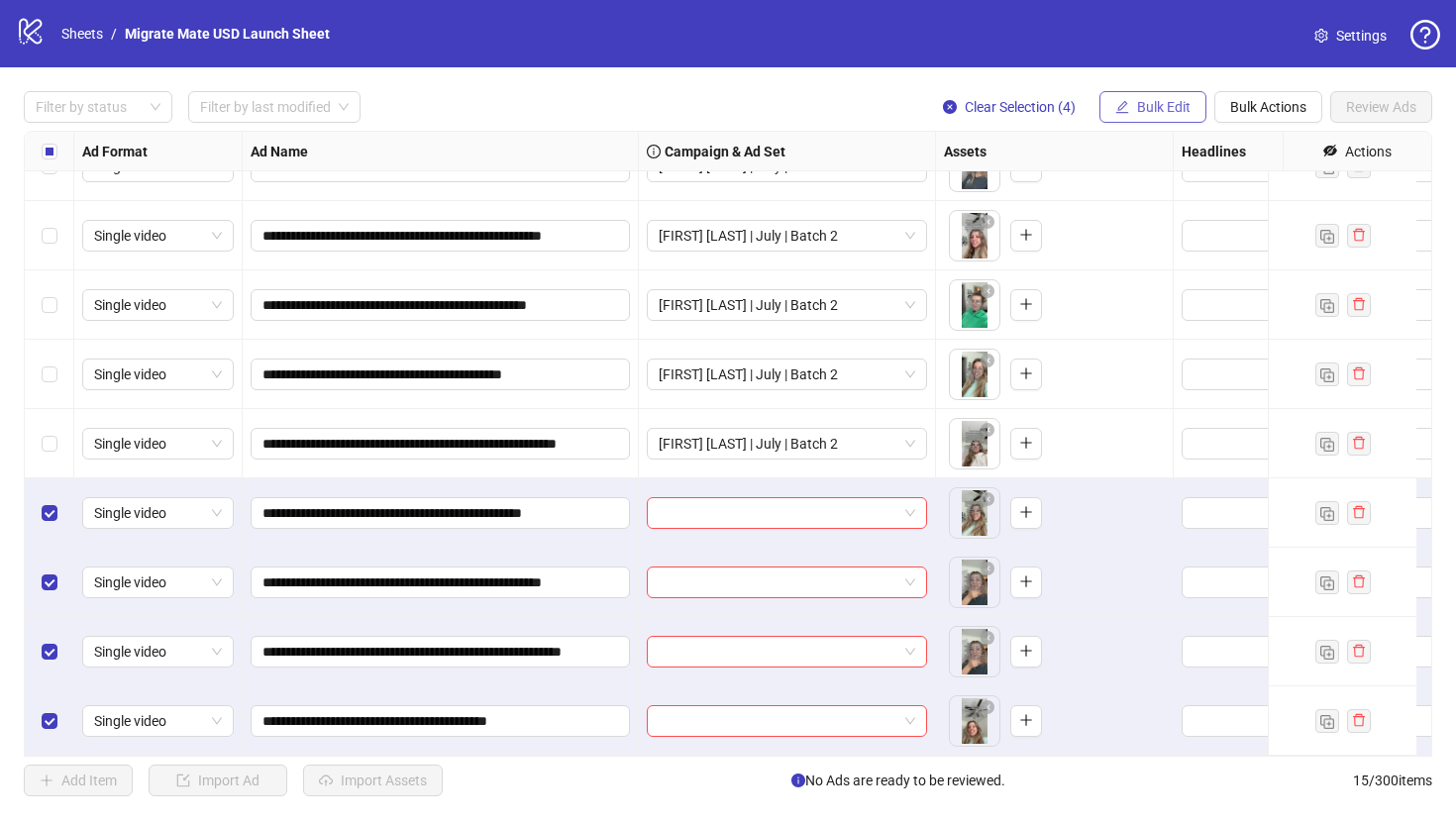 click on "Bulk Edit" at bounding box center [1153, 107] 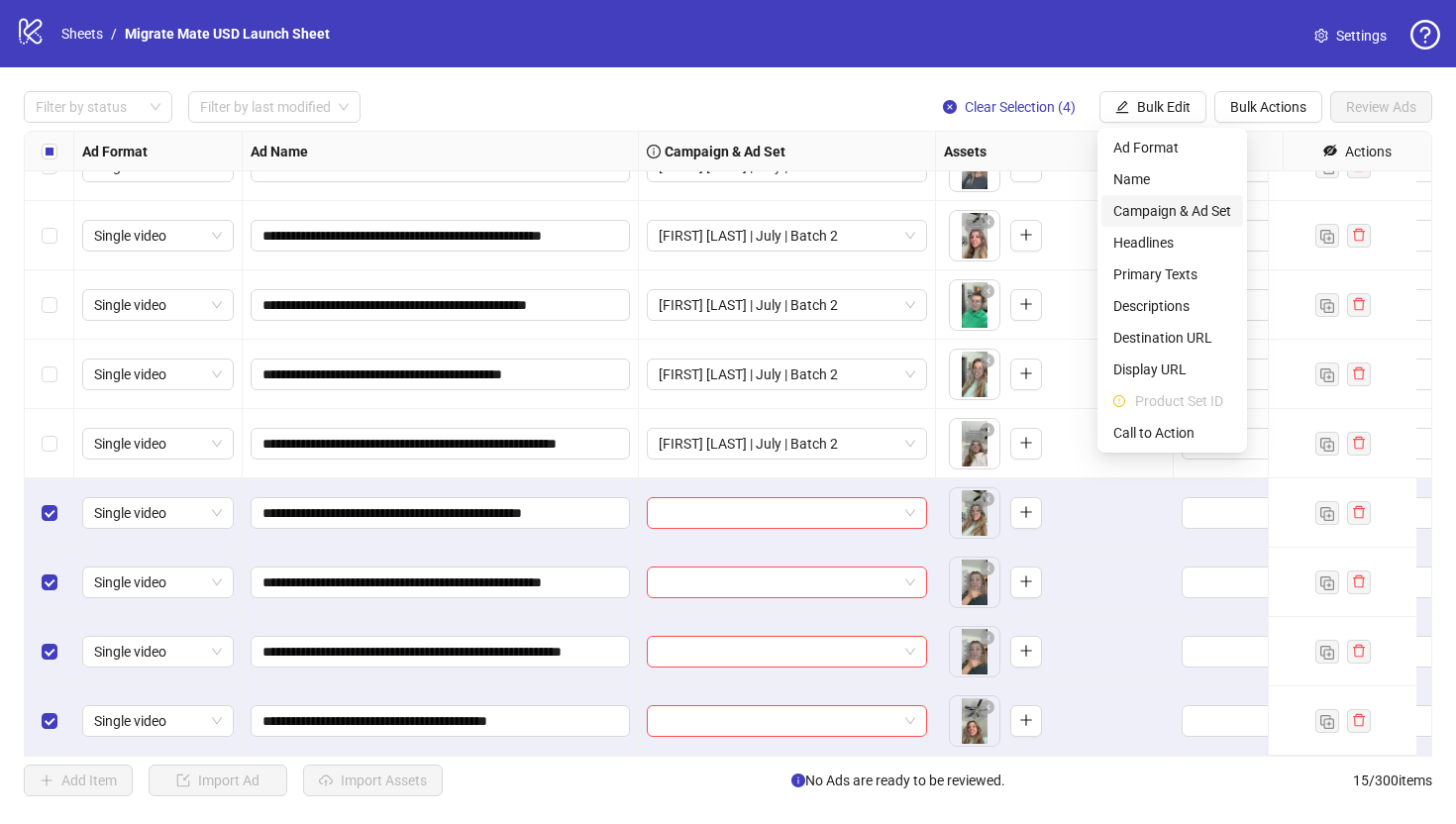 click on "Campaign & Ad Set" at bounding box center (1172, 211) 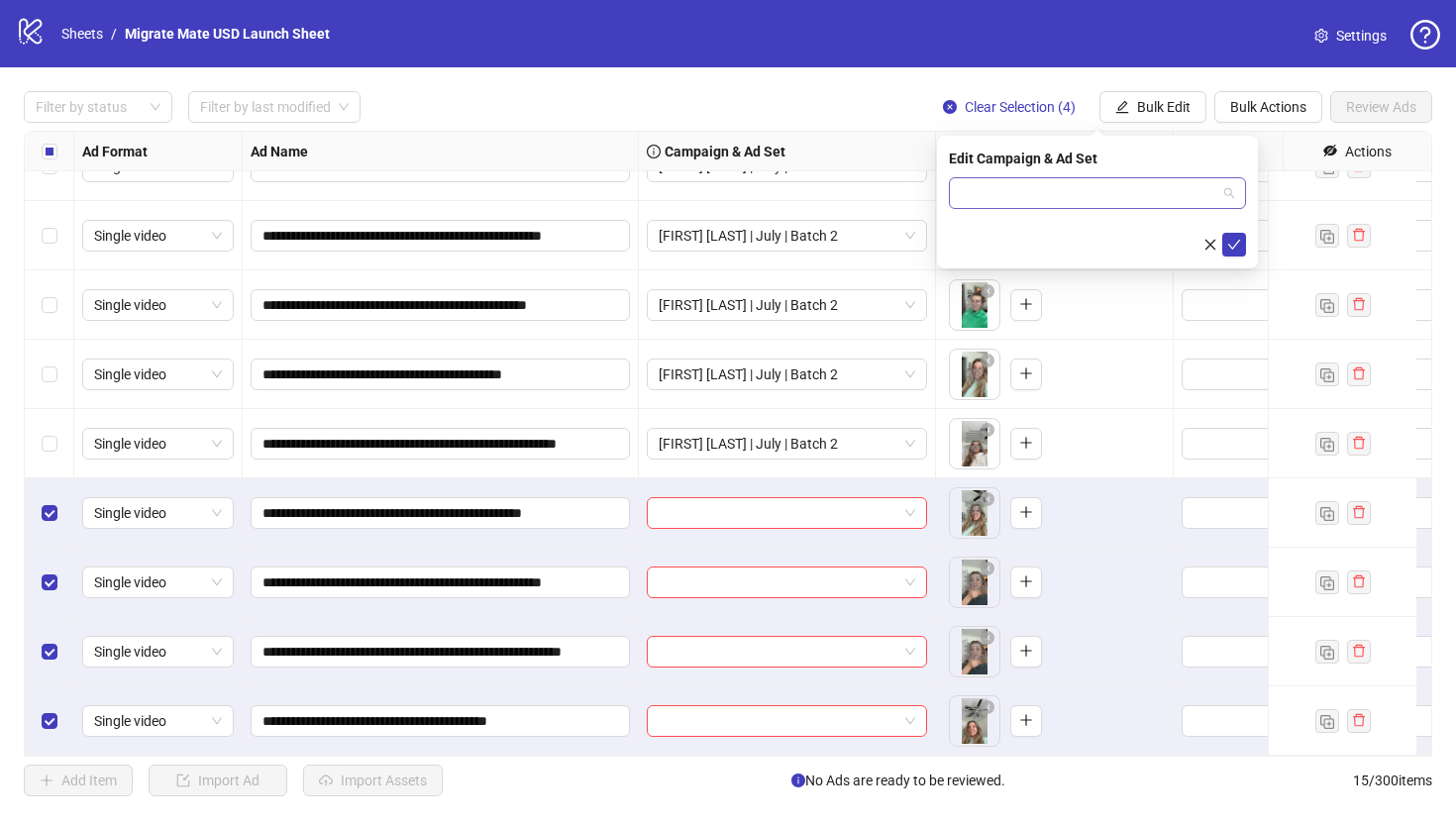 click at bounding box center (1097, 193) 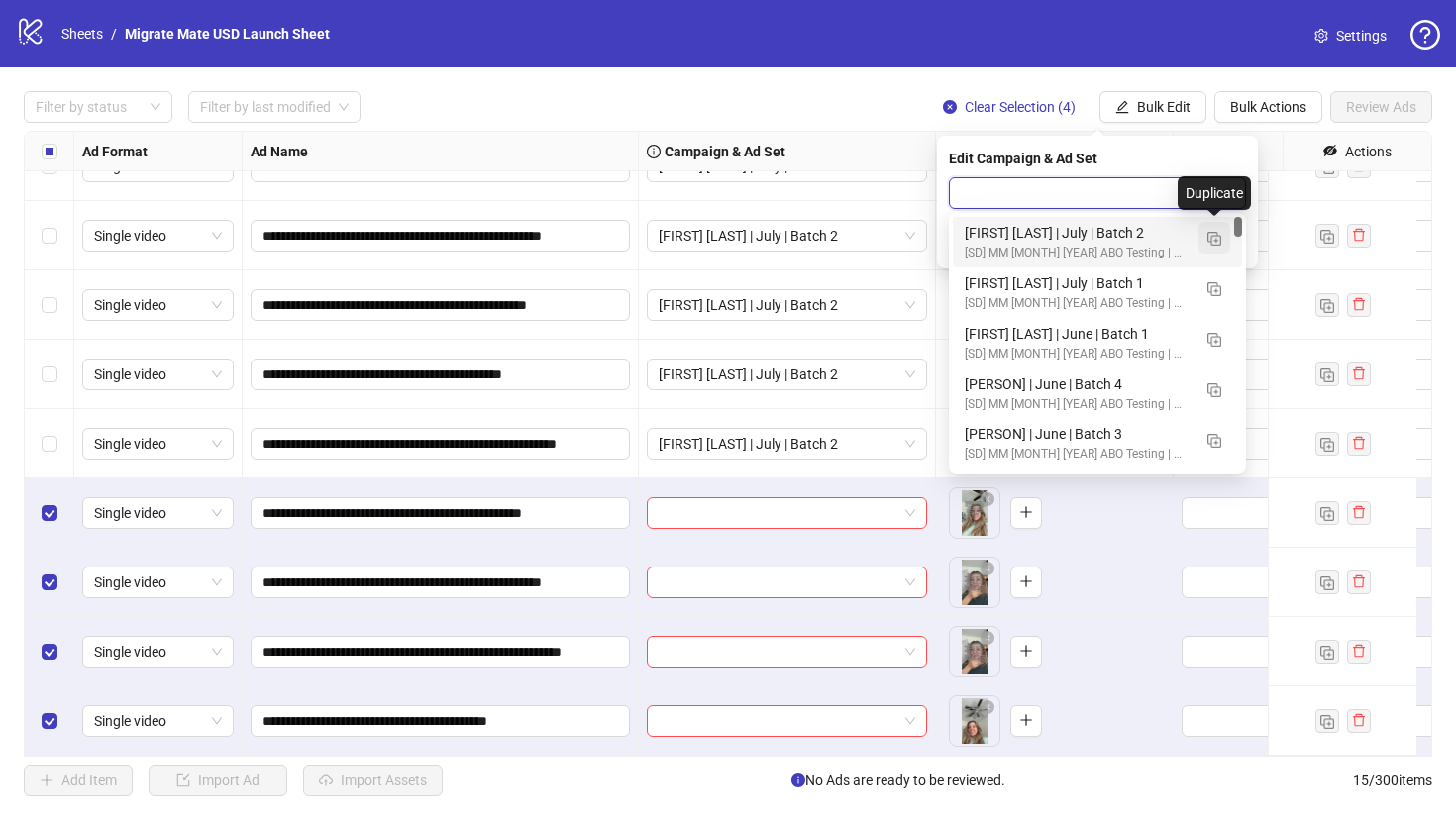 click at bounding box center (1214, 239) 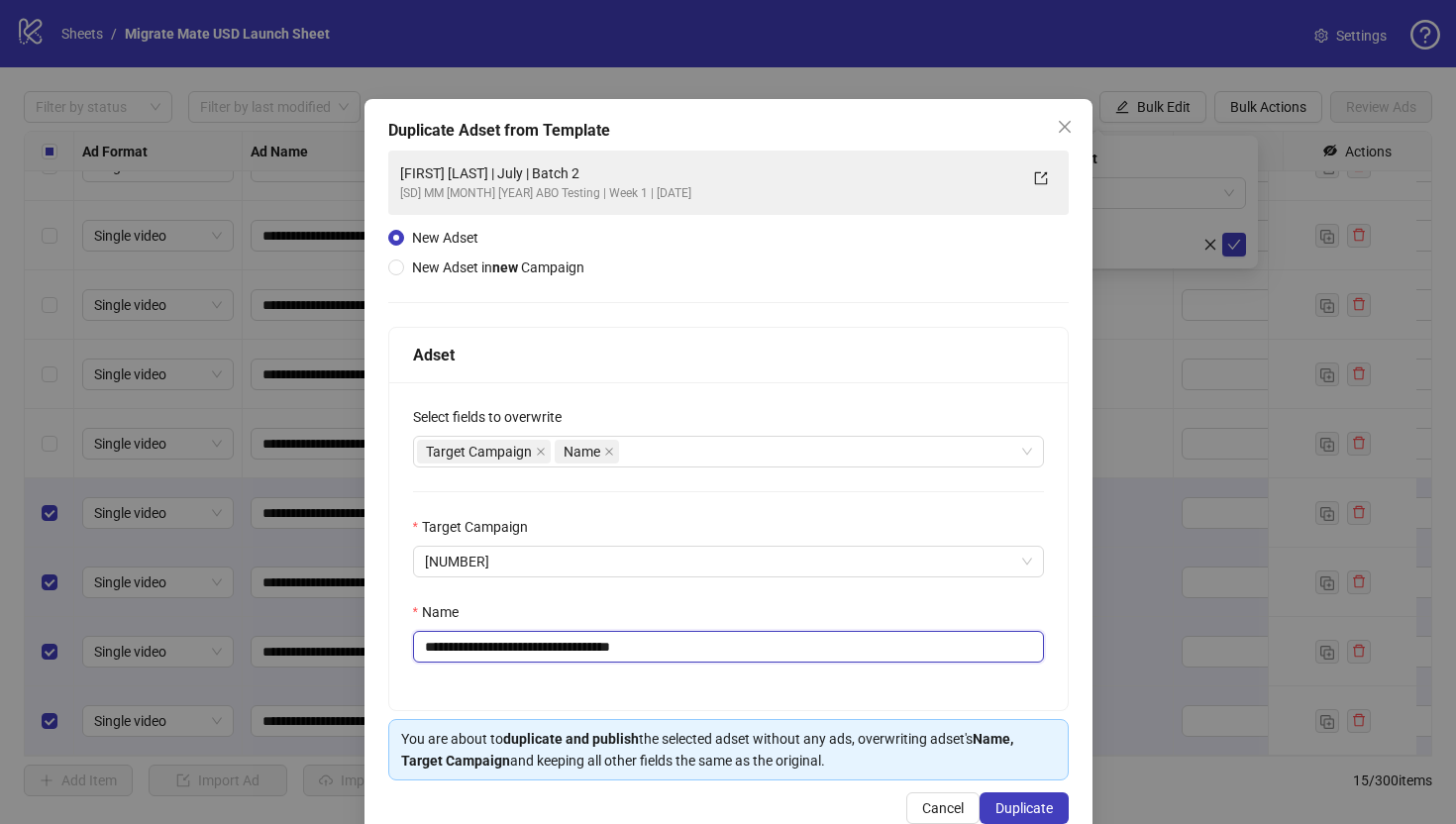 drag, startPoint x: 588, startPoint y: 645, endPoint x: 763, endPoint y: 668, distance: 176.50496 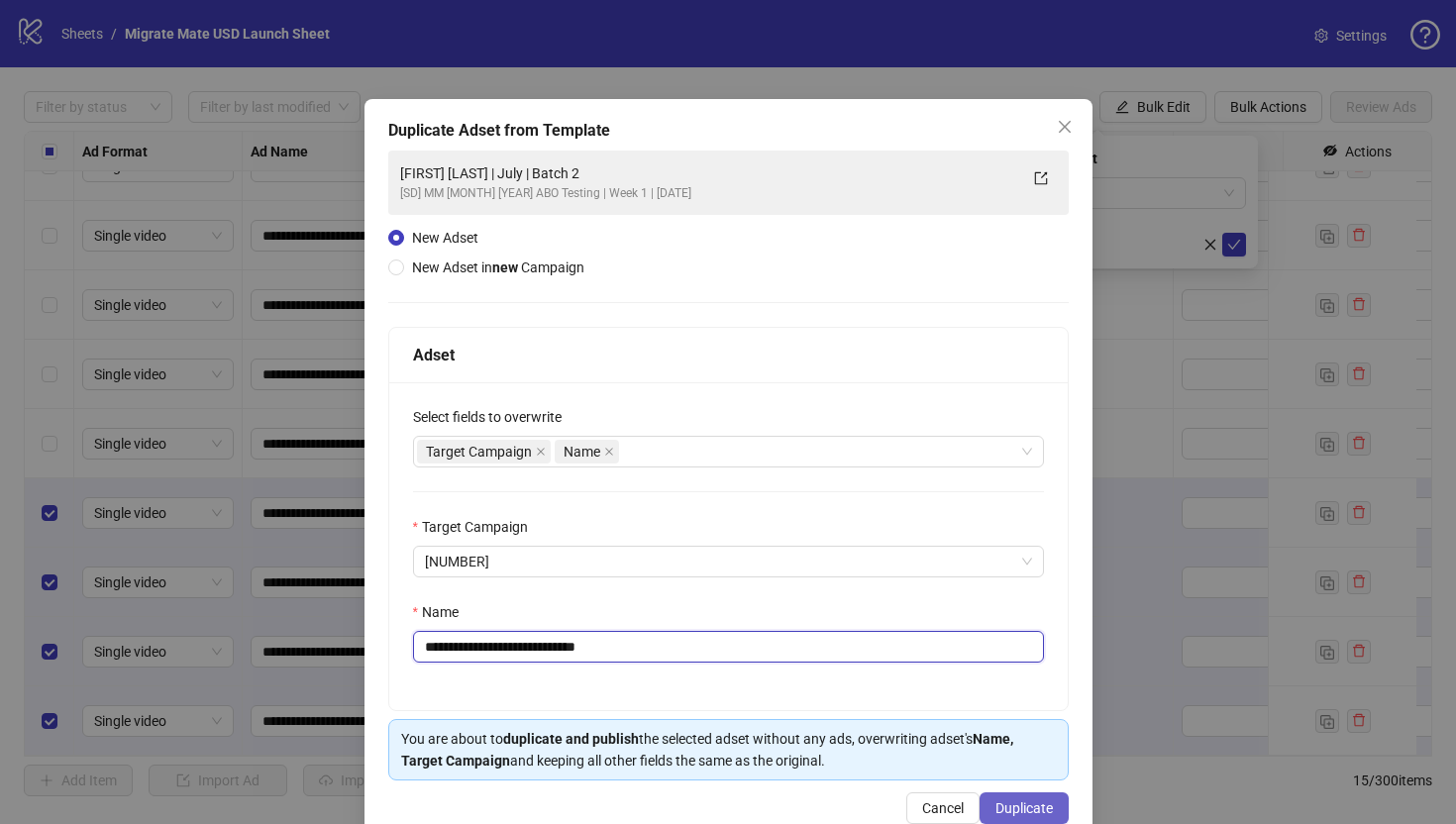 type on "**********" 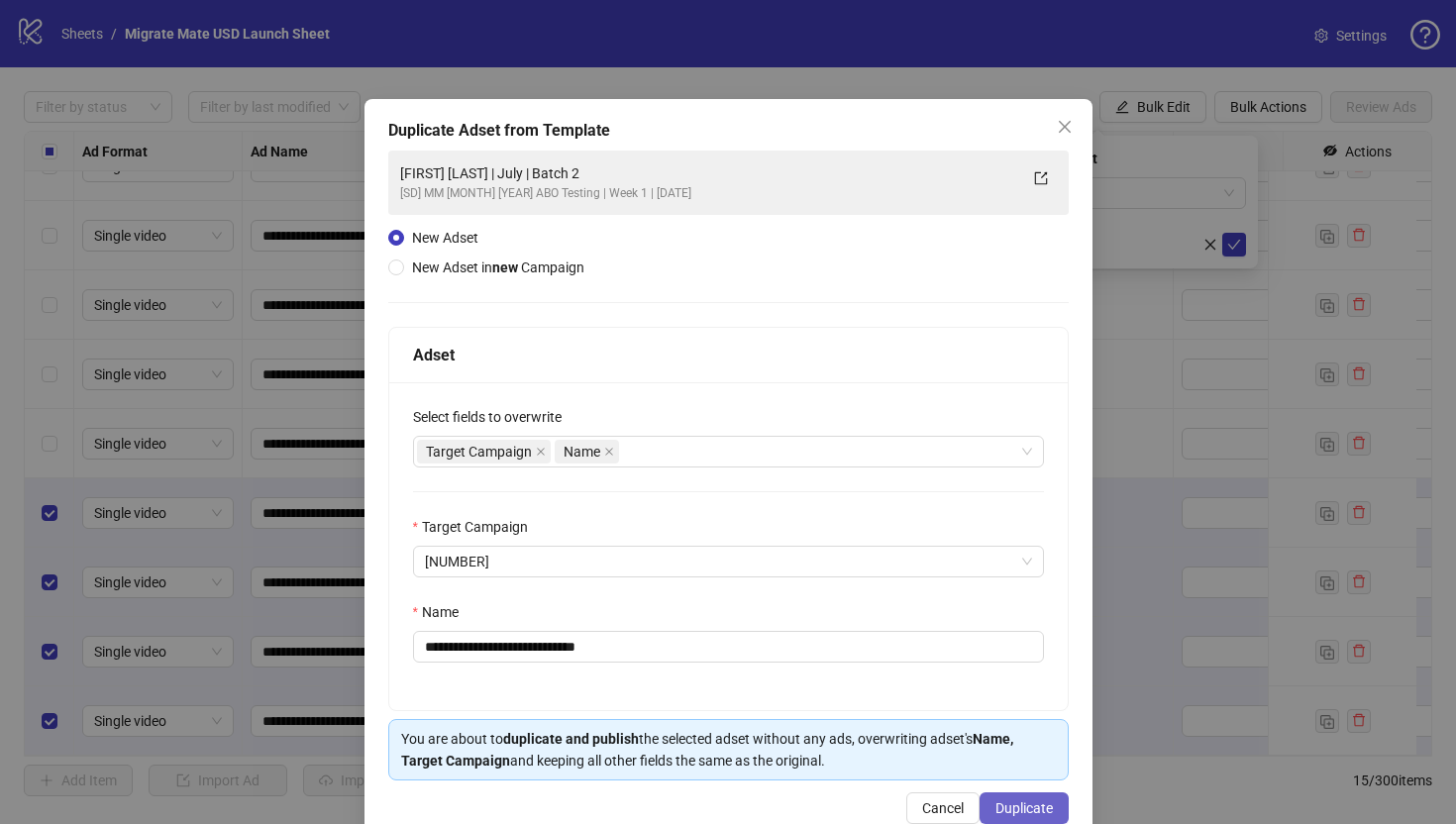 click on "Duplicate" at bounding box center (1024, 808) 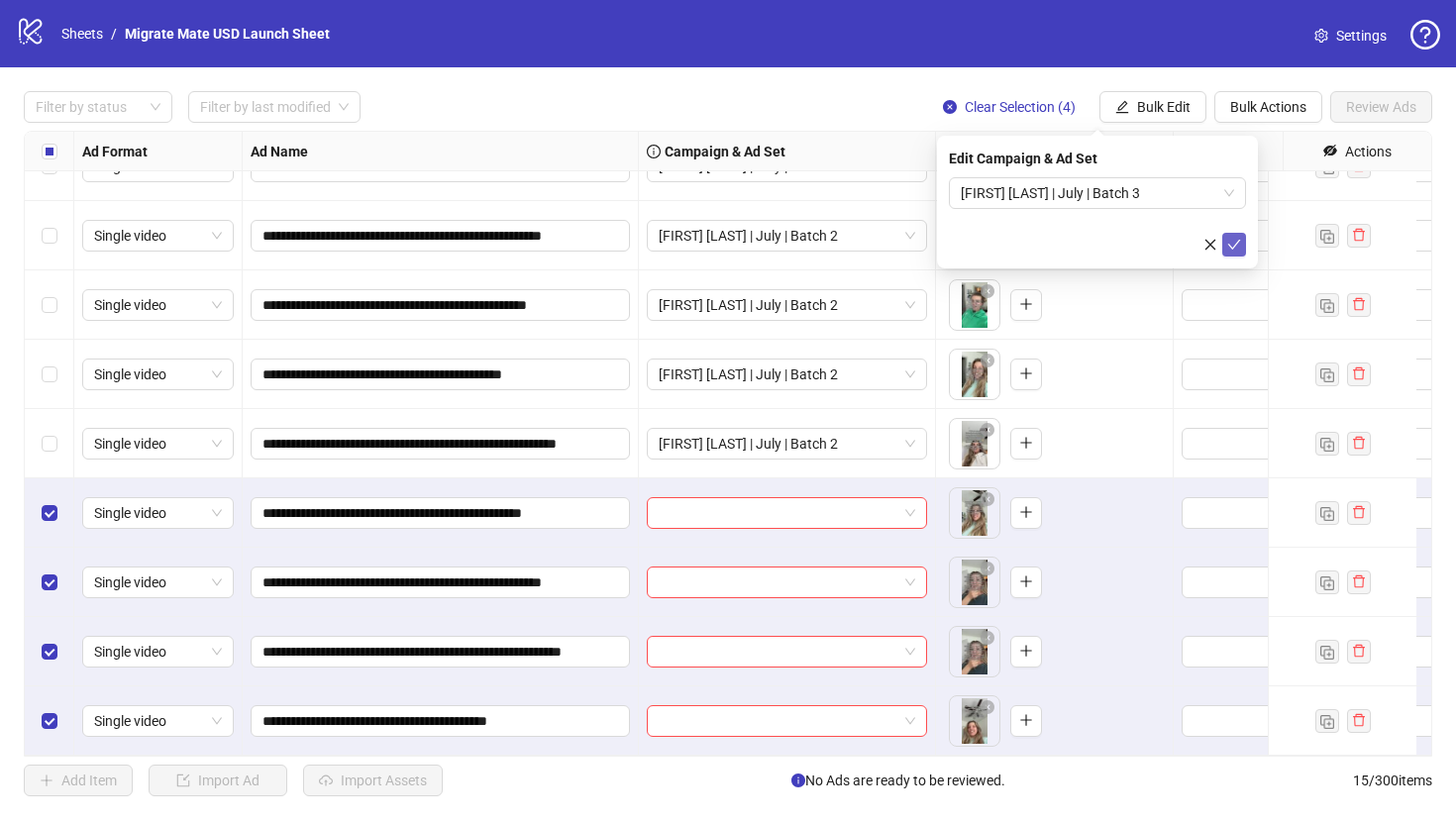 click at bounding box center [1234, 245] 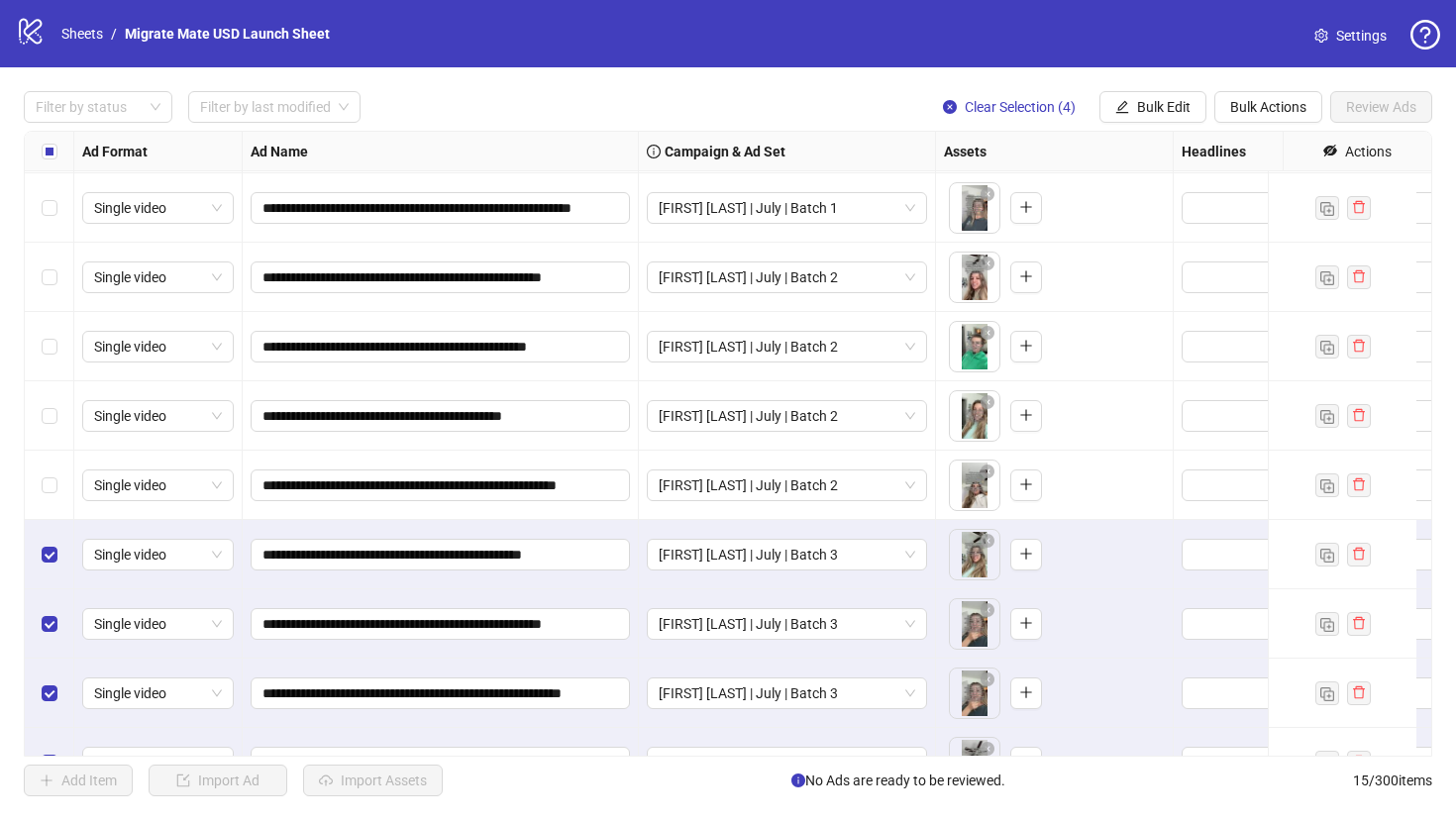 scroll, scrollTop: 470, scrollLeft: 0, axis: vertical 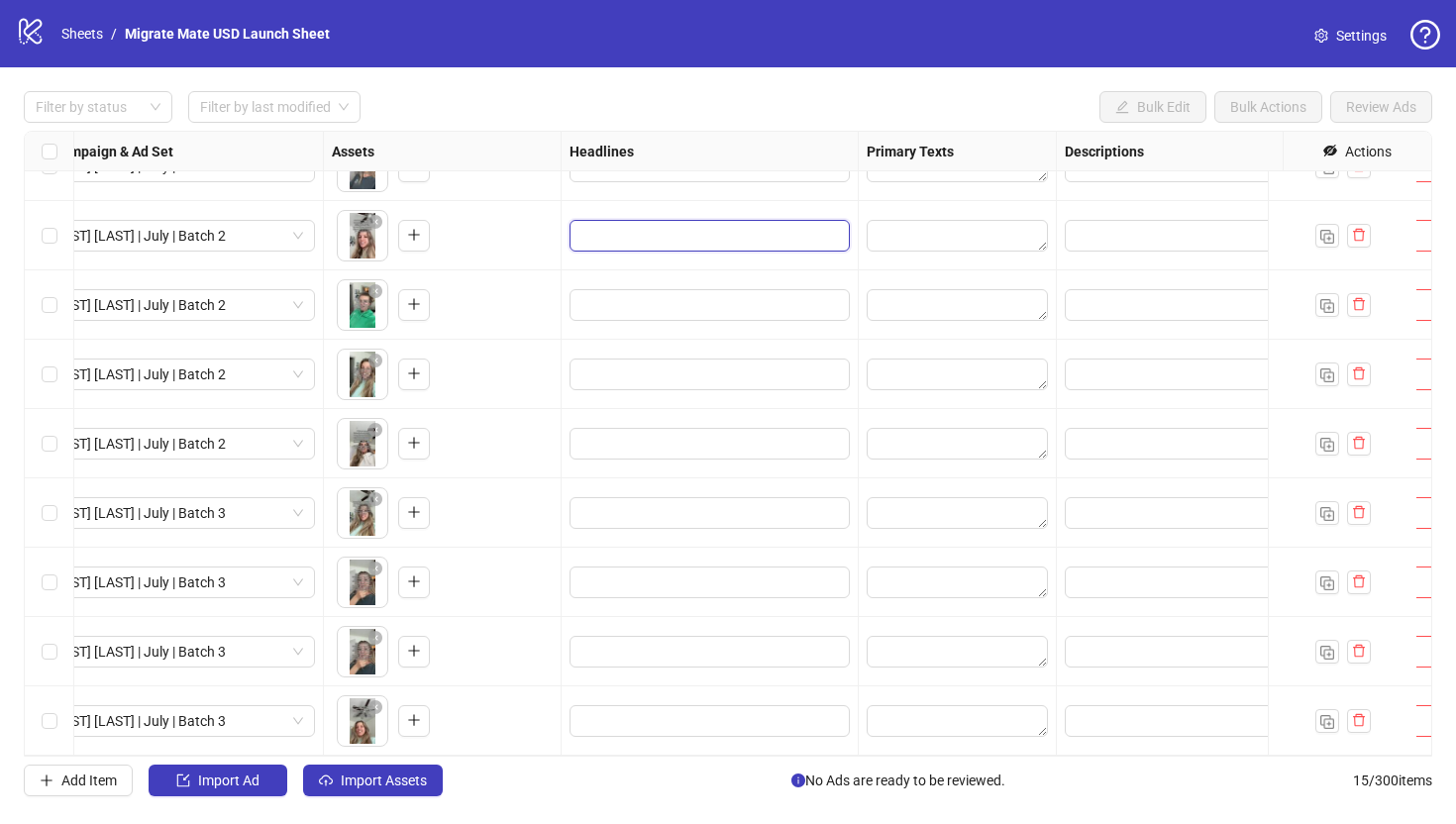 click at bounding box center [707, 236] 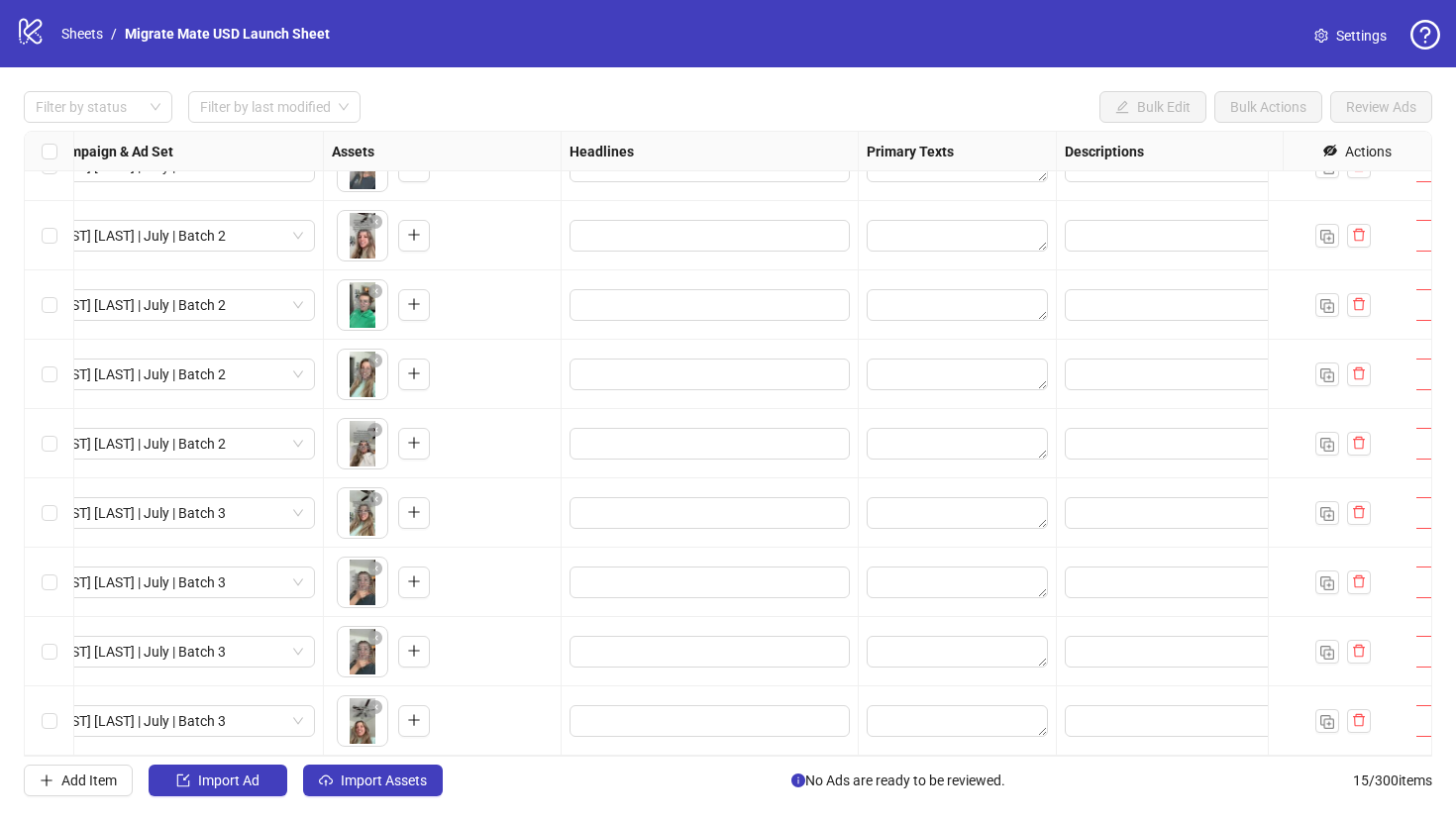 click on "Headlines" at bounding box center [710, 152] 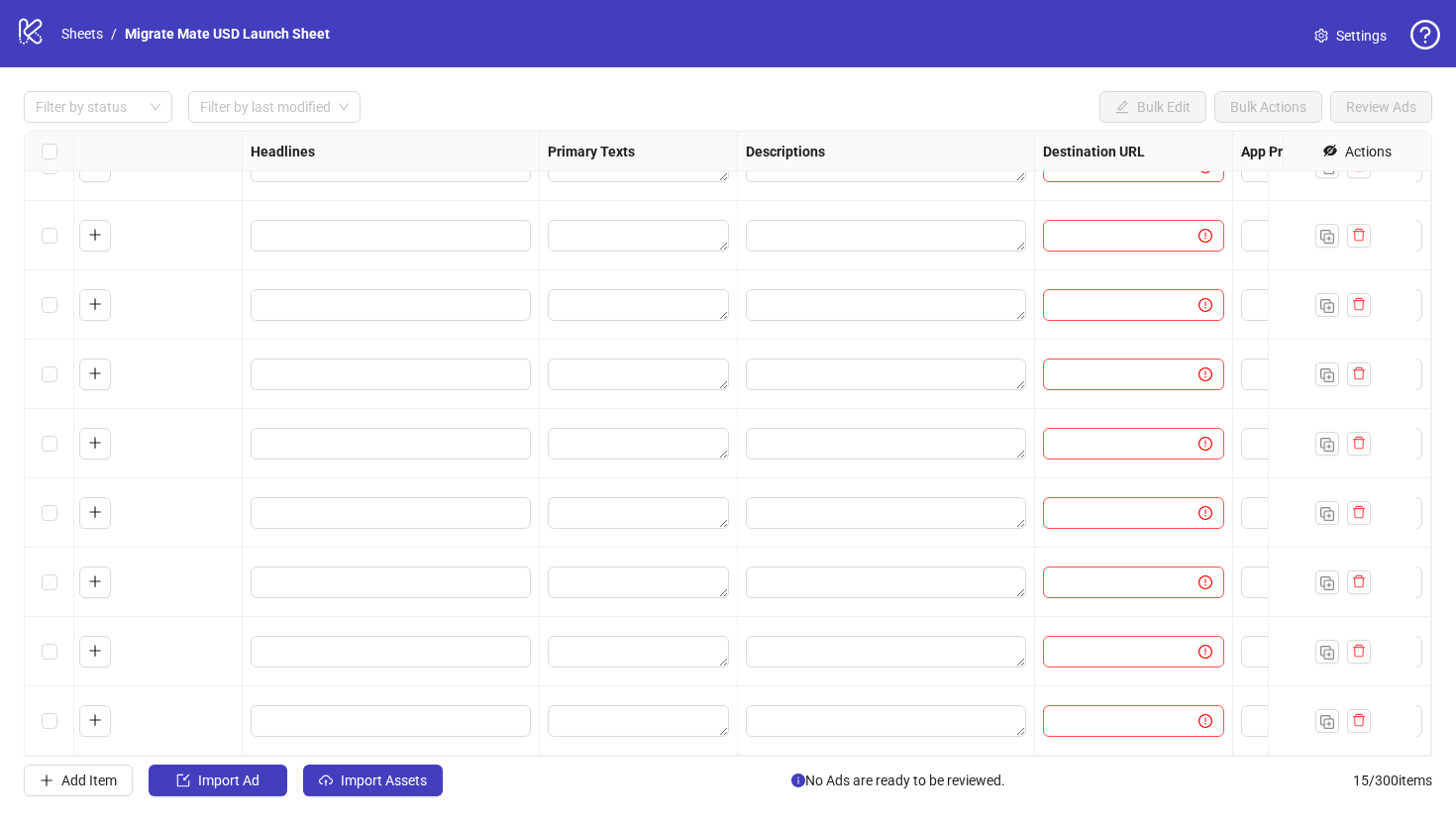 scroll, scrollTop: 470, scrollLeft: 922, axis: both 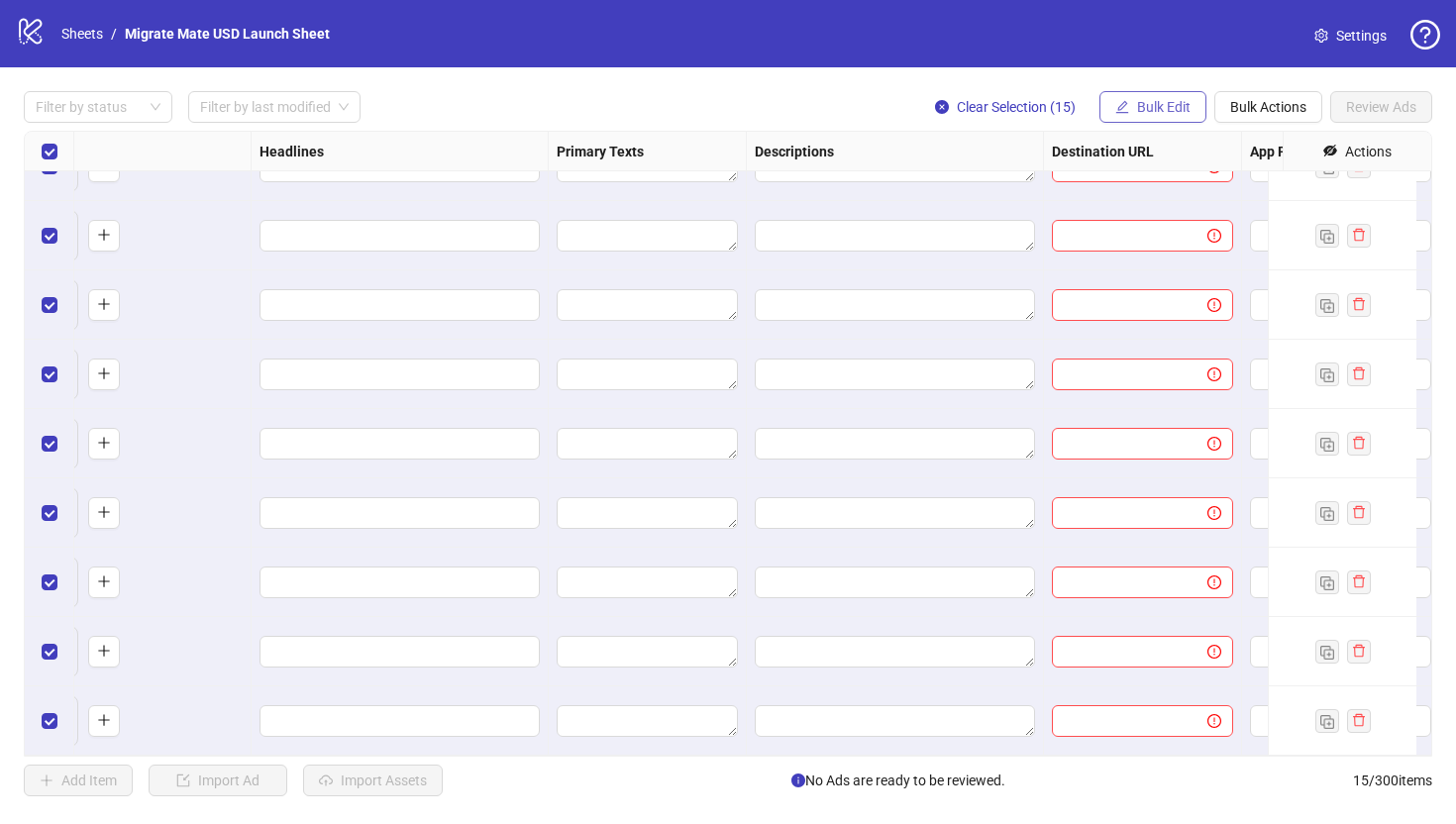 click on "Bulk Edit" at bounding box center (1164, 107) 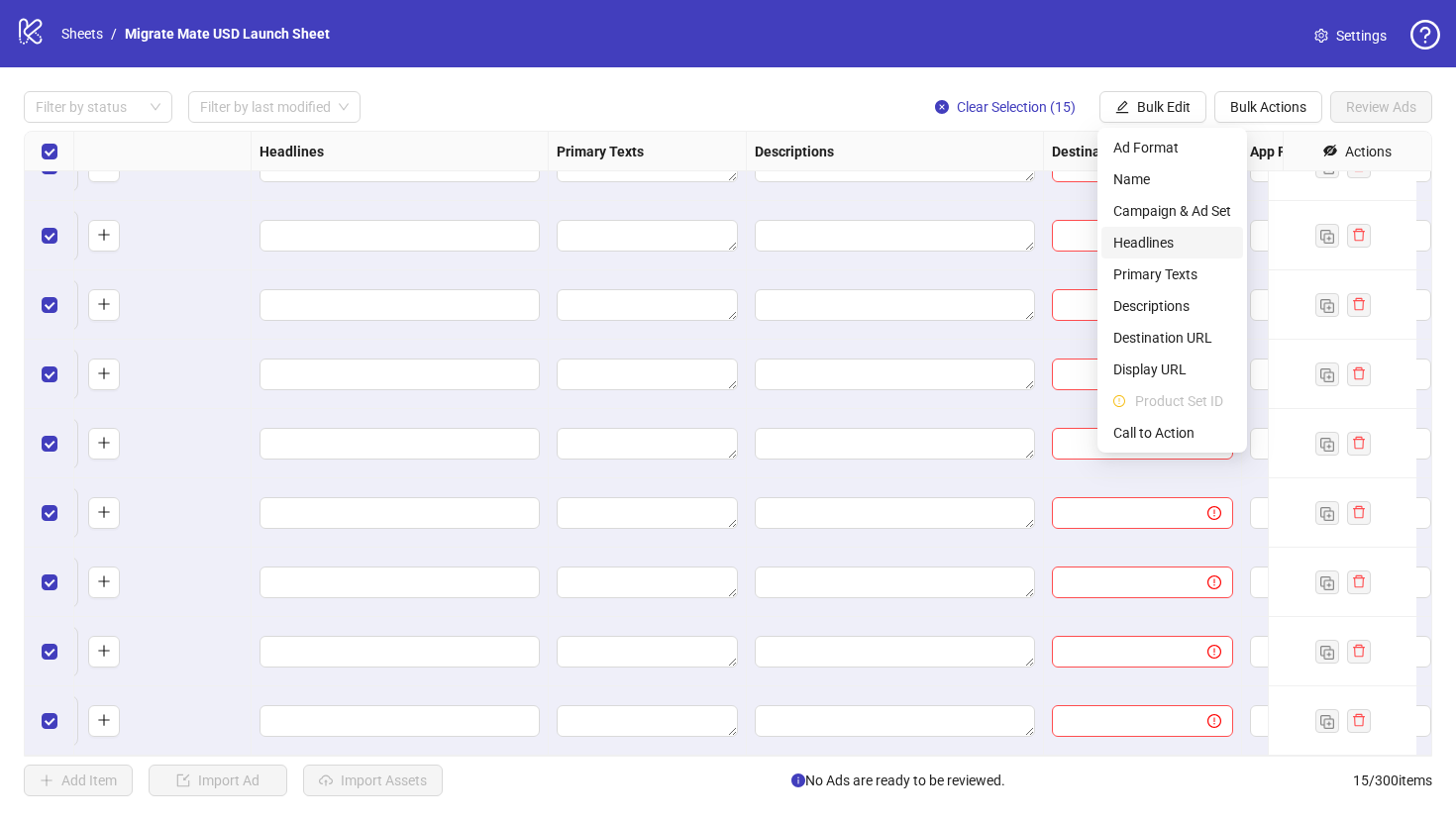click on "Headlines" at bounding box center (1172, 243) 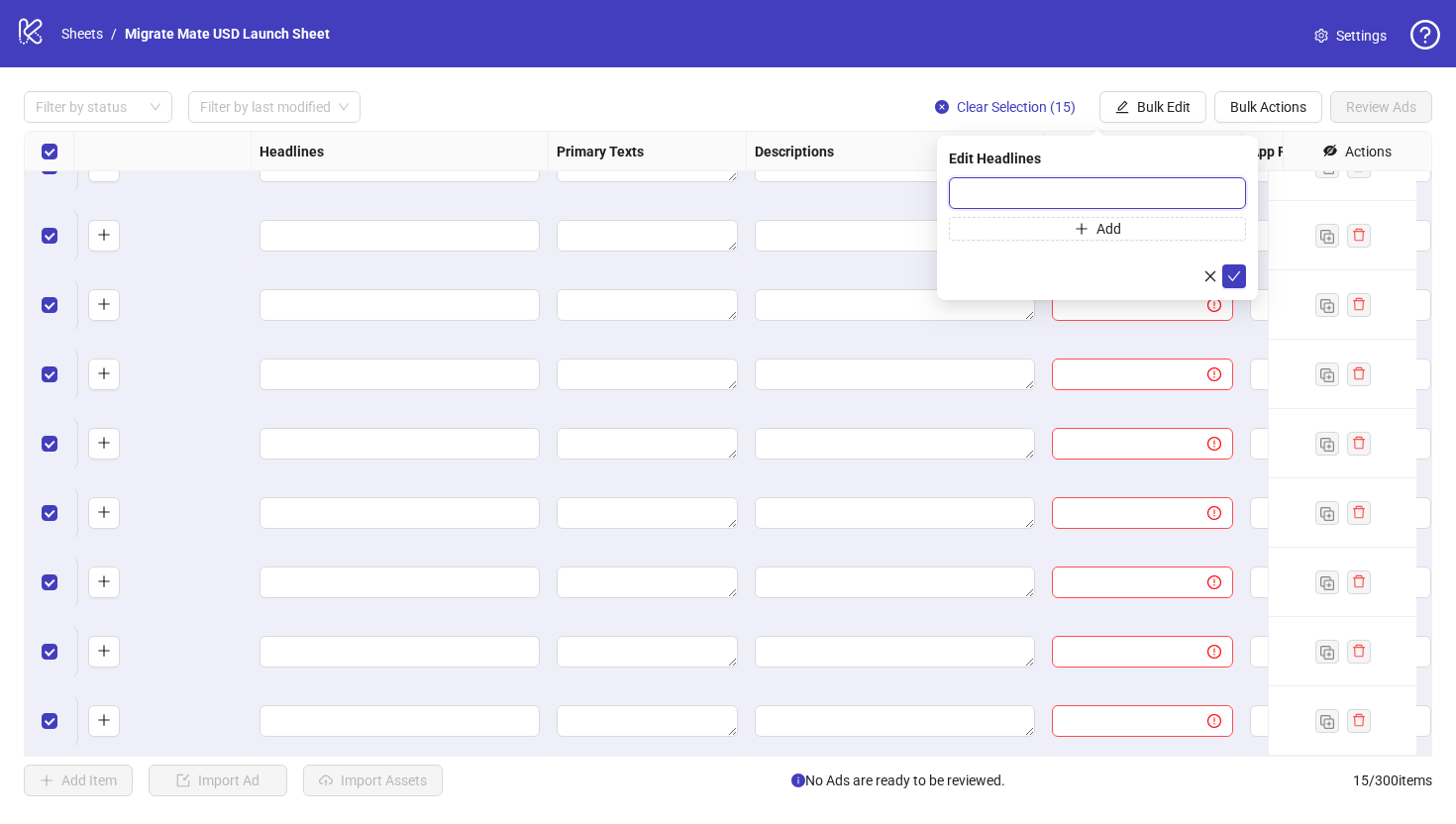 click at bounding box center [1097, 193] 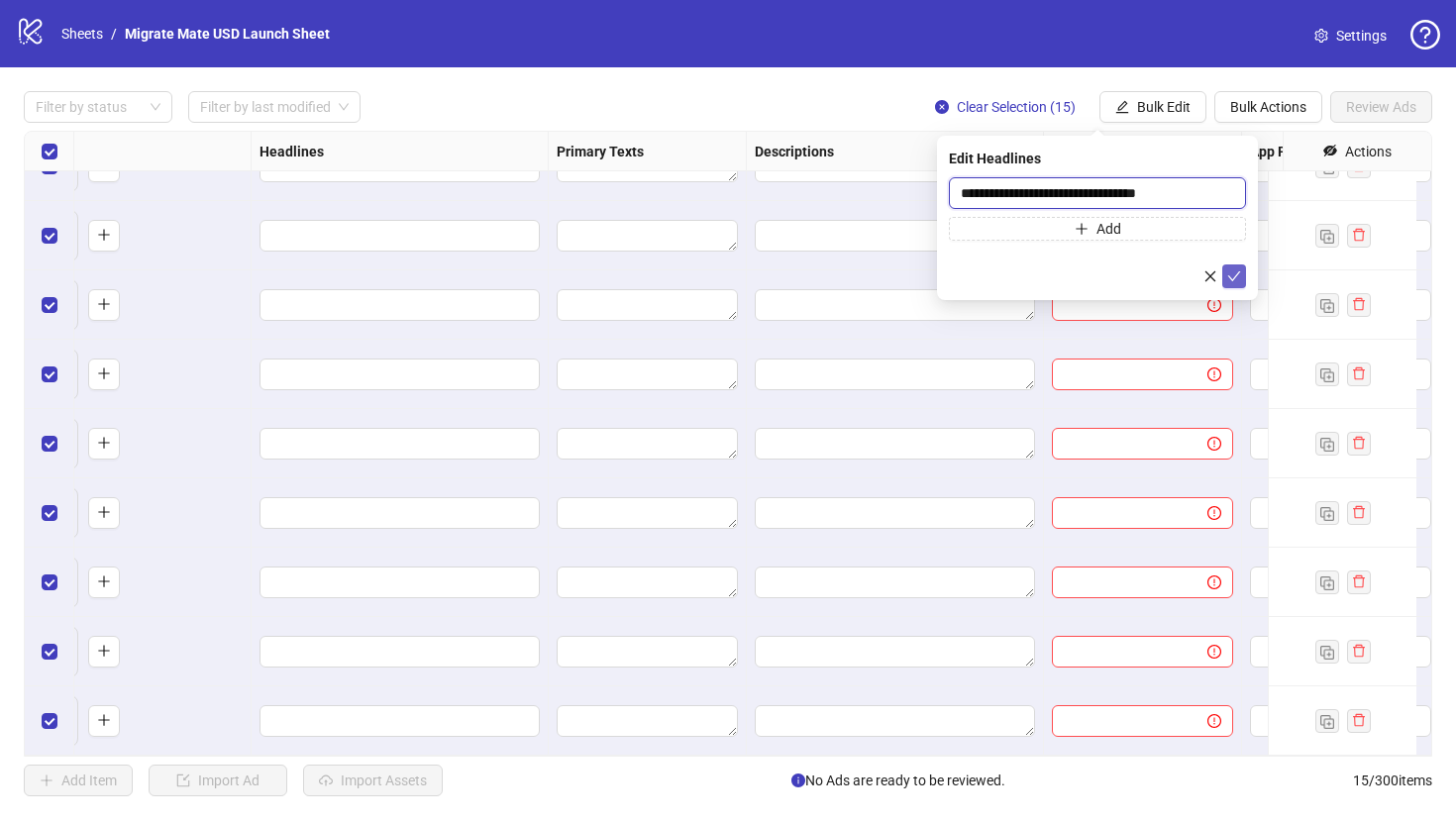 type on "**********" 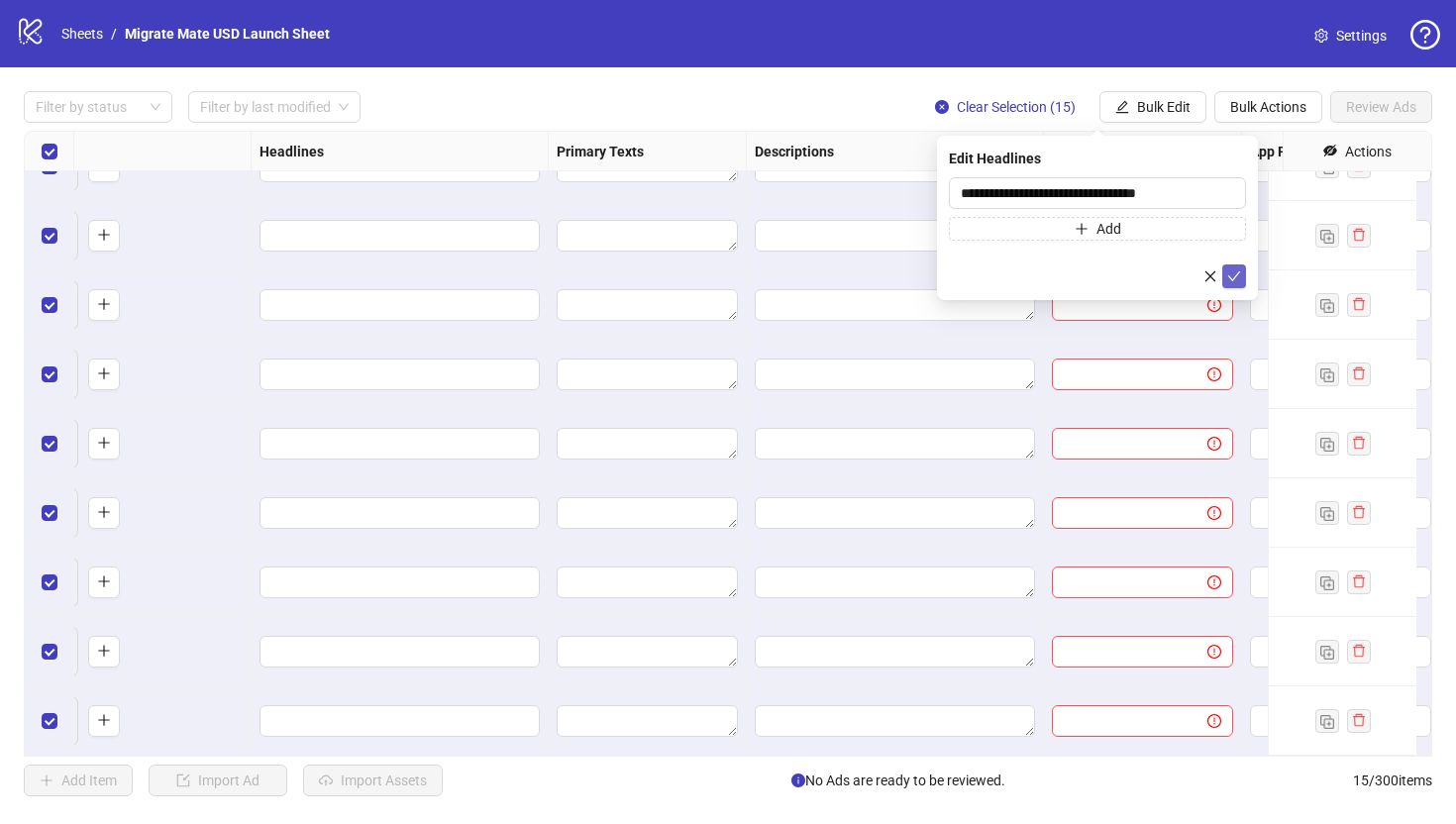 click at bounding box center [1234, 276] 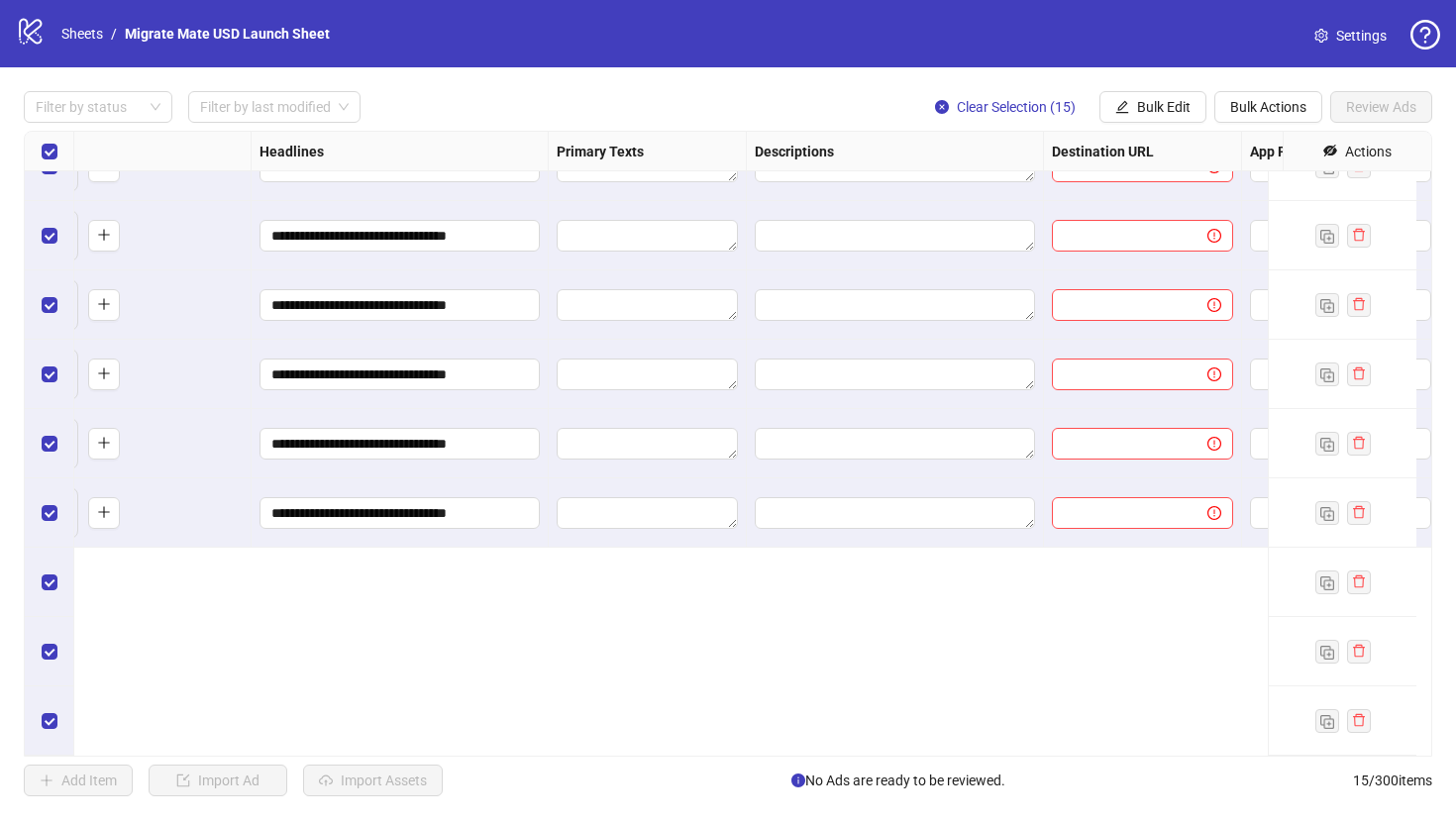 scroll, scrollTop: 0, scrollLeft: 922, axis: horizontal 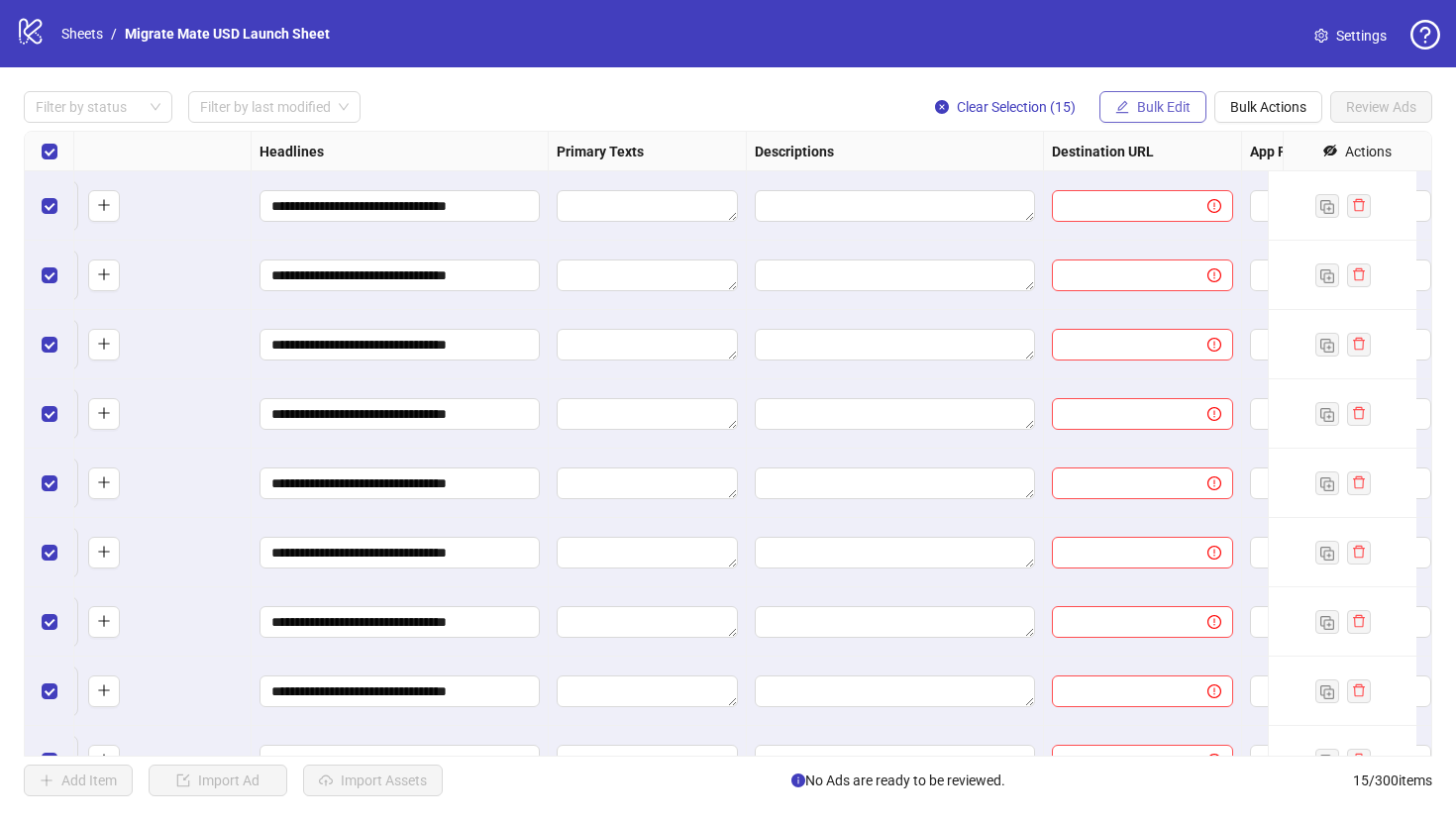 click on "Bulk Edit" at bounding box center [1164, 107] 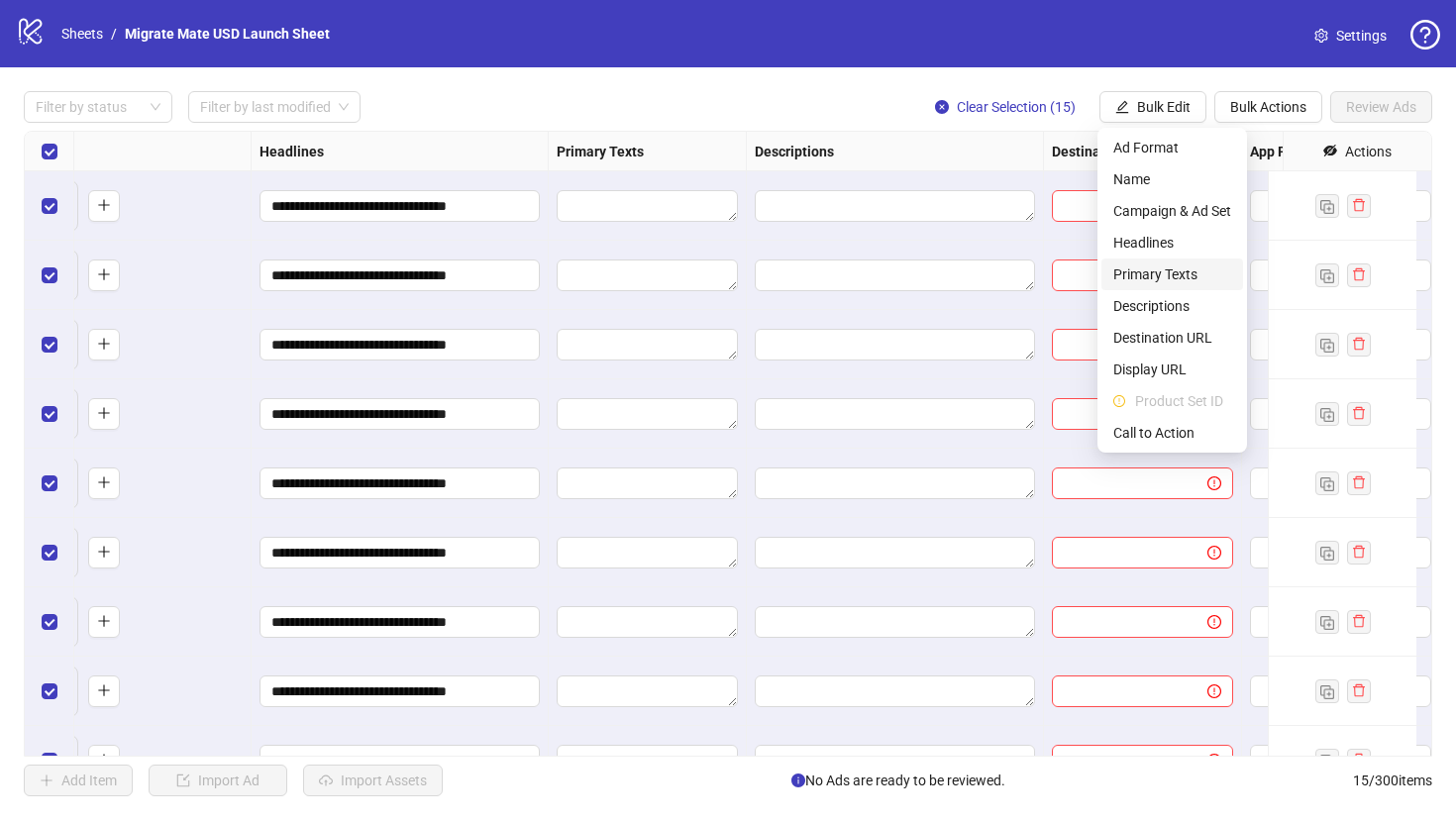 click on "Primary Texts" at bounding box center (1172, 274) 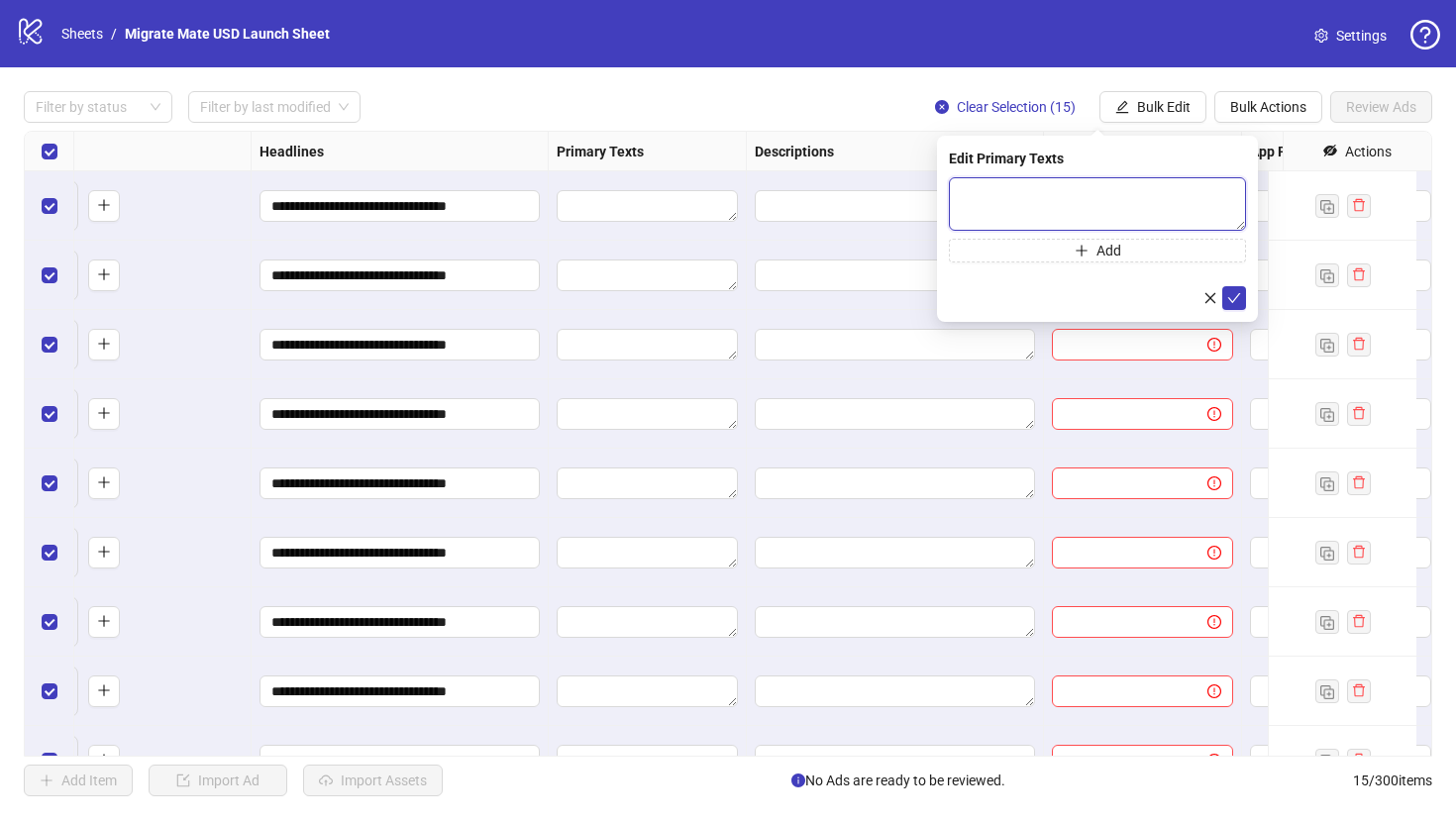 click at bounding box center [1097, 204] 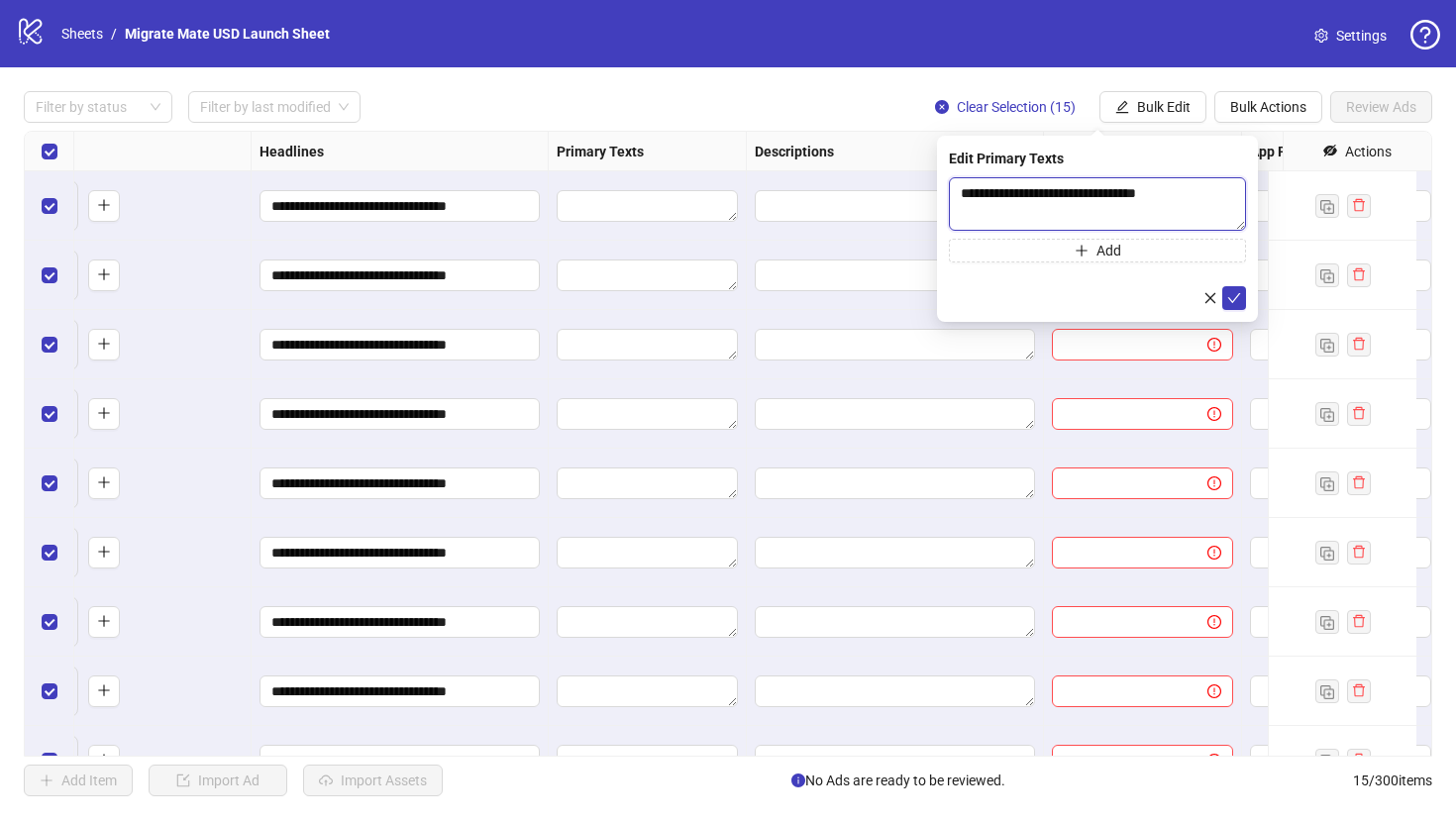 type on "**********" 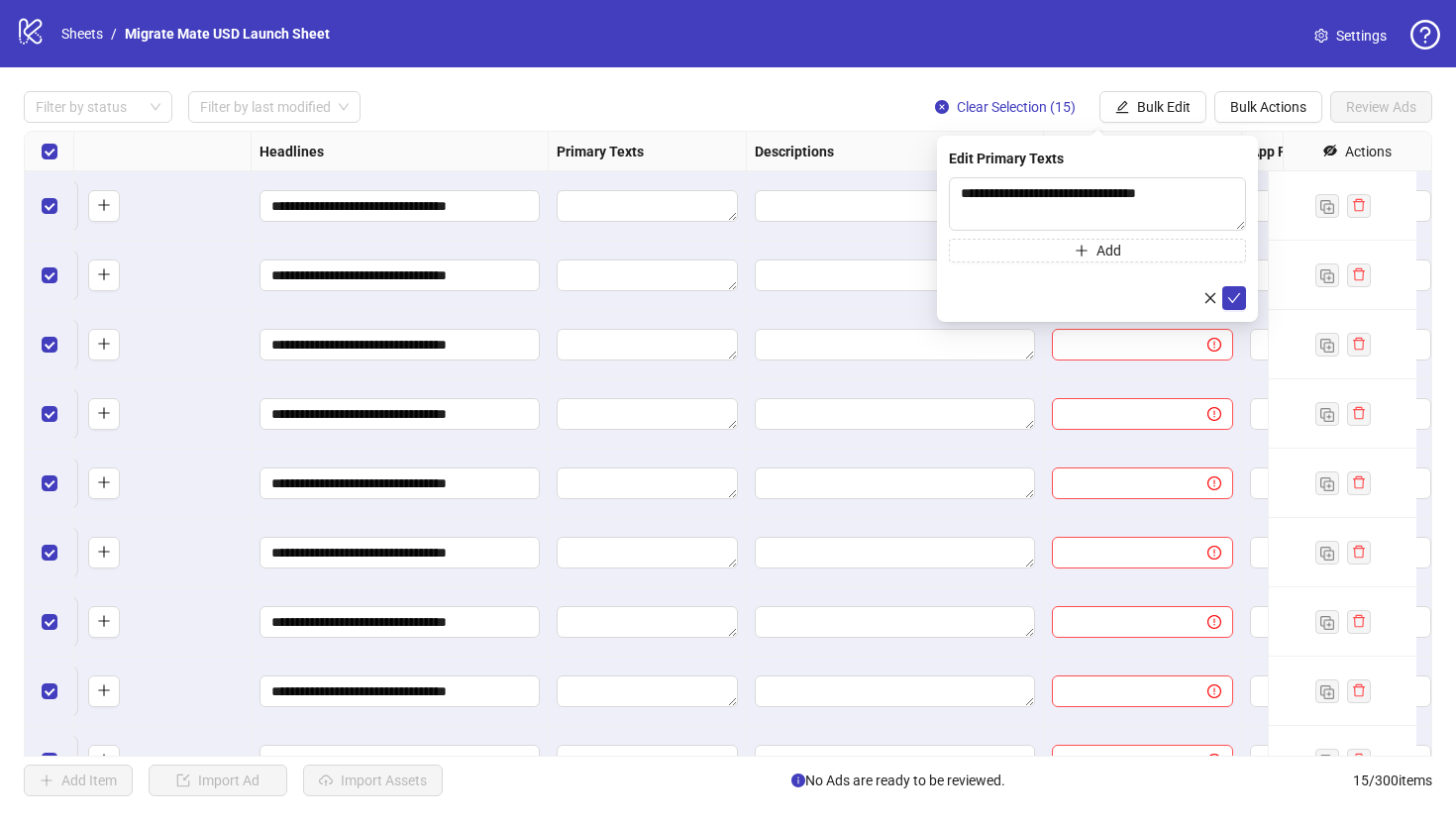click at bounding box center [1097, 298] 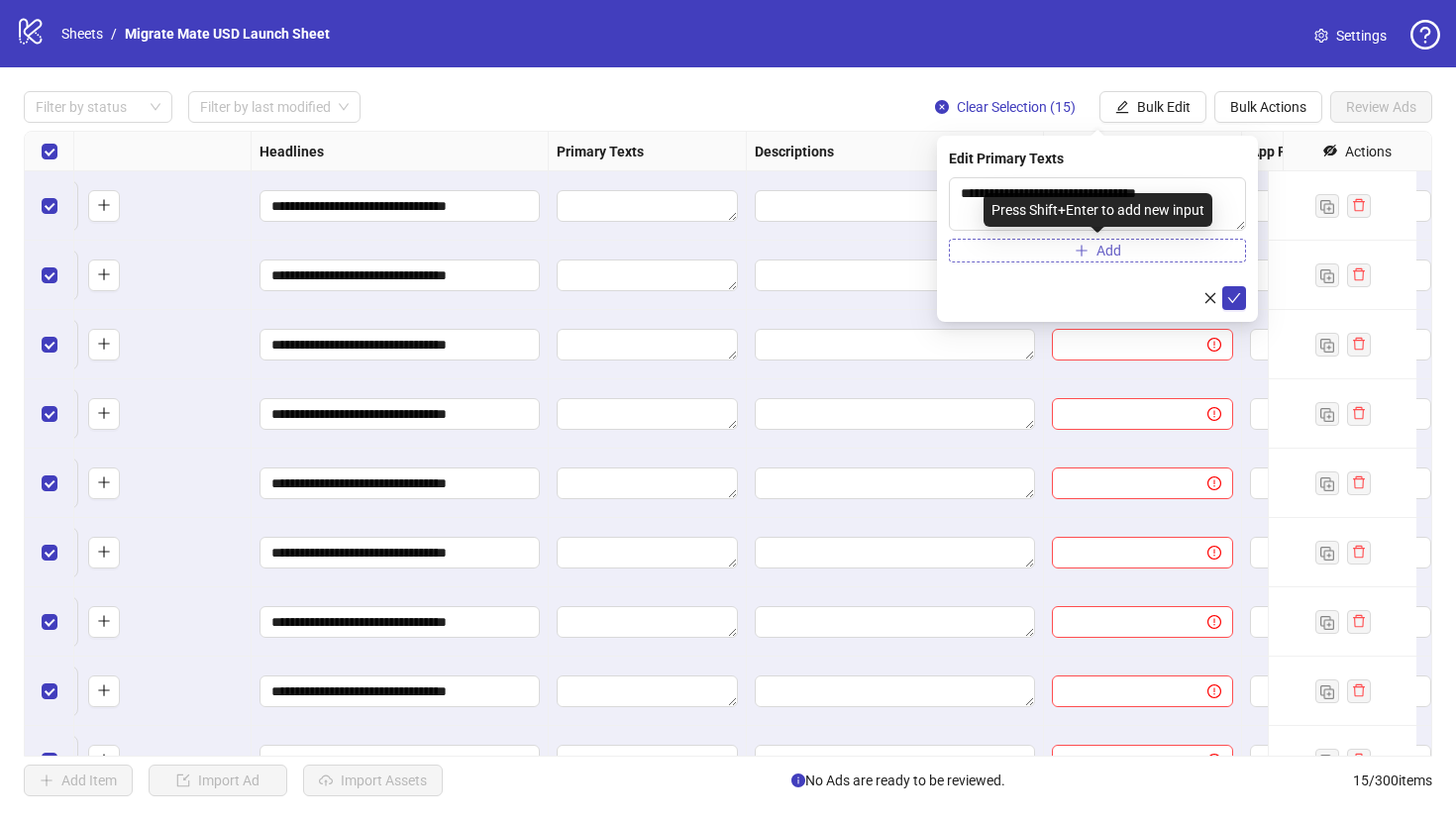 click on "Add" at bounding box center (1097, 251) 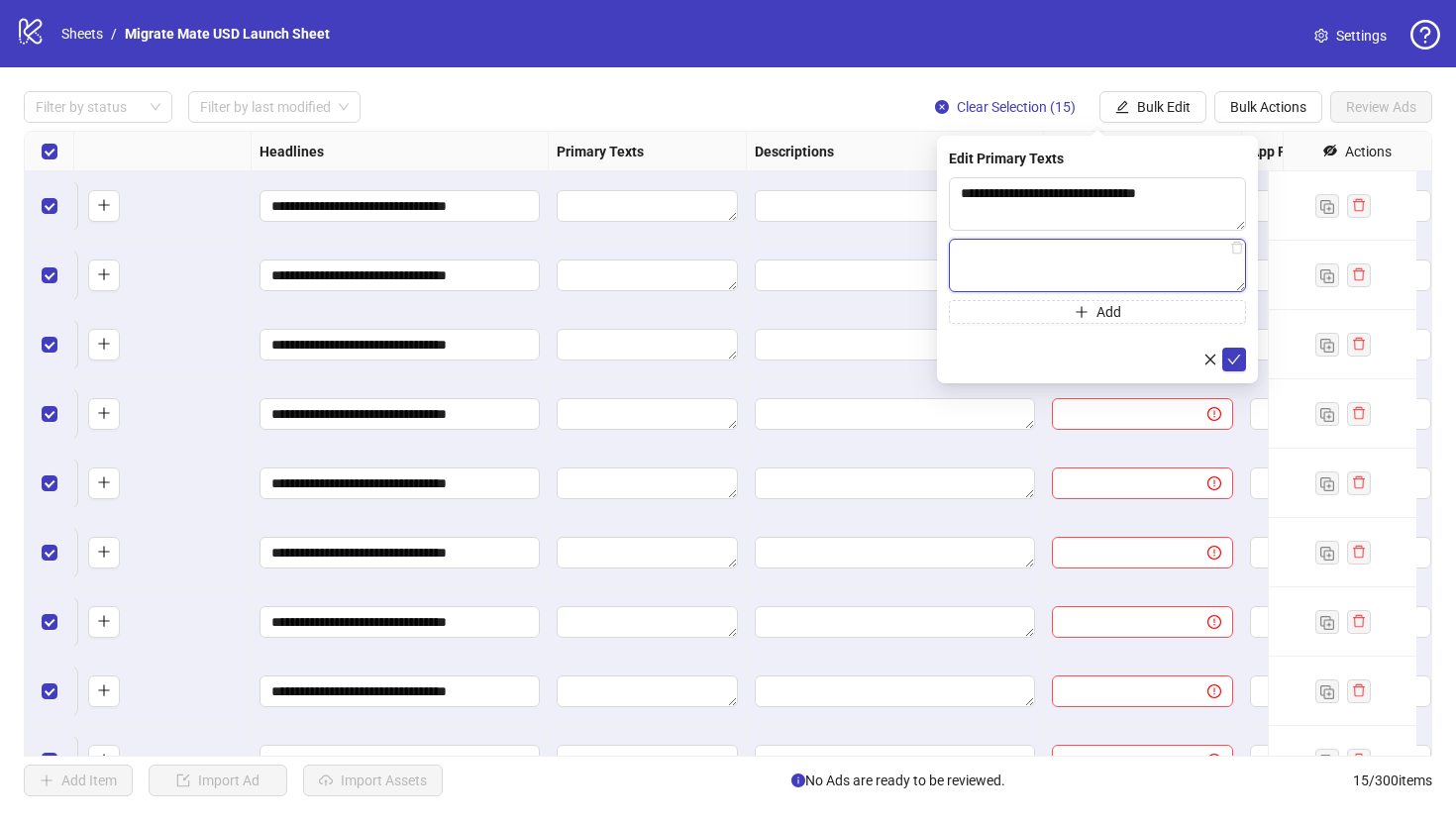click at bounding box center (1097, 204) 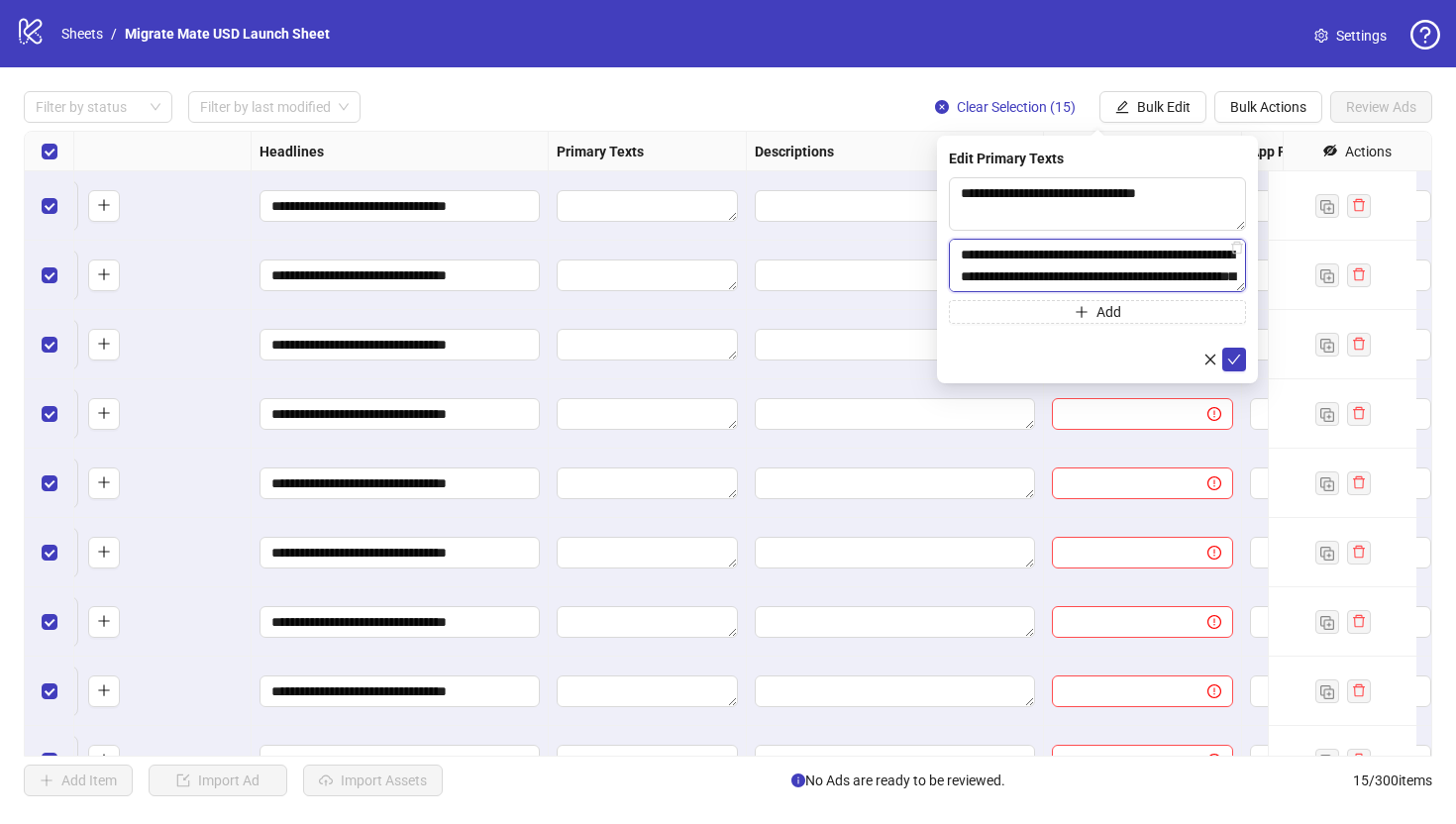 scroll, scrollTop: 58, scrollLeft: 0, axis: vertical 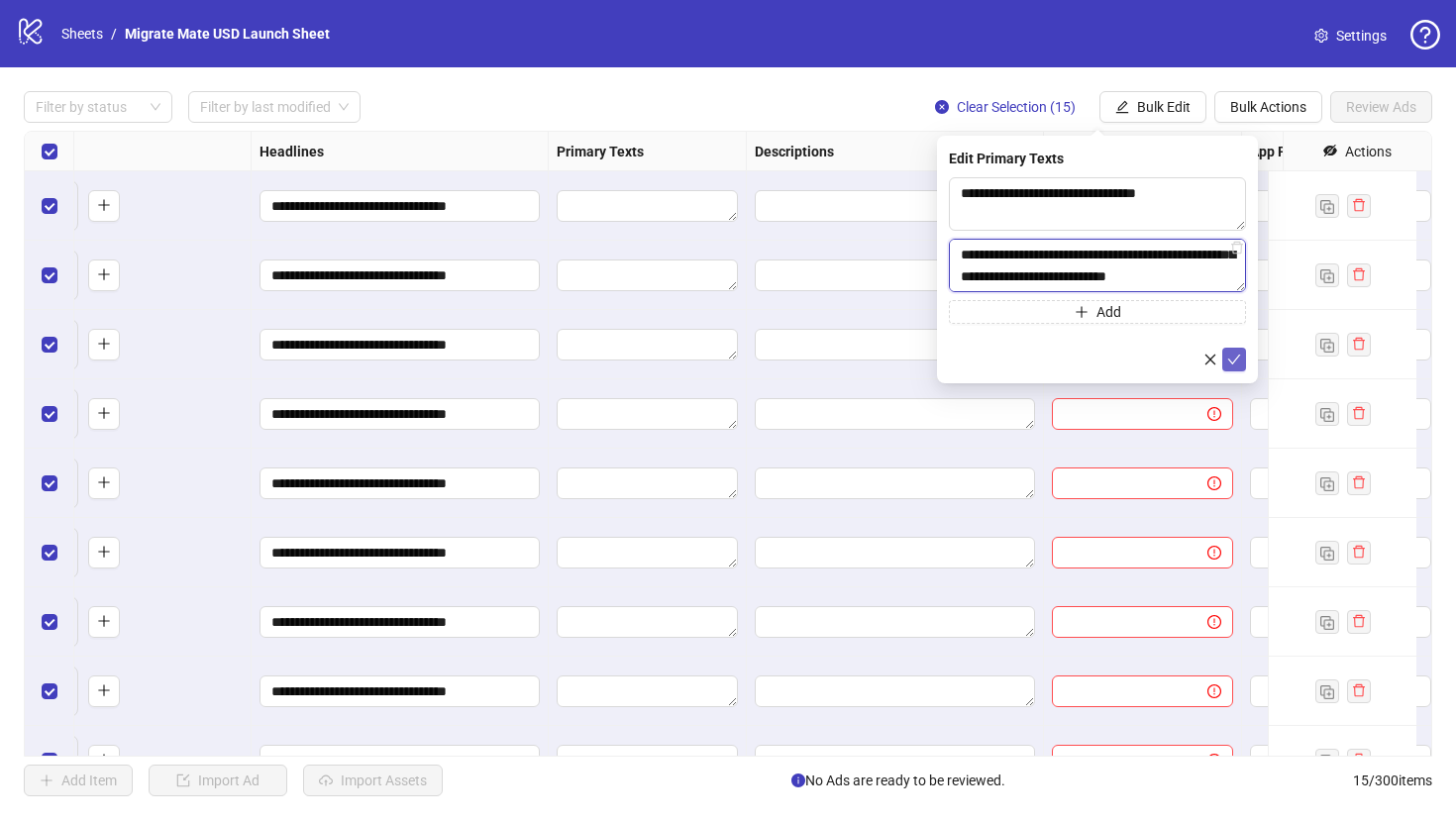 type on "**********" 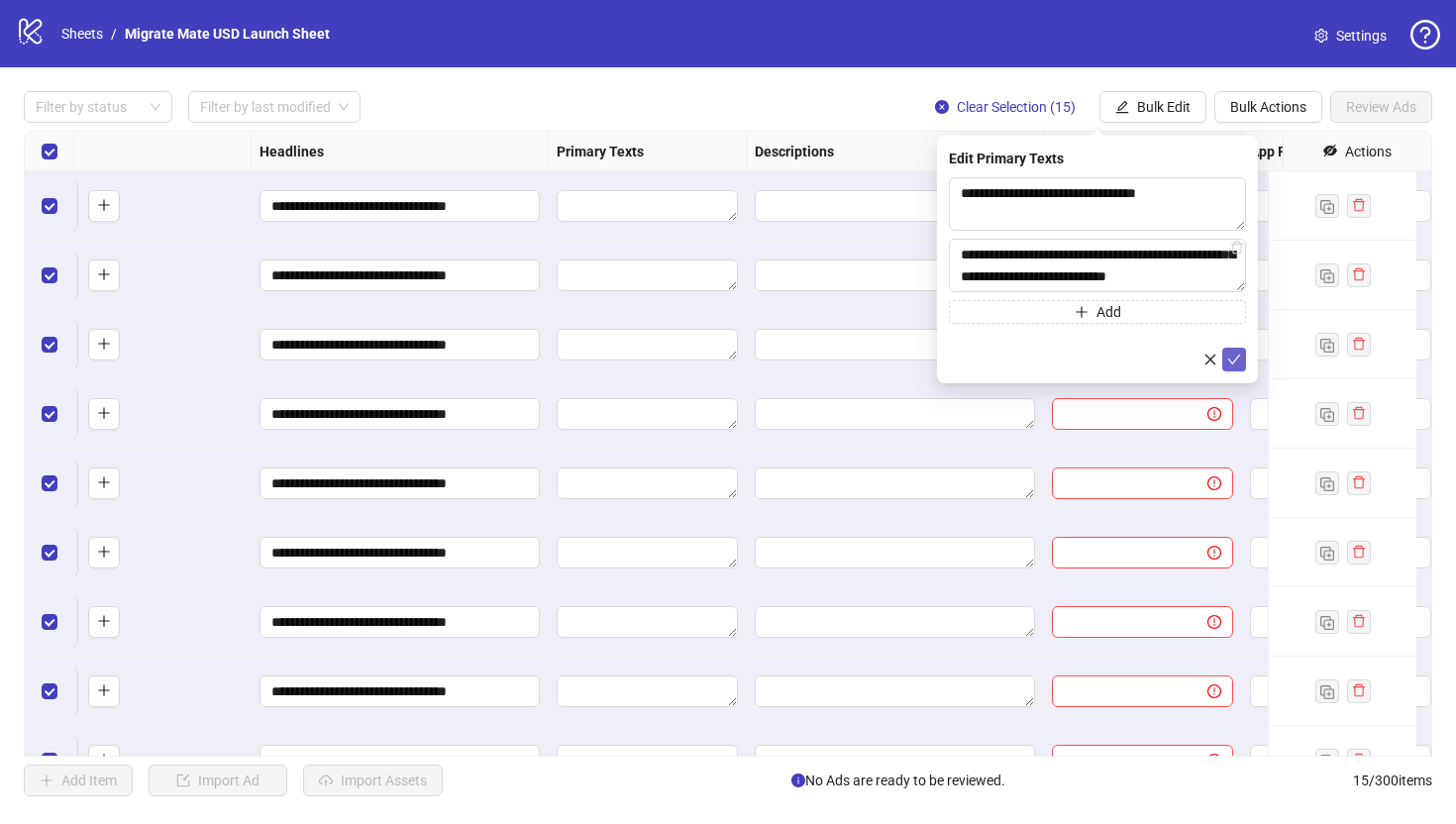 click at bounding box center [1234, 360] 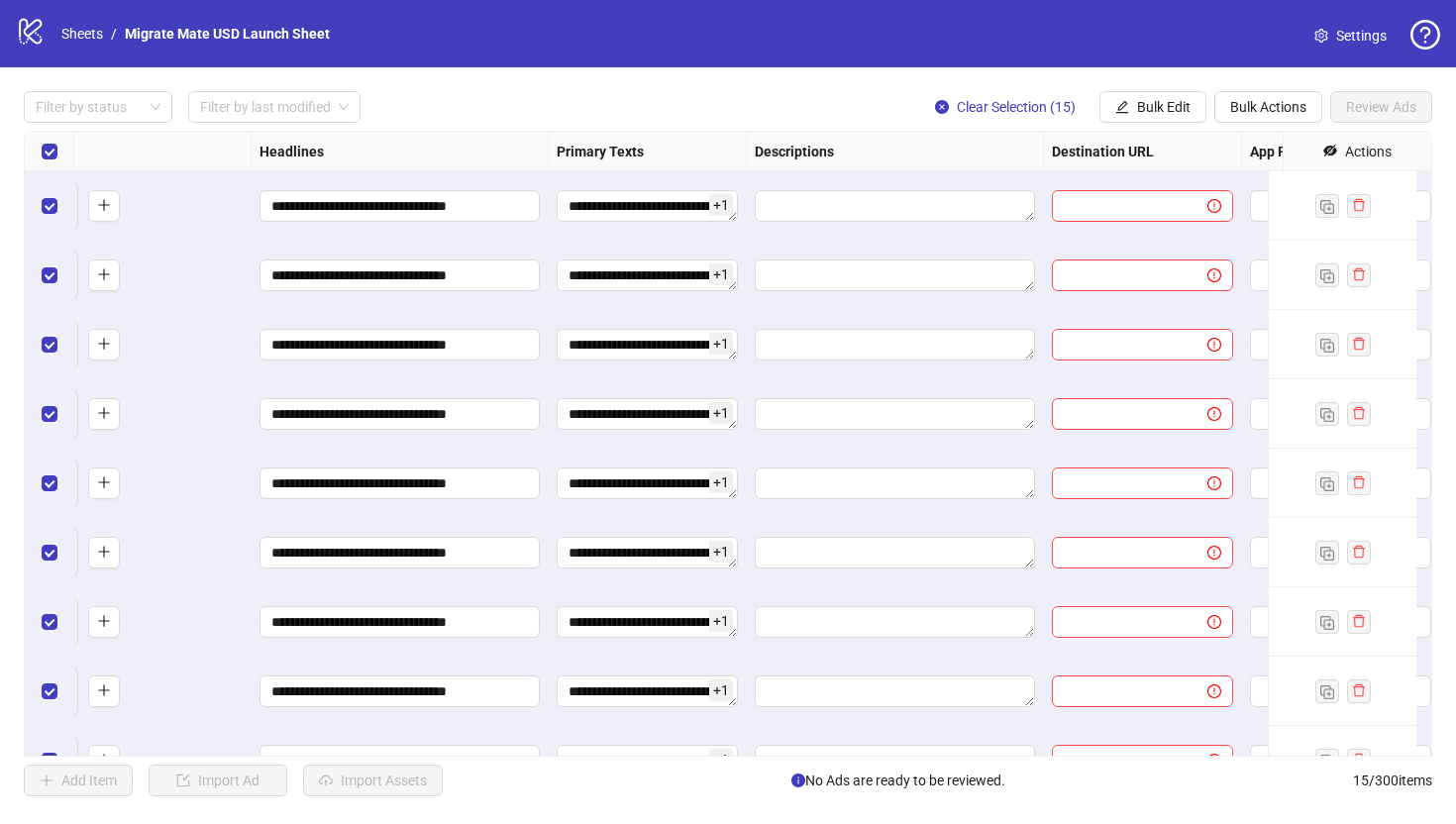 click on "+ 1" at bounding box center [721, 205] 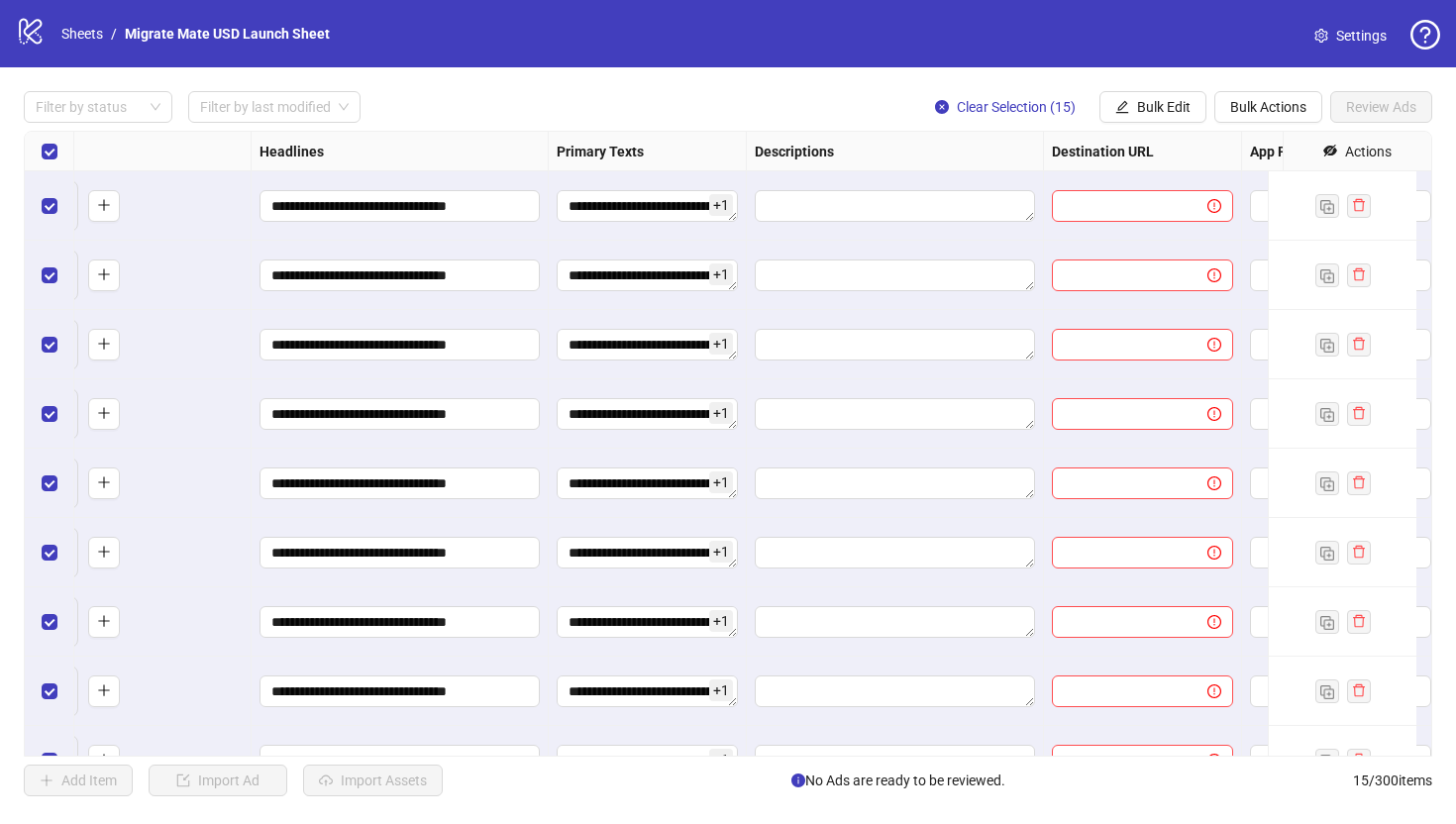click on "Filter by status Filter by last modified Clear Selection (15) Bulk Edit Bulk Actions Review Ads" at bounding box center (728, 34) 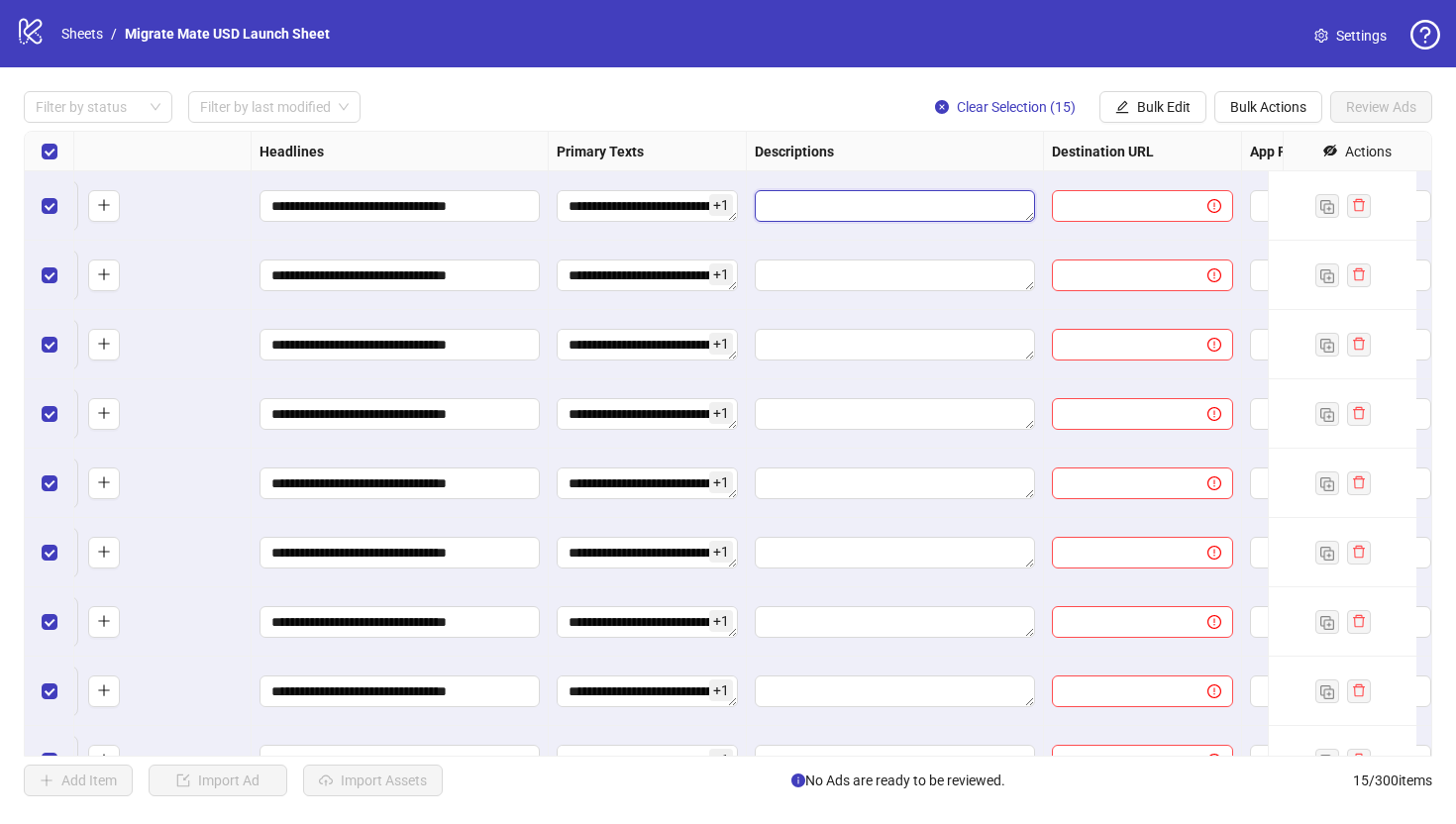 click at bounding box center (894, 206) 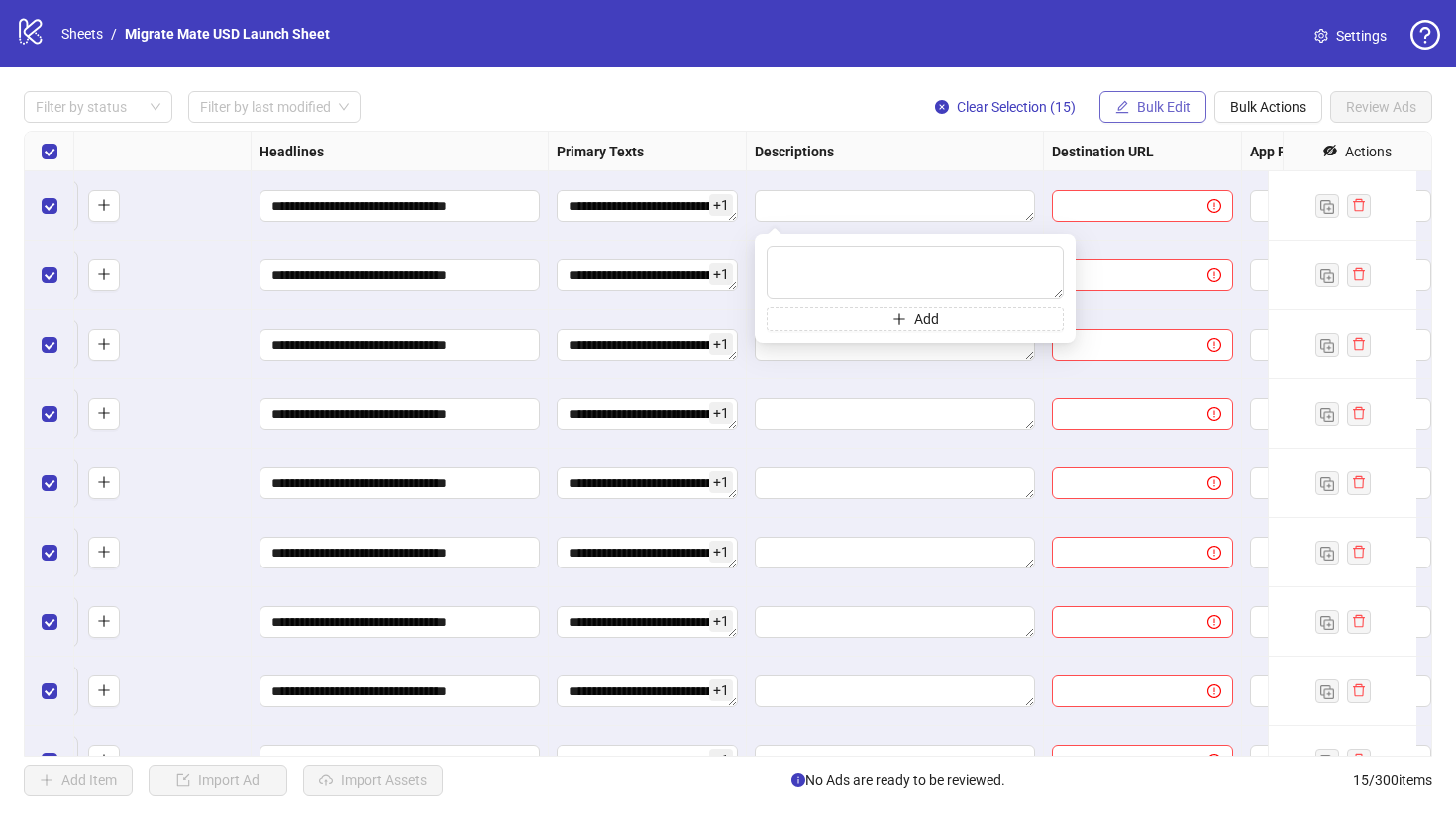 click on "Bulk Edit" at bounding box center [1153, 107] 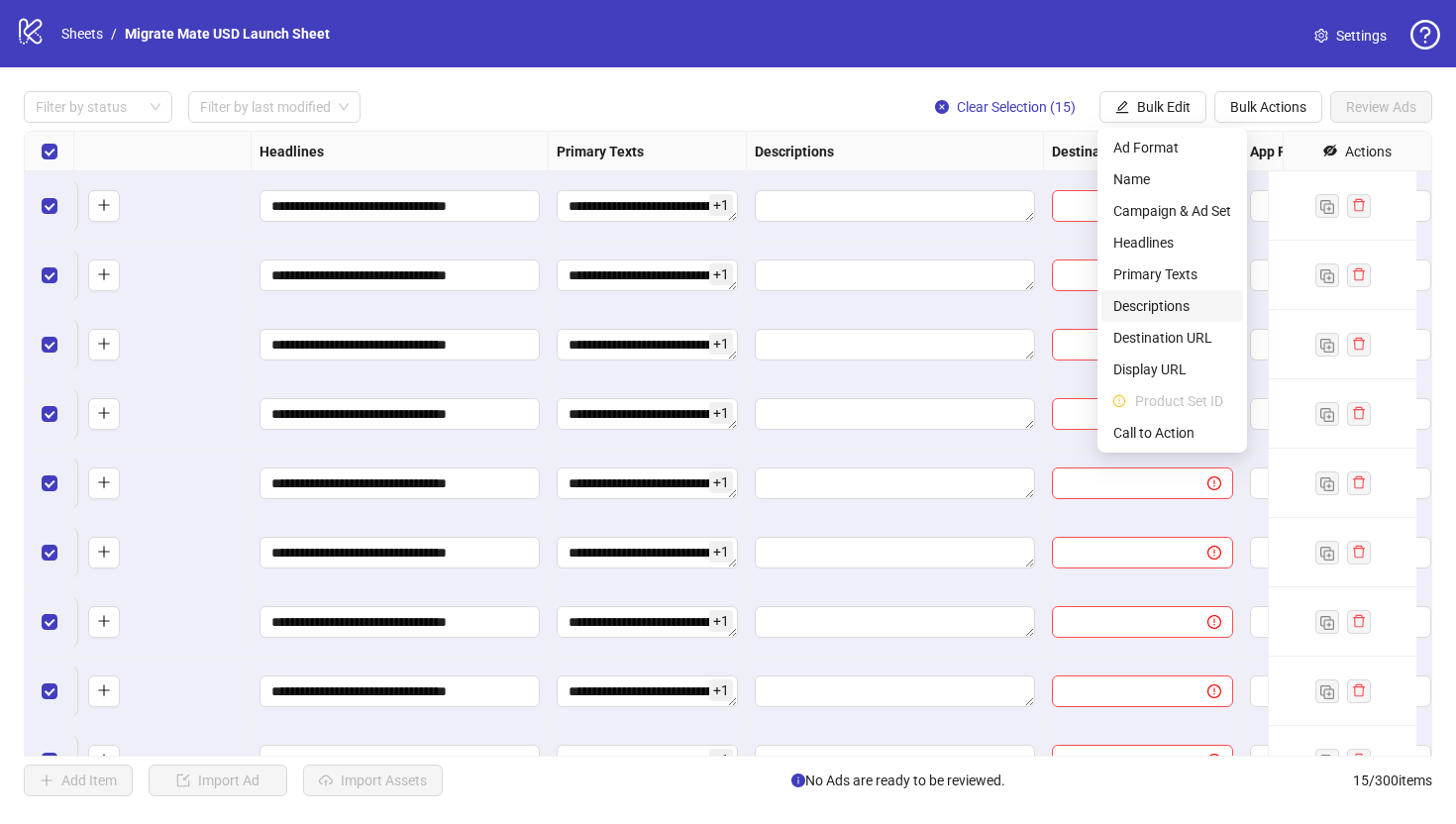 click on "Descriptions" at bounding box center [1172, 306] 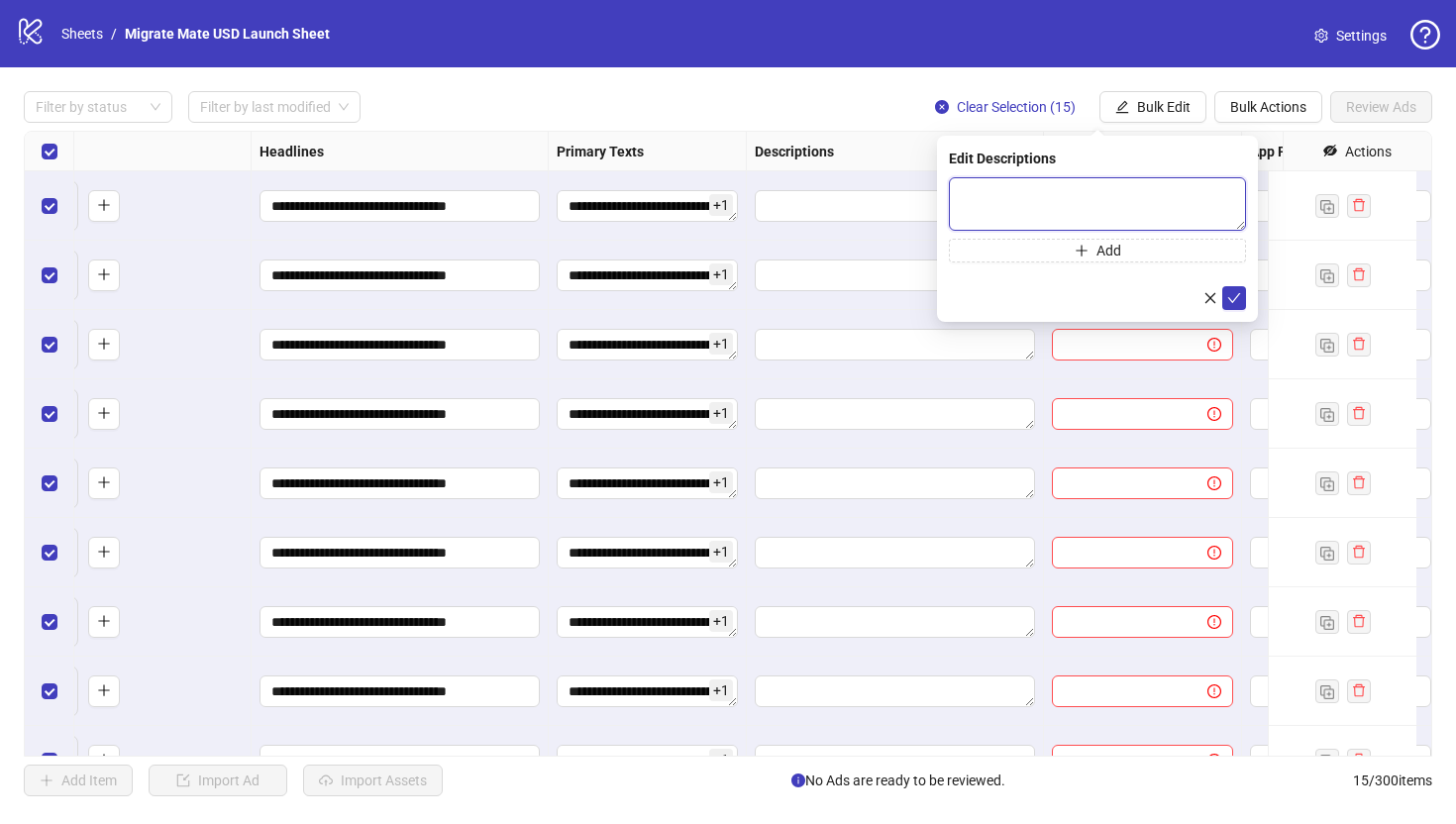 drag, startPoint x: 994, startPoint y: 195, endPoint x: 1006, endPoint y: 206, distance: 16.27882 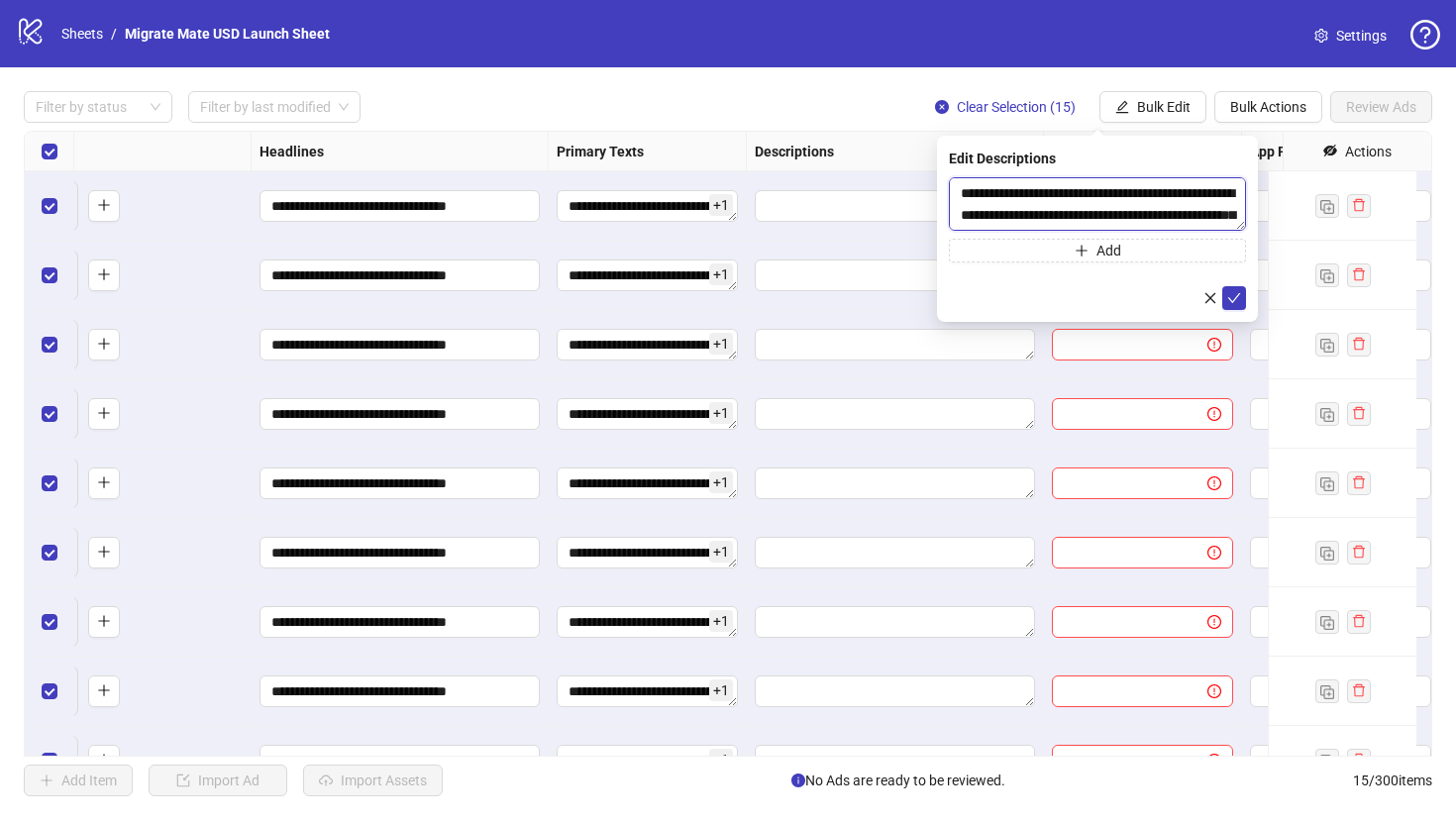 scroll, scrollTop: 37, scrollLeft: 0, axis: vertical 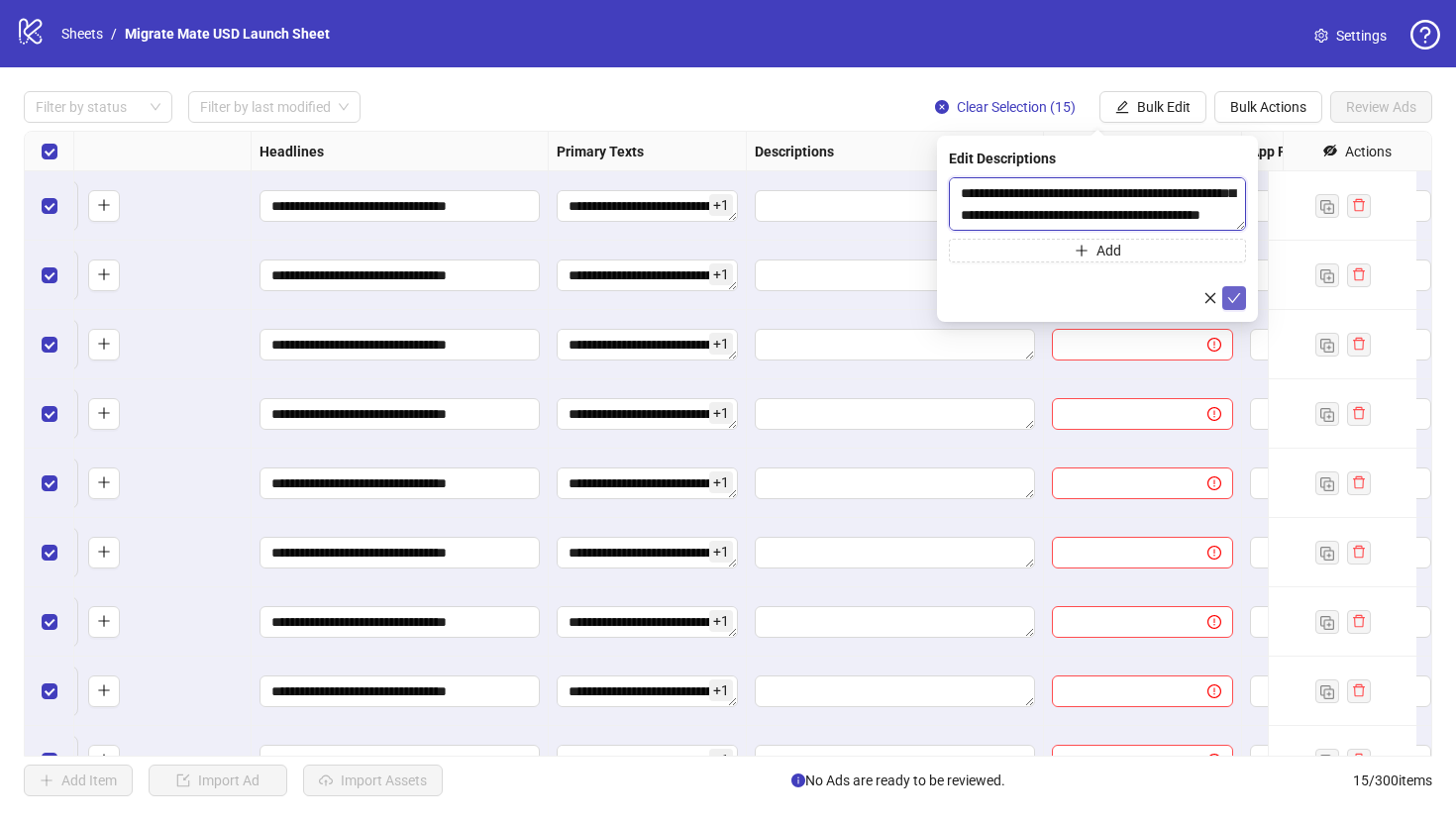 type on "**********" 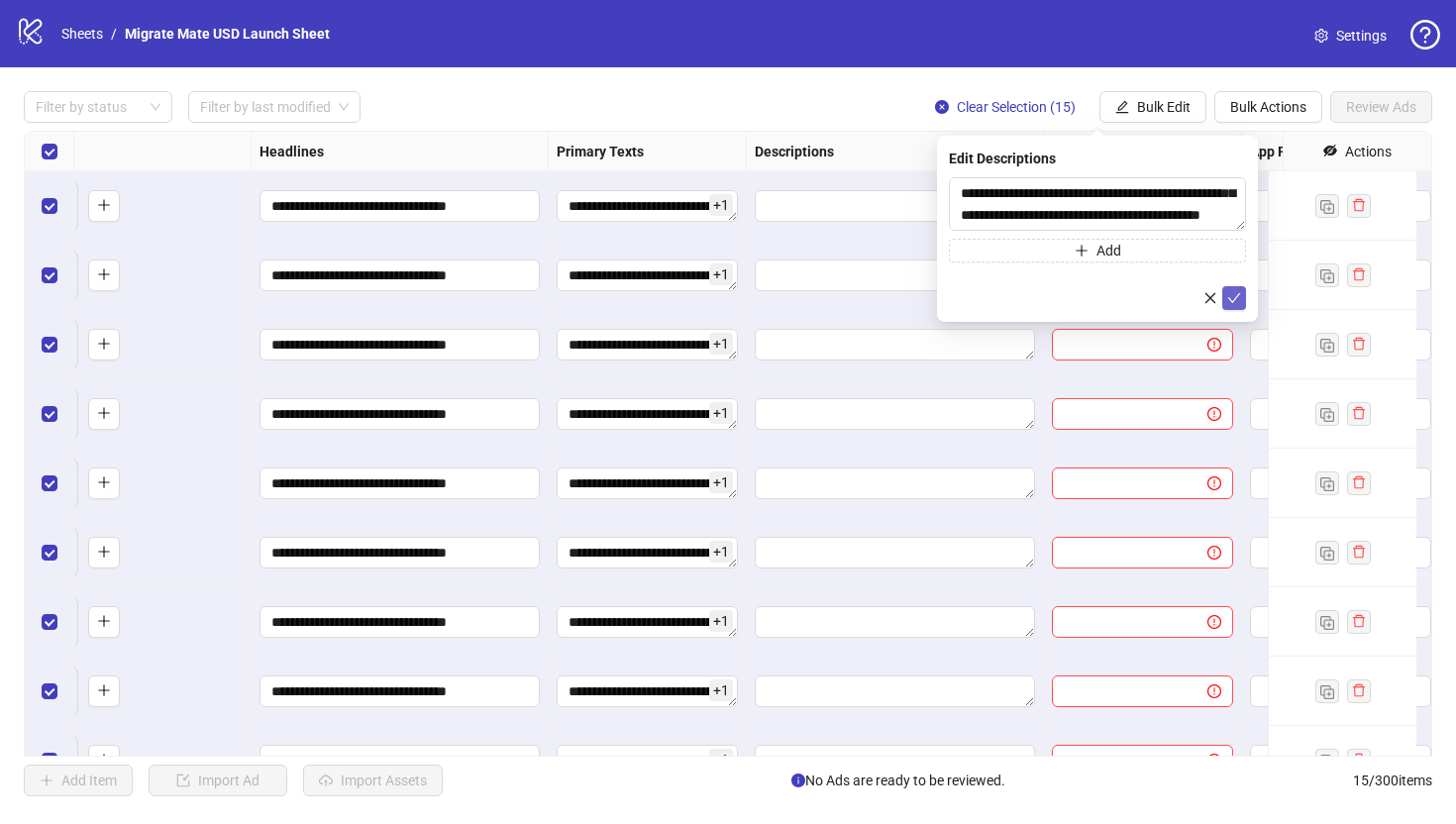 click at bounding box center (1234, 298) 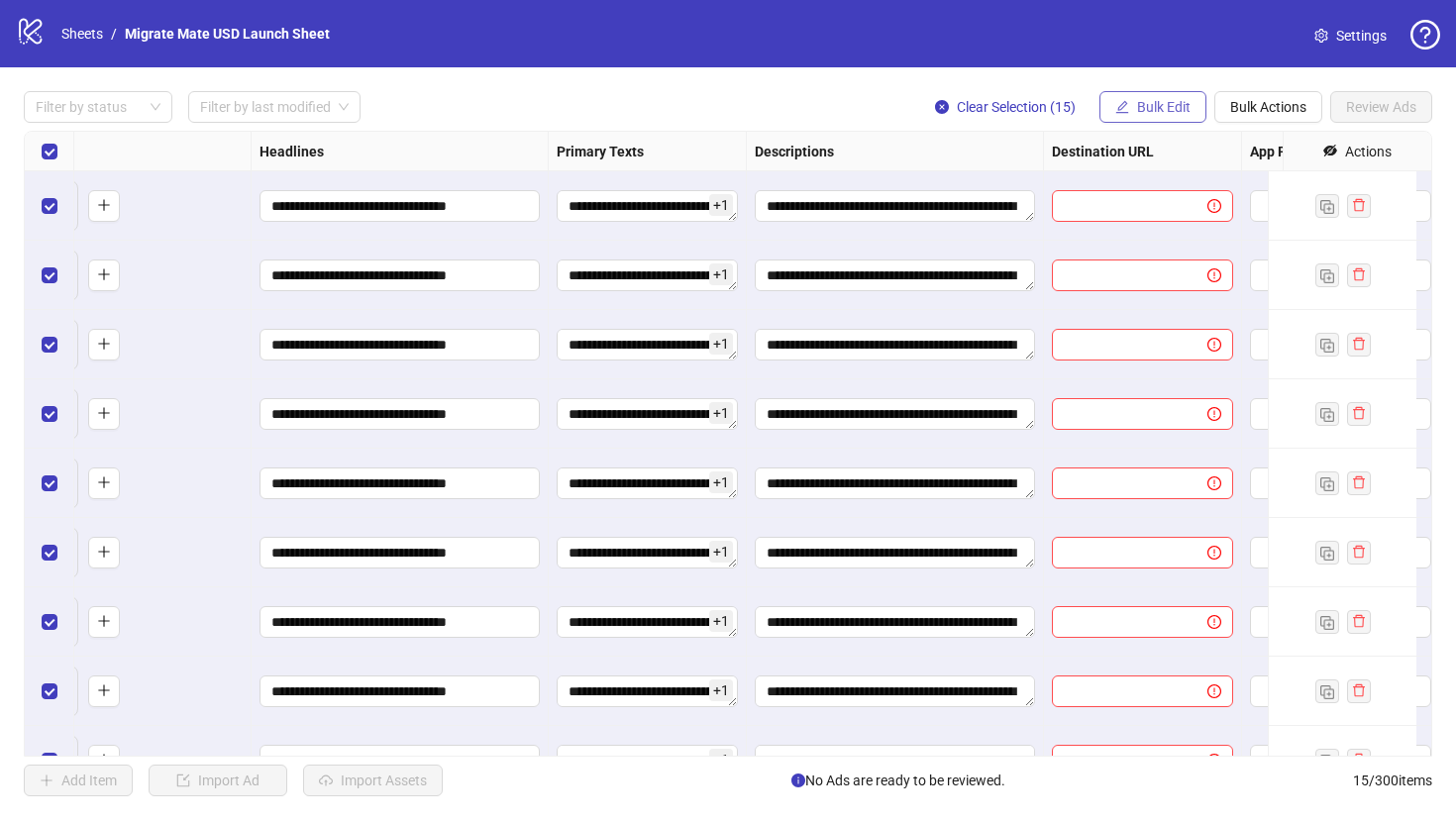 drag, startPoint x: 1240, startPoint y: 105, endPoint x: 1151, endPoint y: 114, distance: 89.4539 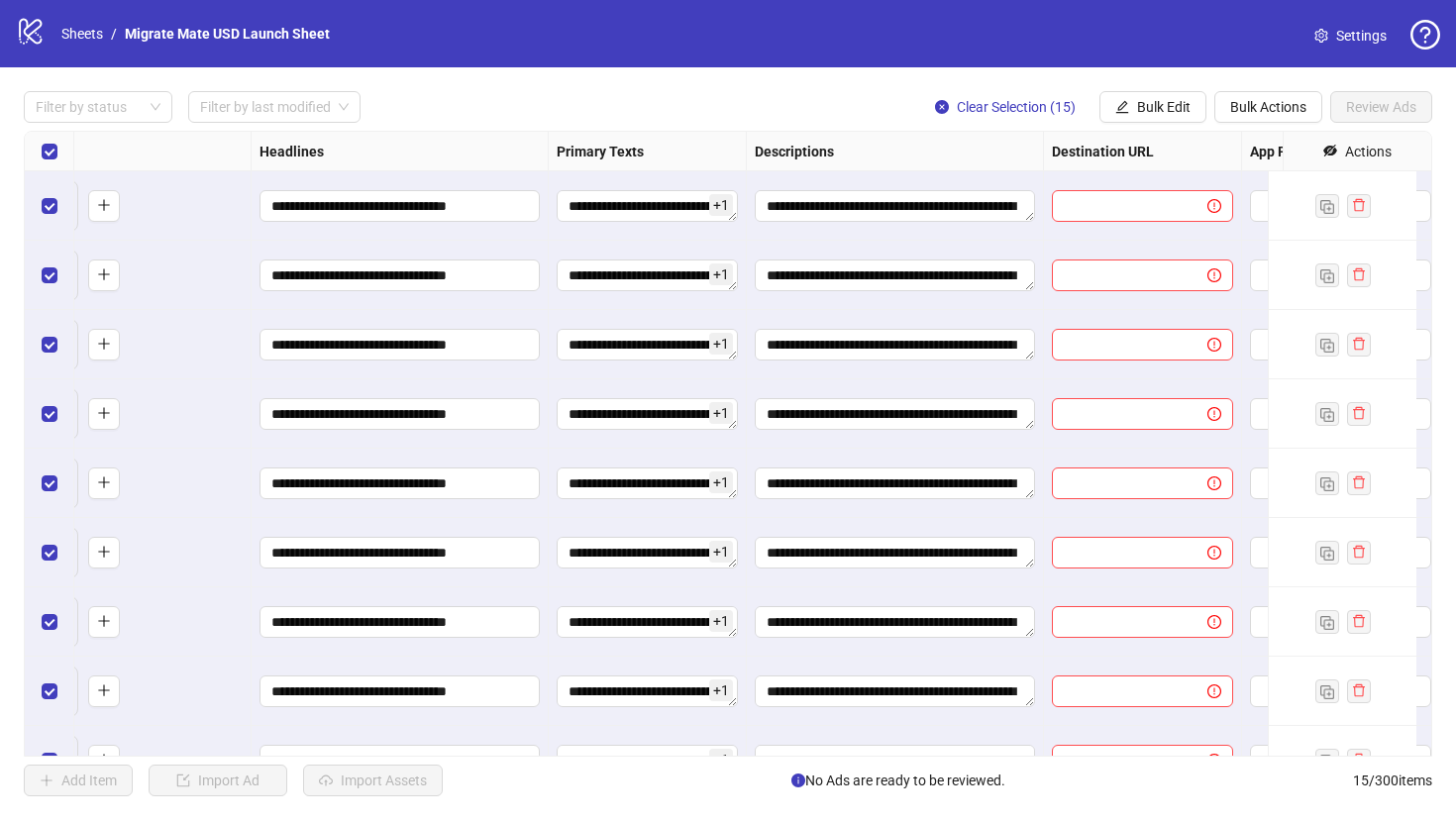drag, startPoint x: 1151, startPoint y: 114, endPoint x: 1141, endPoint y: 126, distance: 15.6205 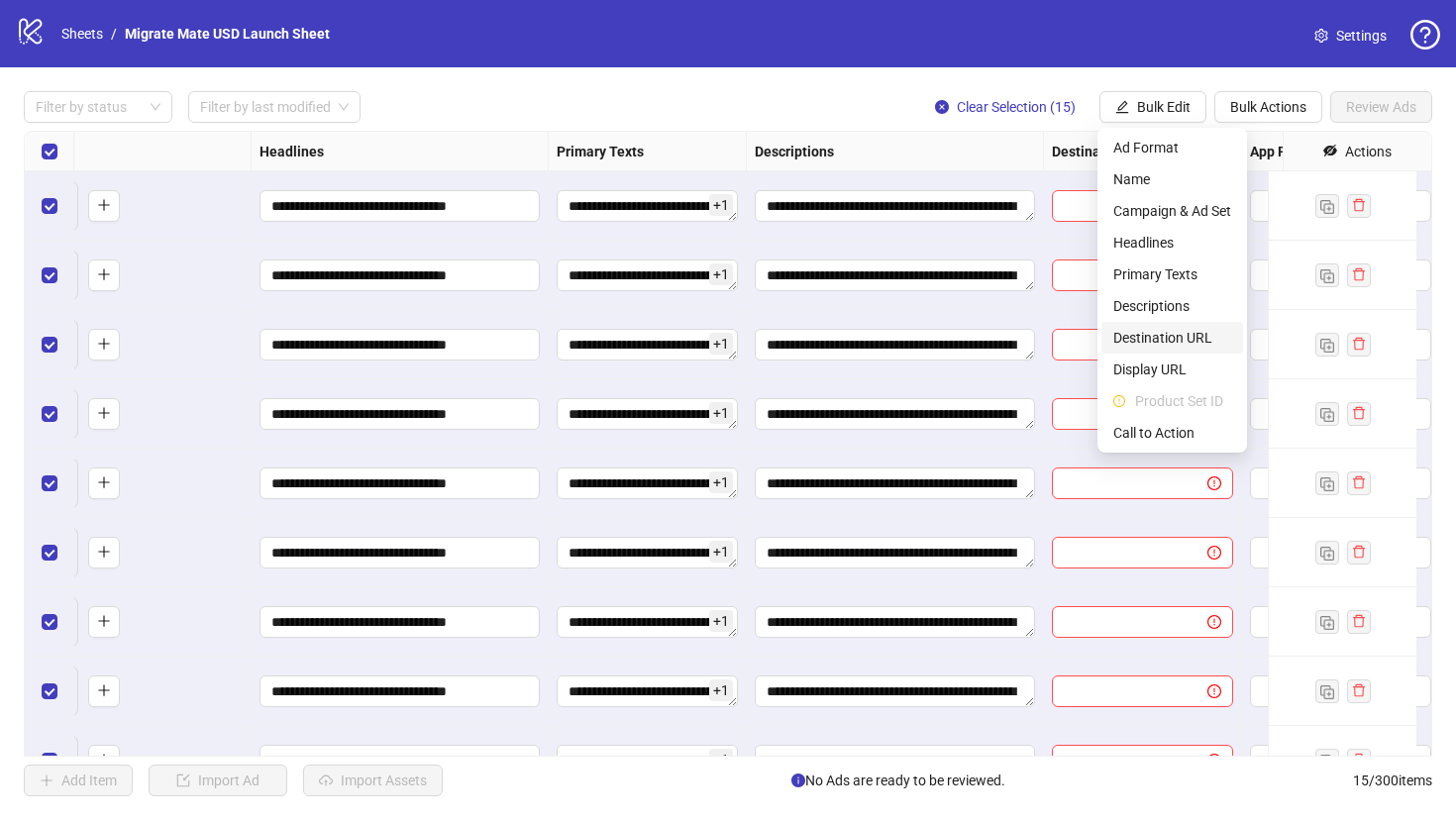 click on "Destination URL" at bounding box center [1172, 338] 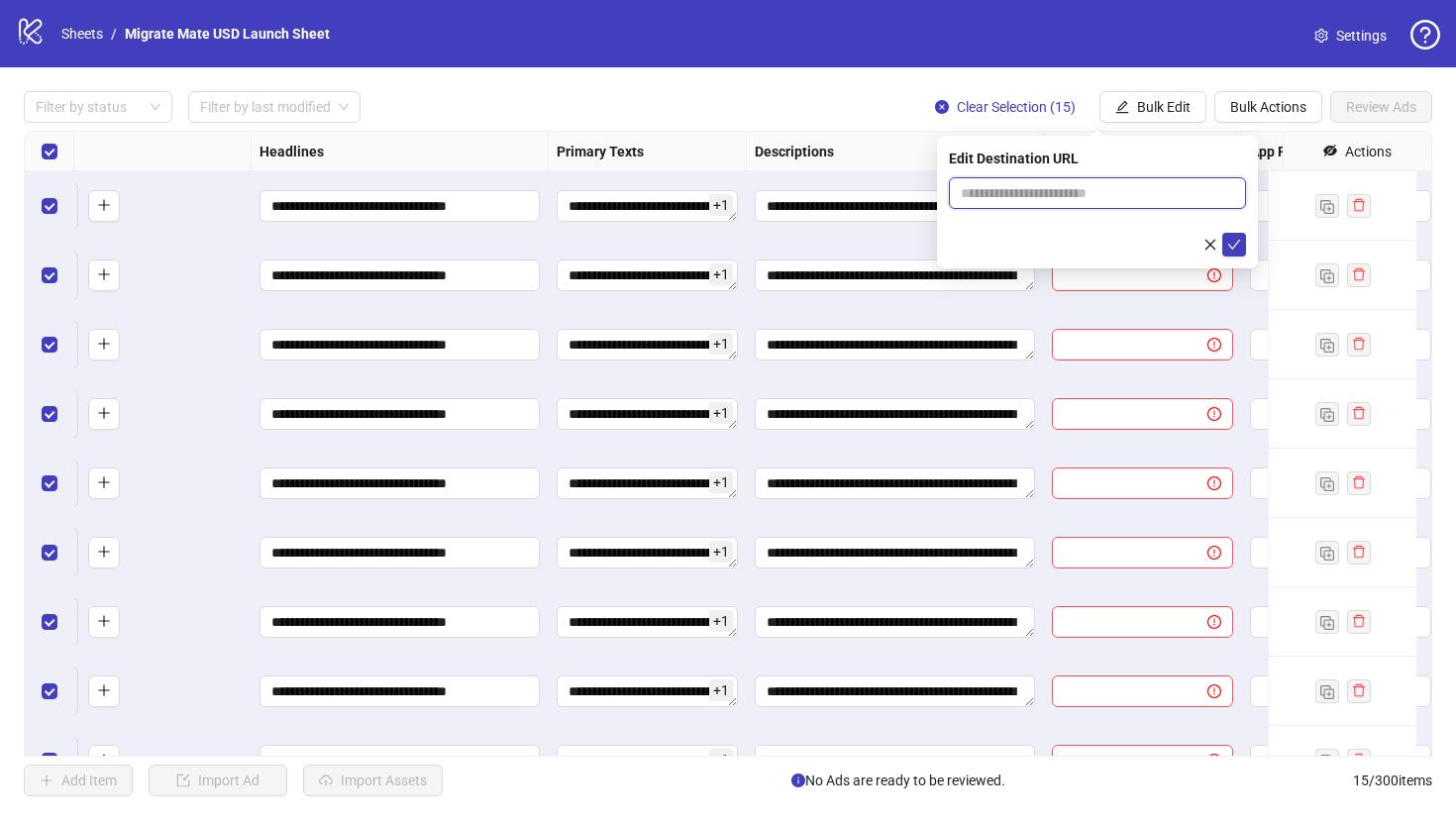click at bounding box center (1090, 193) 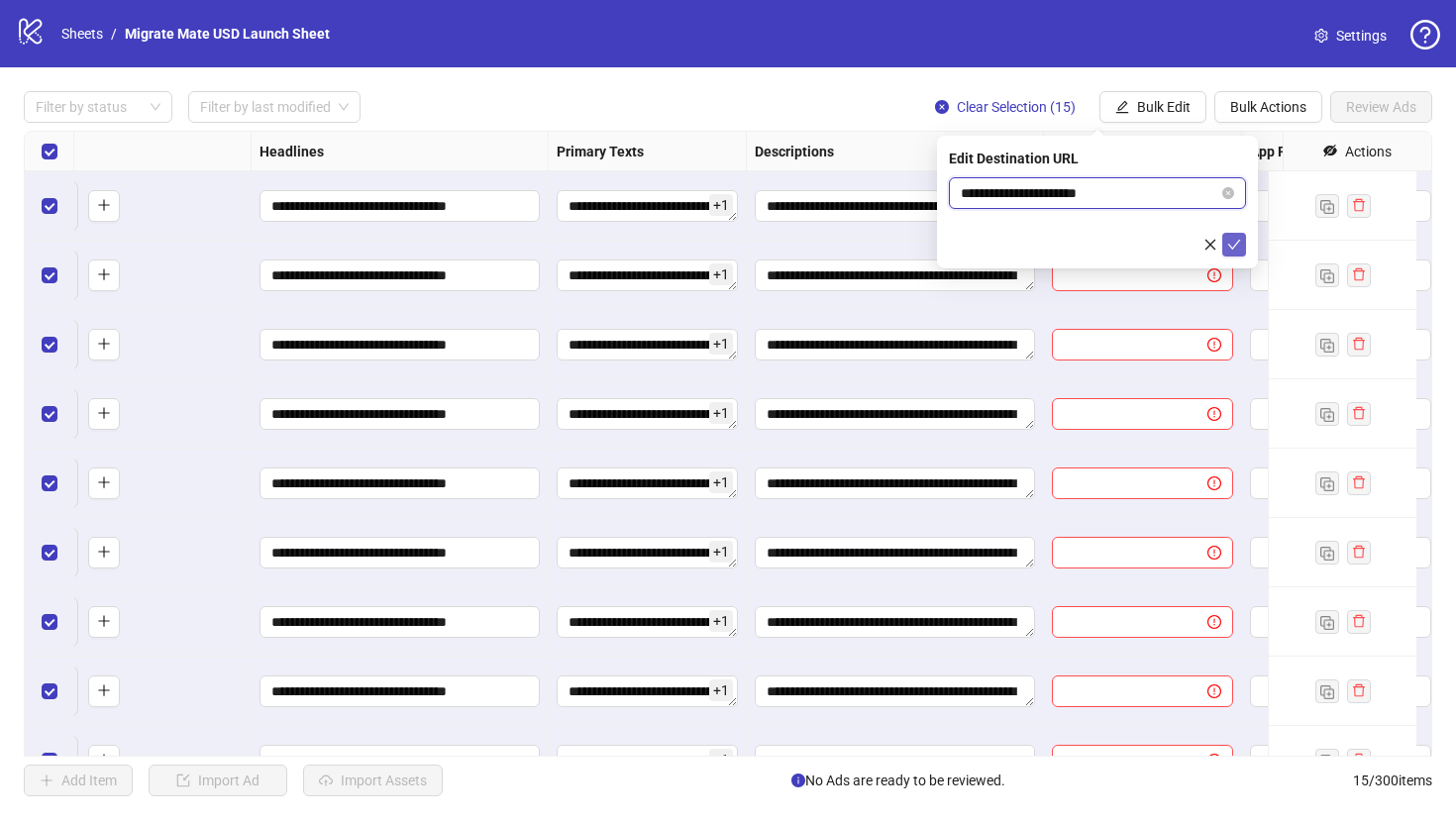 type on "**********" 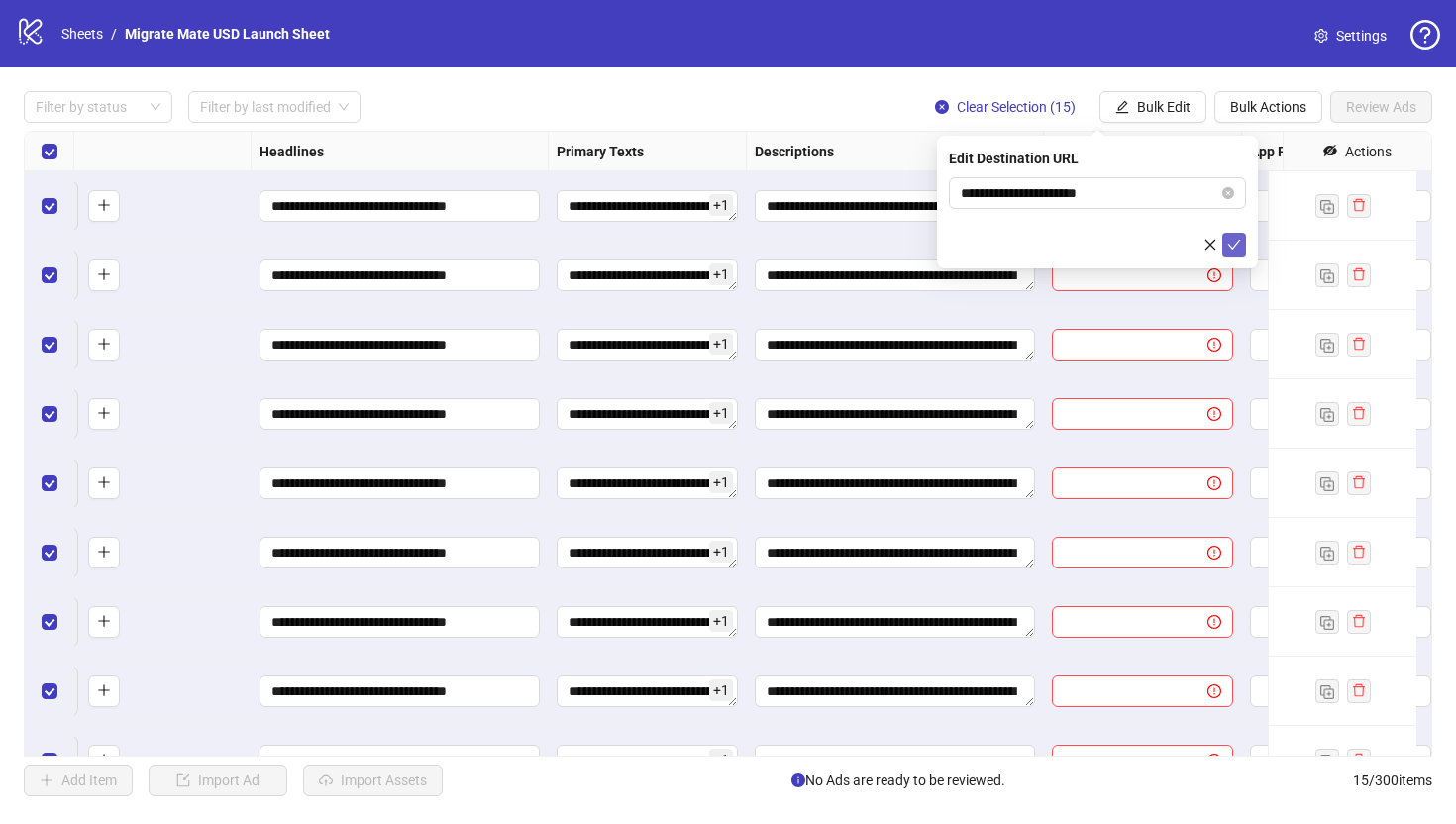 click at bounding box center (1234, 245) 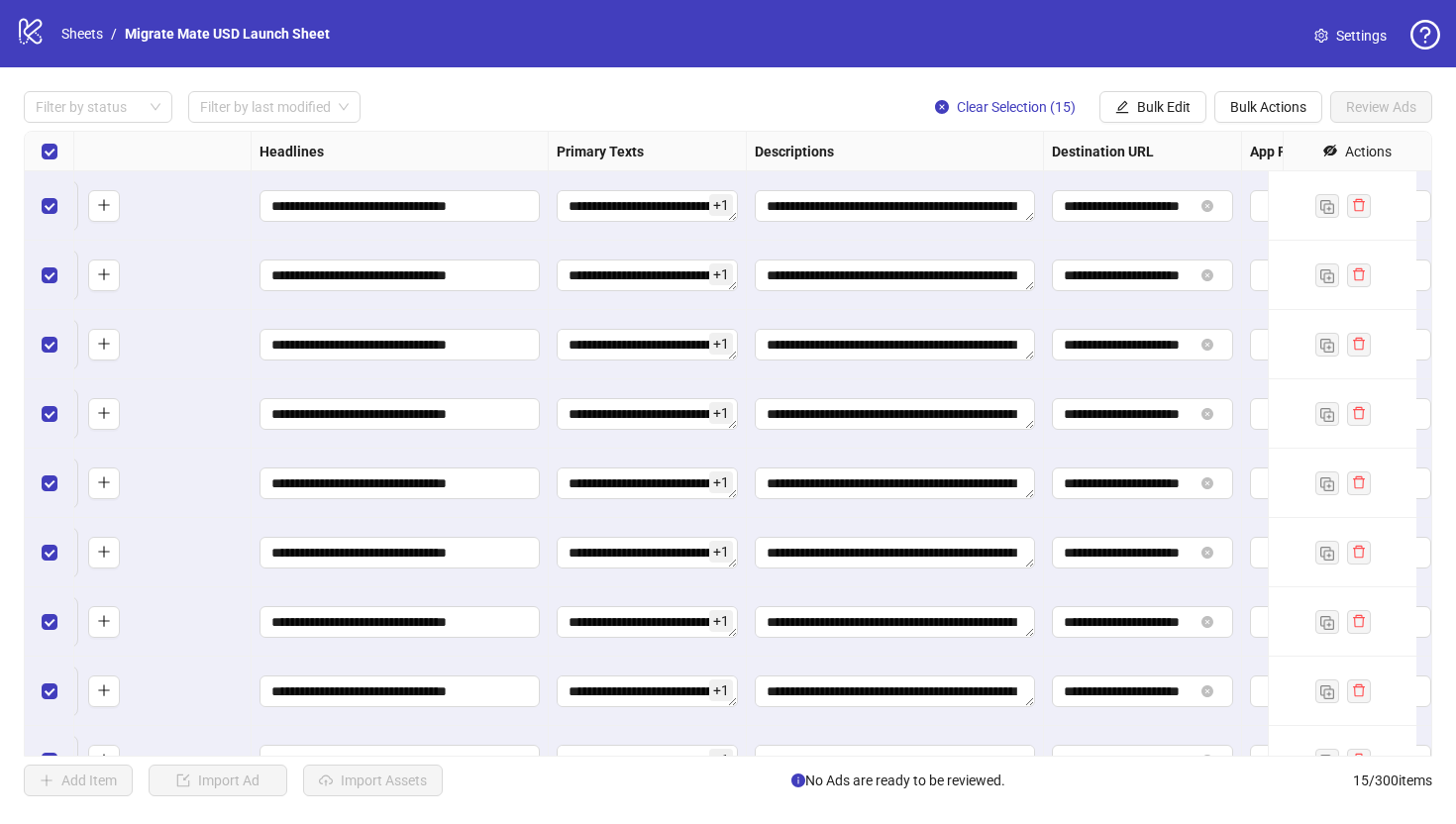 click on "**********" at bounding box center (728, 444) 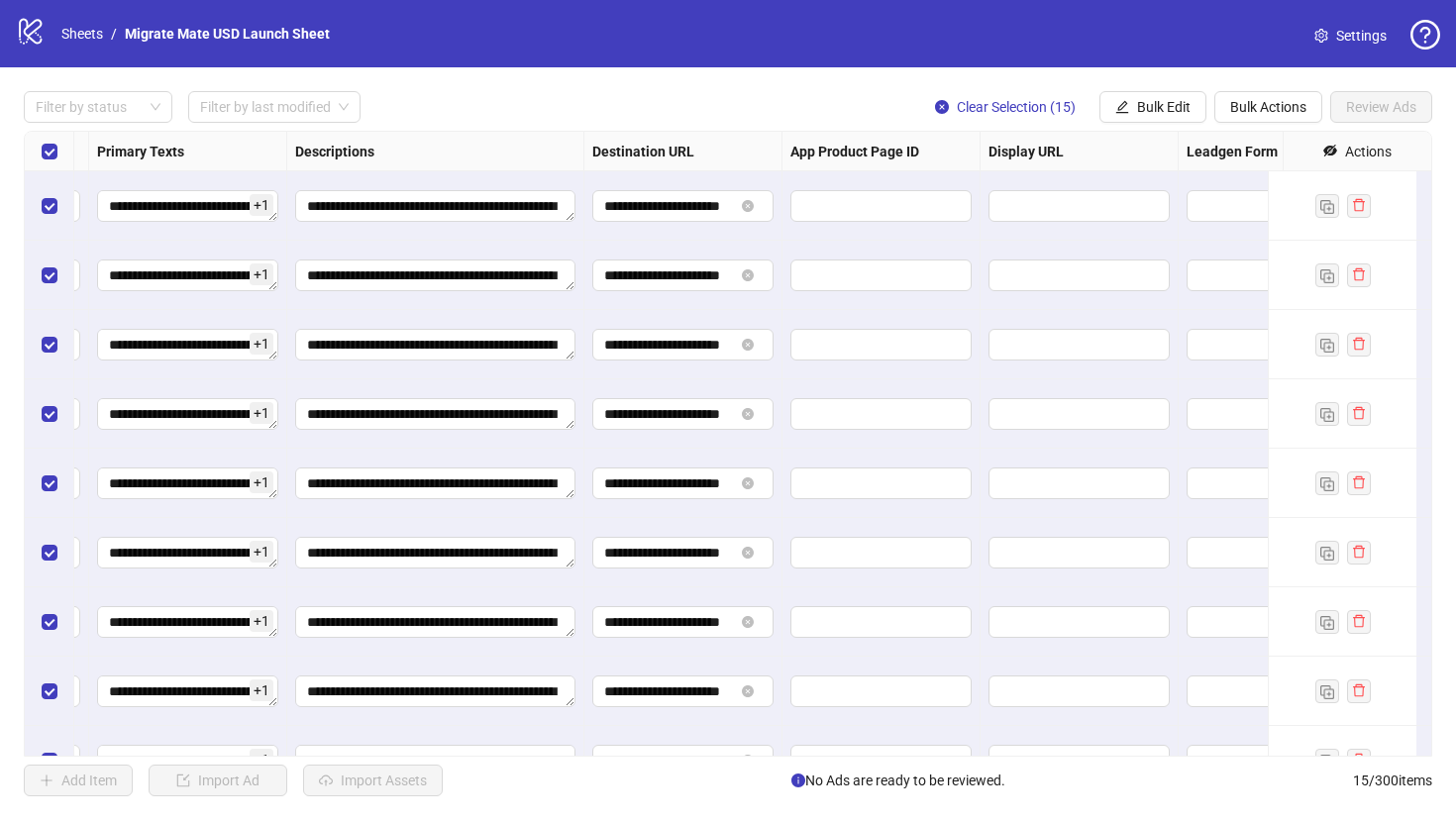 scroll, scrollTop: 0, scrollLeft: 1847, axis: horizontal 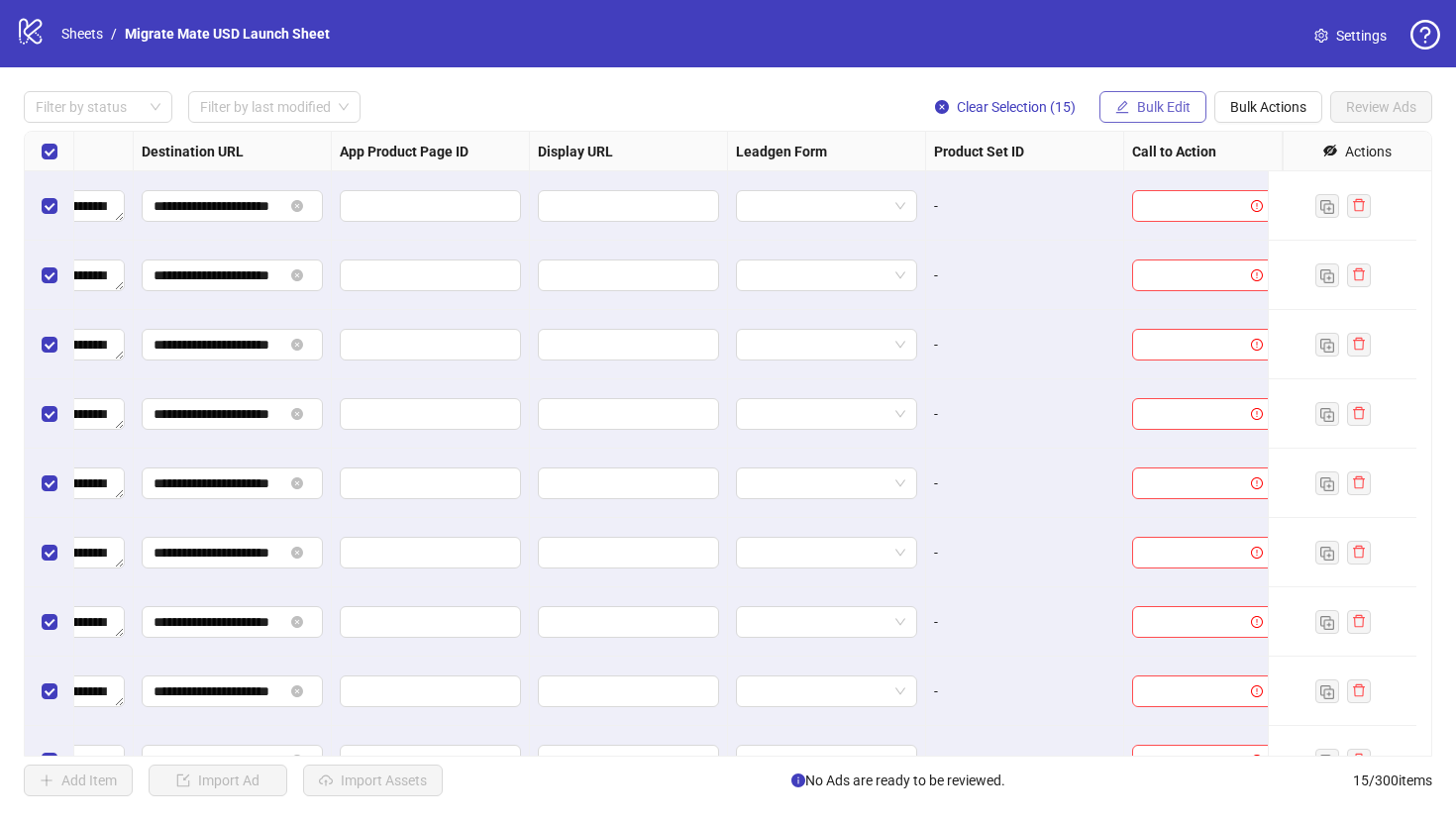 click on "Bulk Edit" at bounding box center (1153, 107) 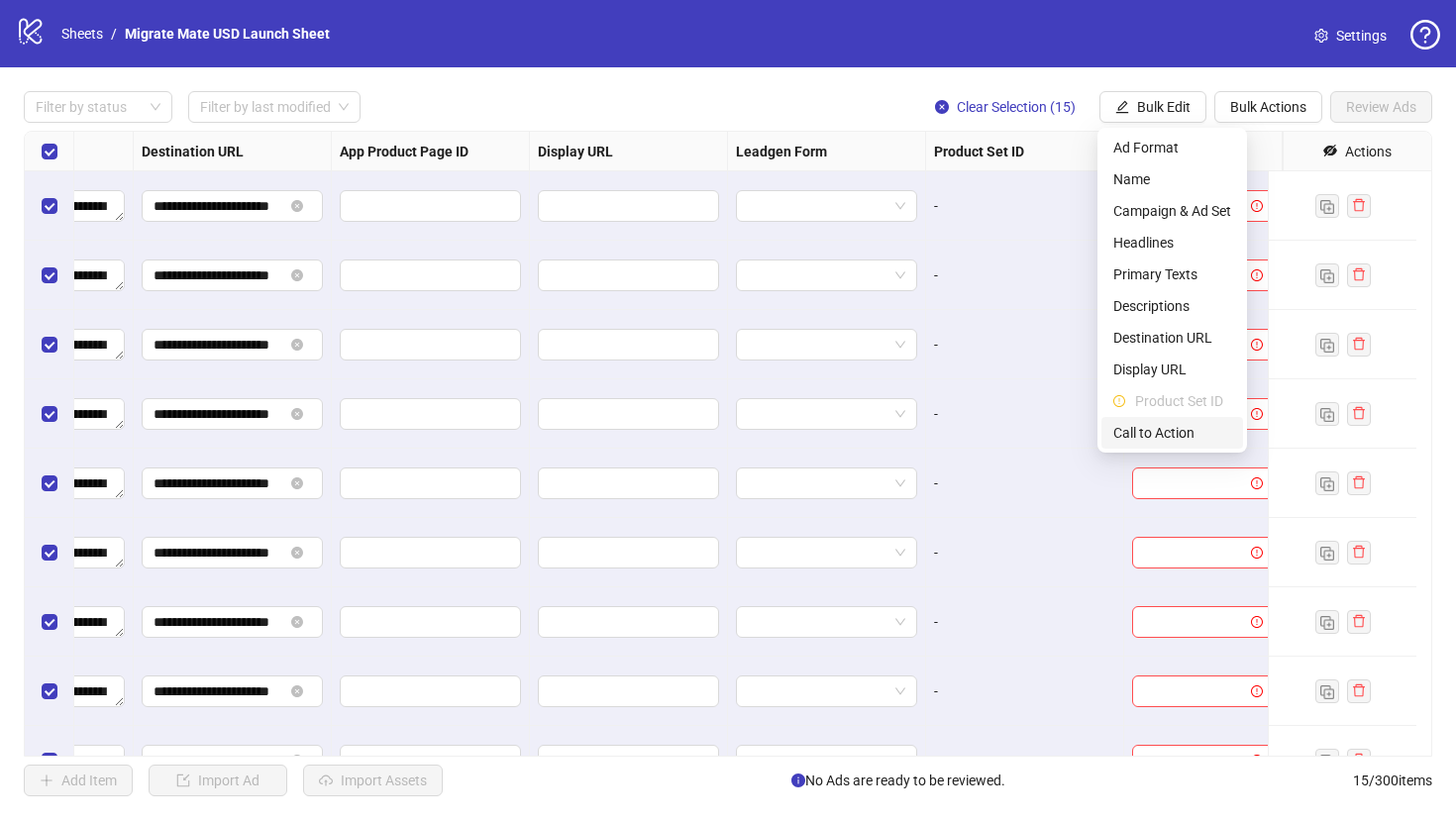 click on "Call to Action" at bounding box center [1172, 433] 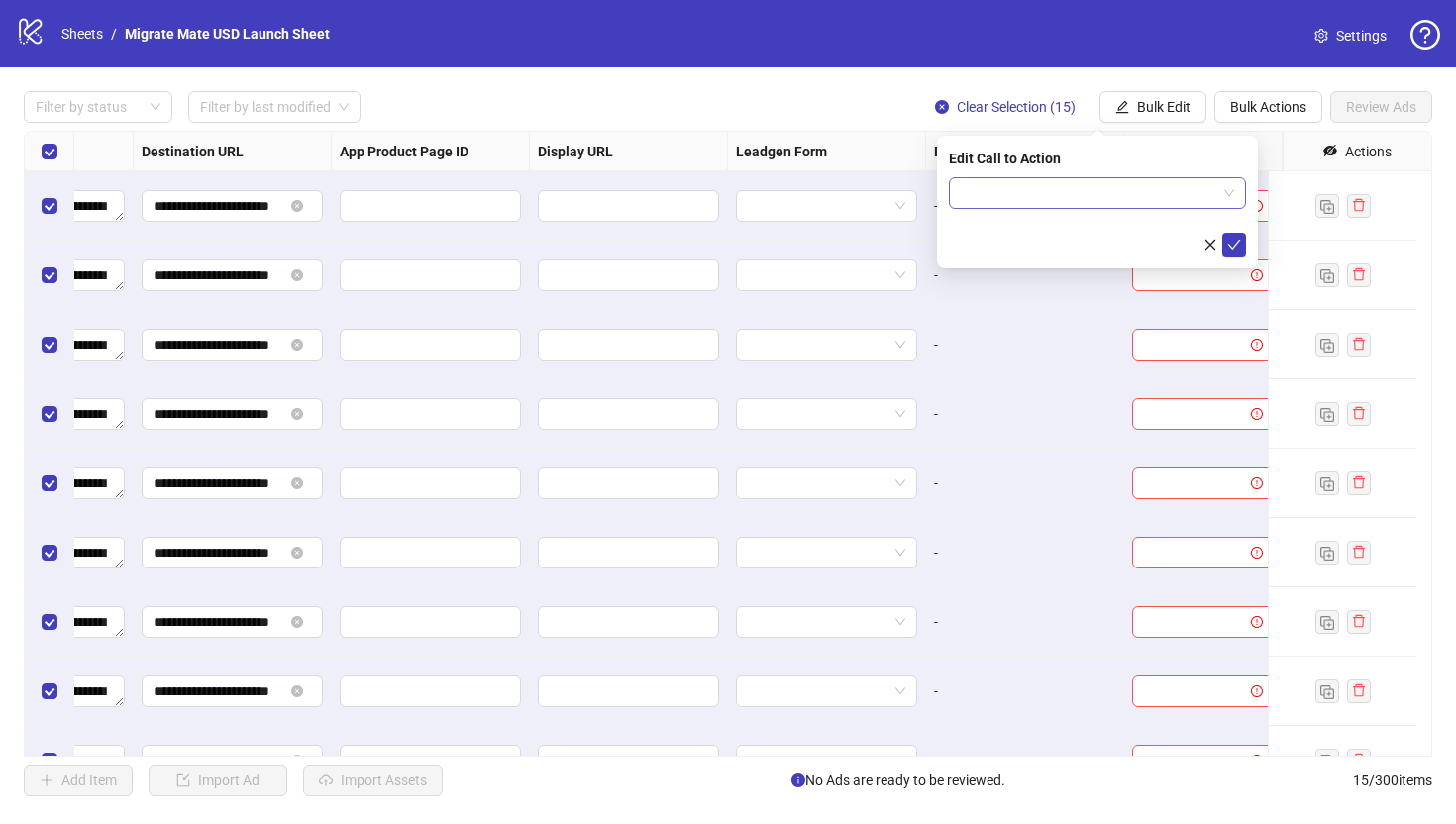 click at bounding box center (1097, 193) 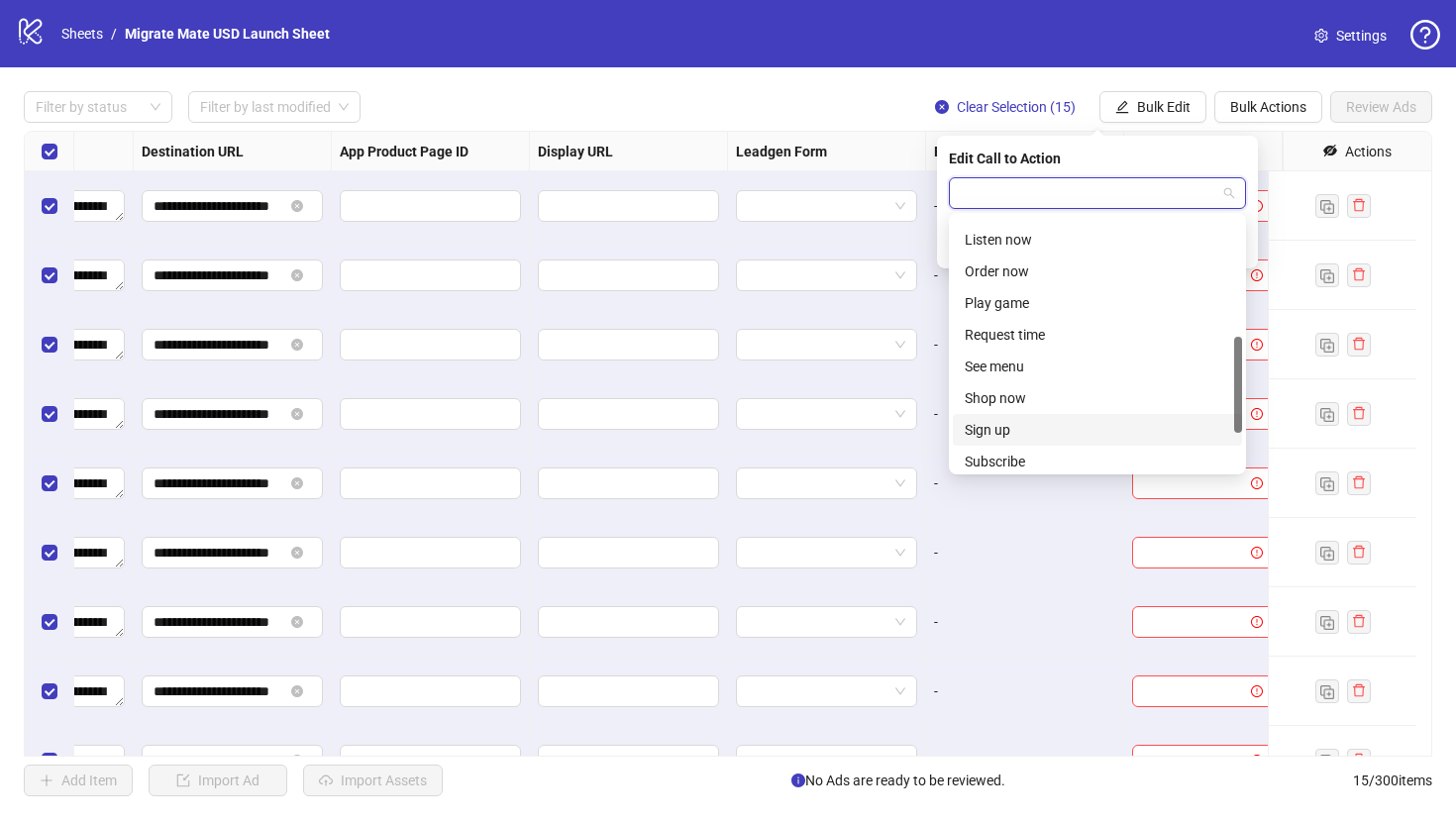 scroll, scrollTop: 314, scrollLeft: 0, axis: vertical 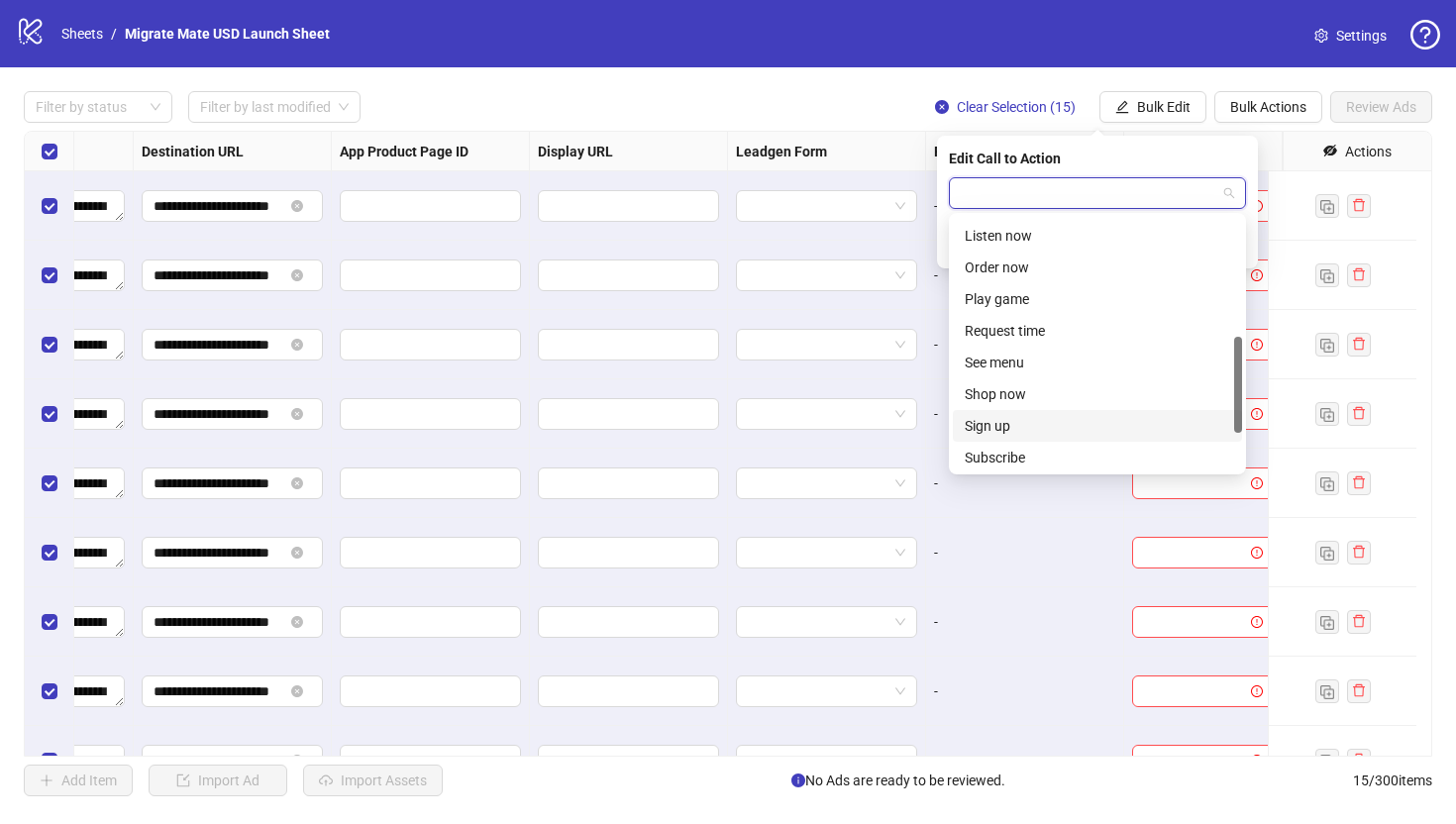 click on "Sign up" at bounding box center (1097, 426) 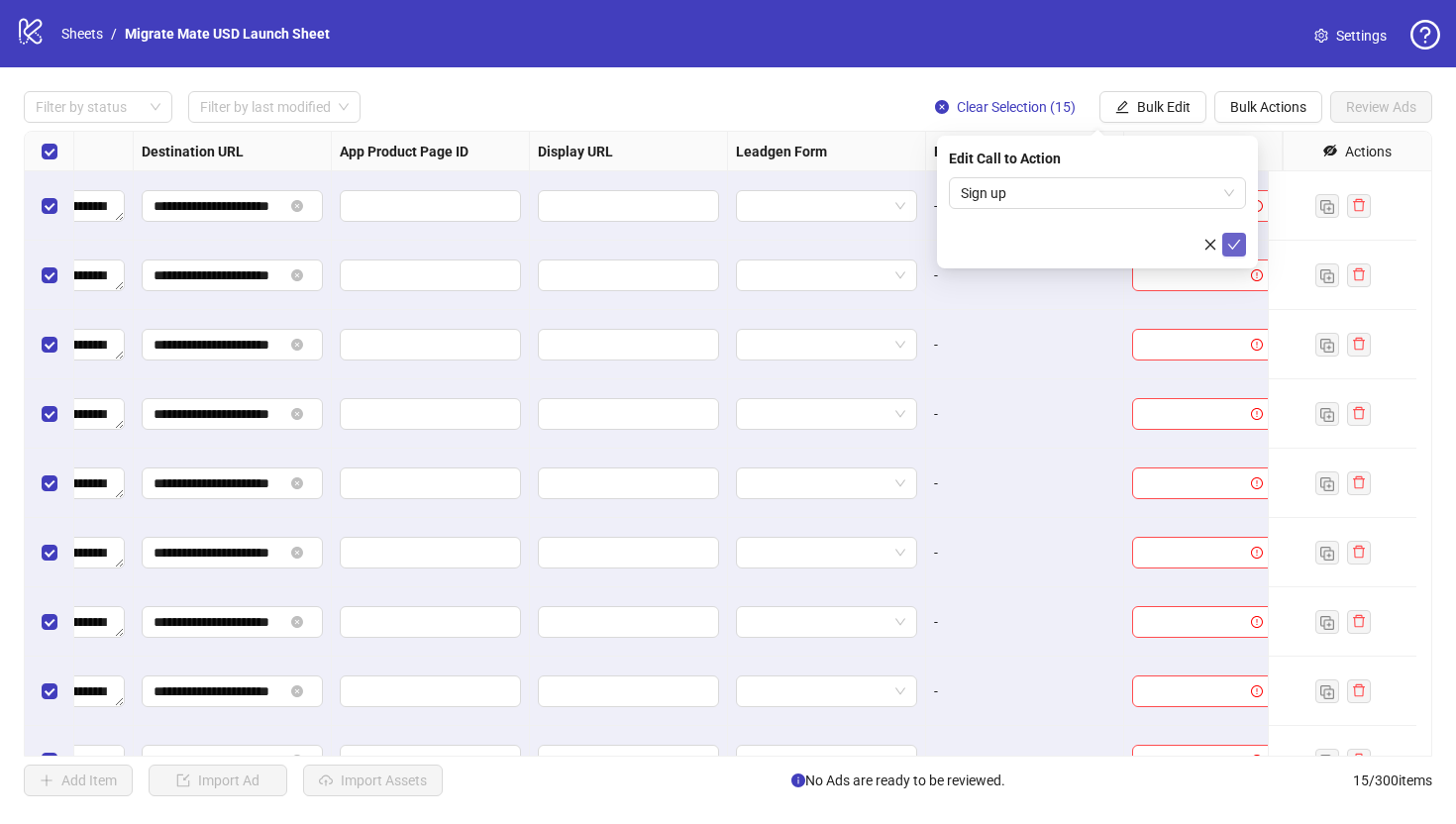 click at bounding box center (1234, 245) 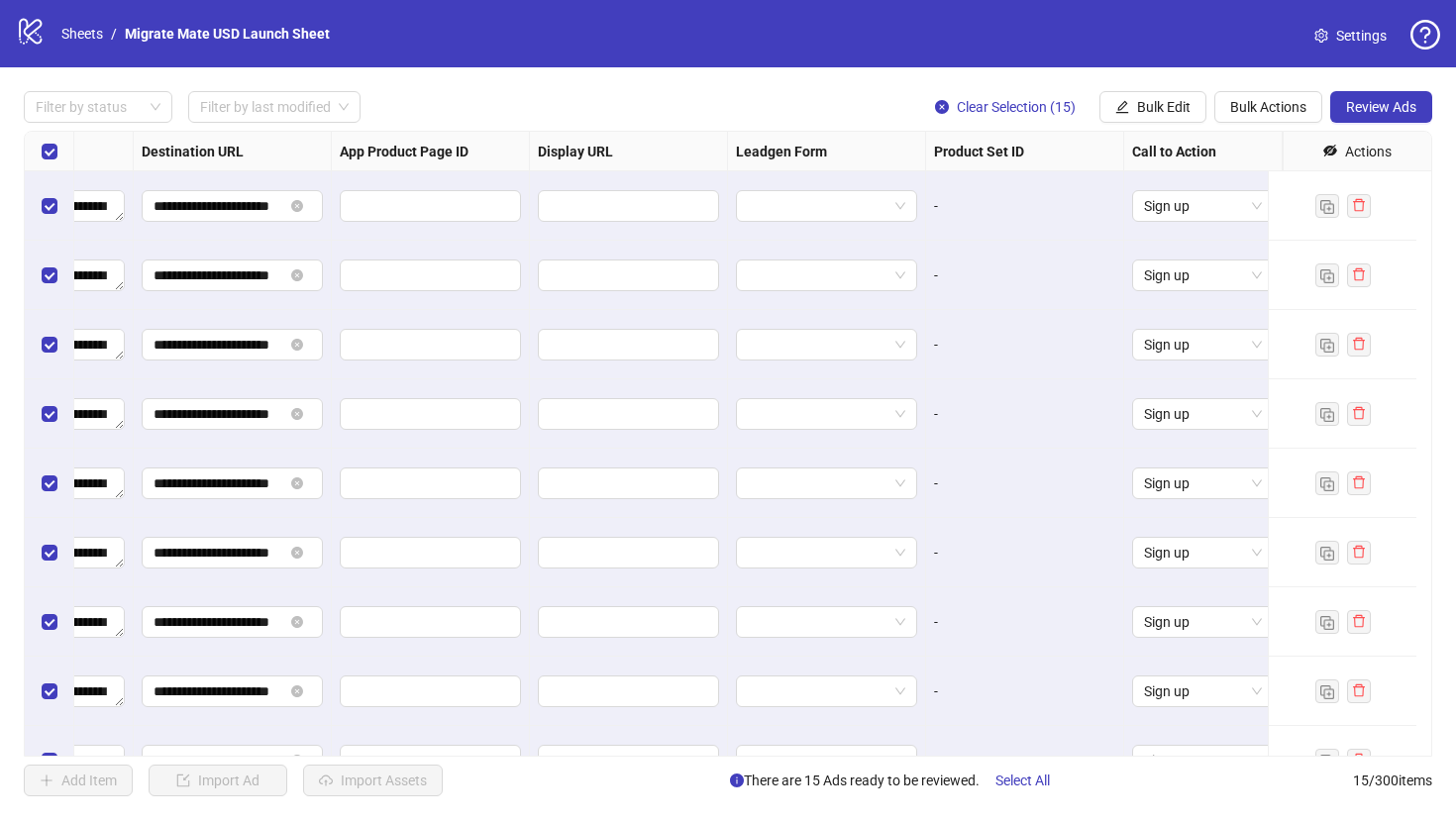 click on "Filter by status Filter by last modified Clear Selection (15) Bulk Edit Bulk Actions Review Ads" at bounding box center [728, 34] 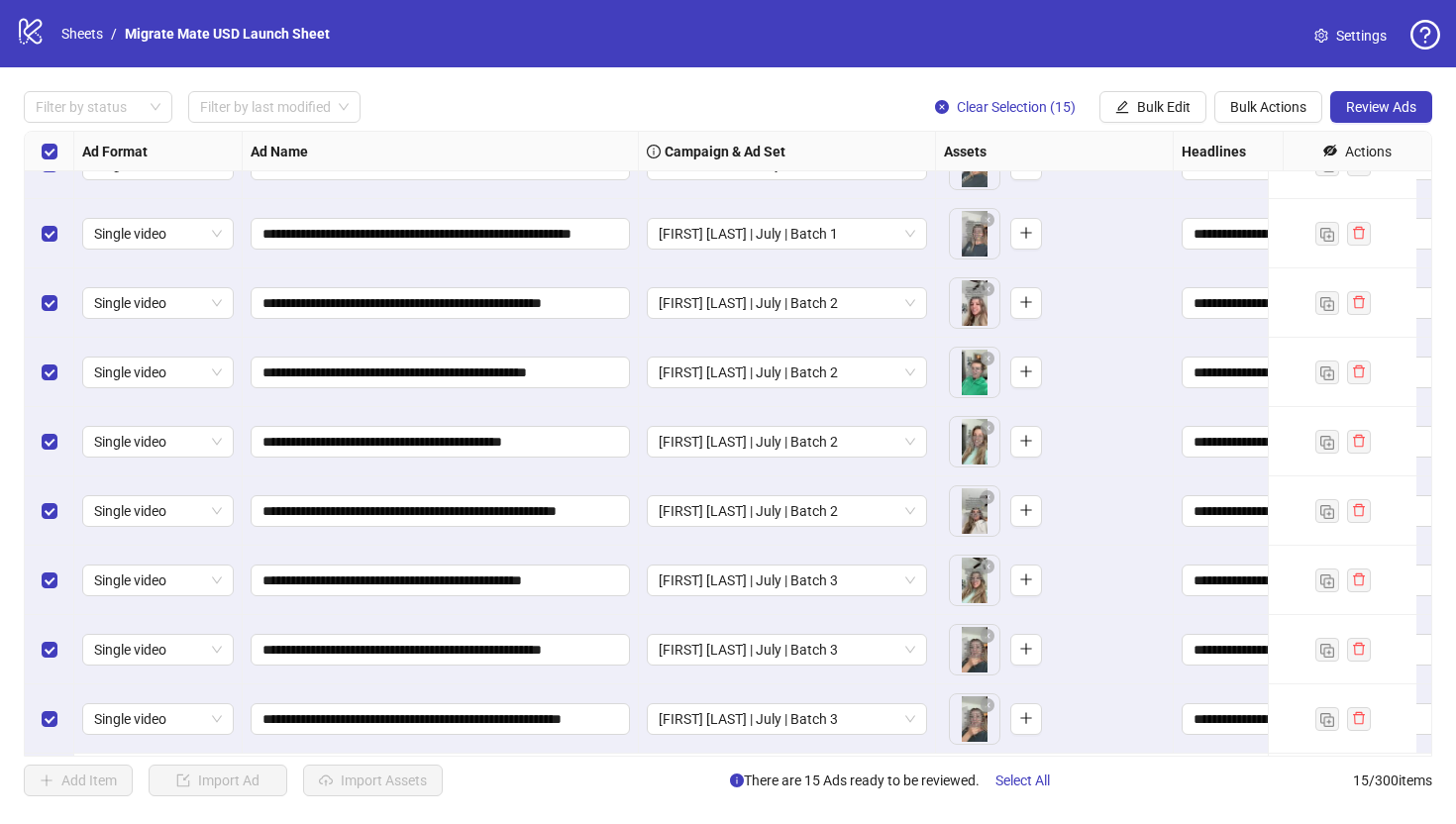 scroll, scrollTop: 470, scrollLeft: 0, axis: vertical 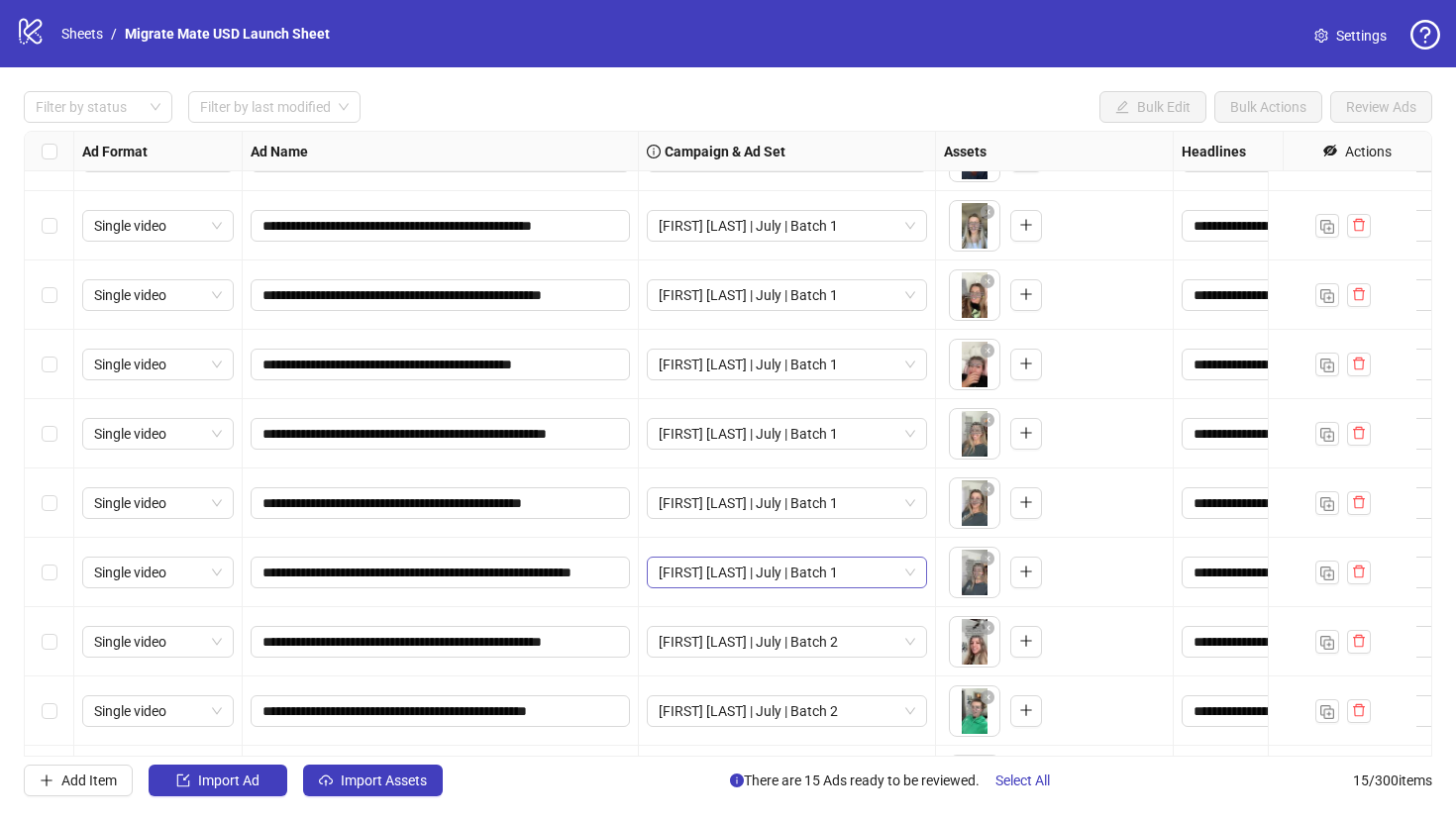 click on "[FIRST] [LAST] | July | Batch 1" at bounding box center [157, 156] 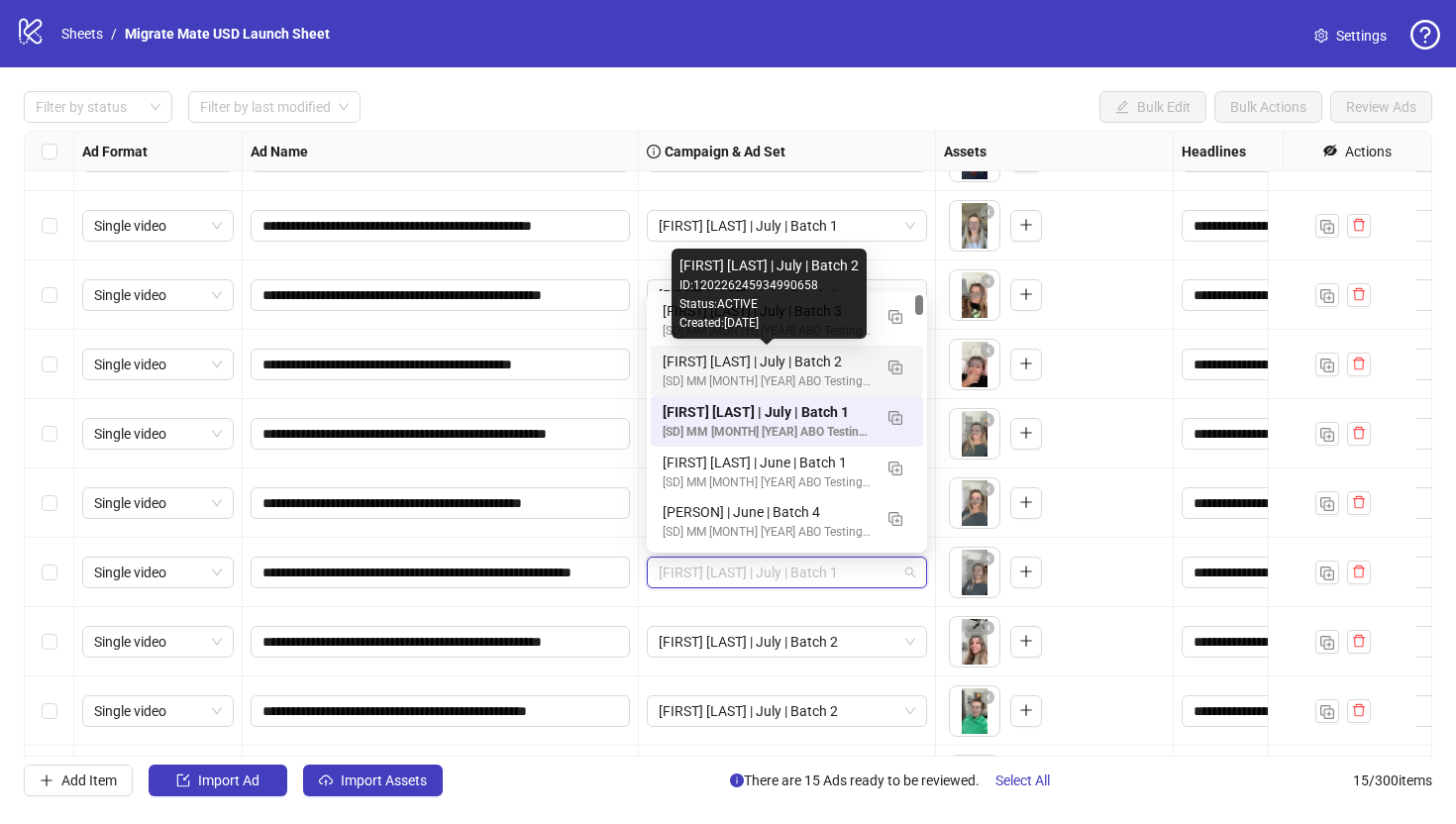 click on "[FIRST] [LAST] | July | Batch 2" at bounding box center (767, 361) 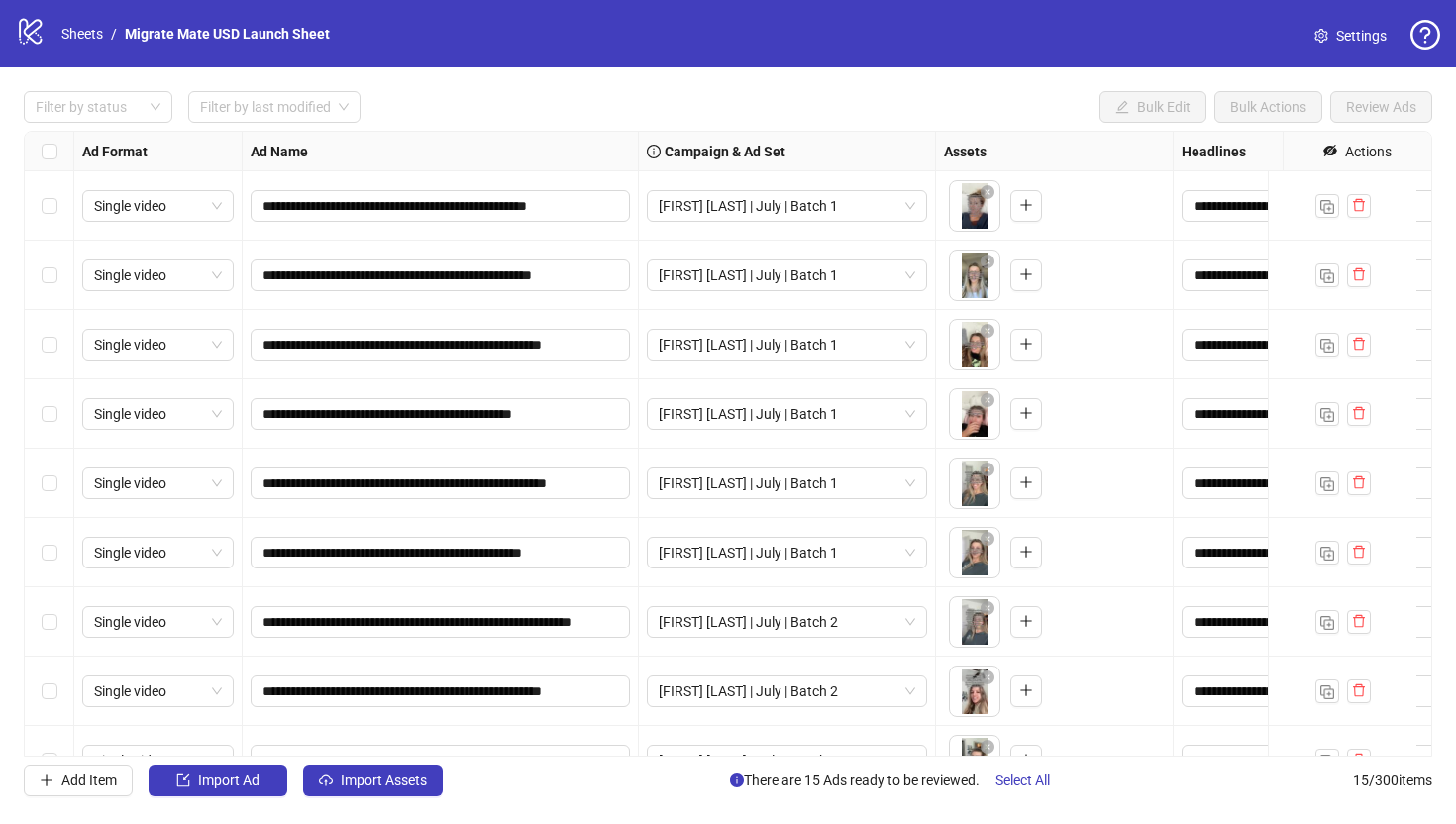 scroll, scrollTop: 6, scrollLeft: 0, axis: vertical 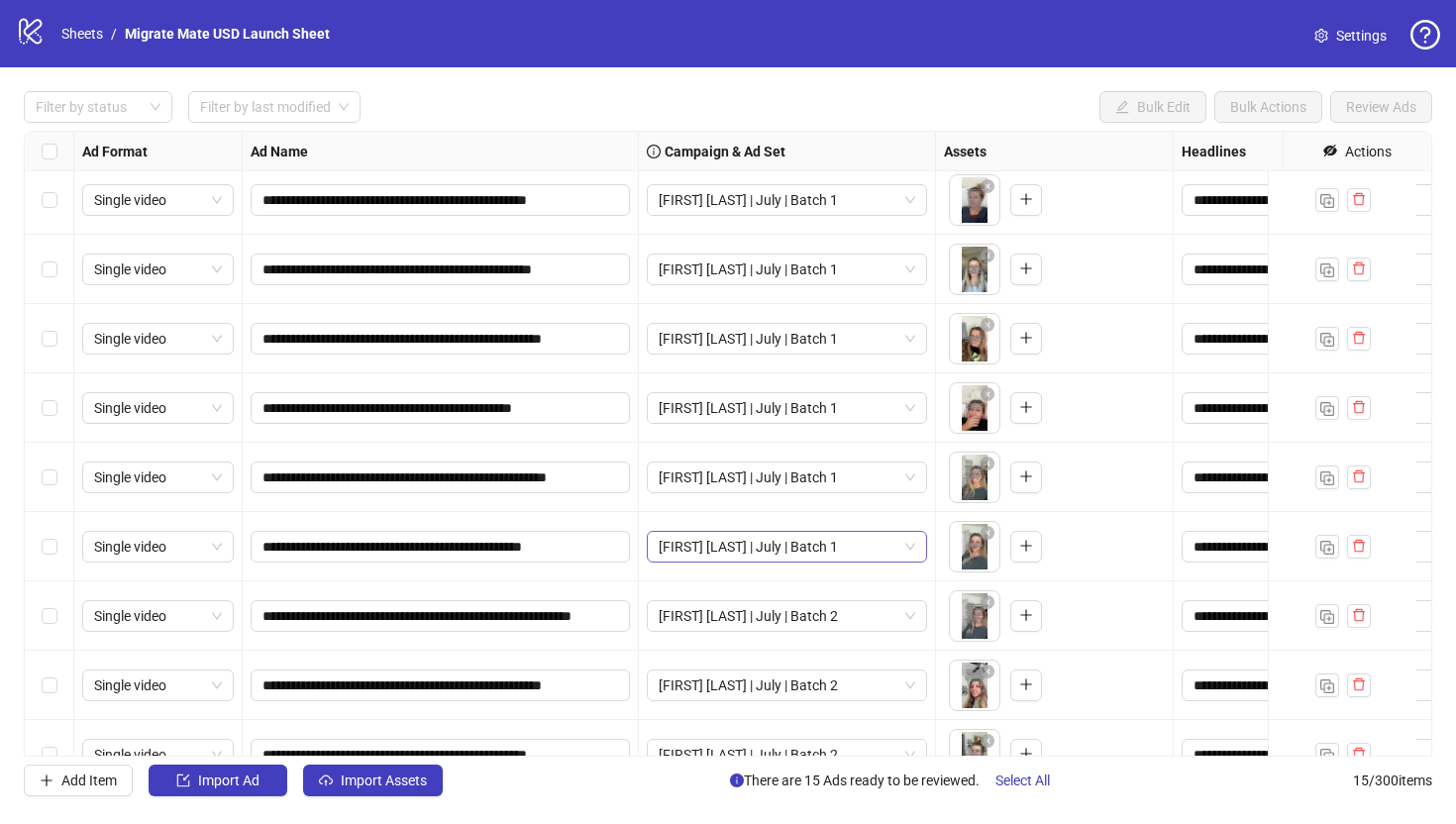 click on "[FIRST] [LAST] | July | Batch 1" at bounding box center [157, 200] 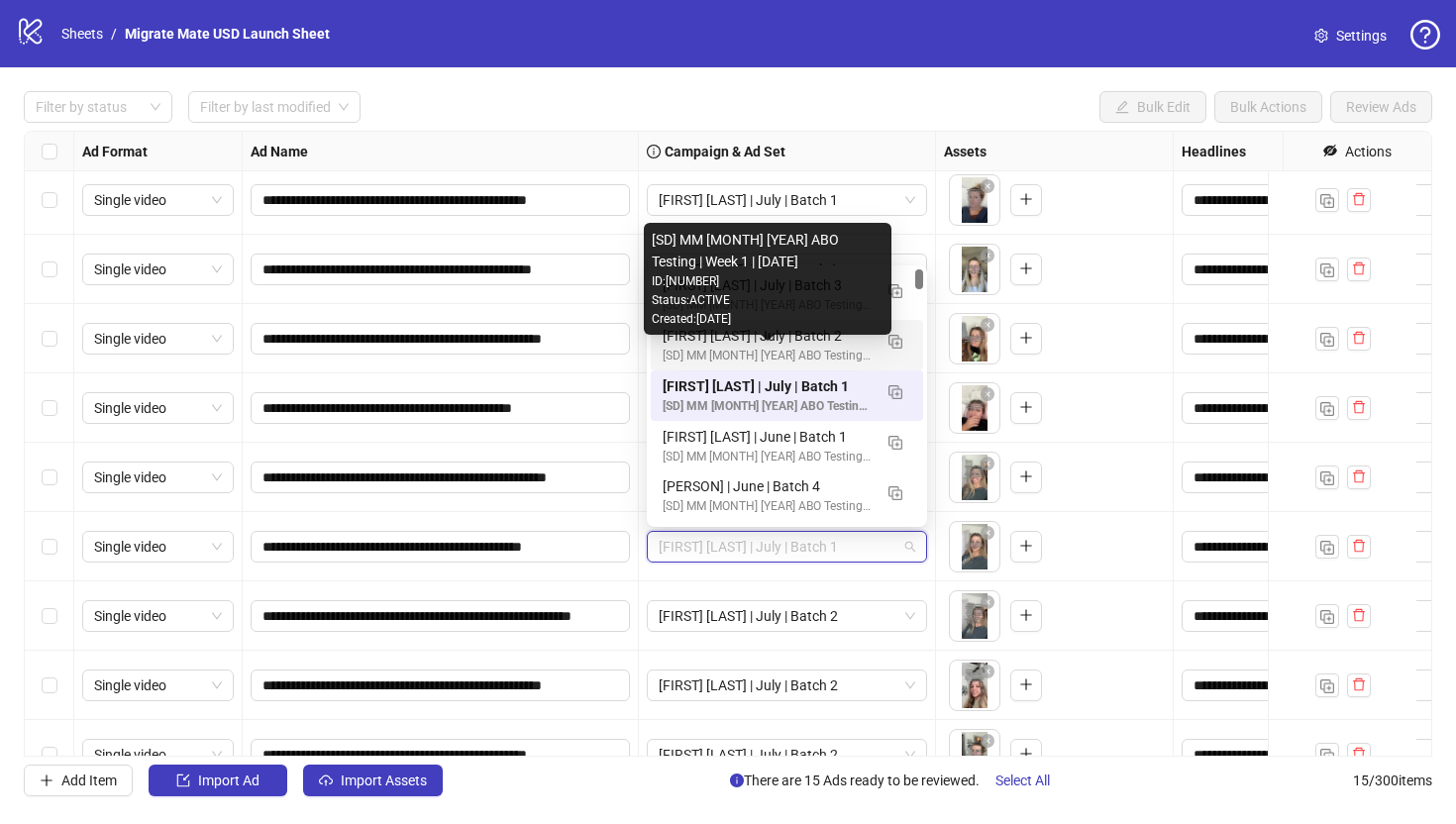 click on "[SD] MM [MONTH] [YEAR] ABO Testing | Week 1 | [DATE]" at bounding box center [767, 356] 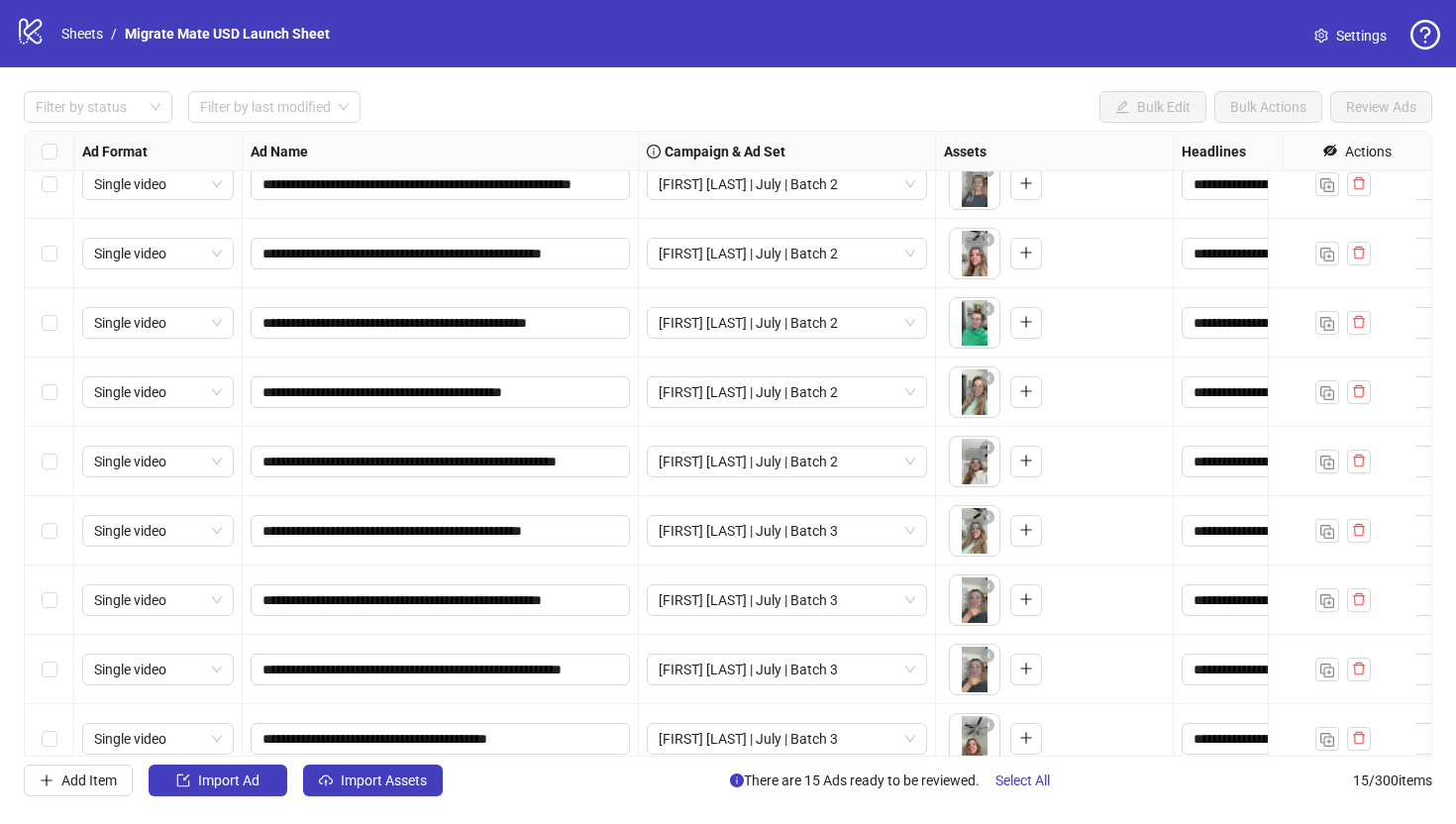 scroll, scrollTop: 470, scrollLeft: 0, axis: vertical 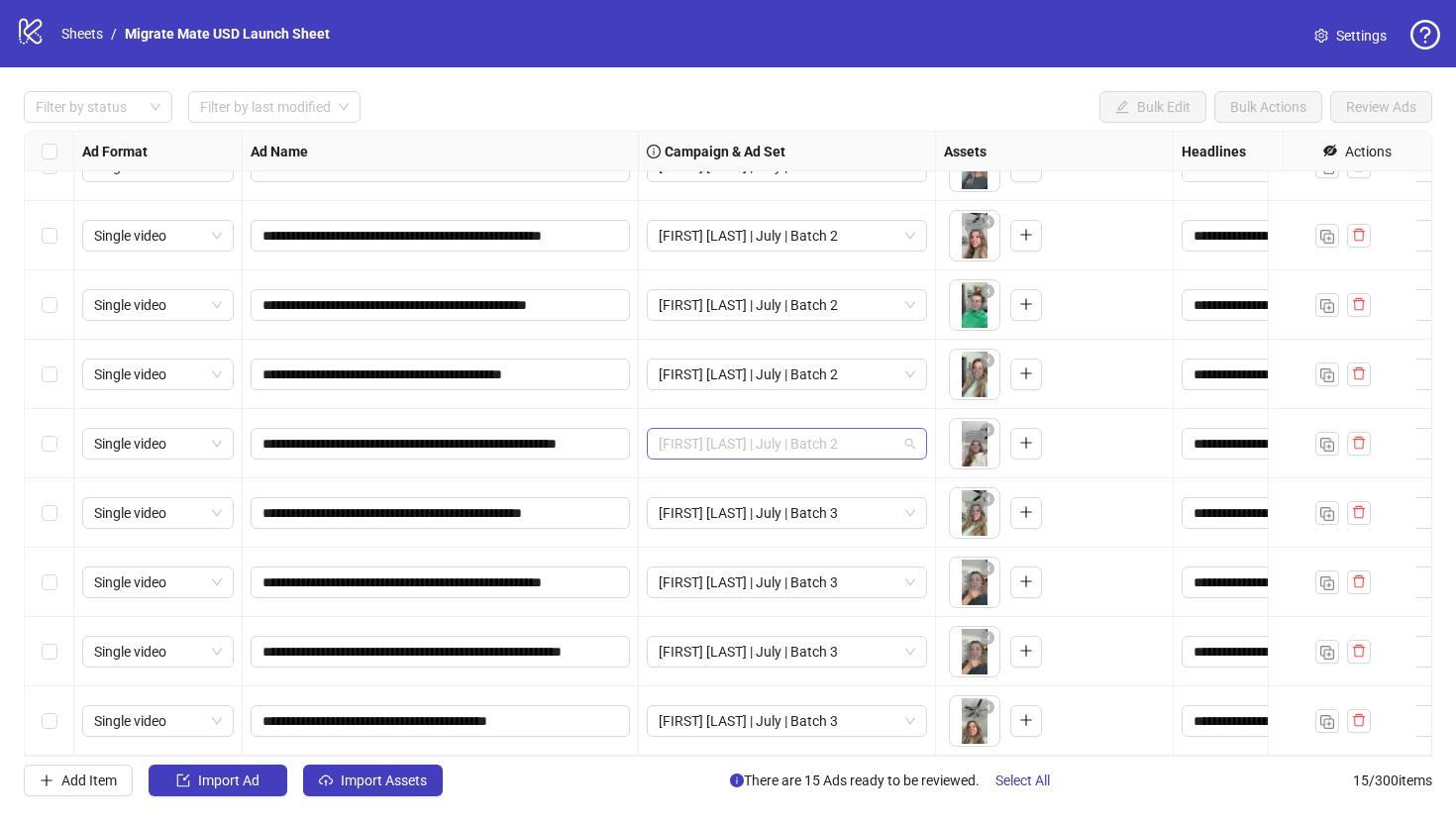 click on "[FIRST] [LAST] | July | Batch 2" at bounding box center (786, 444) 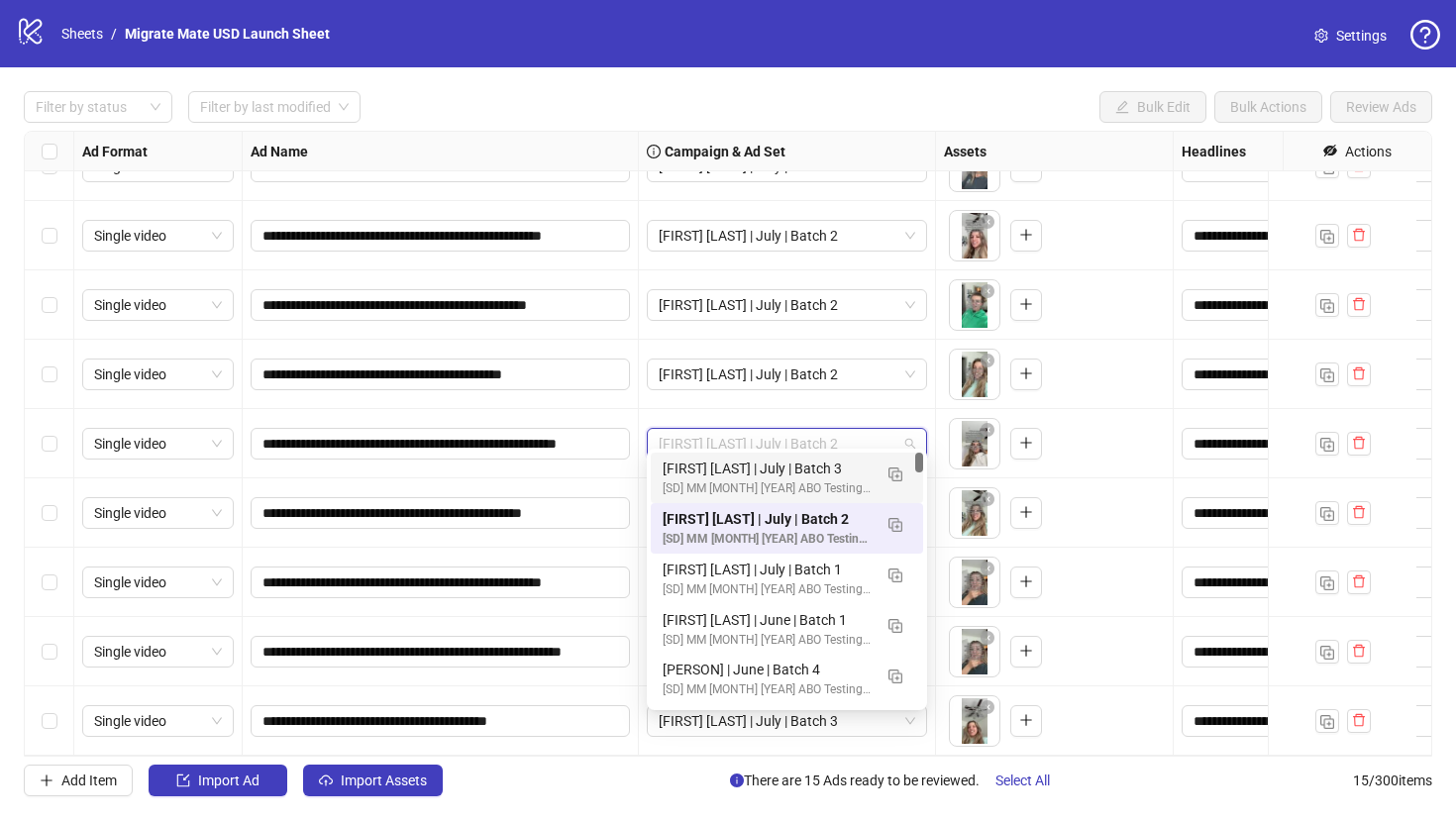 click on "[FIRST] [LAST] | July | Batch 3" at bounding box center (767, 468) 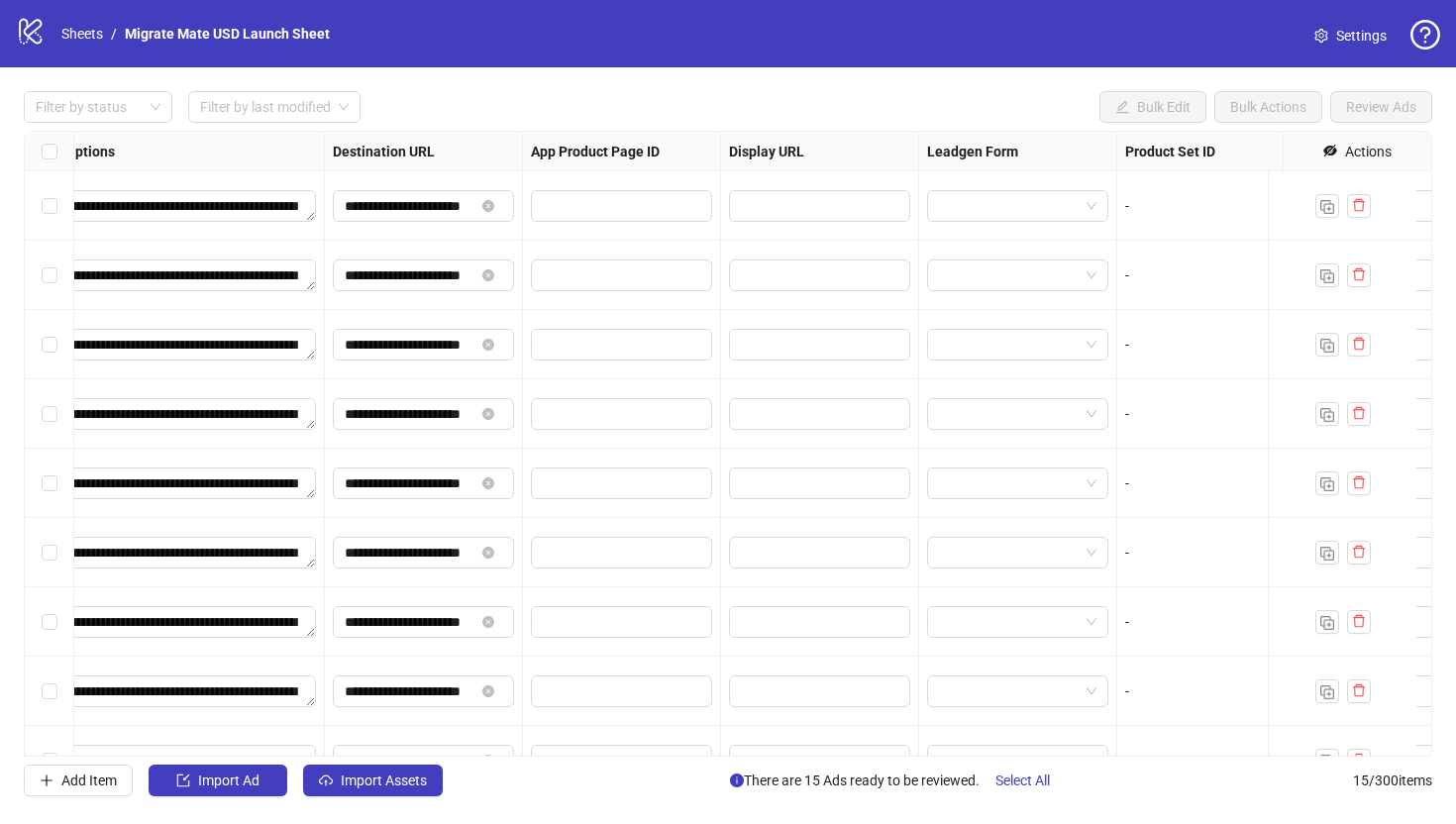 scroll, scrollTop: 0, scrollLeft: 1847, axis: horizontal 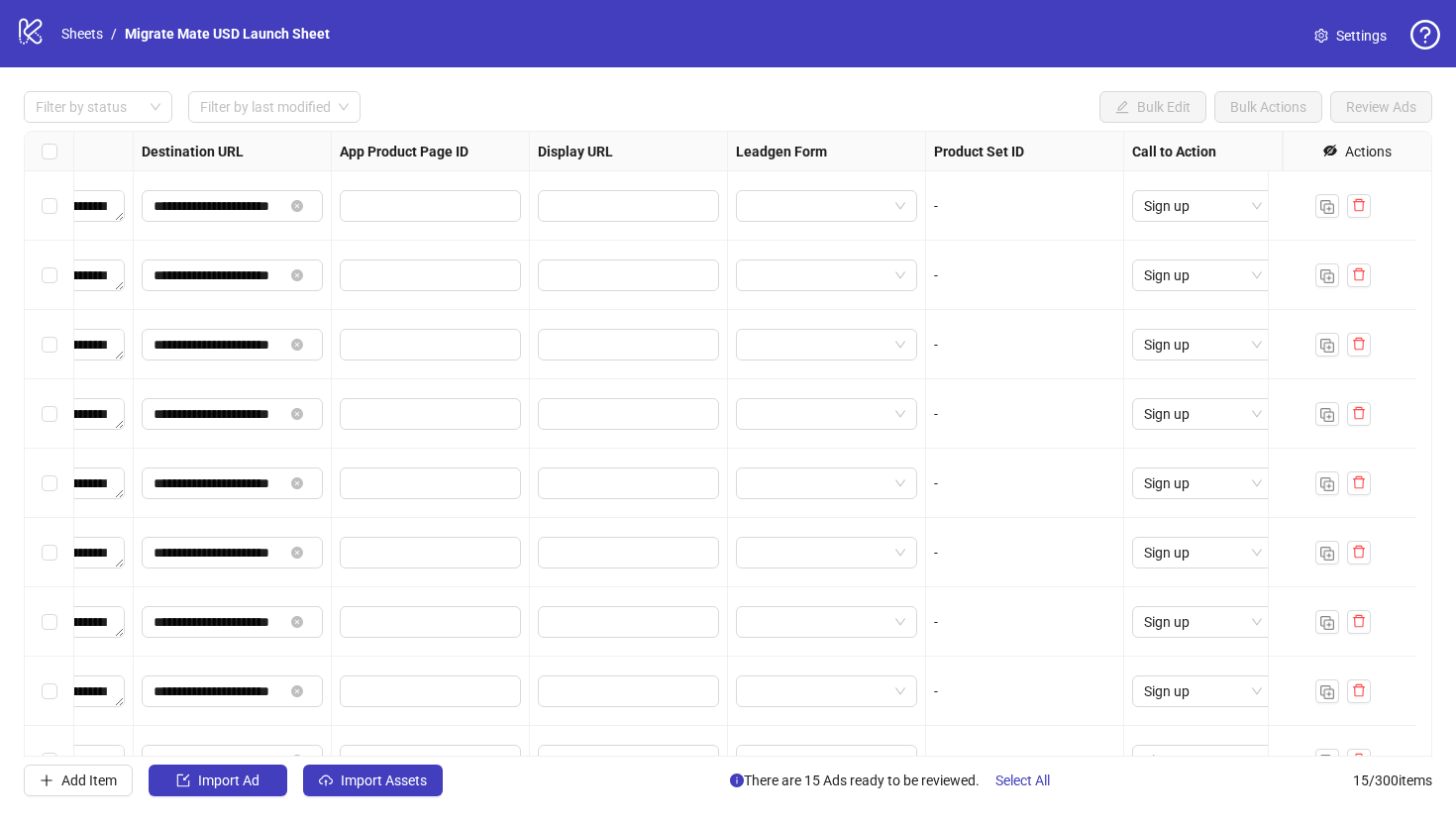 click on "**********" at bounding box center [728, 444] 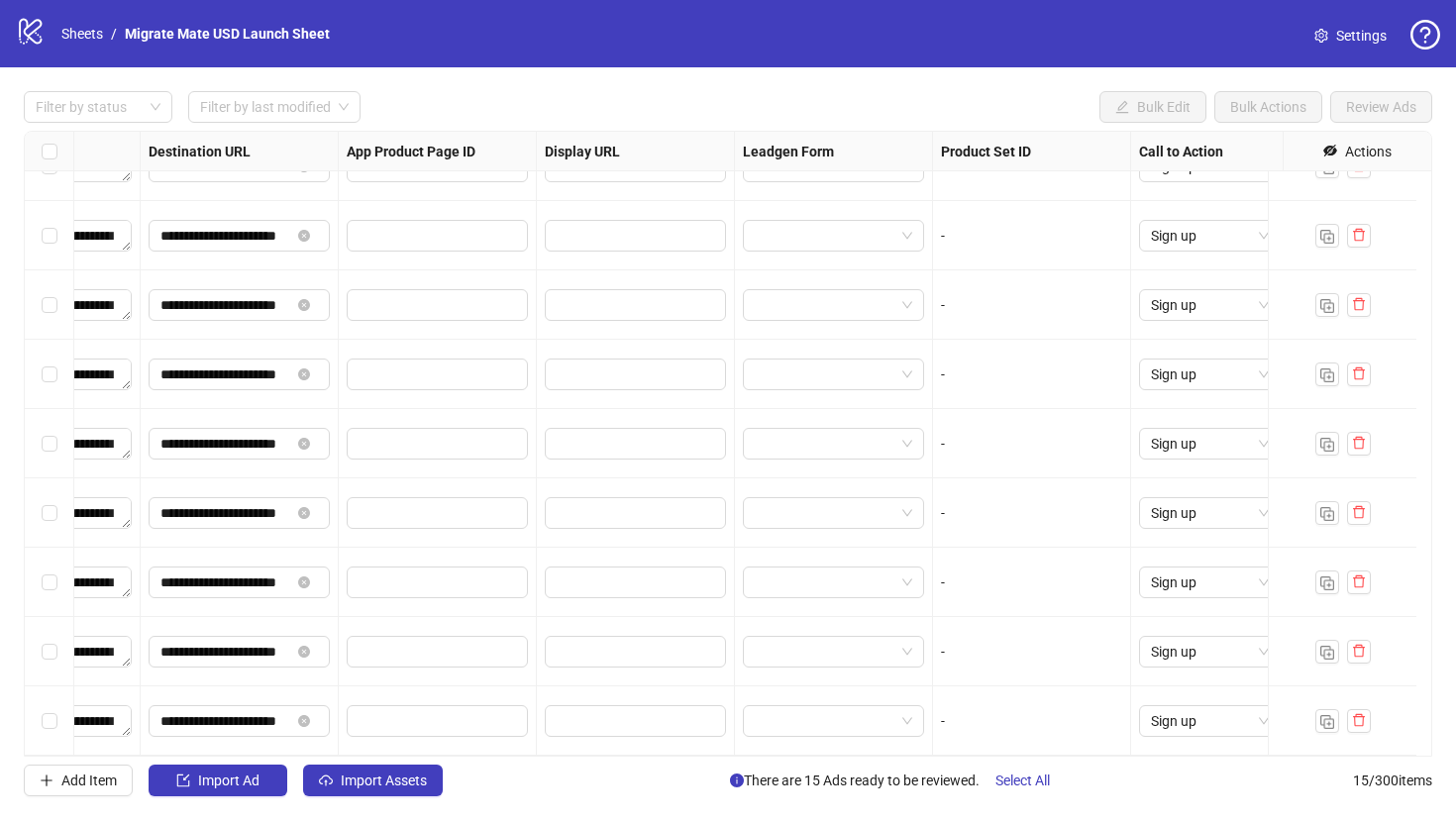 scroll, scrollTop: 162, scrollLeft: 1825, axis: both 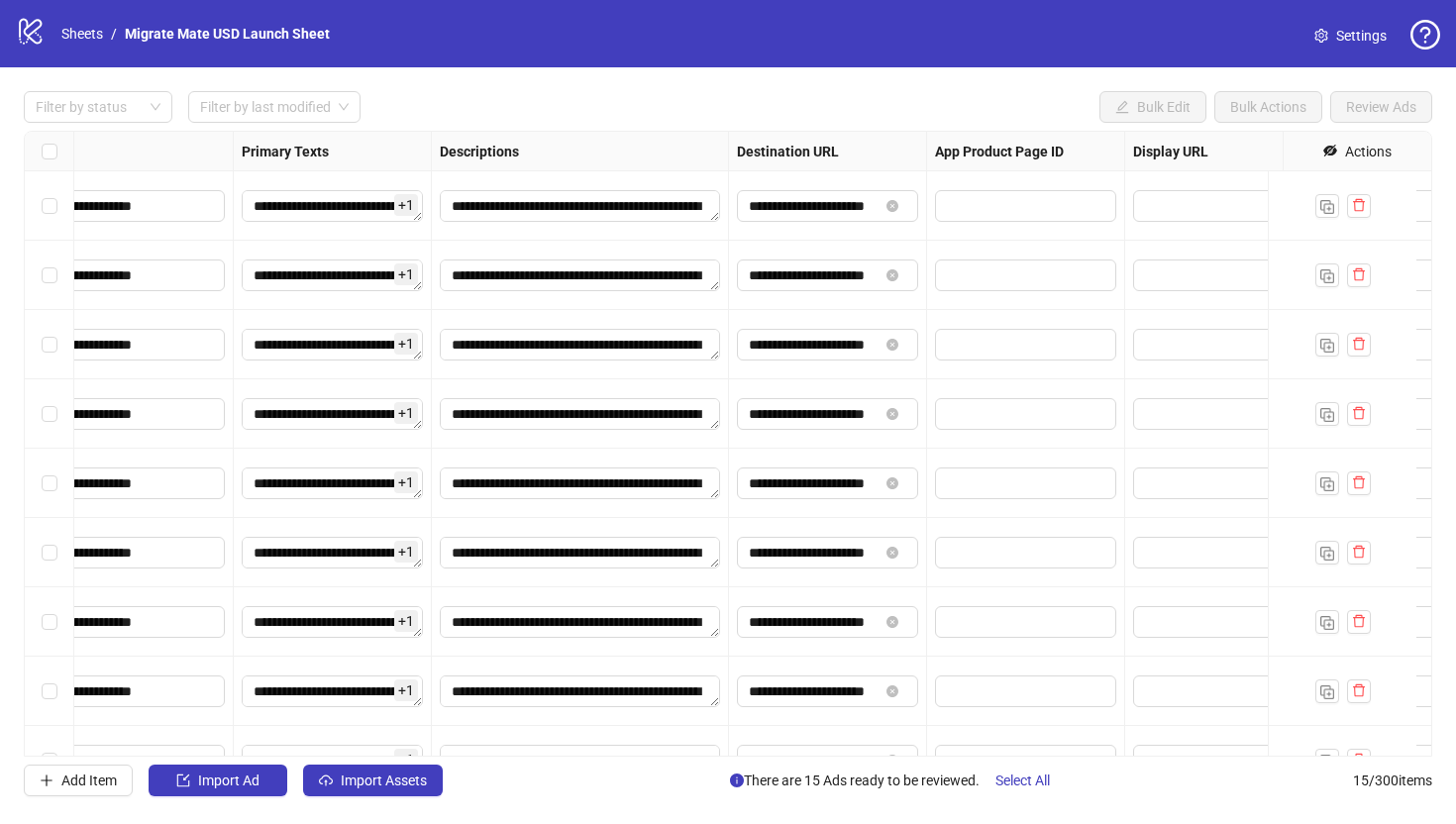 click on "**********" at bounding box center (728, 444) 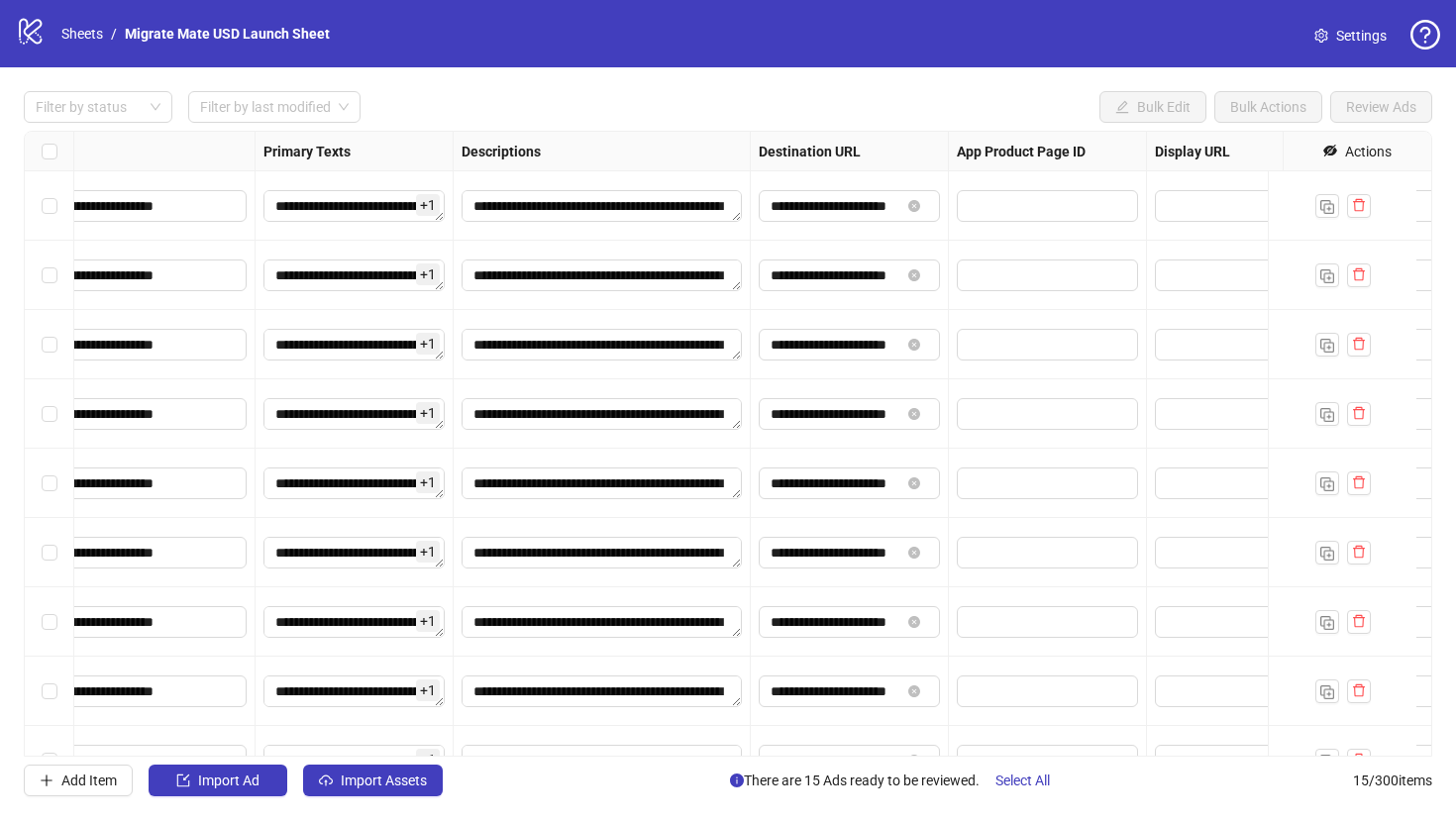 scroll, scrollTop: 0, scrollLeft: 1199, axis: horizontal 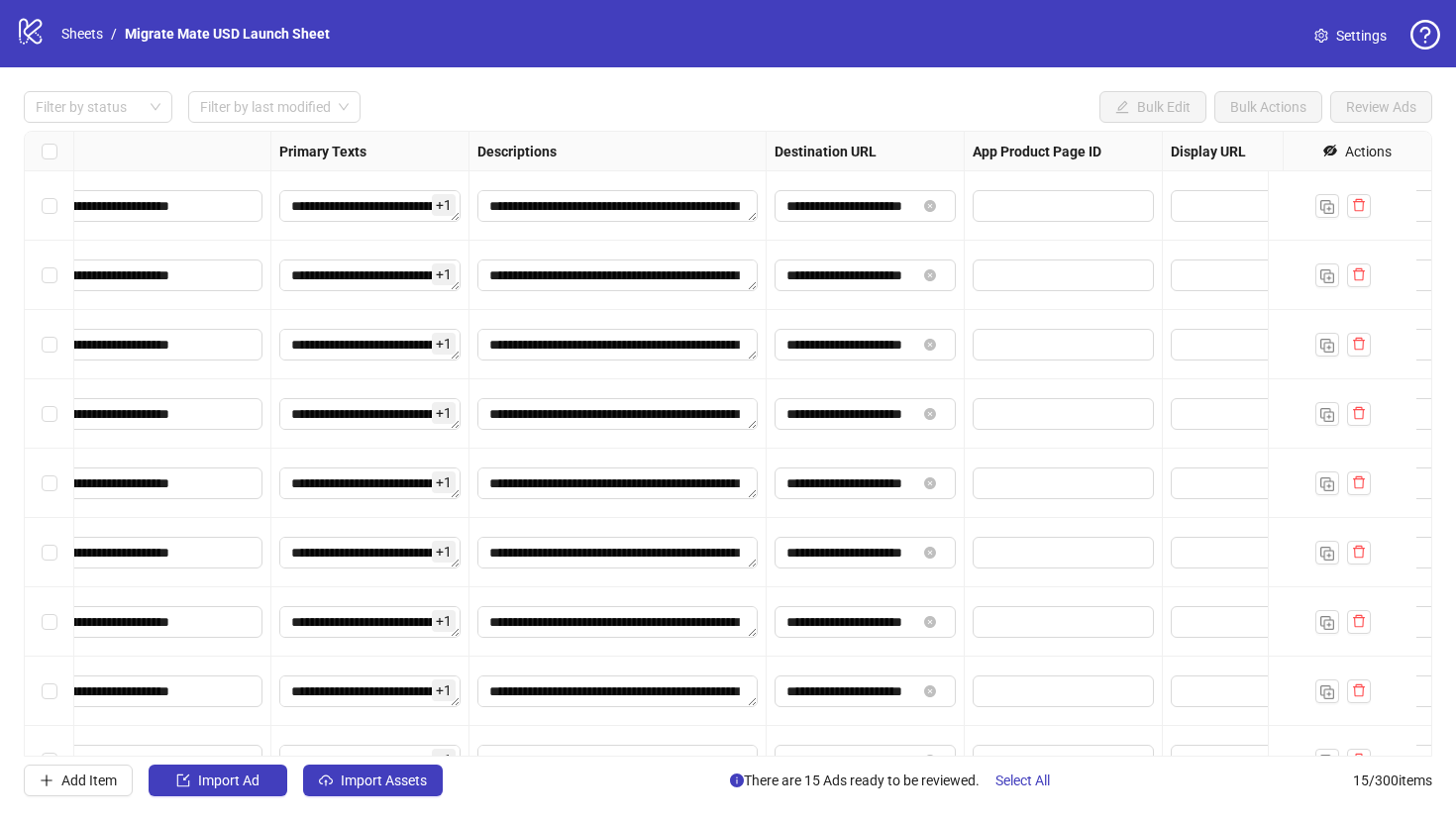 click on "**********" at bounding box center (728, 444) 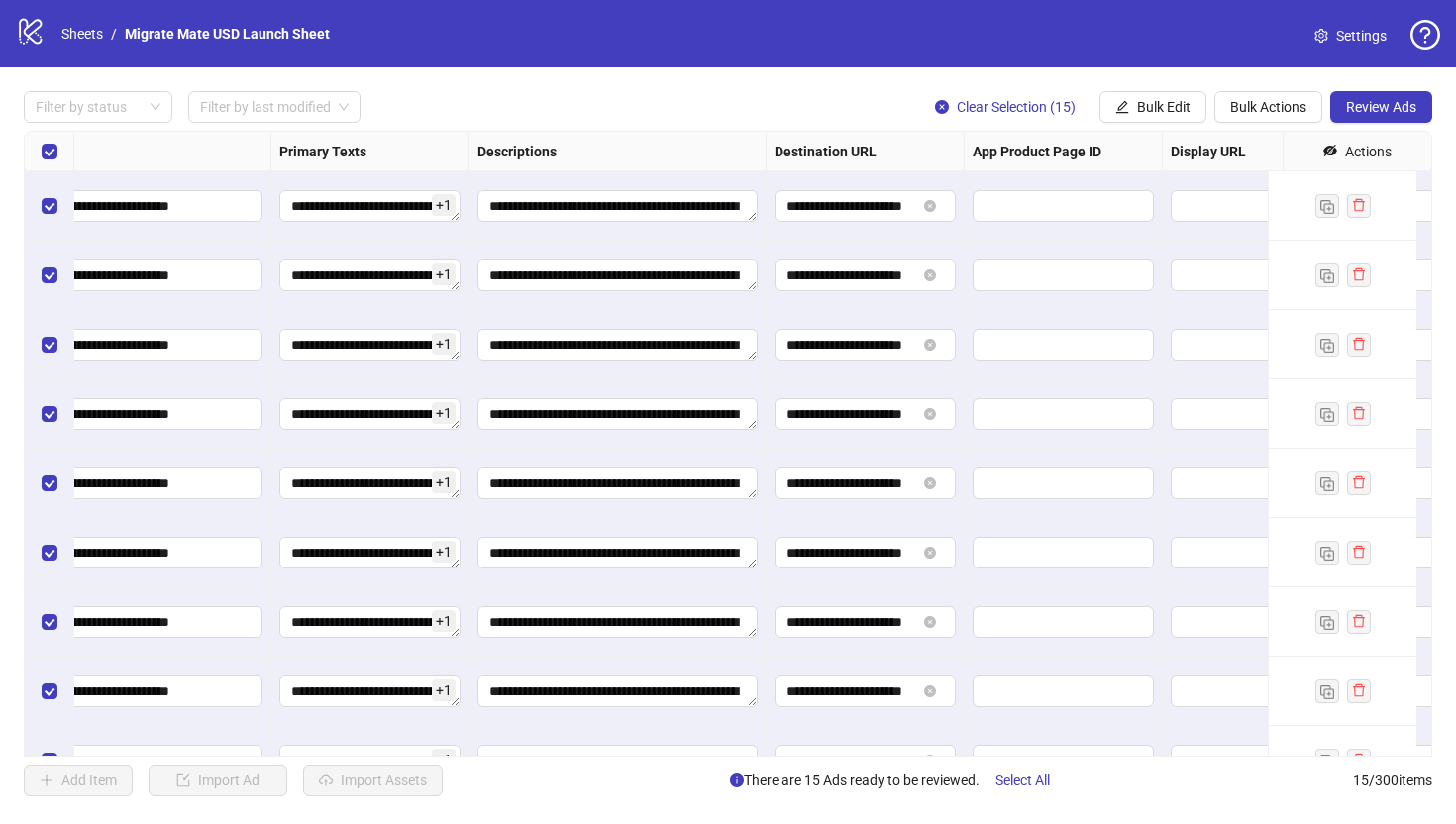 scroll, scrollTop: 0, scrollLeft: 0, axis: both 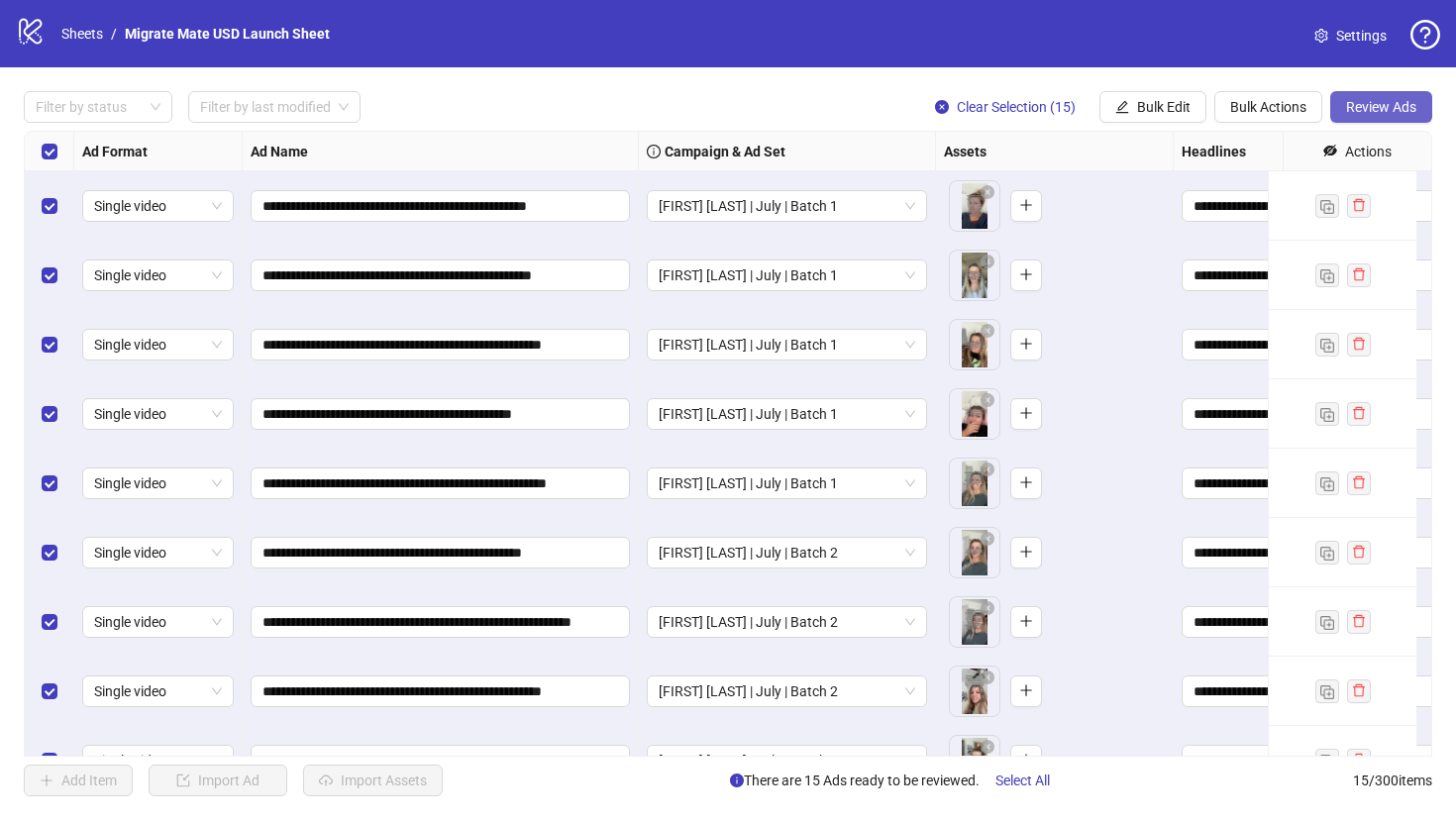click on "Review Ads" at bounding box center (1381, 107) 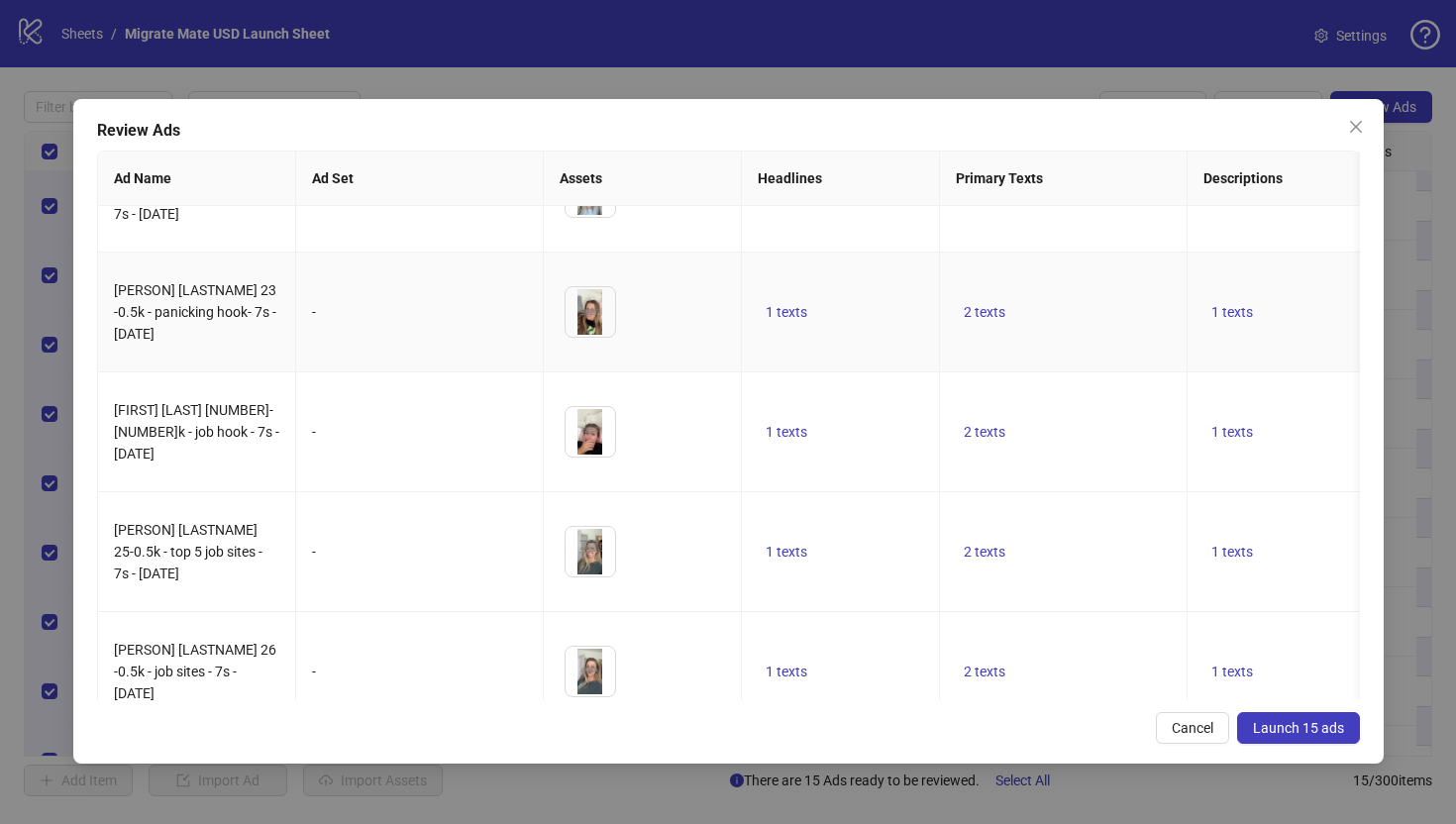 scroll, scrollTop: 193, scrollLeft: 32, axis: both 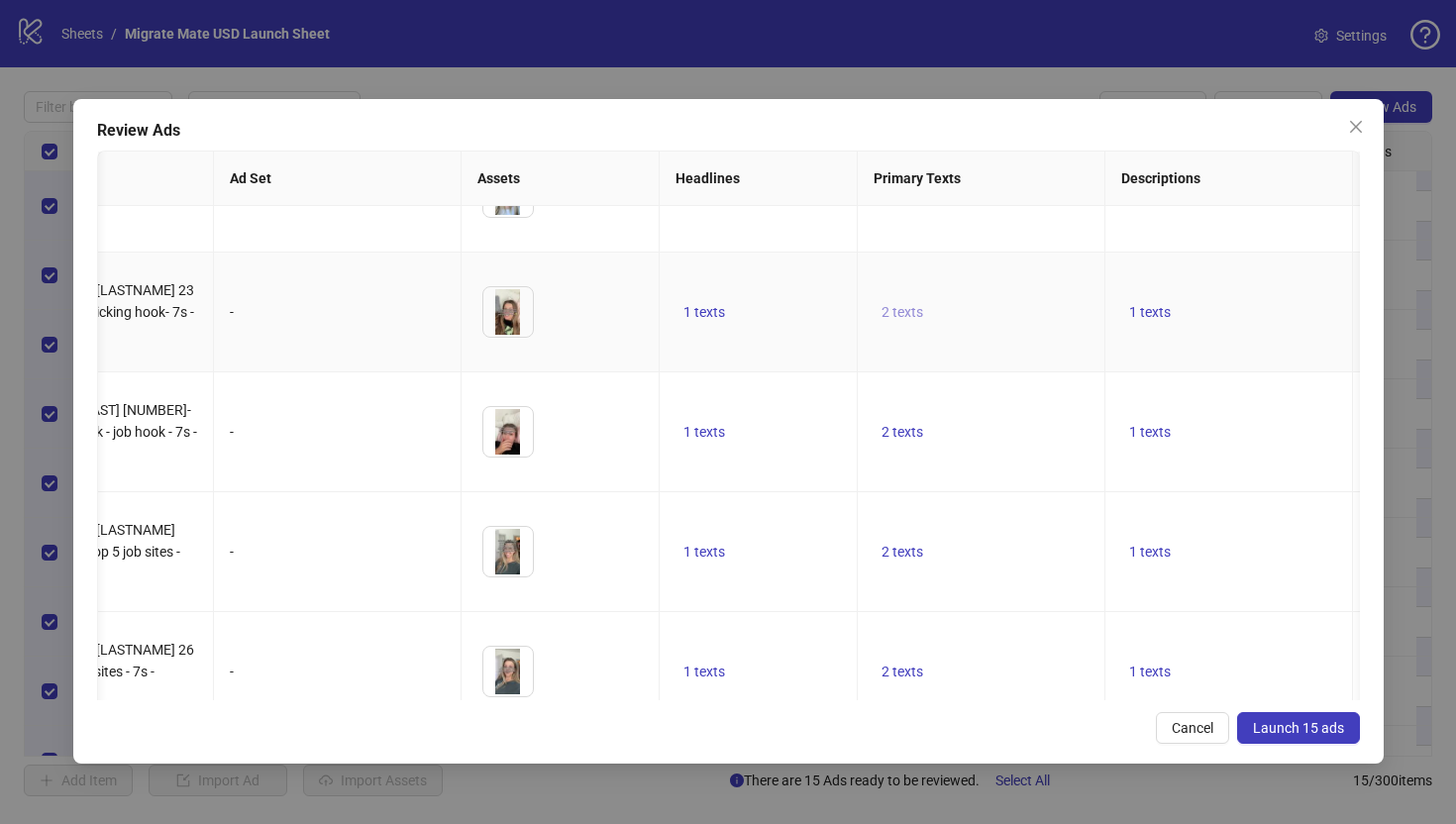 click on "2 texts" at bounding box center [902, 312] 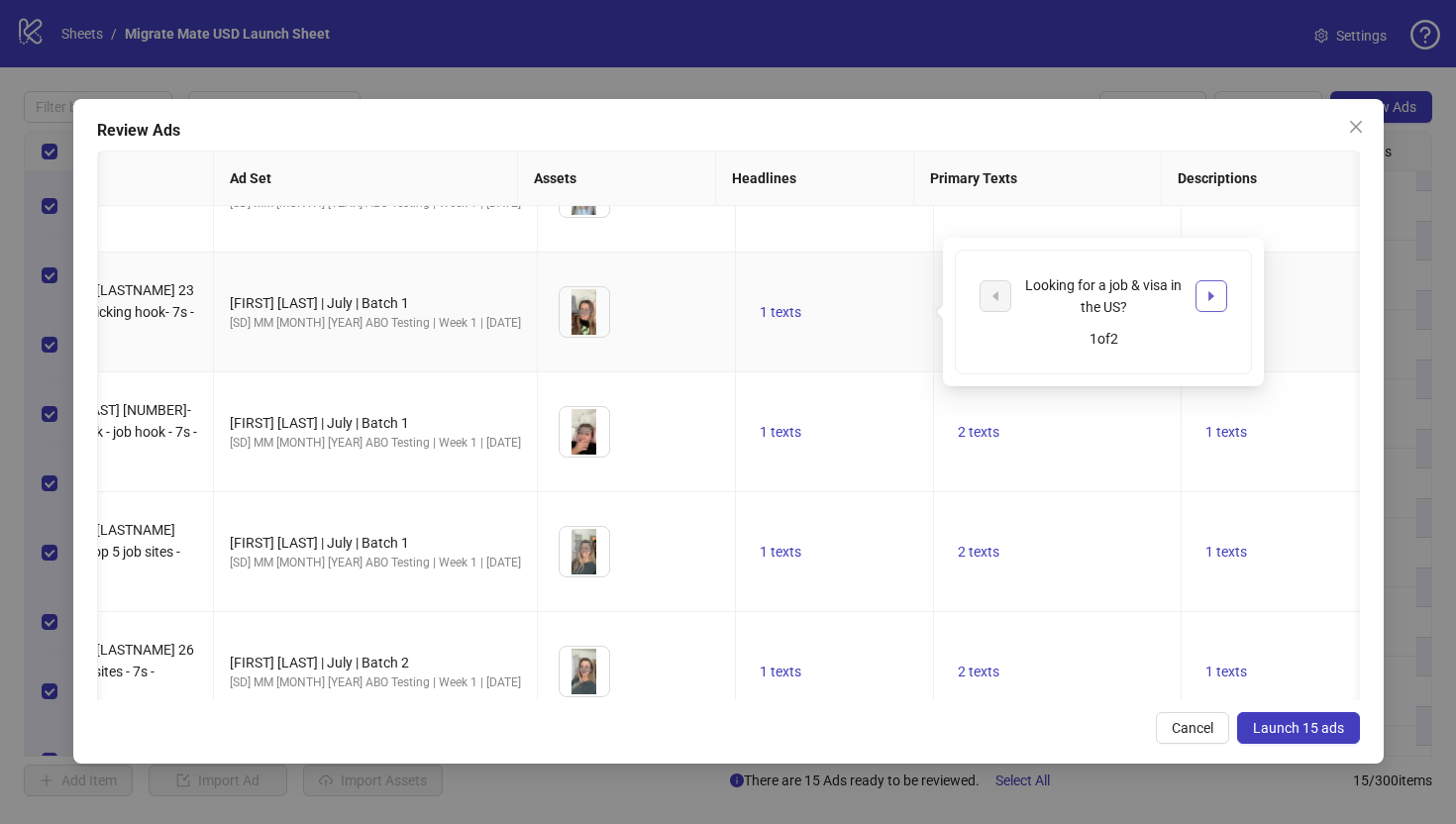click at bounding box center (1211, 296) 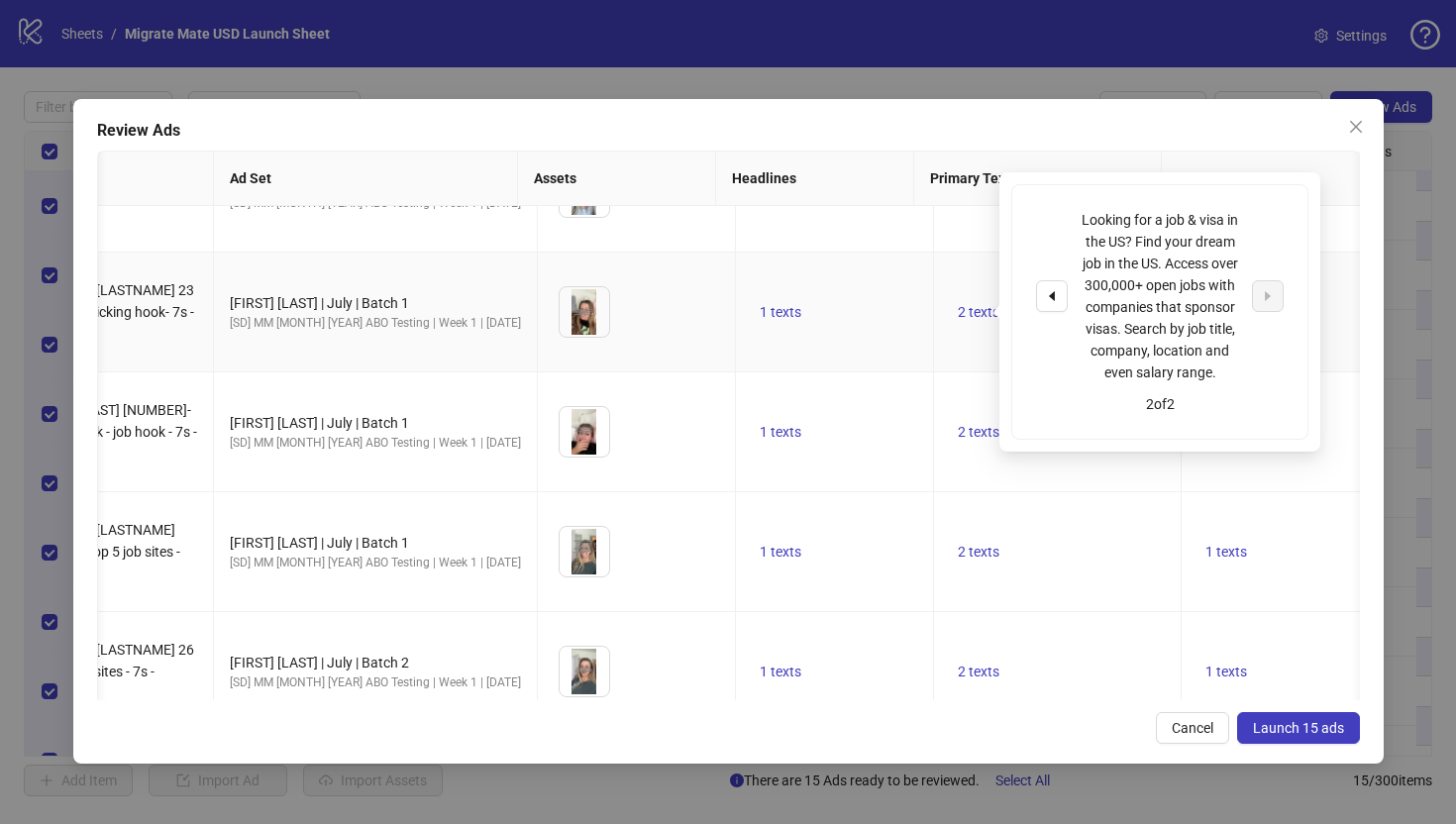 click on "1 texts" at bounding box center [835, 312] 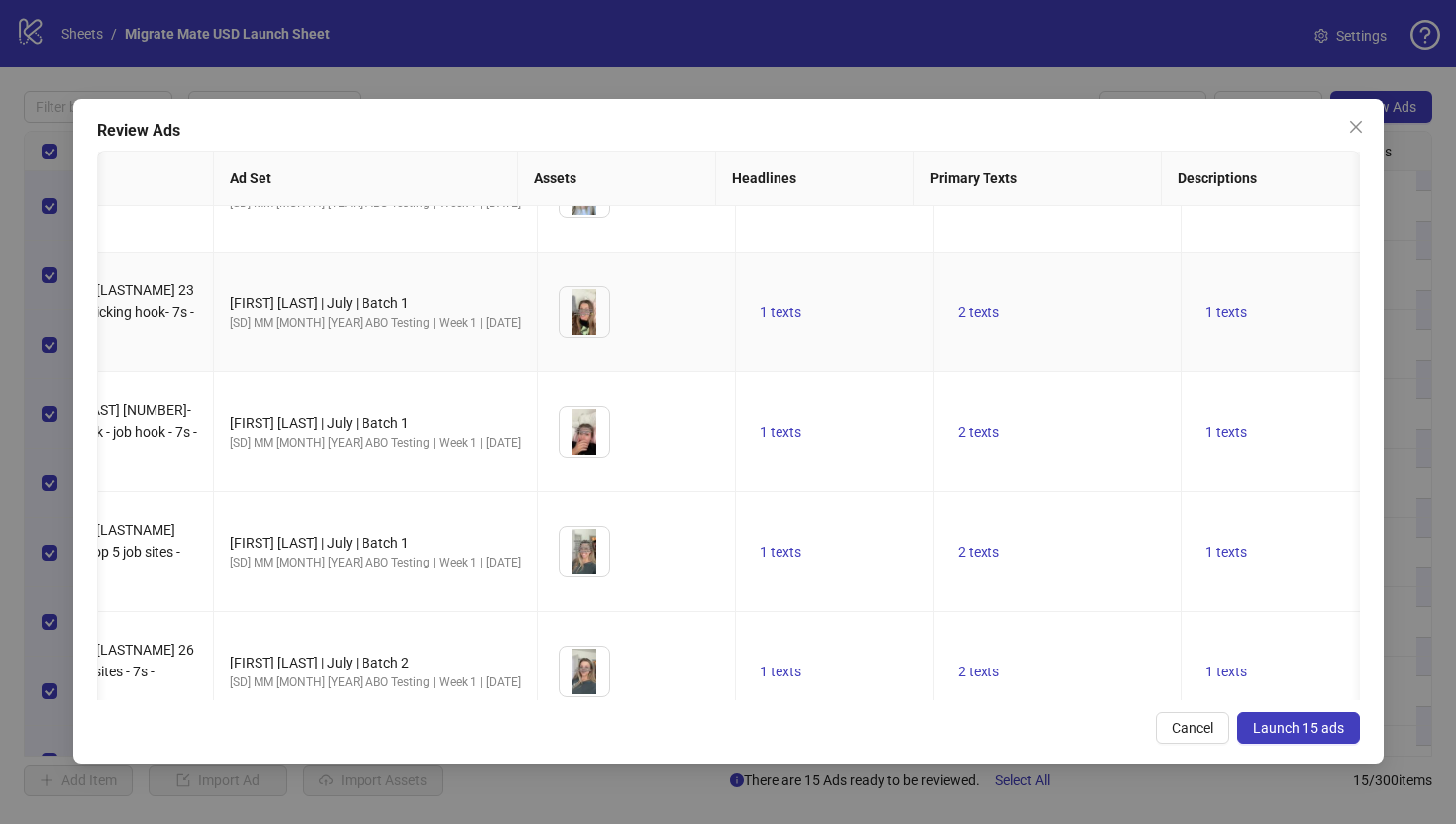 scroll, scrollTop: 193, scrollLeft: 0, axis: vertical 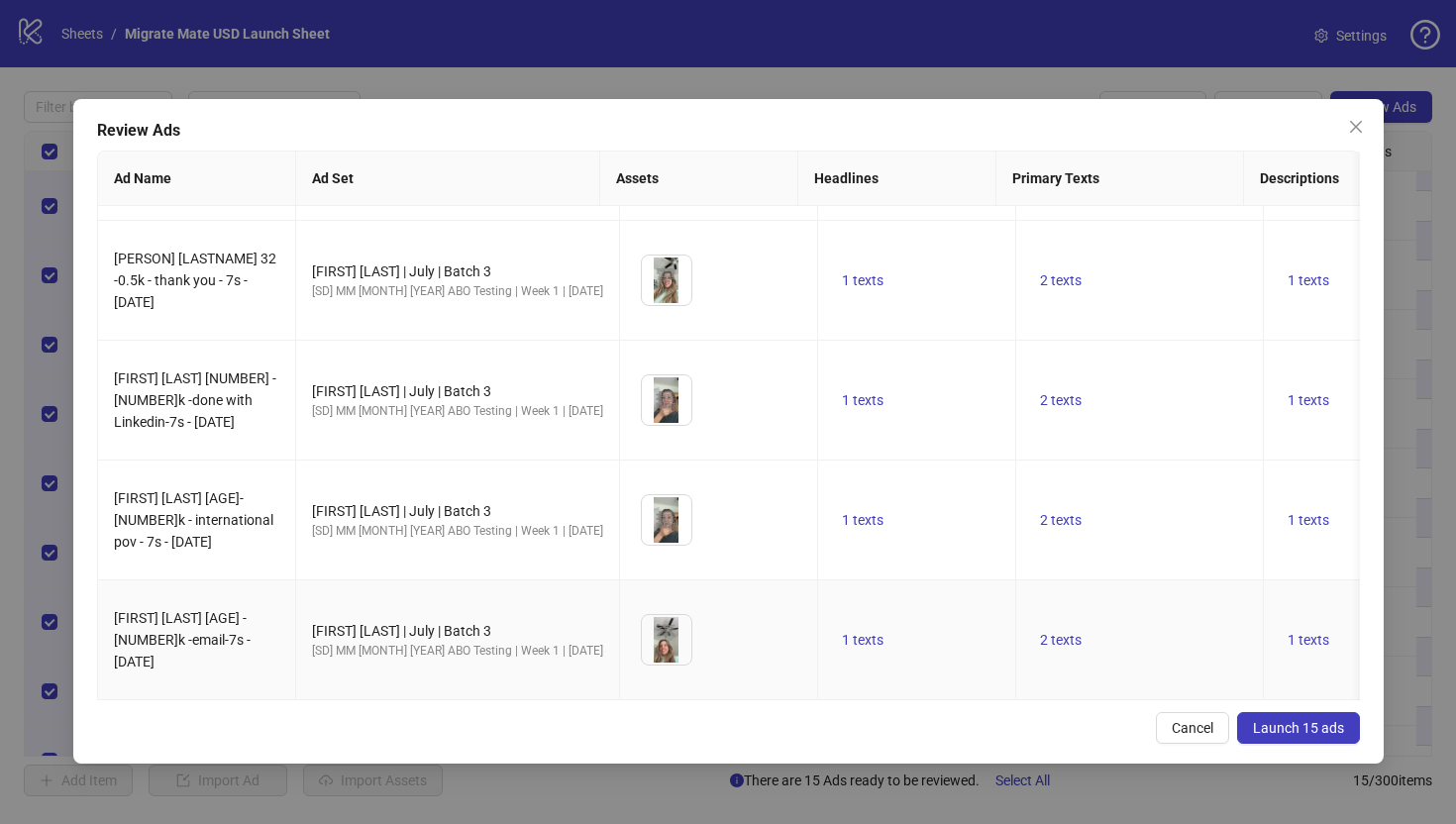 click on "Launch 15 ads" at bounding box center [1299, 728] 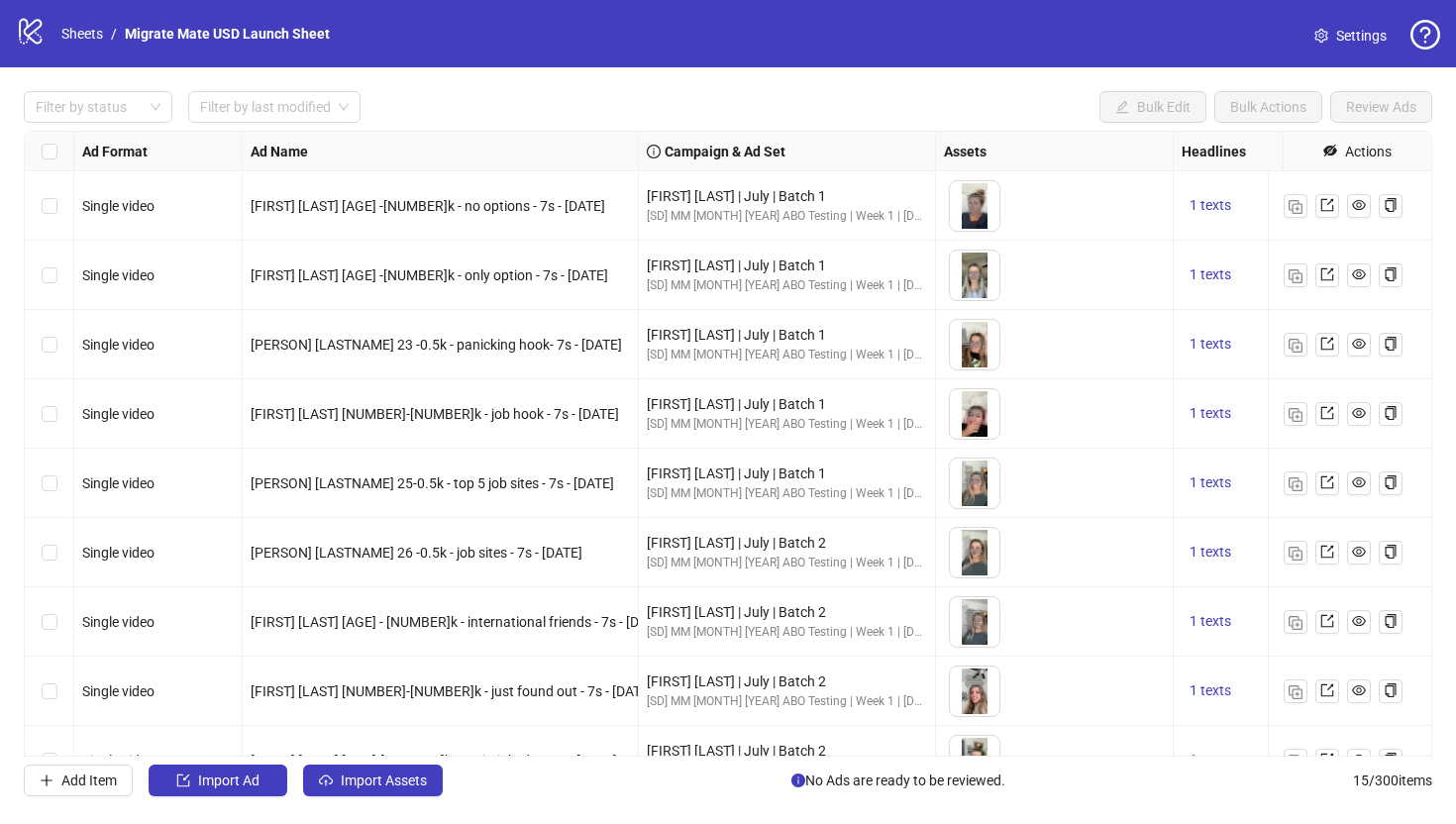 click on "logo/logo-mobile Sheets / Migrate Mate USD Launch Sheet Settings" at bounding box center (728, 34) 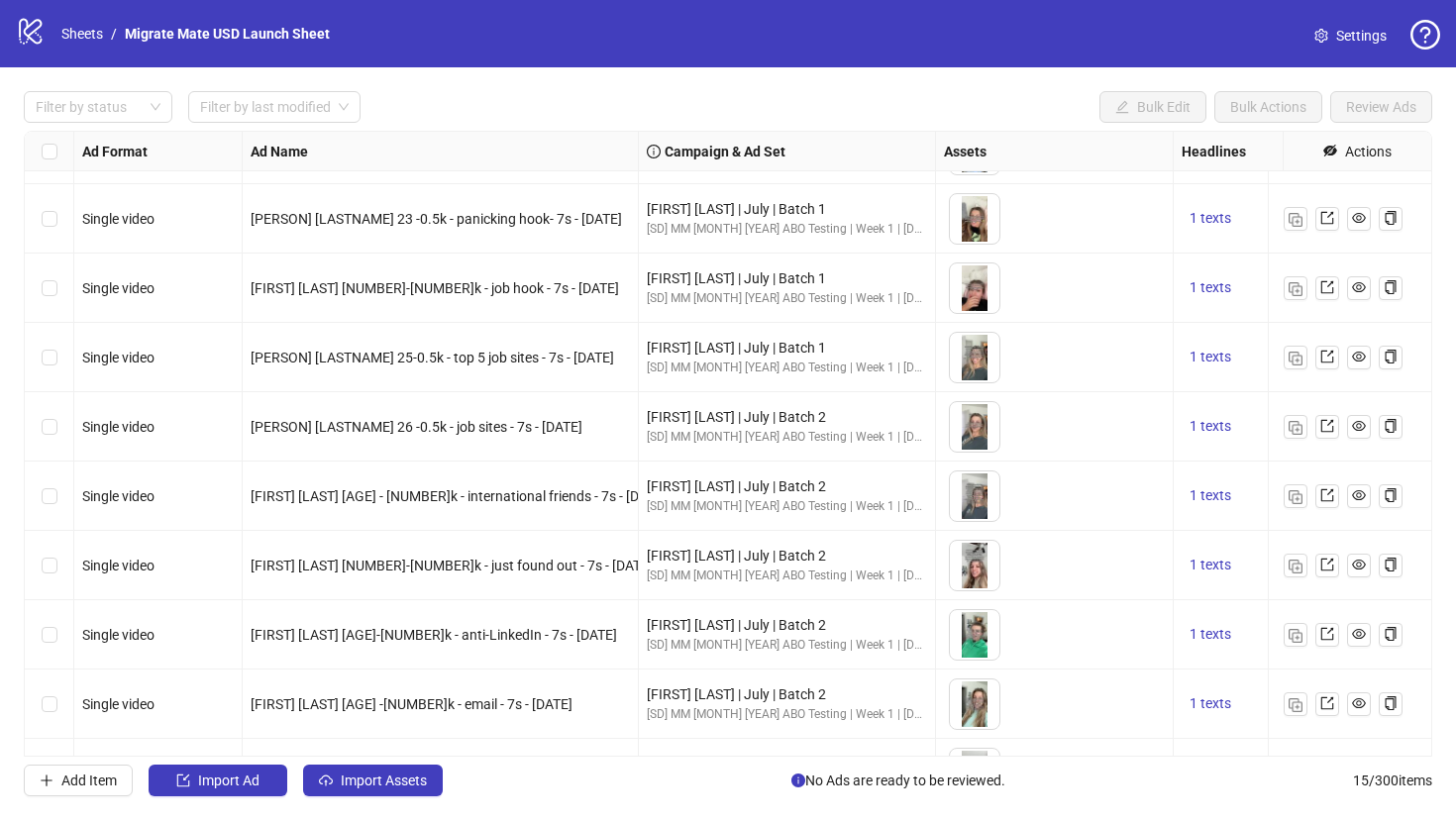 scroll, scrollTop: 154, scrollLeft: 0, axis: vertical 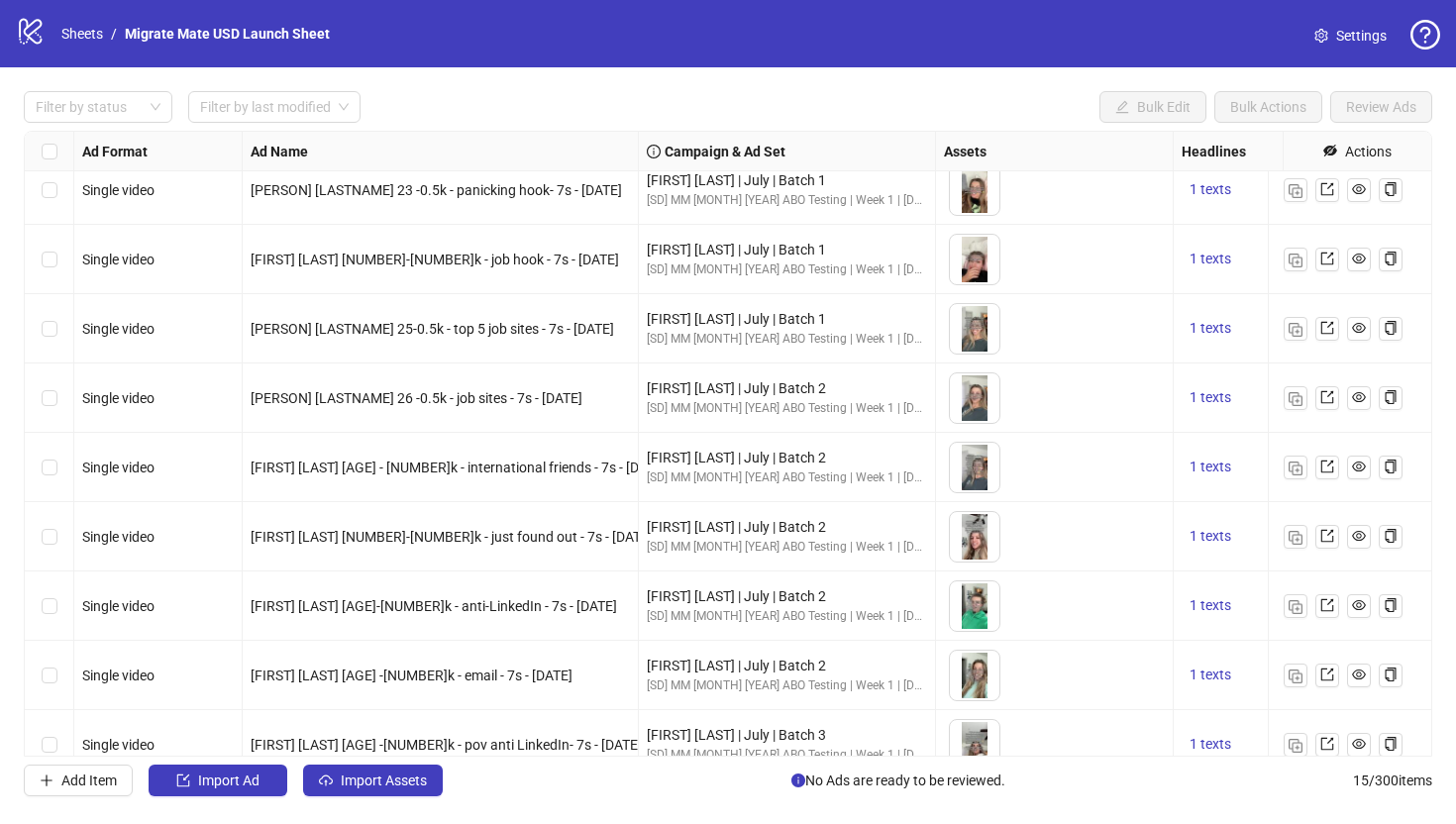 click on "Settings" at bounding box center (1350, 36) 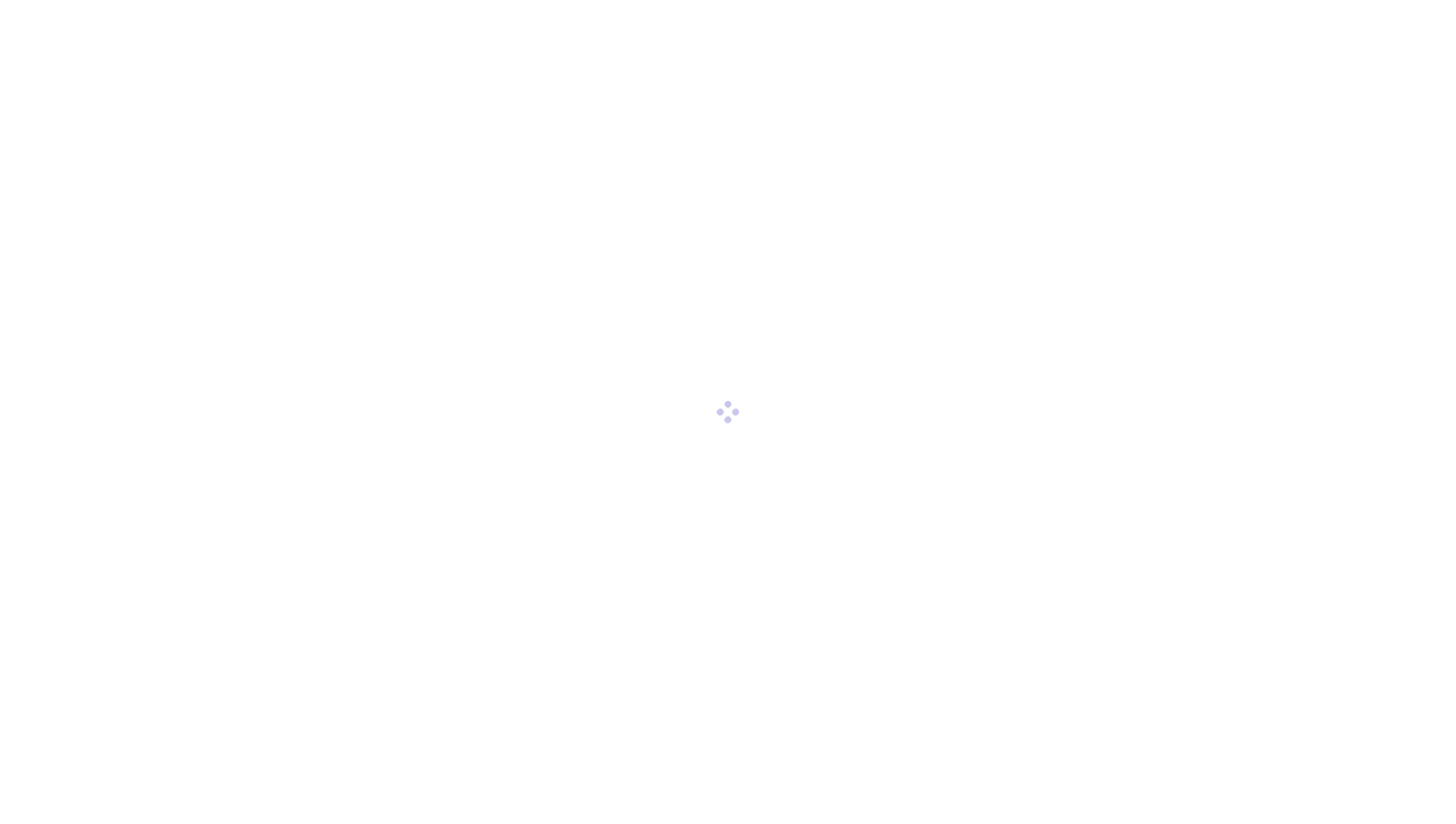 scroll, scrollTop: 0, scrollLeft: 0, axis: both 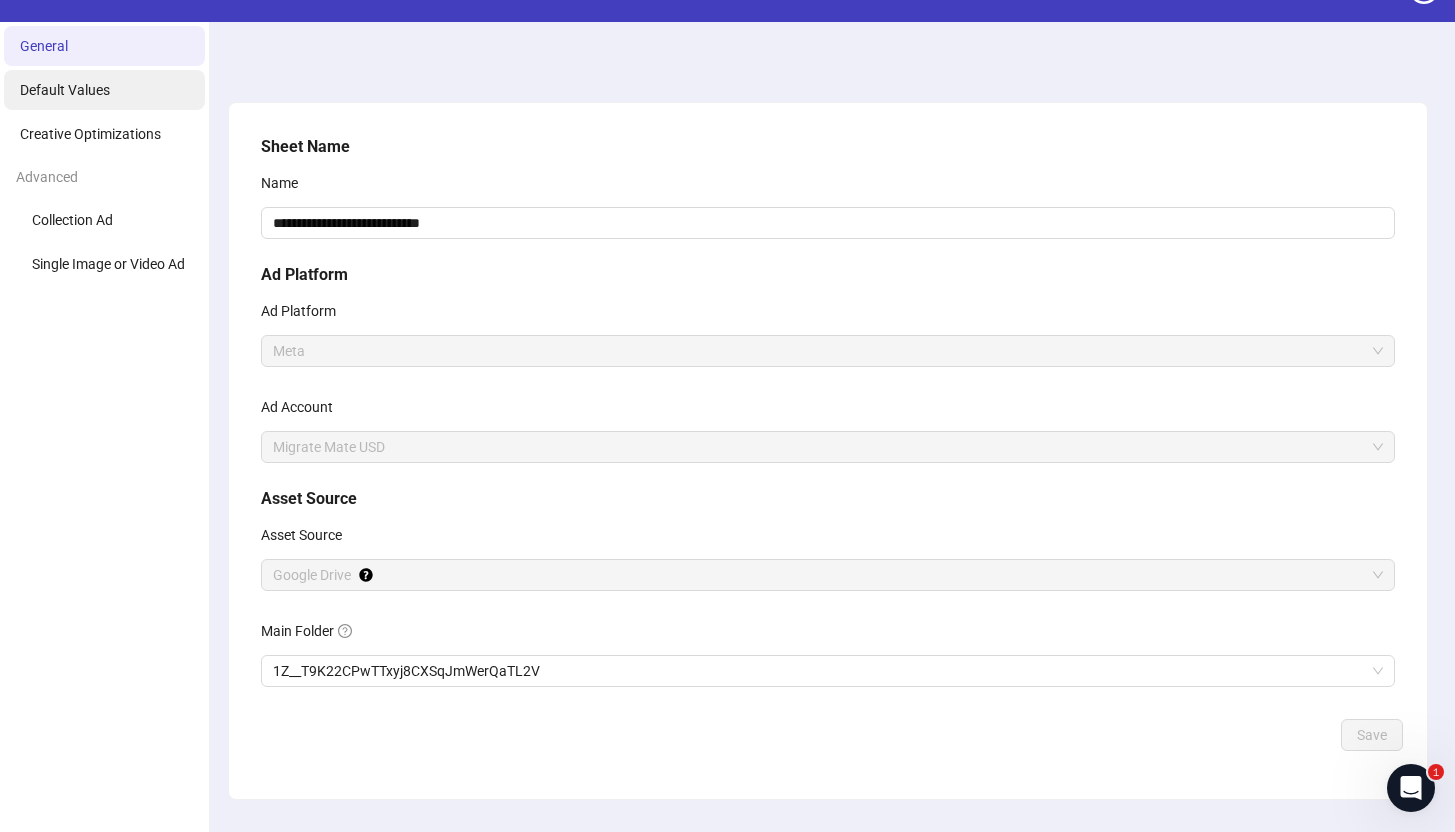 click on "Default Values" at bounding box center (104, 90) 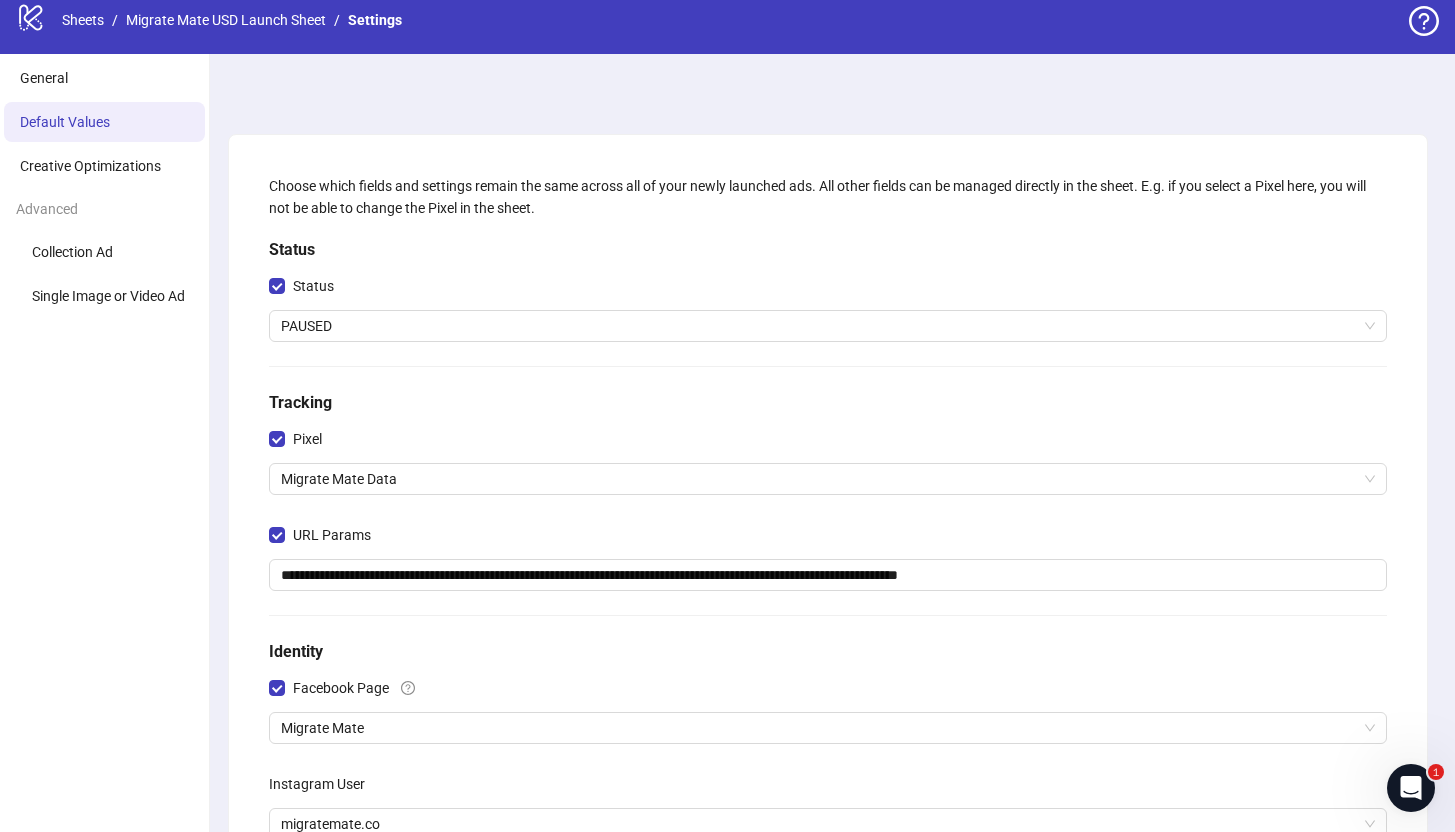 scroll, scrollTop: 0, scrollLeft: 0, axis: both 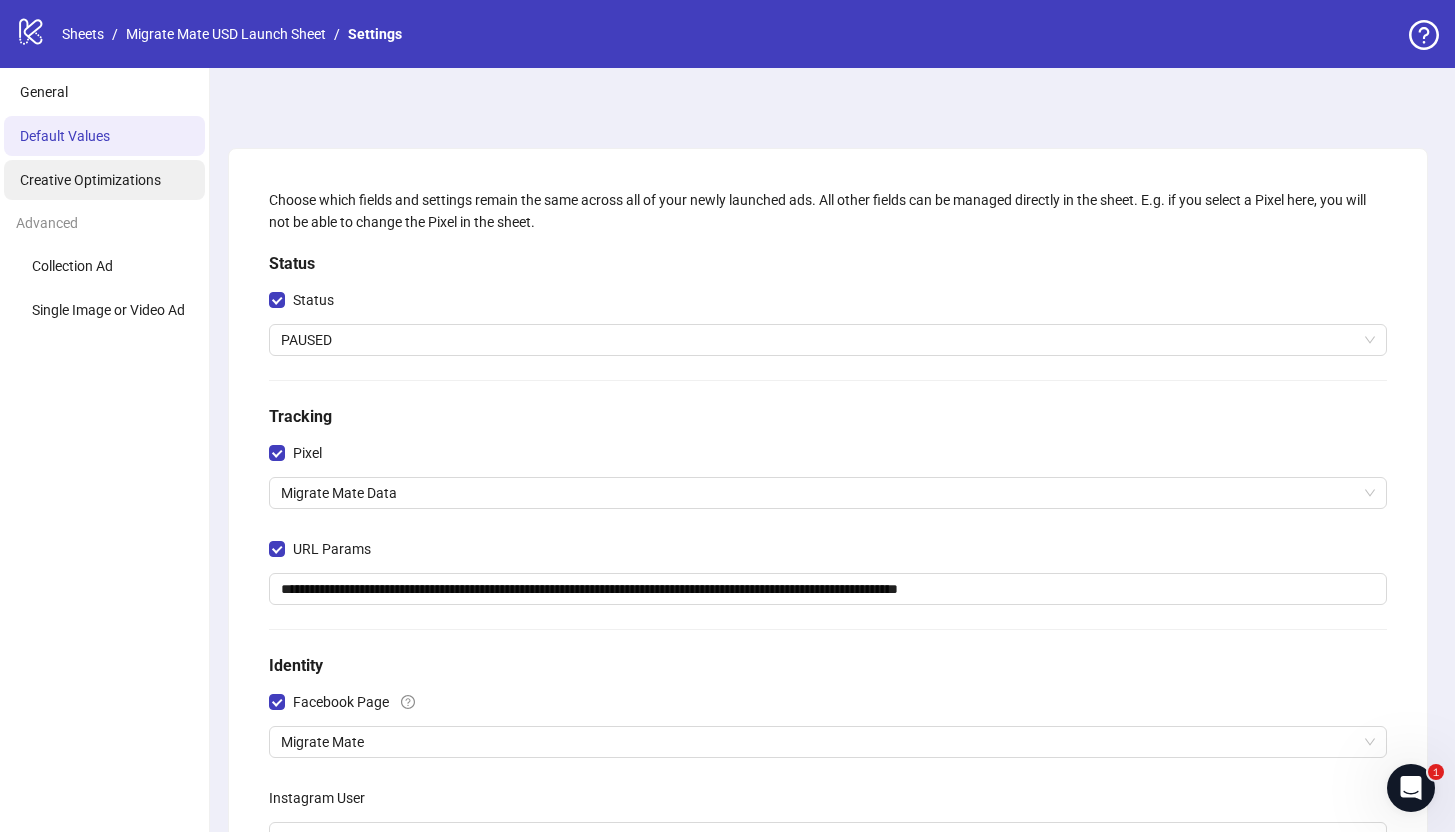 click on "Creative Optimizations" at bounding box center [104, 180] 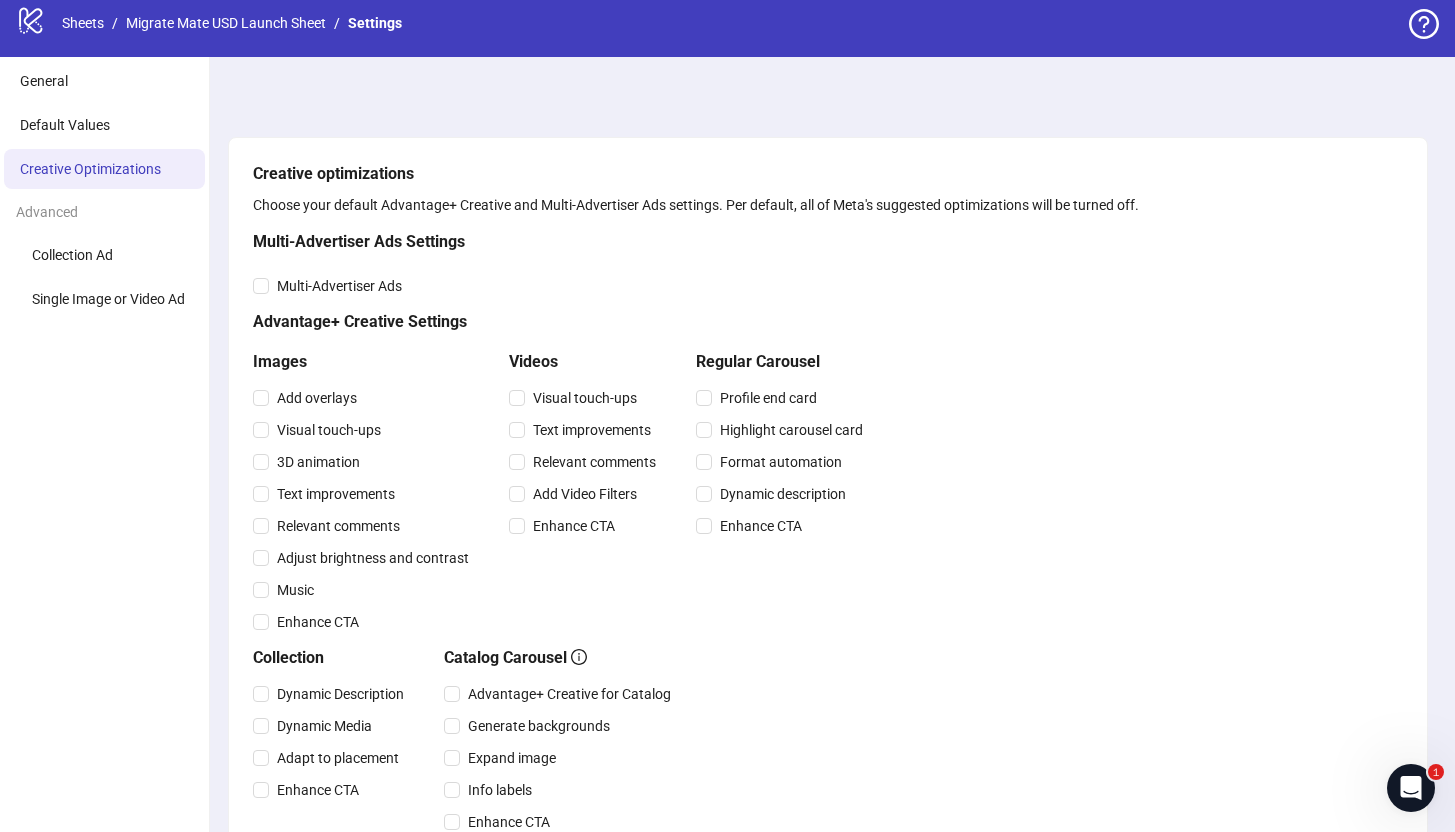 scroll, scrollTop: 12, scrollLeft: 0, axis: vertical 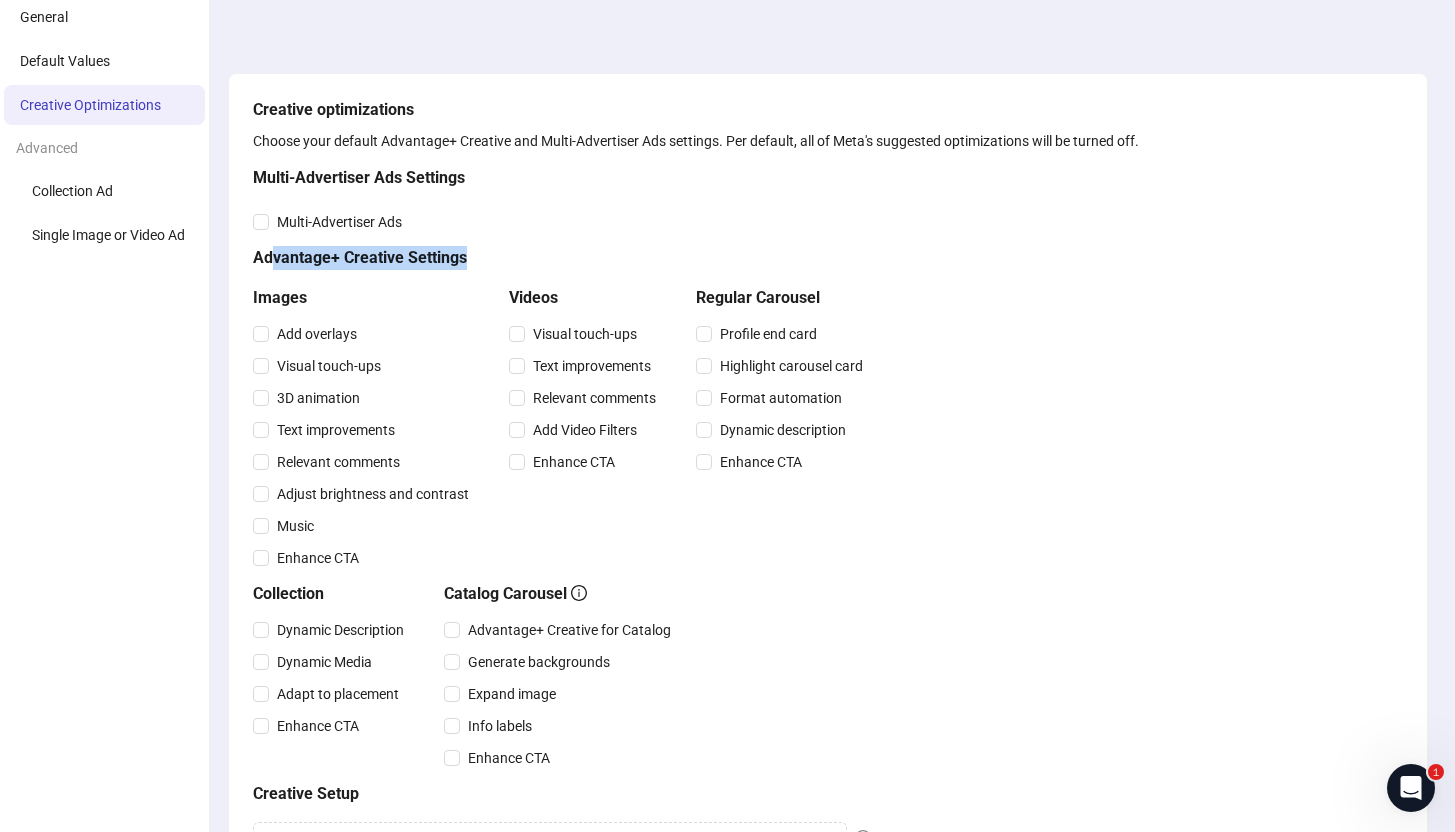 drag, startPoint x: 272, startPoint y: 256, endPoint x: 541, endPoint y: 256, distance: 269 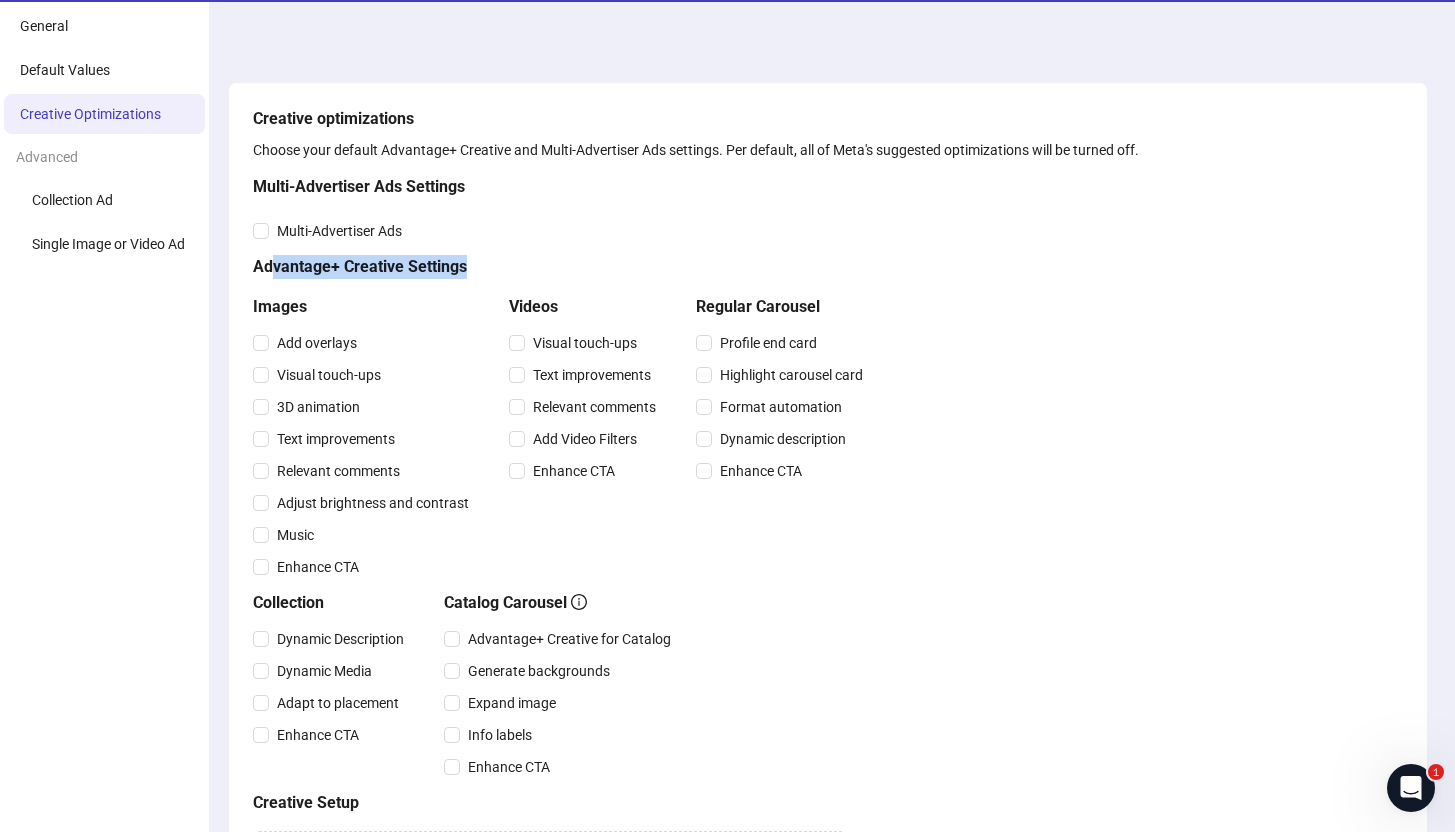 scroll, scrollTop: 0, scrollLeft: 0, axis: both 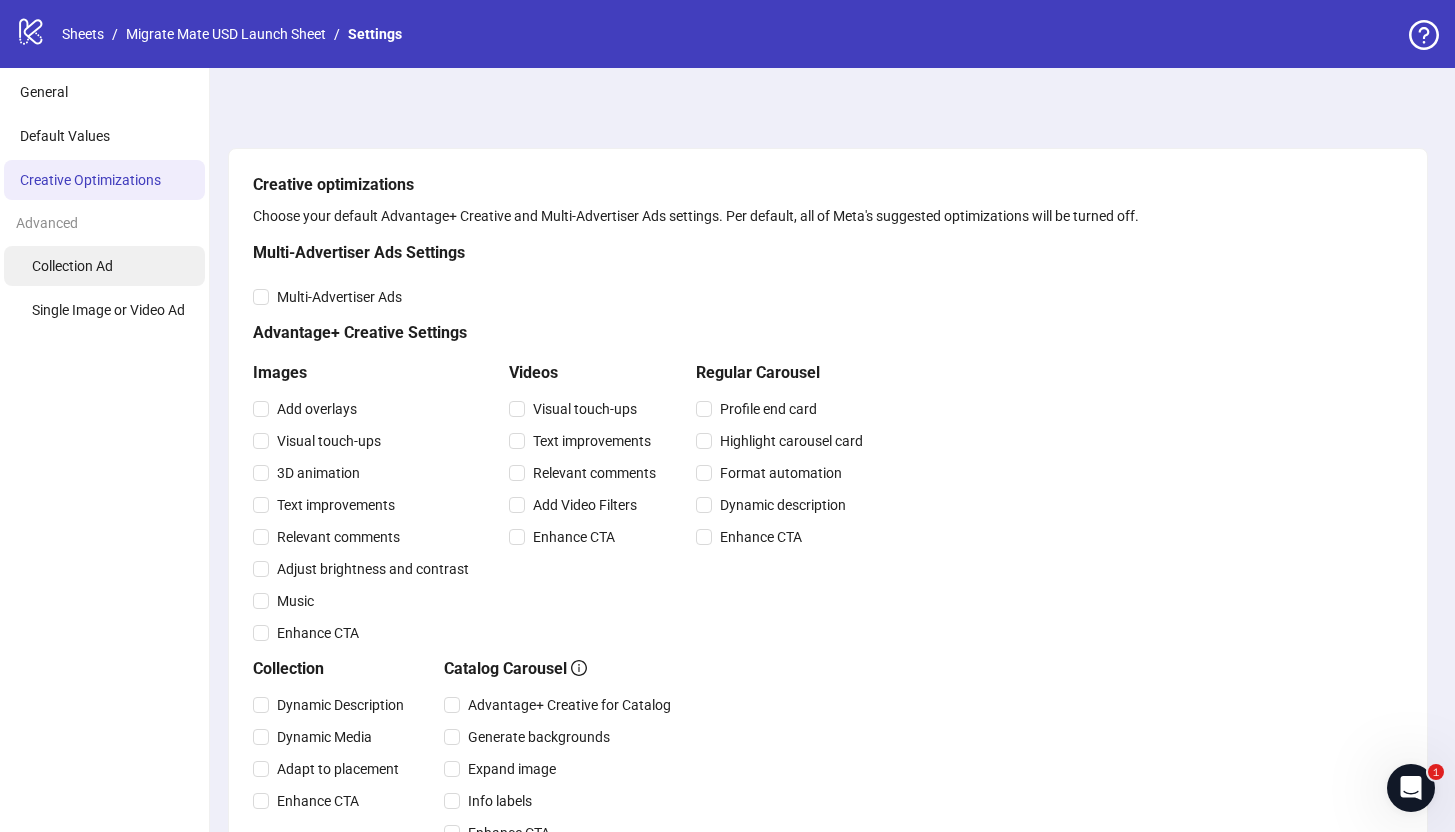 click on "Collection Ad" at bounding box center (104, 266) 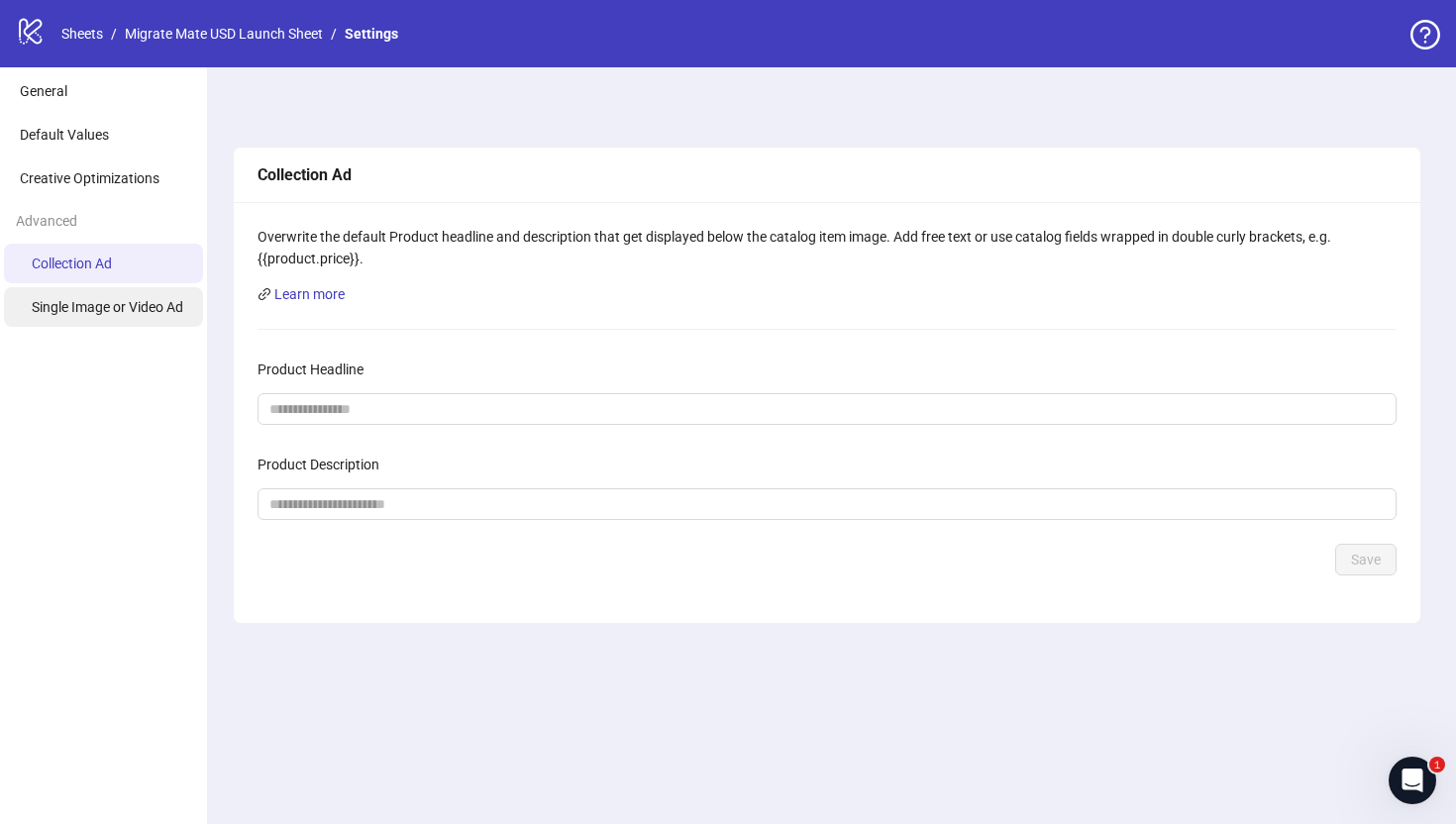 click on "Single Image or Video Ad" at bounding box center (107, 307) 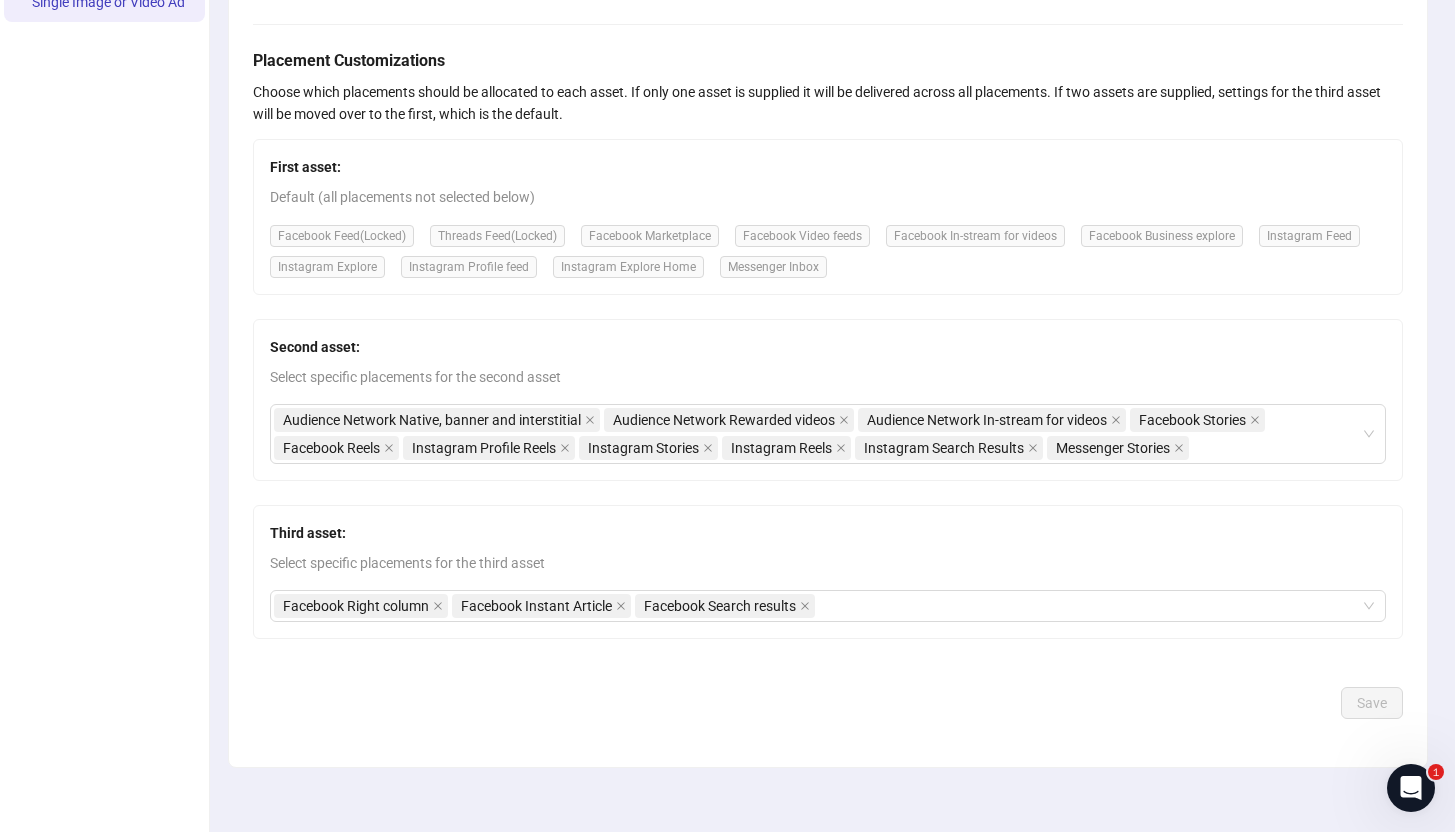 scroll, scrollTop: 0, scrollLeft: 0, axis: both 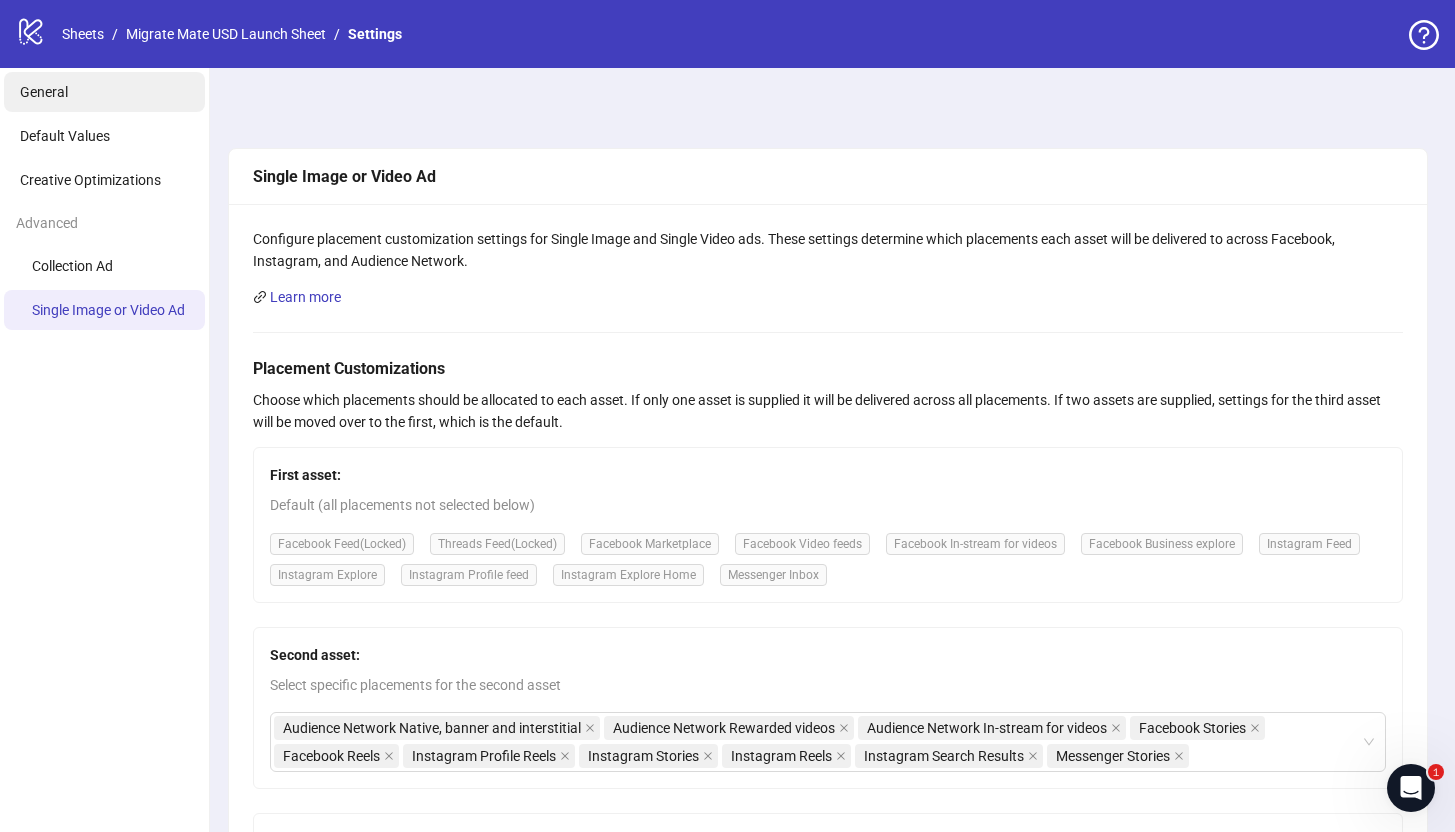click on "General" at bounding box center [104, 92] 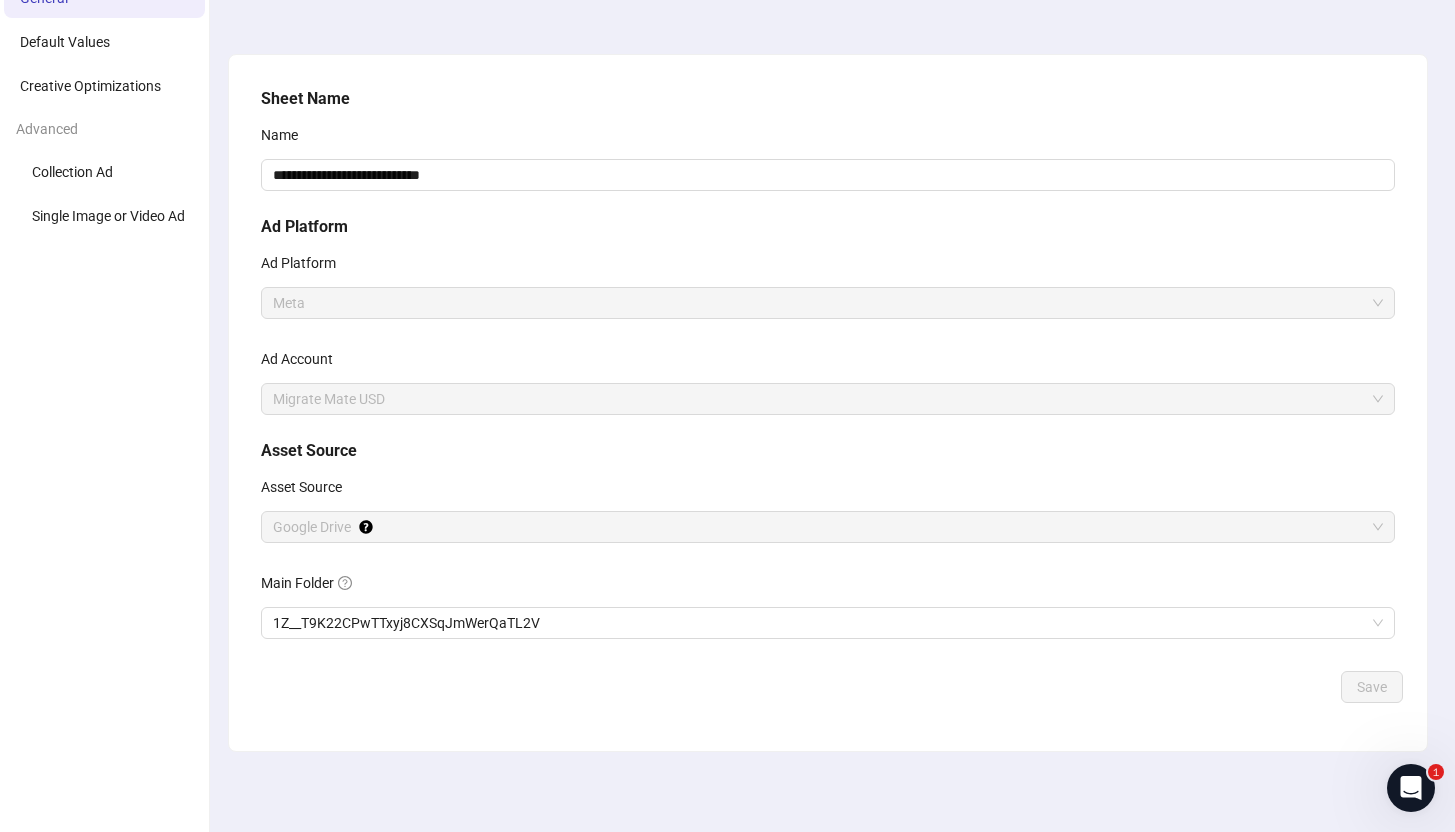 scroll, scrollTop: 64, scrollLeft: 0, axis: vertical 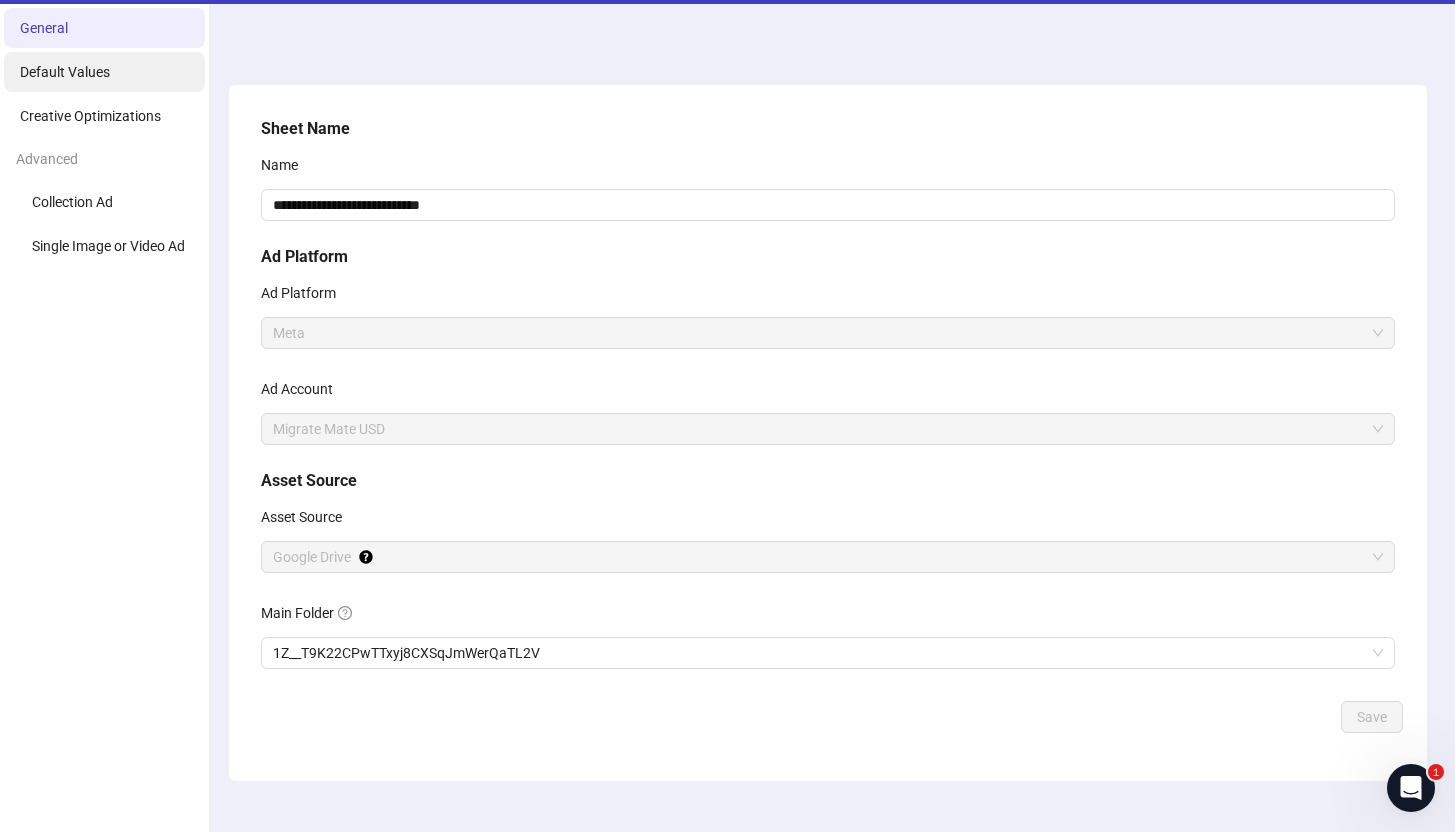 click on "Default Values" at bounding box center [65, 72] 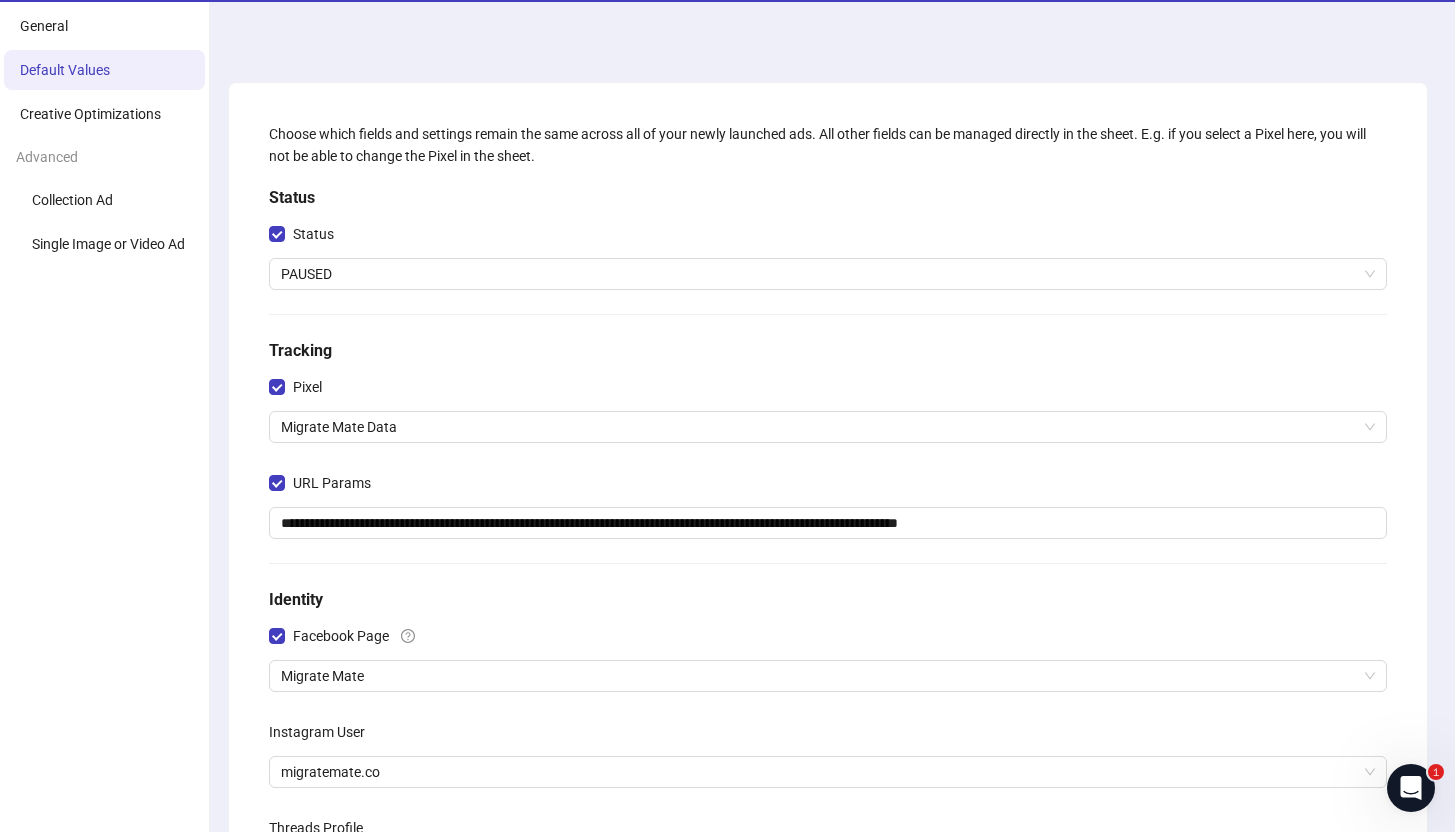 scroll, scrollTop: 94, scrollLeft: 0, axis: vertical 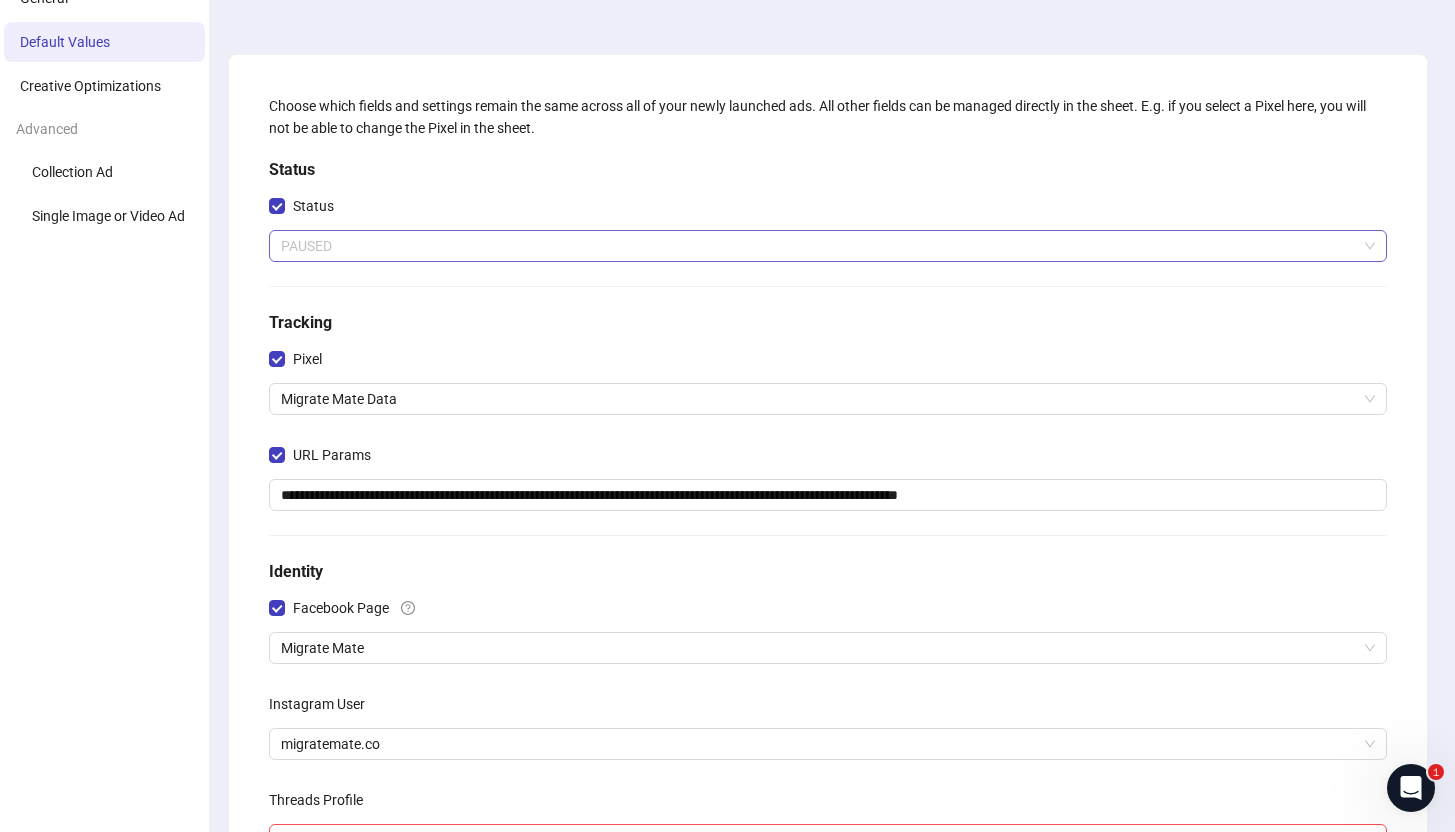 click on "PAUSED" at bounding box center (828, 246) 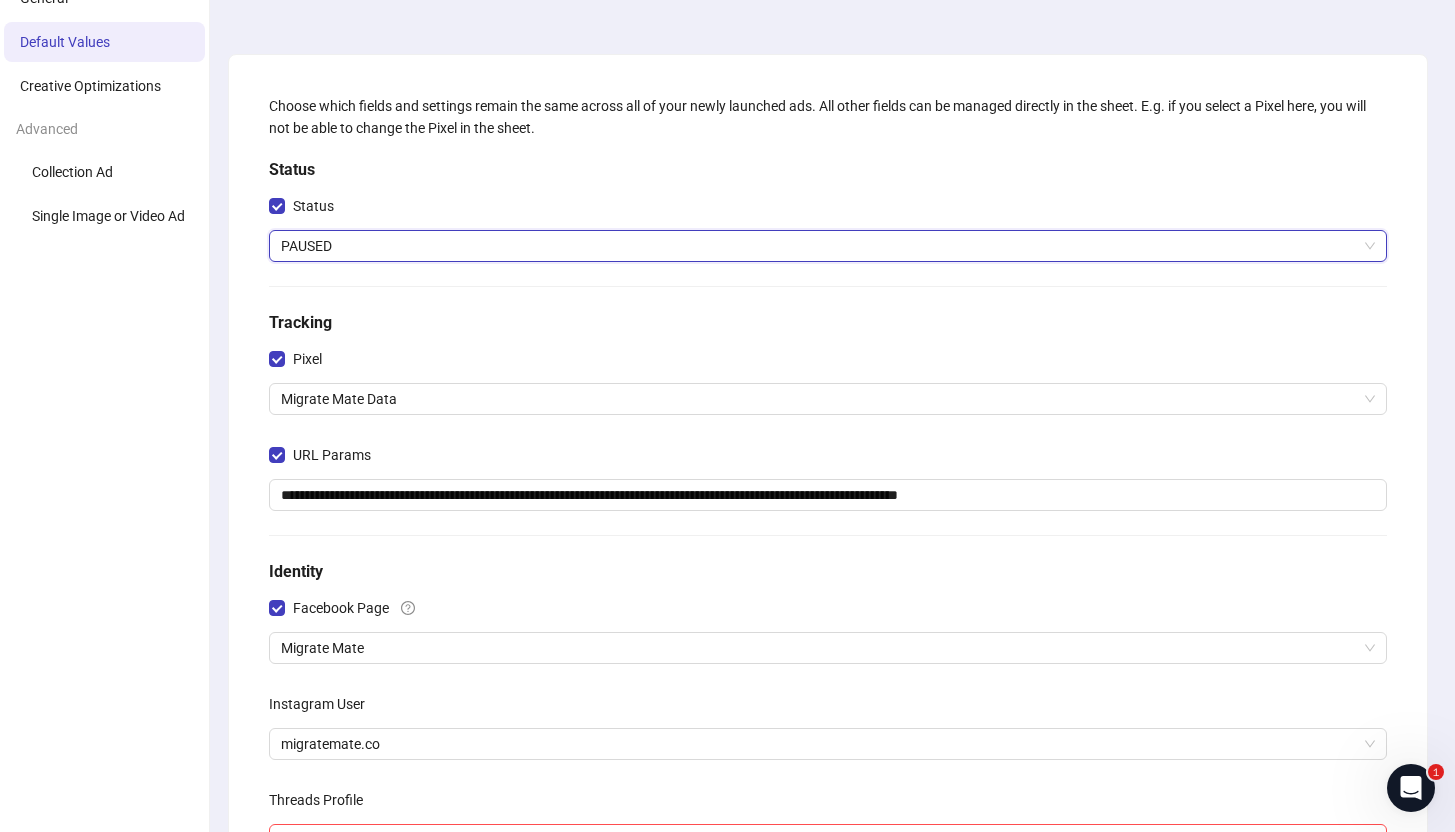 click on "Status PAUSED PAUSED" at bounding box center [828, 226] 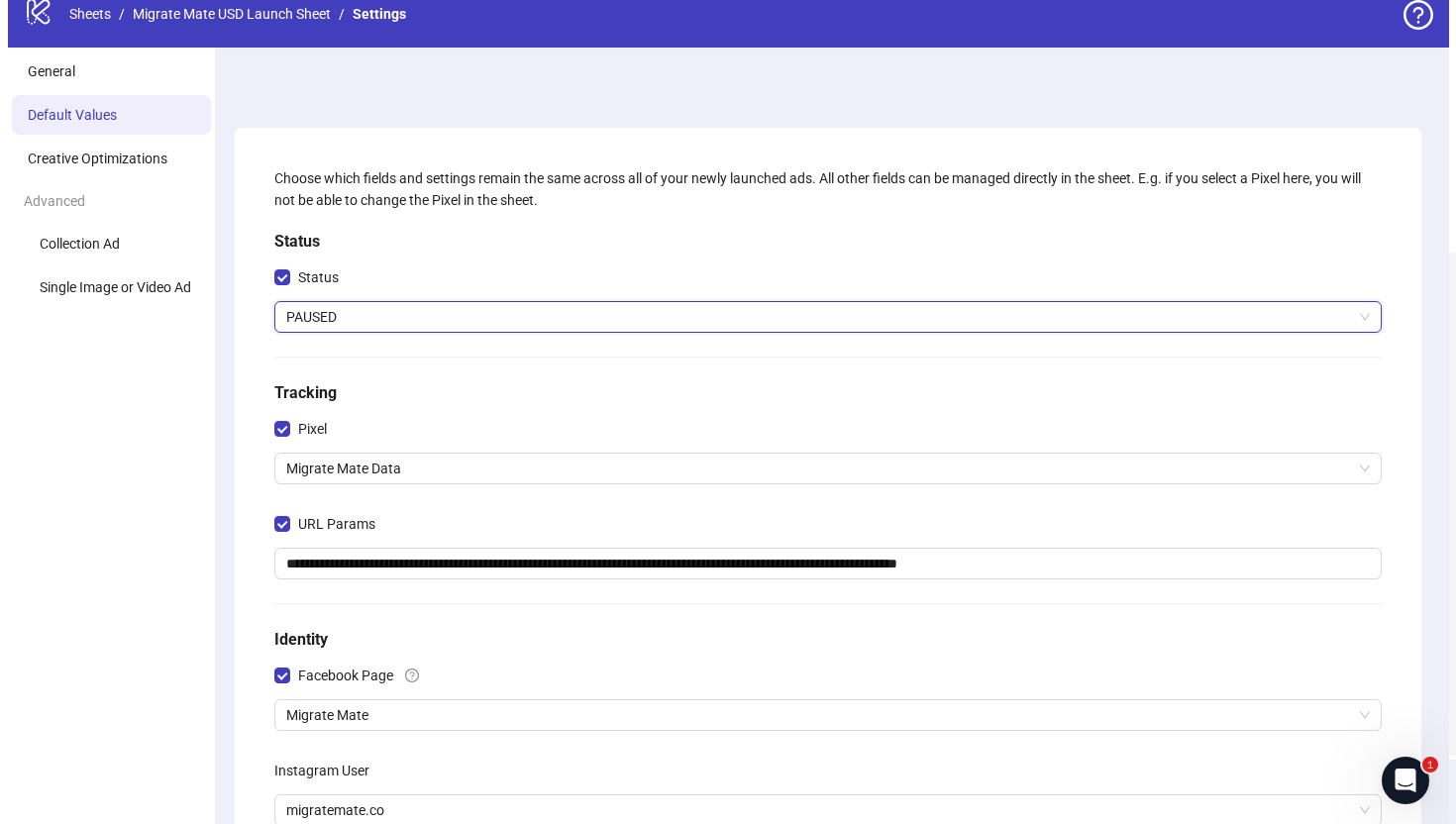 scroll, scrollTop: 0, scrollLeft: 0, axis: both 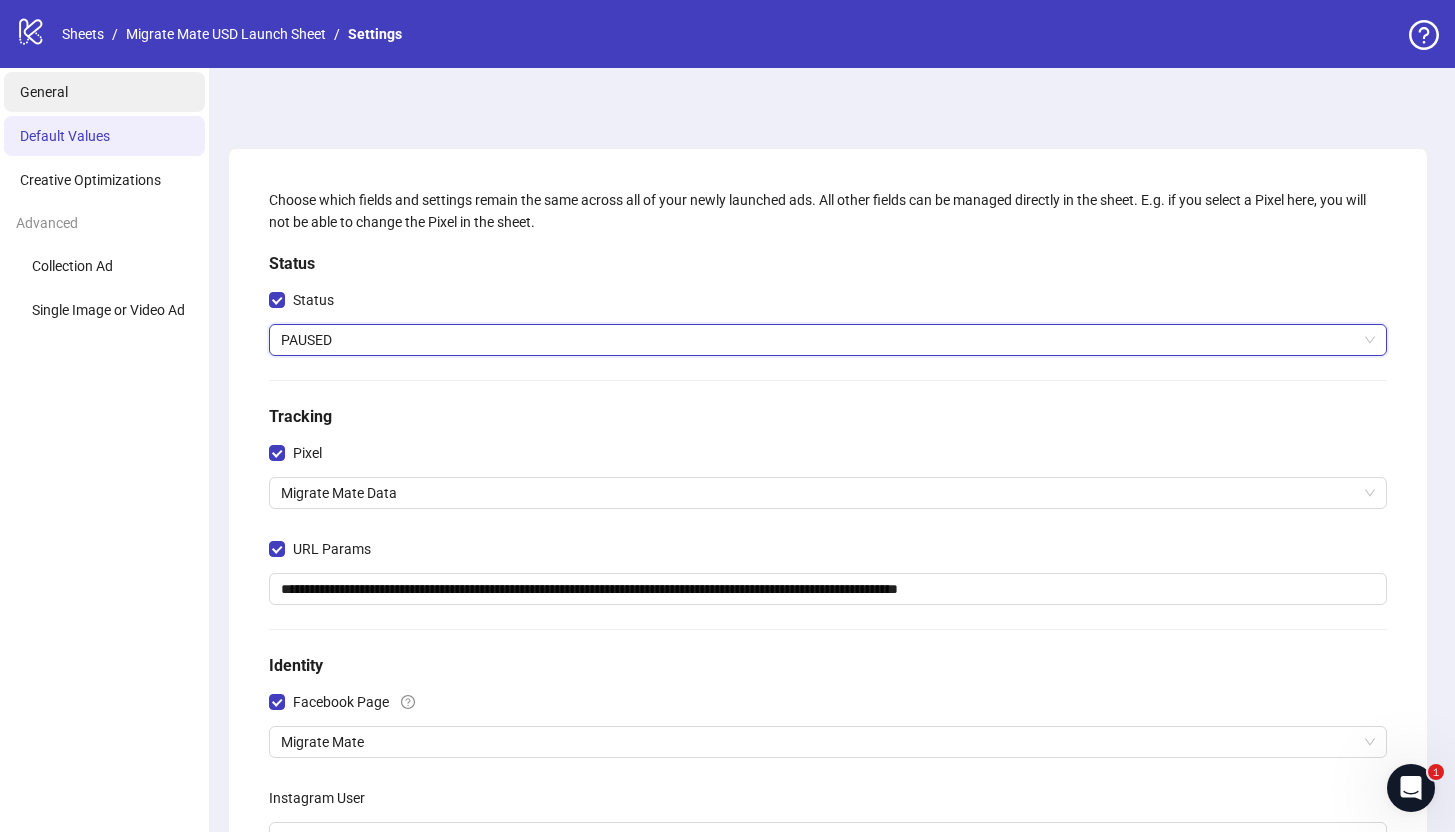 click on "General" at bounding box center [104, 92] 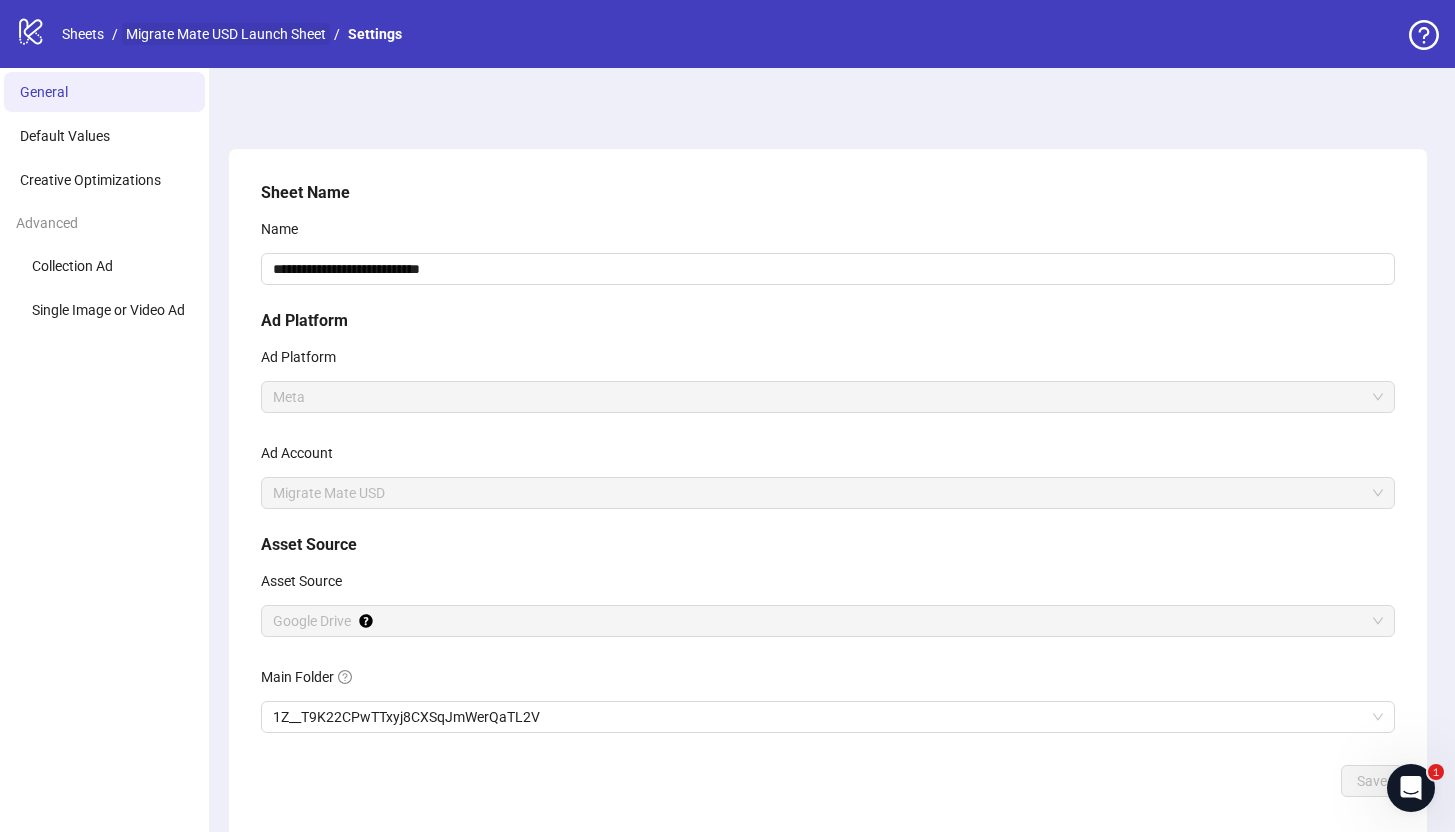 click on "Migrate Mate USD Launch Sheet" at bounding box center (226, 34) 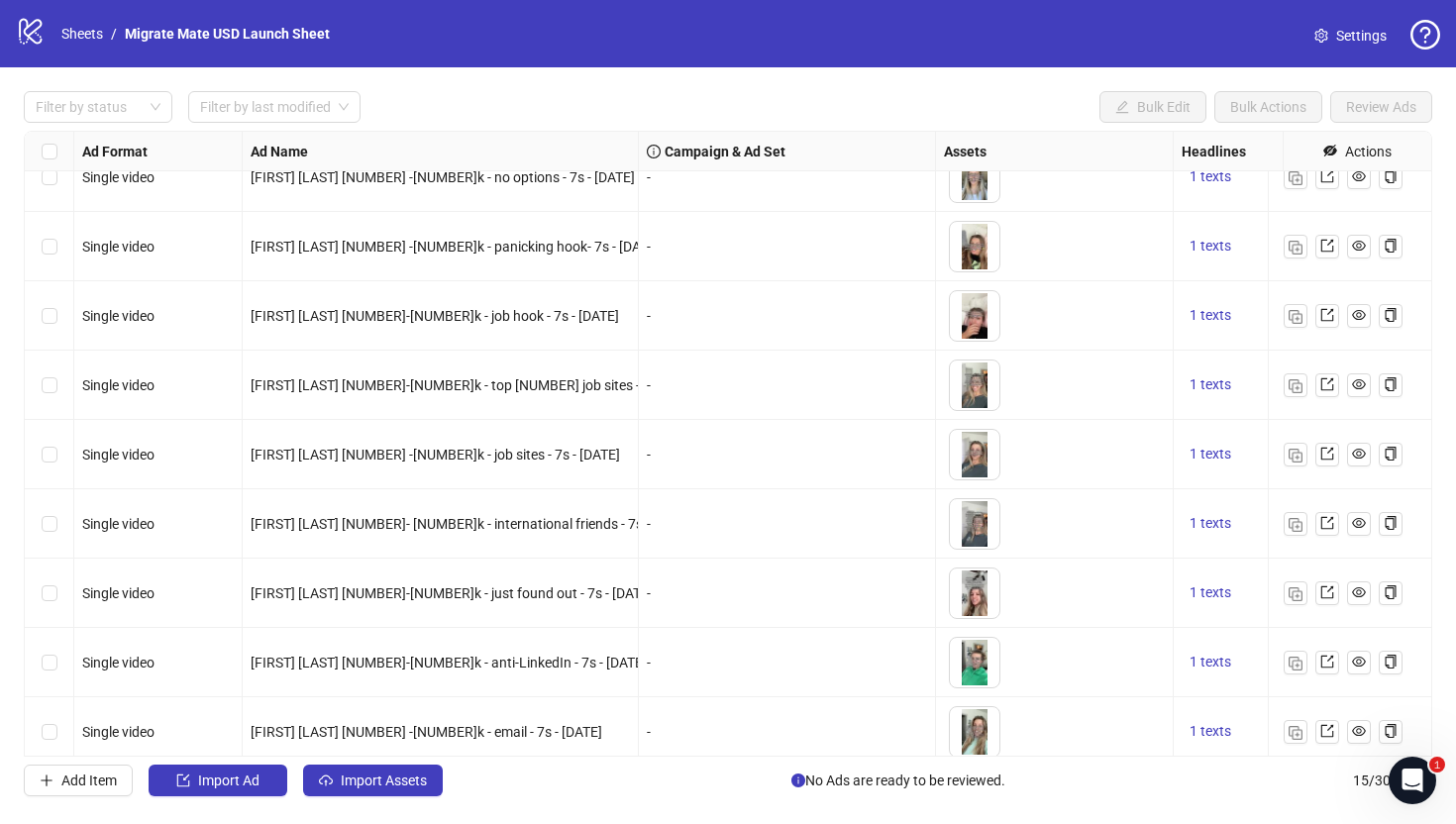 scroll, scrollTop: 0, scrollLeft: 0, axis: both 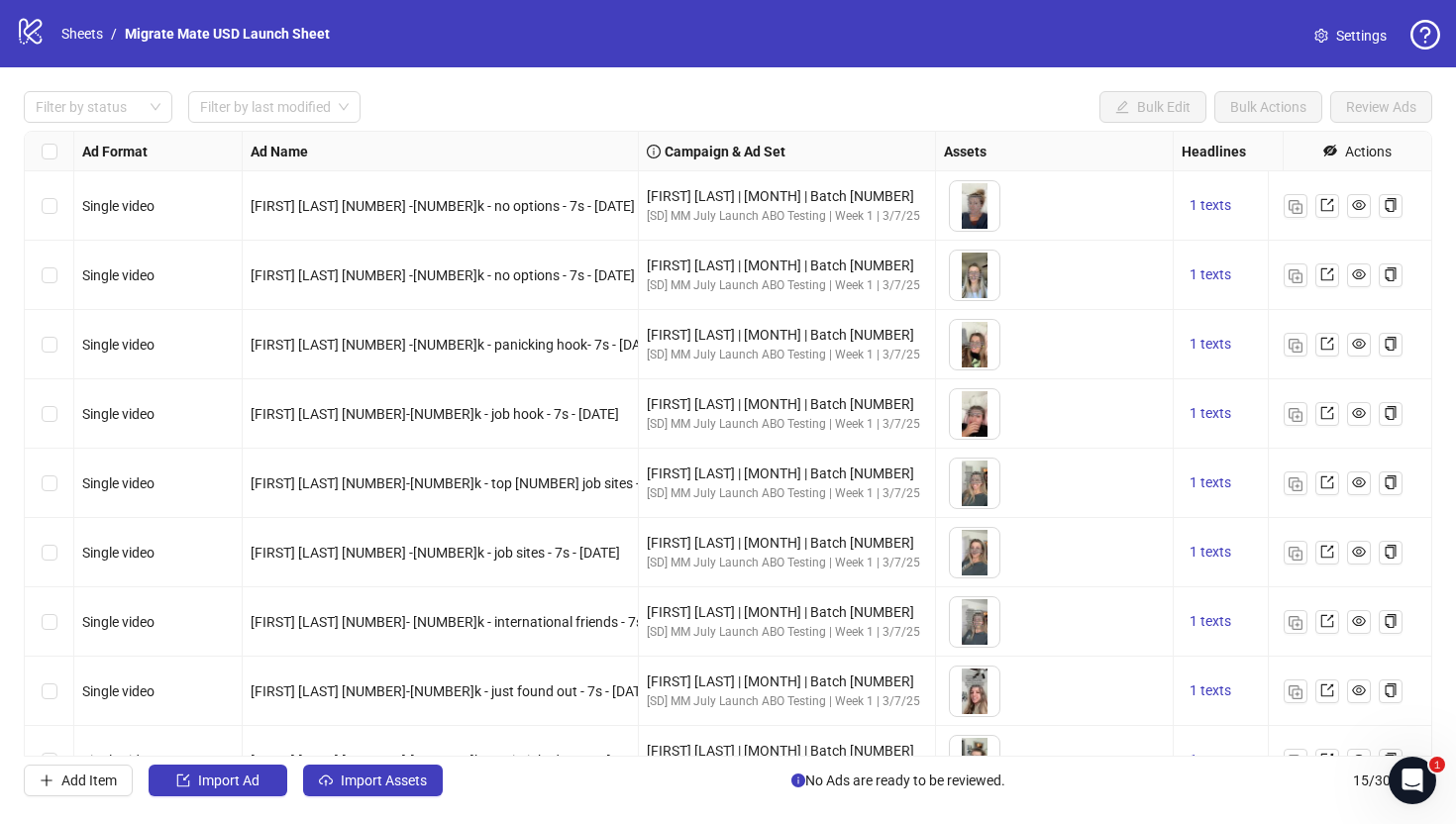 click on "Maria Latorra | July | Batch 1 [SD] MM July Launch ABO Testing | Week 1 | 3/7/25" at bounding box center [787, 206] 